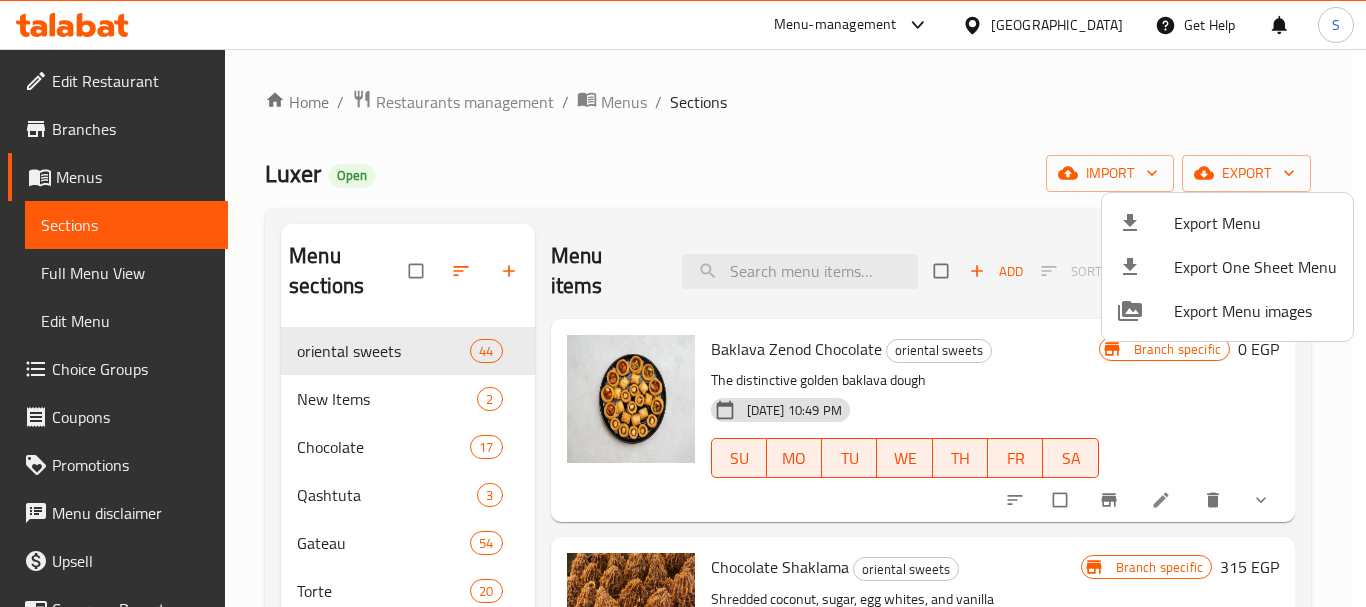 click at bounding box center (683, 303) 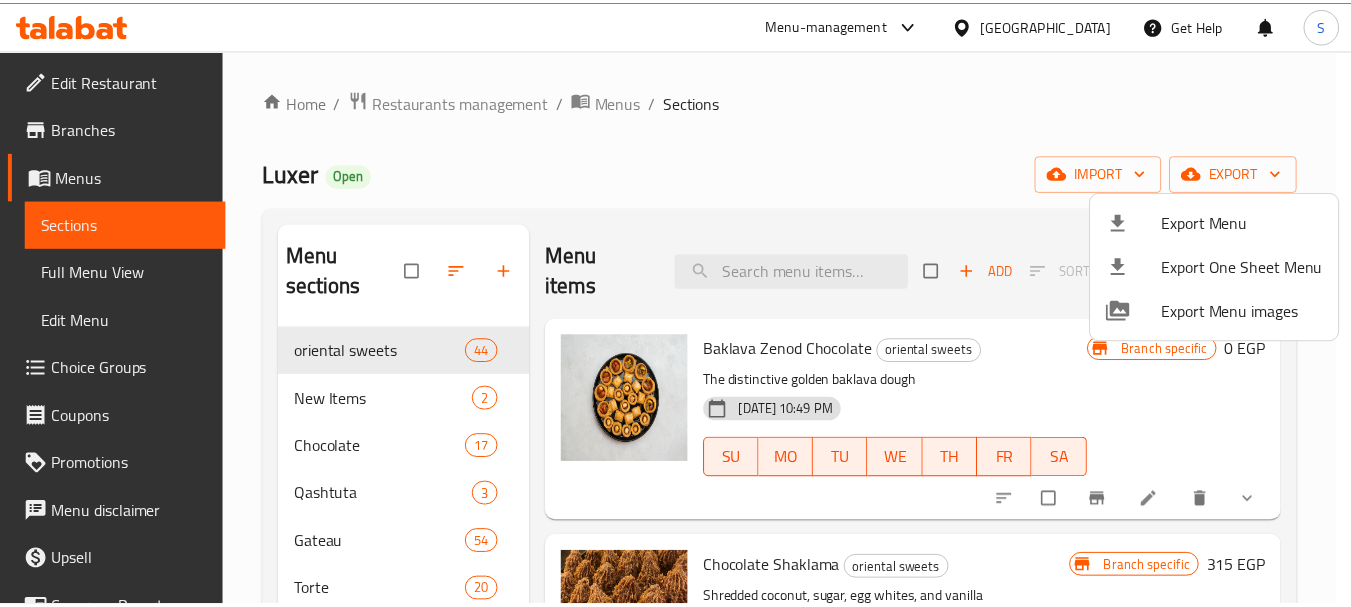 scroll, scrollTop: 0, scrollLeft: 0, axis: both 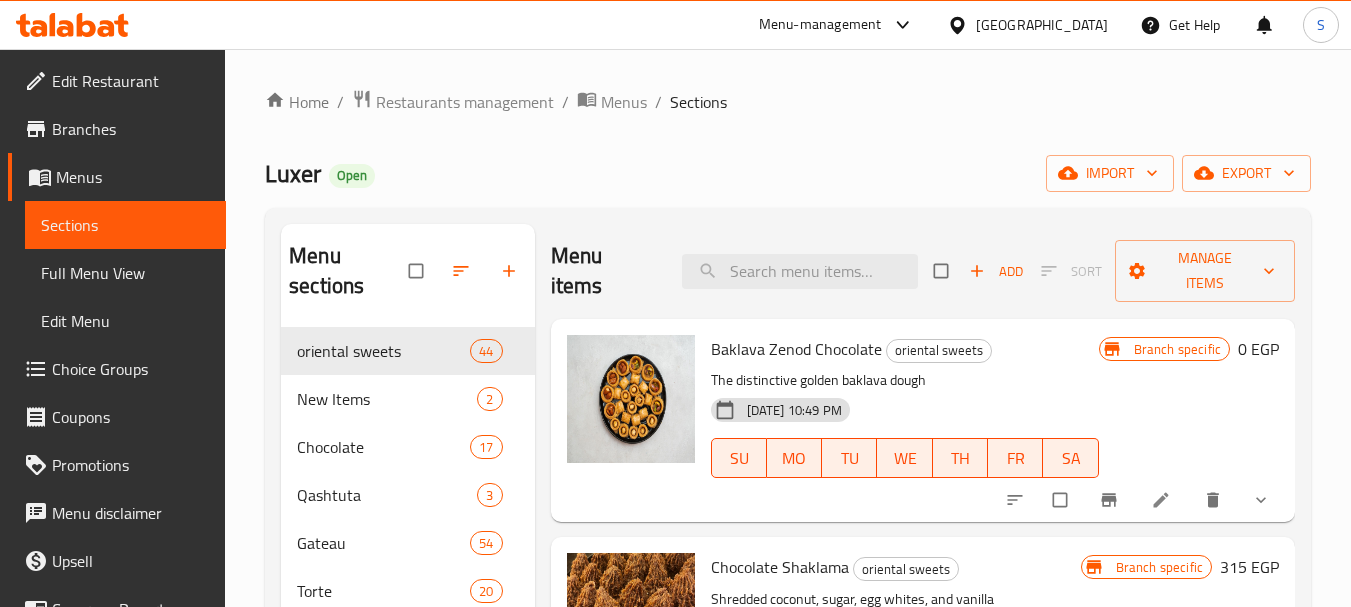 click at bounding box center [961, 25] 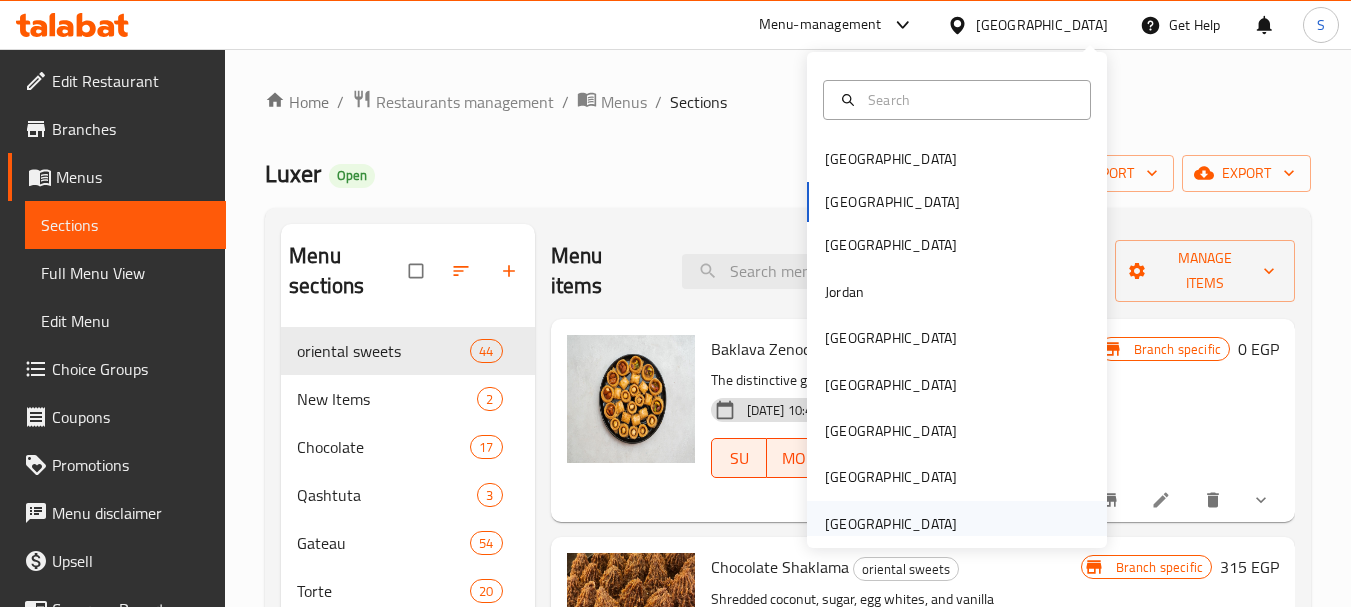 click on "[GEOGRAPHIC_DATA]" at bounding box center (891, 524) 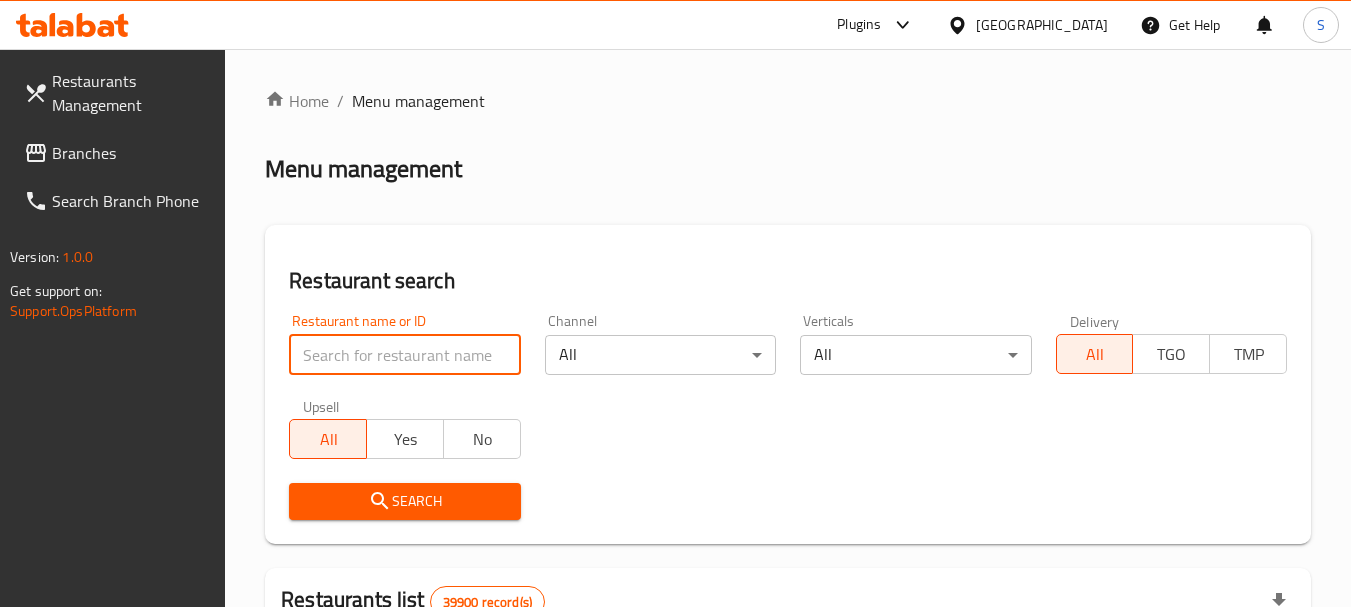 click at bounding box center [404, 355] 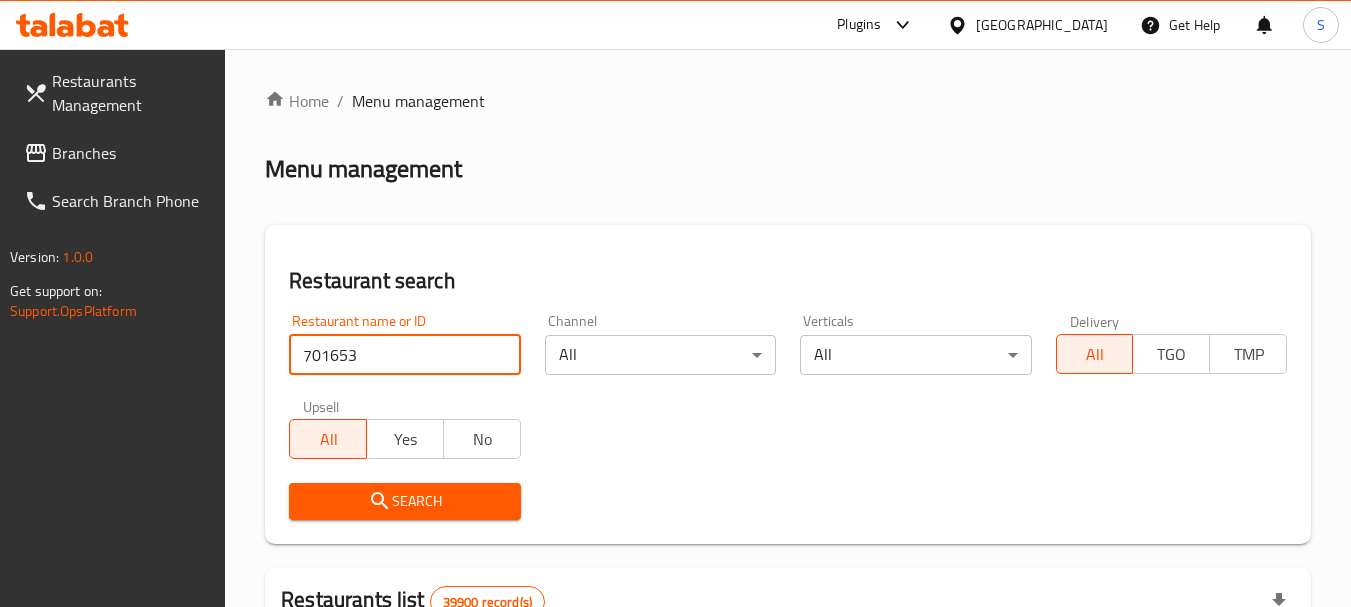 type on "701653" 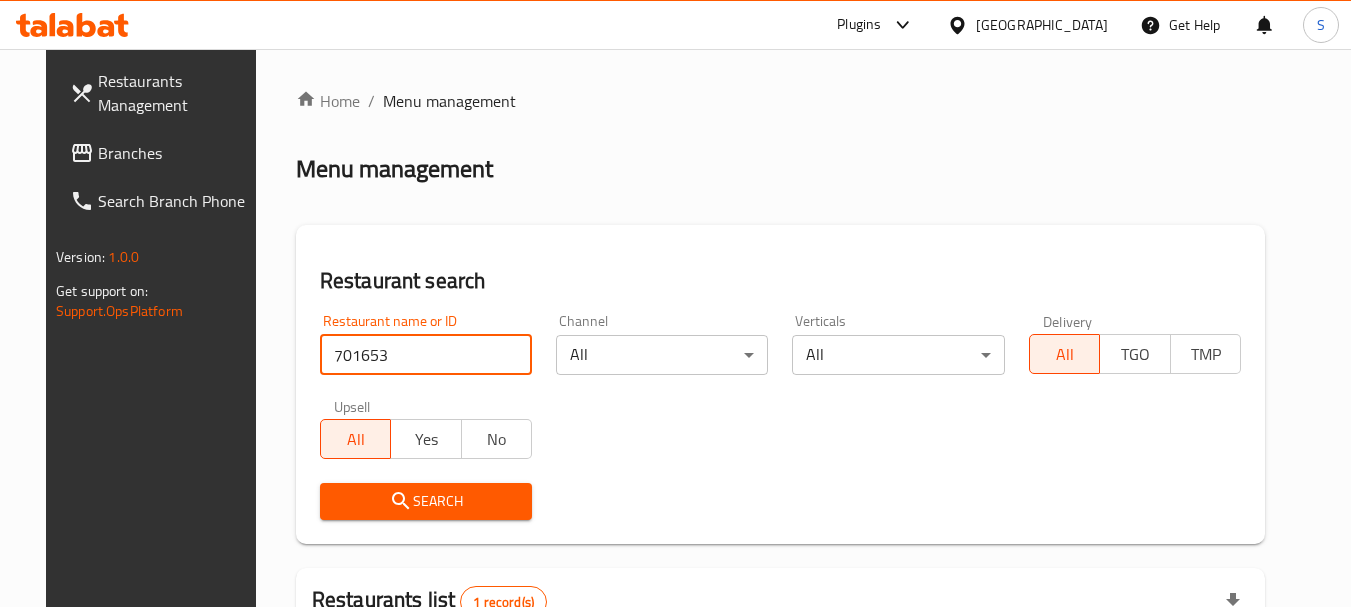 scroll, scrollTop: 260, scrollLeft: 0, axis: vertical 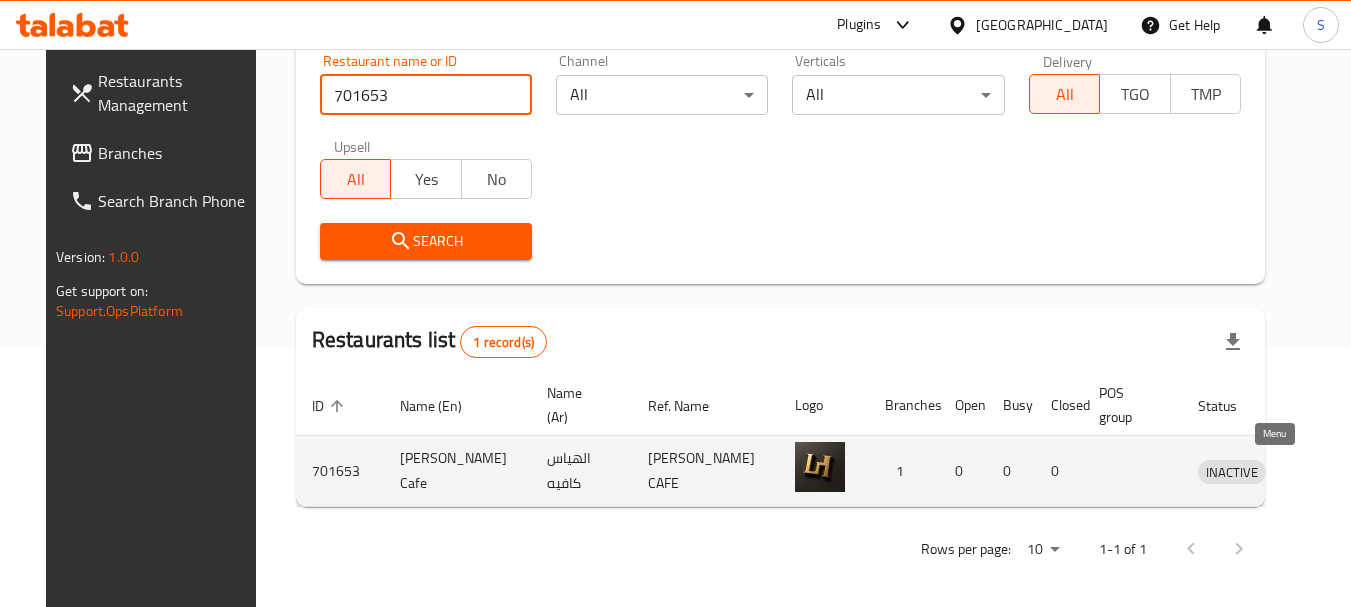 click 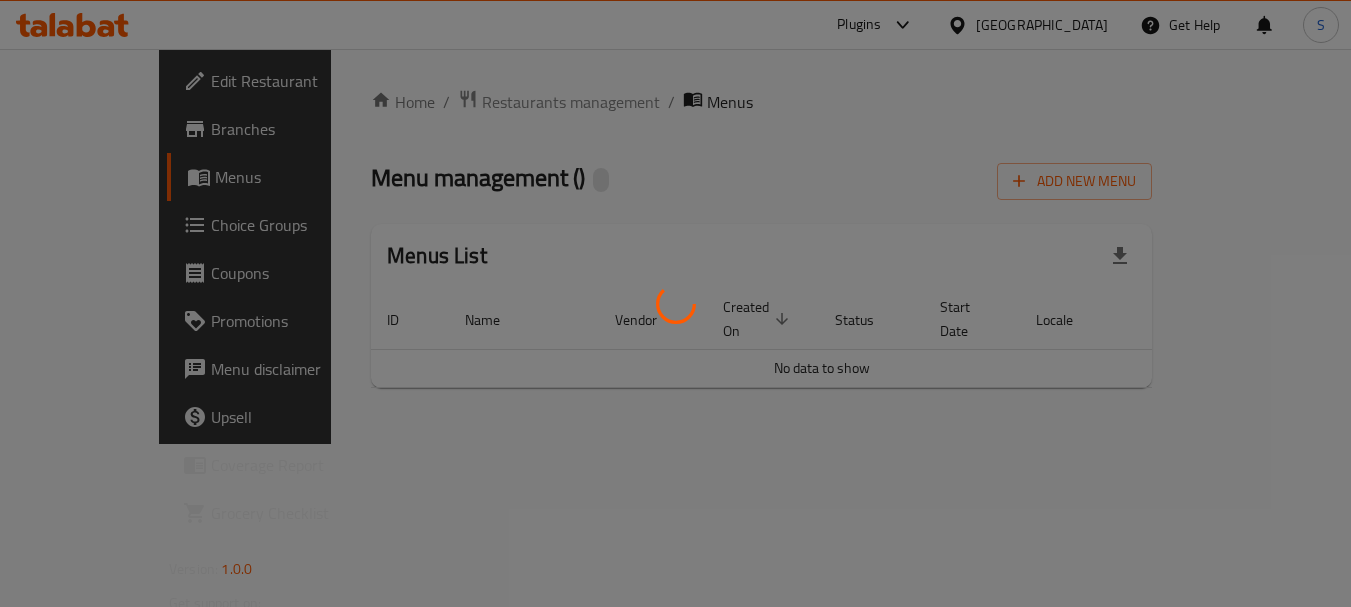 scroll, scrollTop: 0, scrollLeft: 0, axis: both 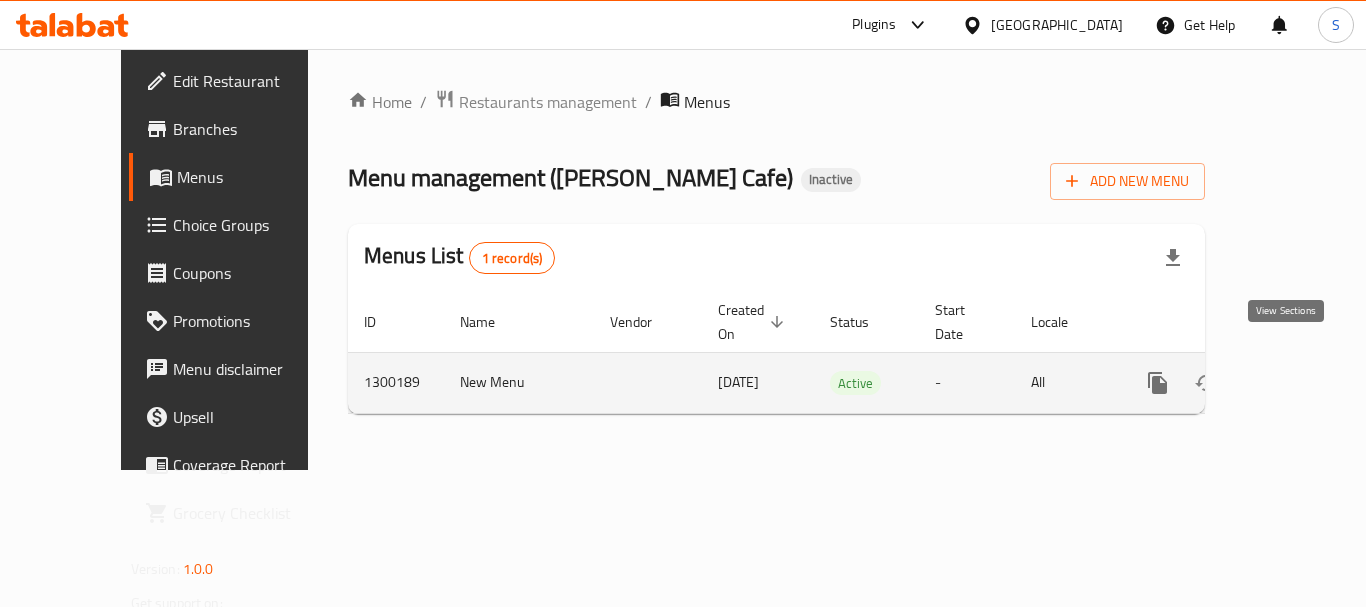 click 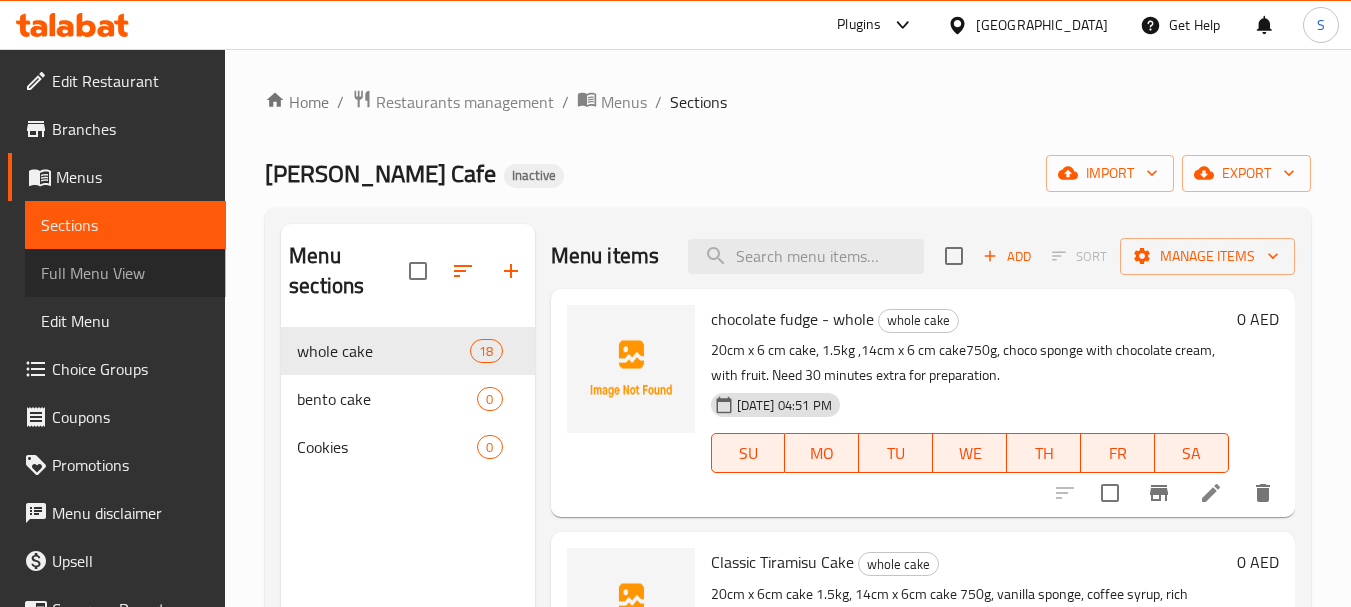 click on "Full Menu View" at bounding box center [125, 273] 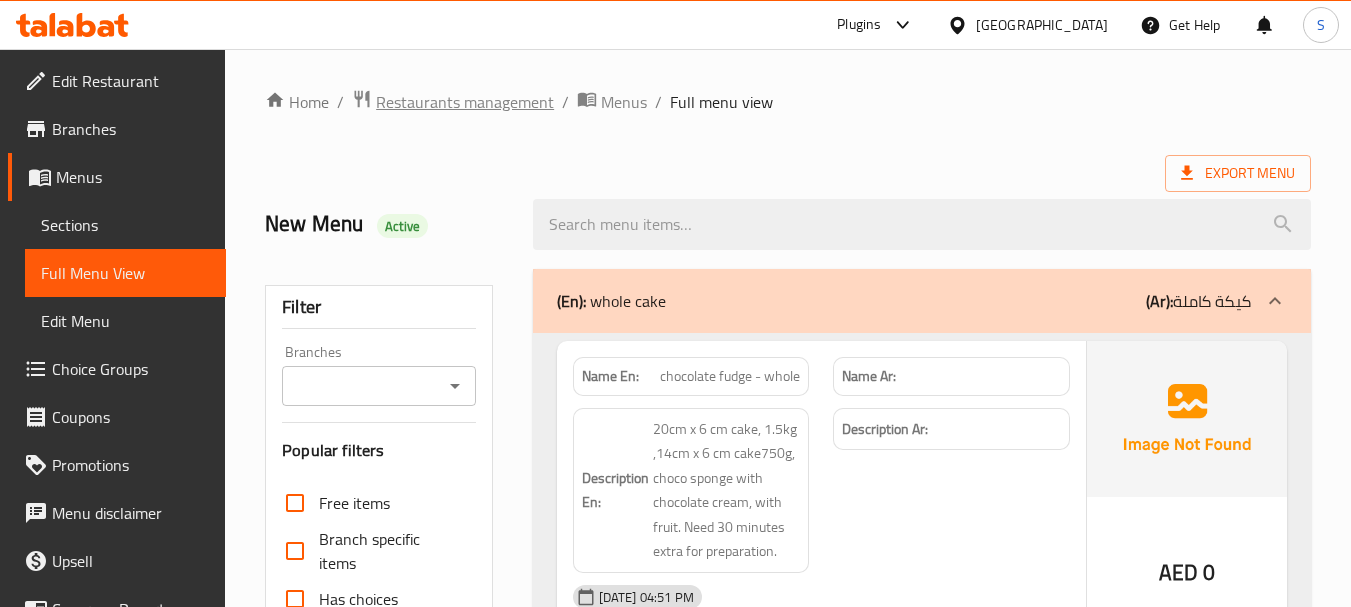 click on "Restaurants management" at bounding box center [465, 102] 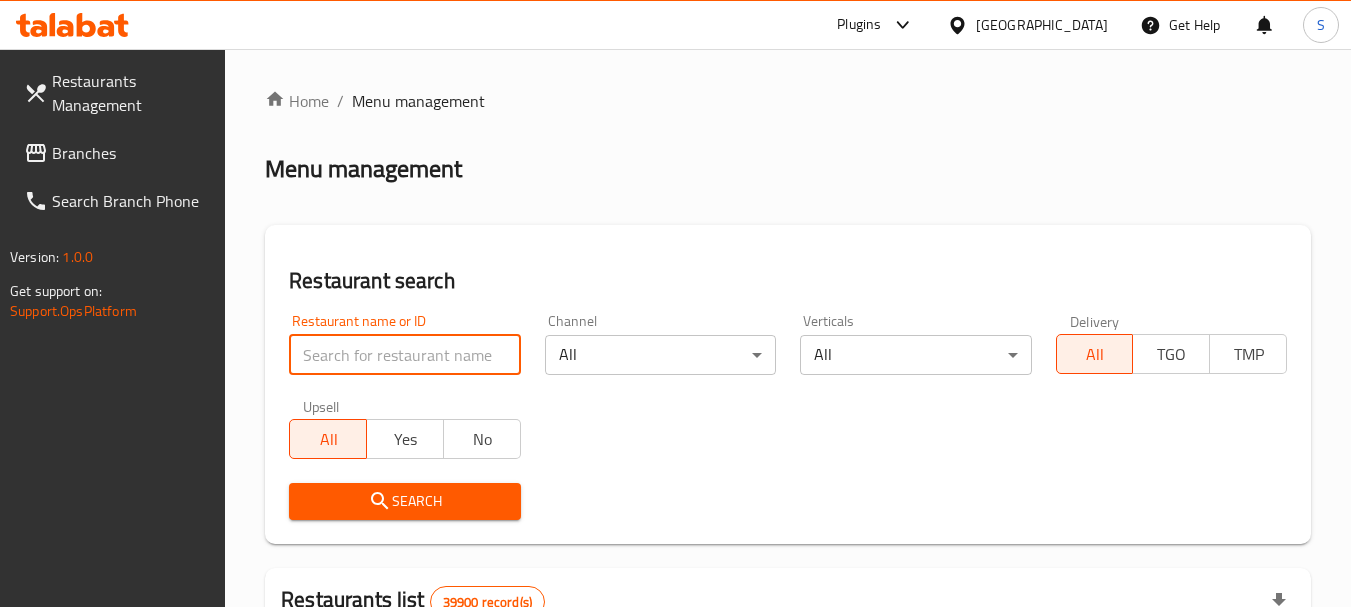 paste on "699635" 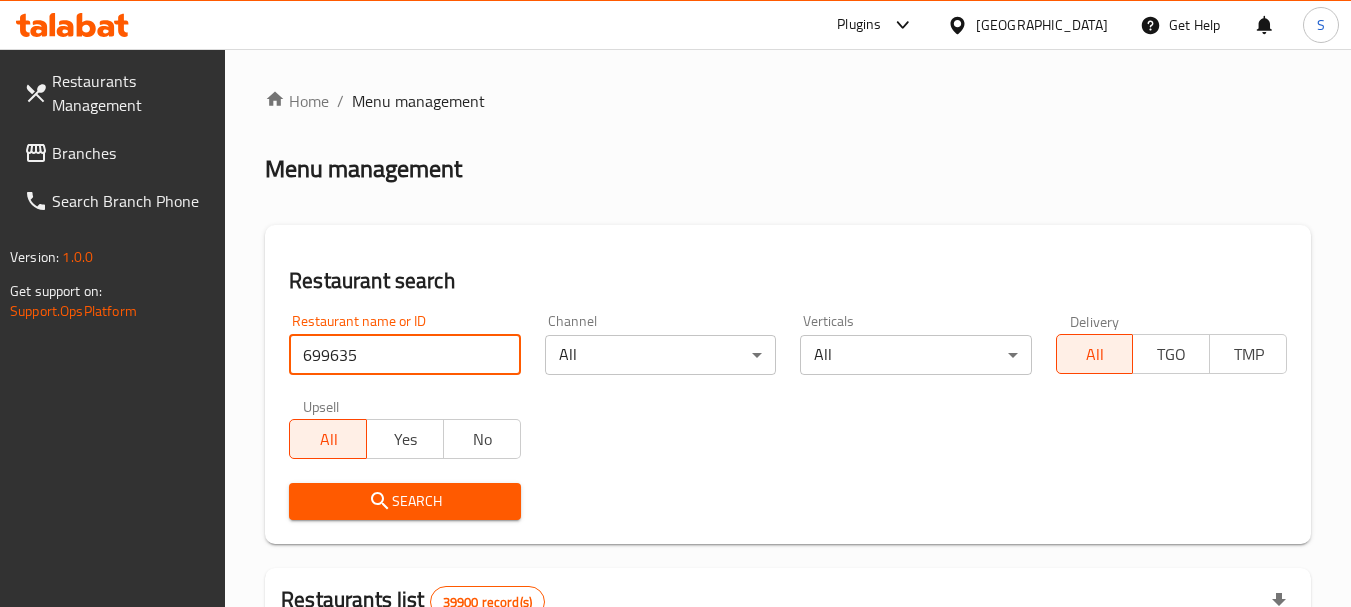 type on "699635" 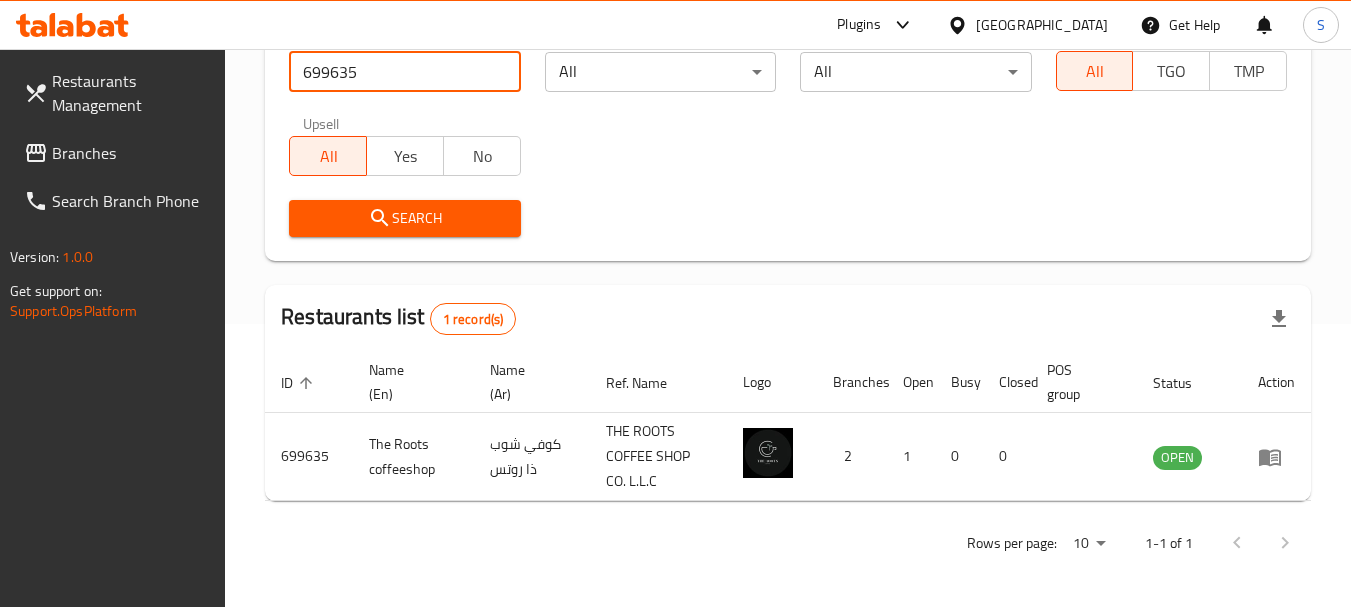 scroll, scrollTop: 285, scrollLeft: 0, axis: vertical 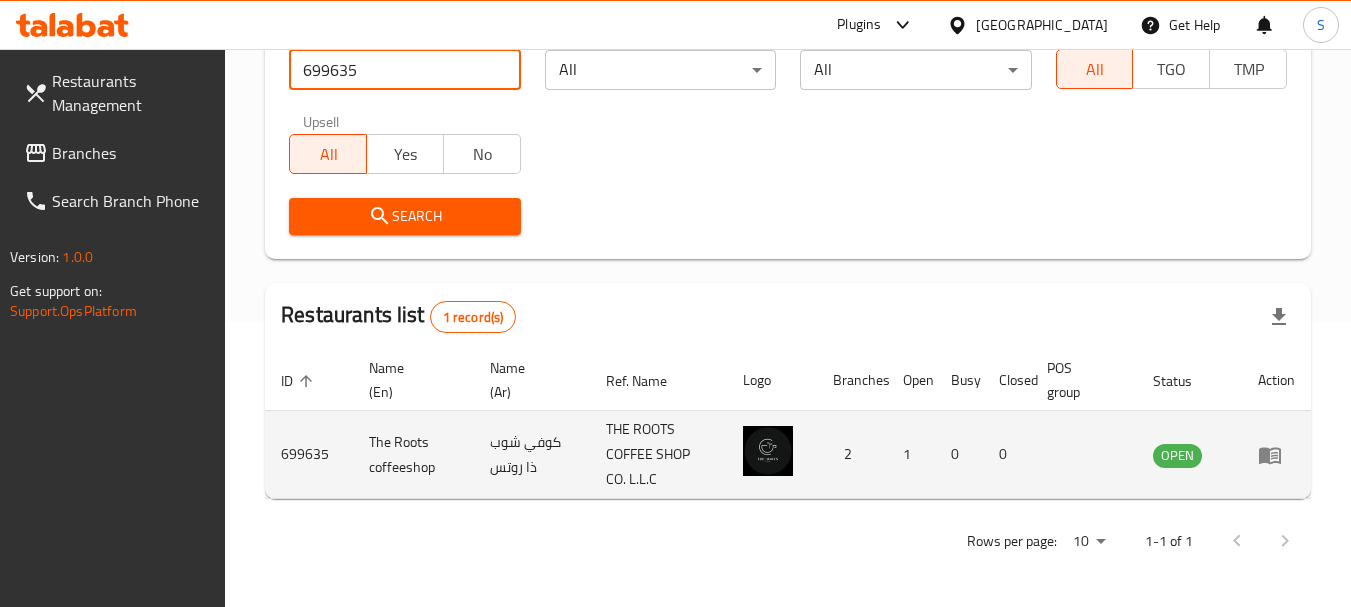 click 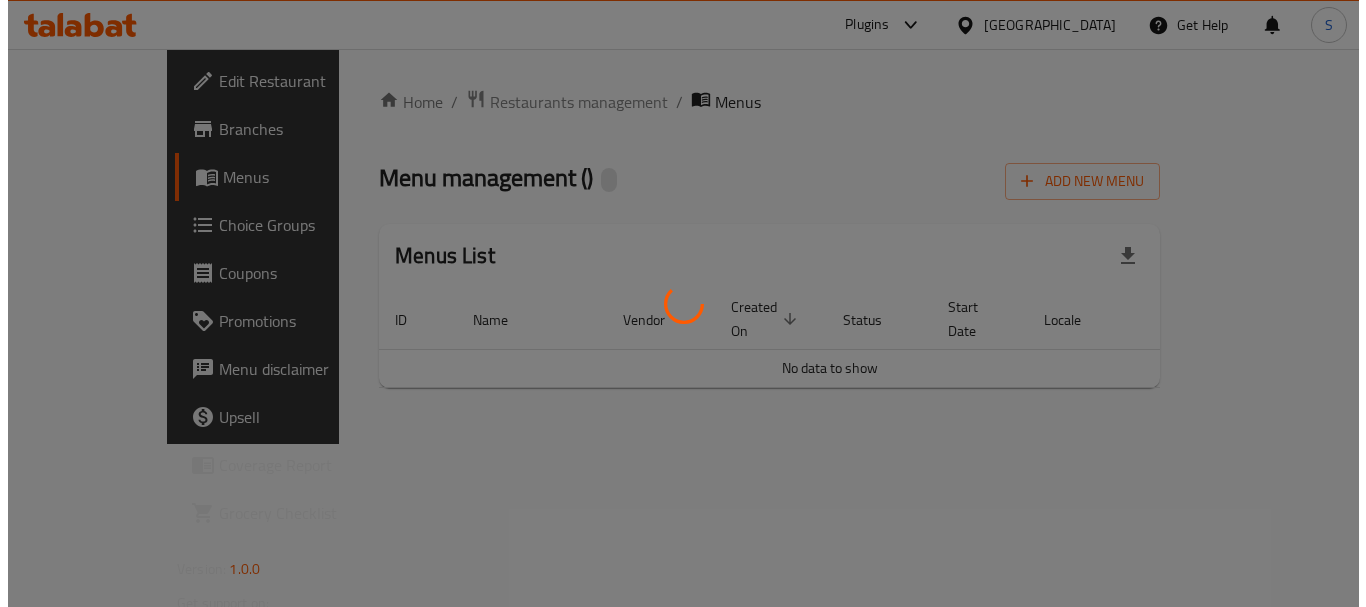 scroll, scrollTop: 0, scrollLeft: 0, axis: both 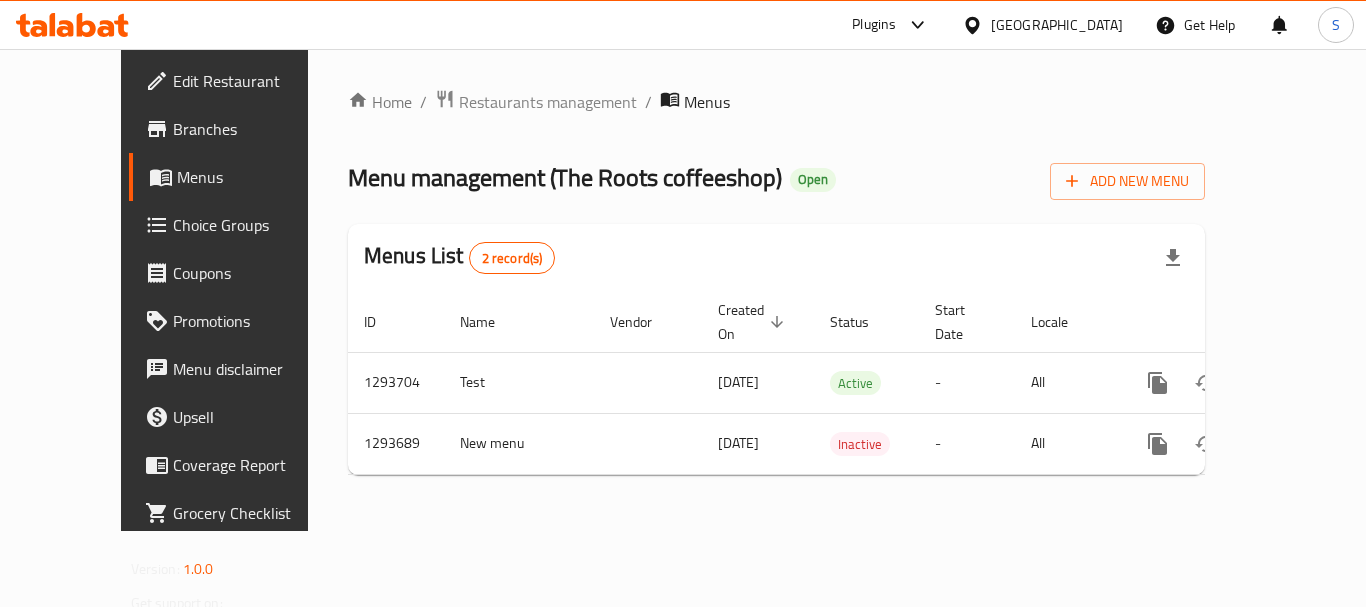 click on "Branches" at bounding box center (253, 129) 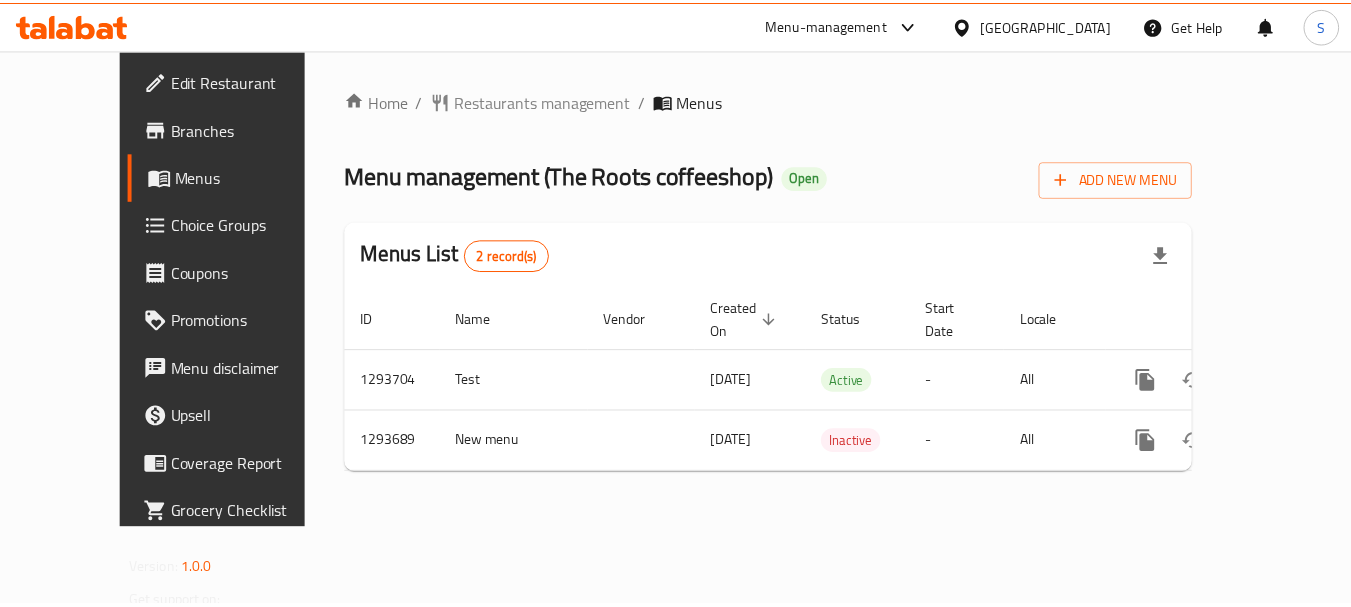 scroll, scrollTop: 0, scrollLeft: 0, axis: both 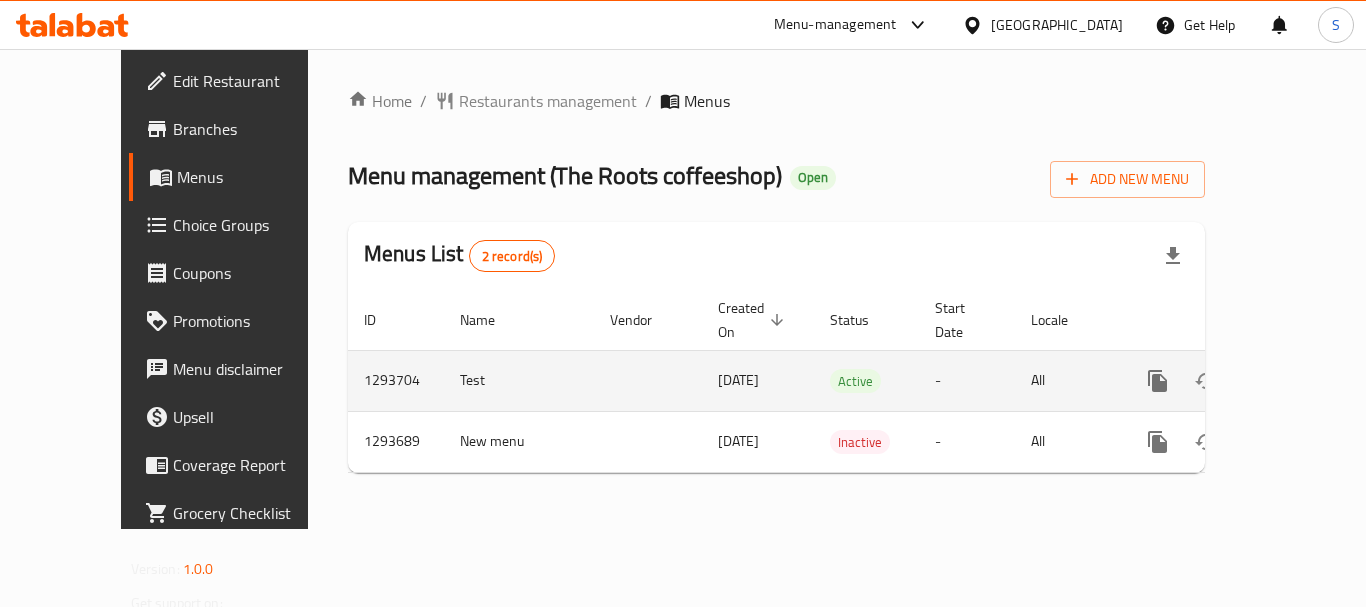 click 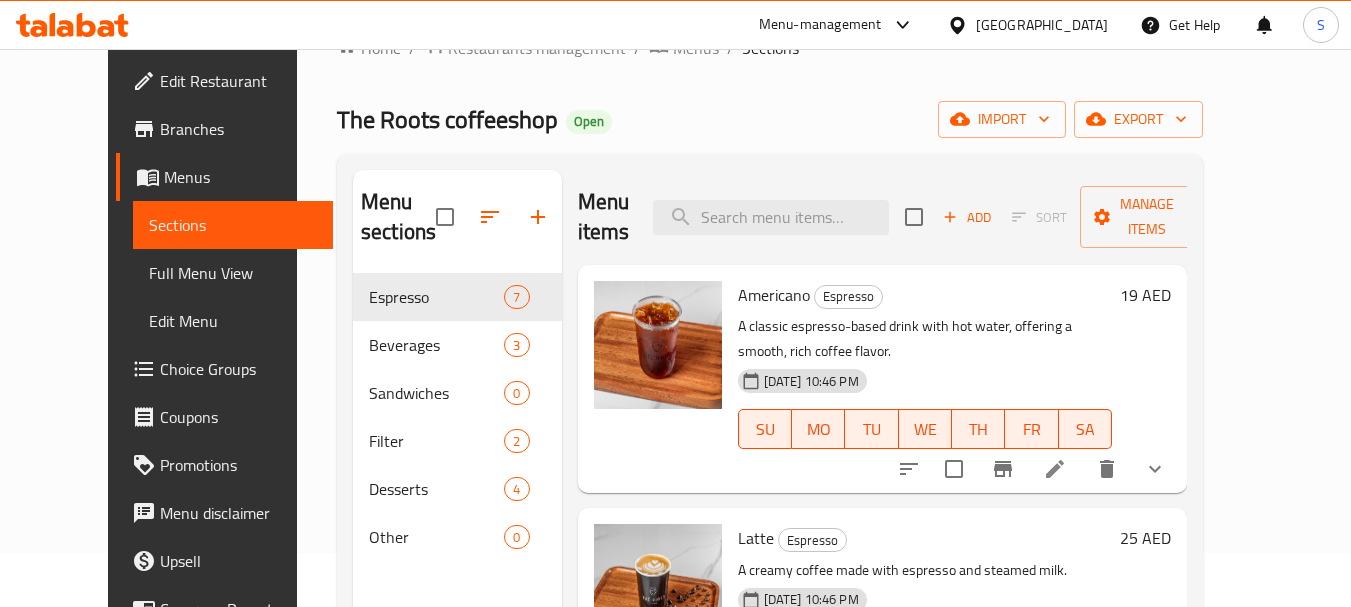 scroll, scrollTop: 100, scrollLeft: 0, axis: vertical 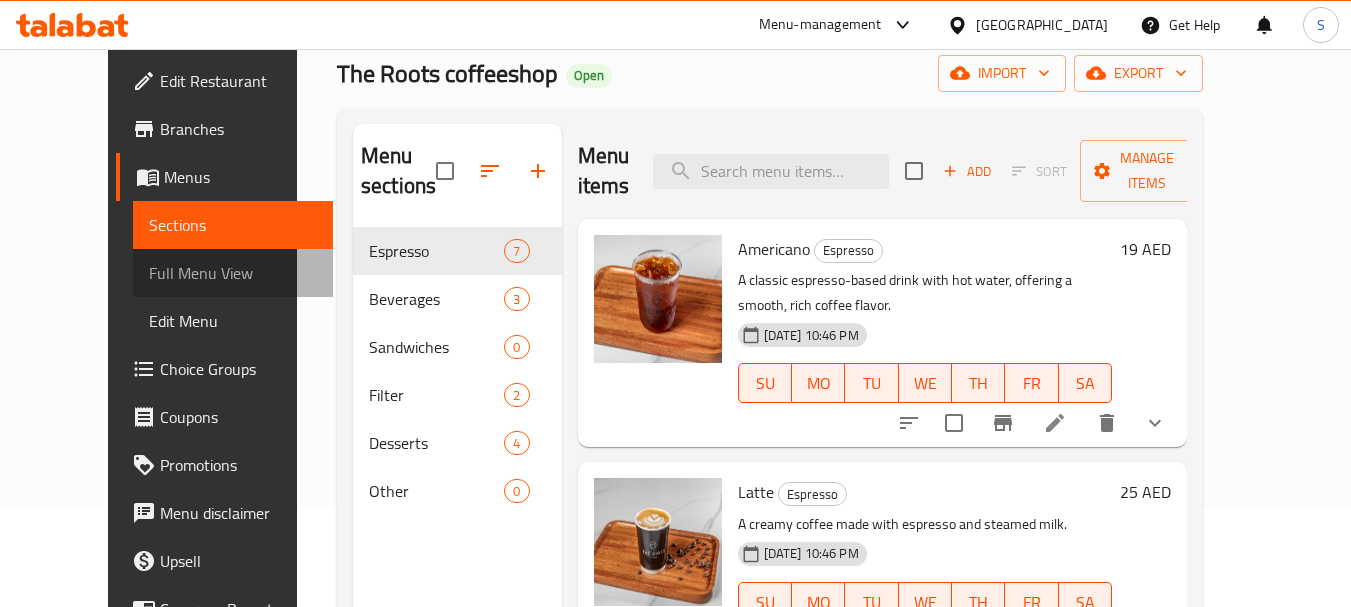 click on "Full Menu View" at bounding box center (233, 273) 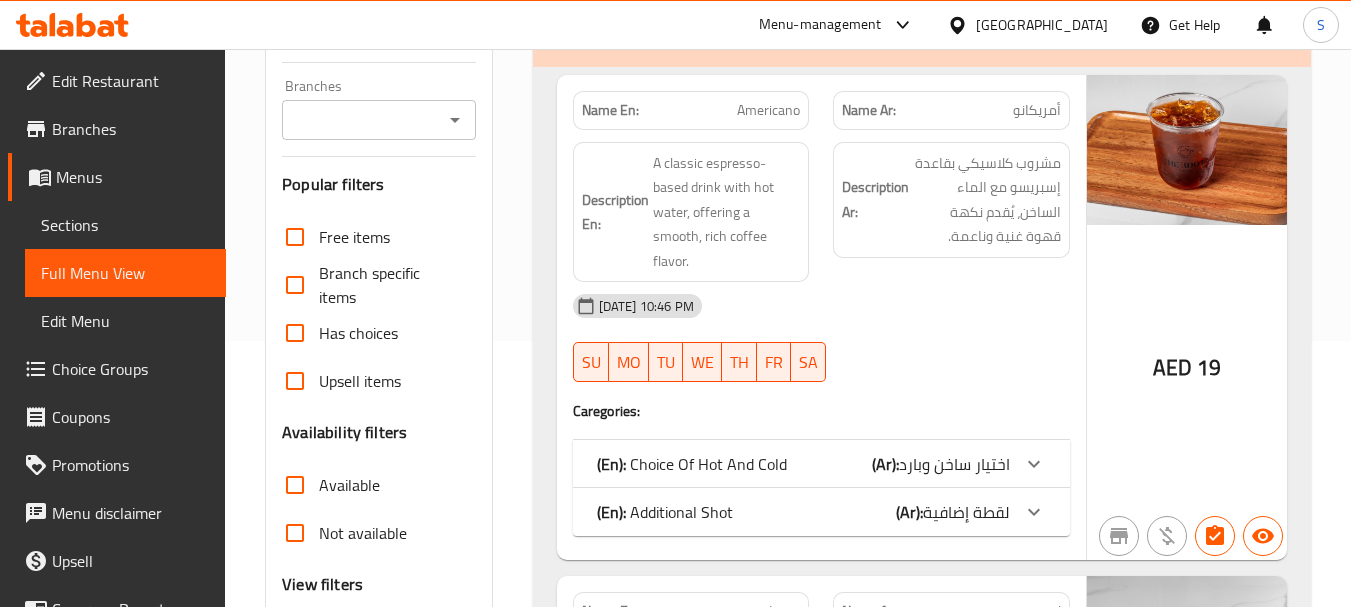 scroll, scrollTop: 100, scrollLeft: 0, axis: vertical 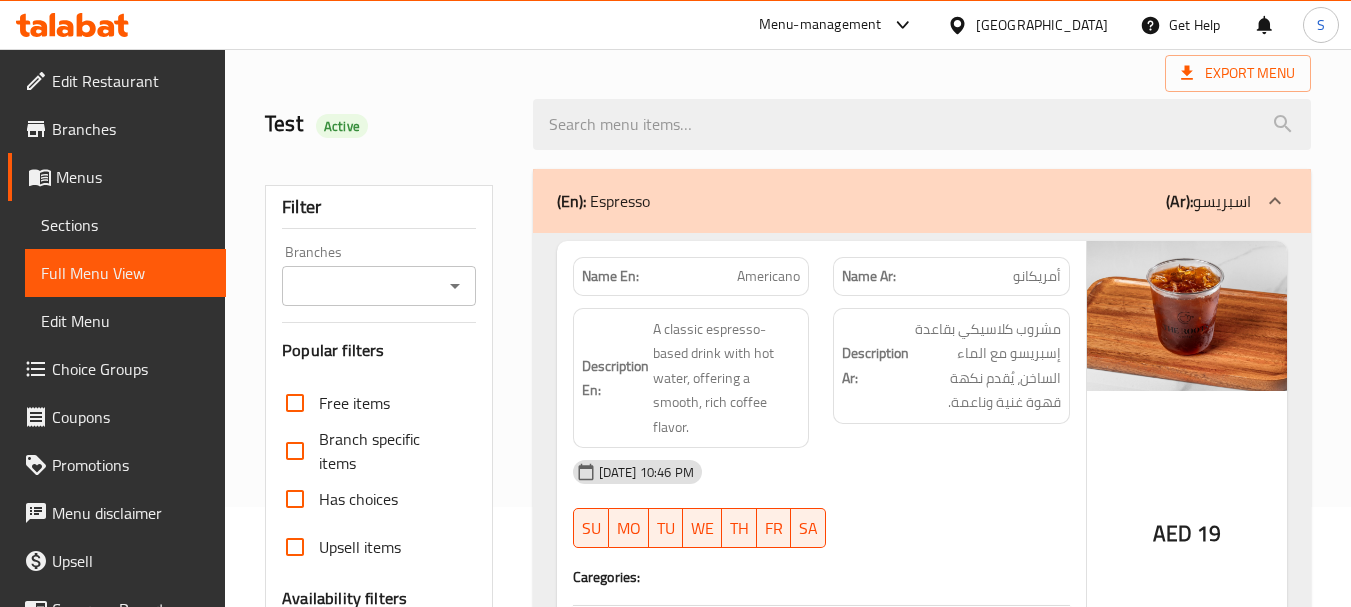 click on "Branches" at bounding box center [362, 286] 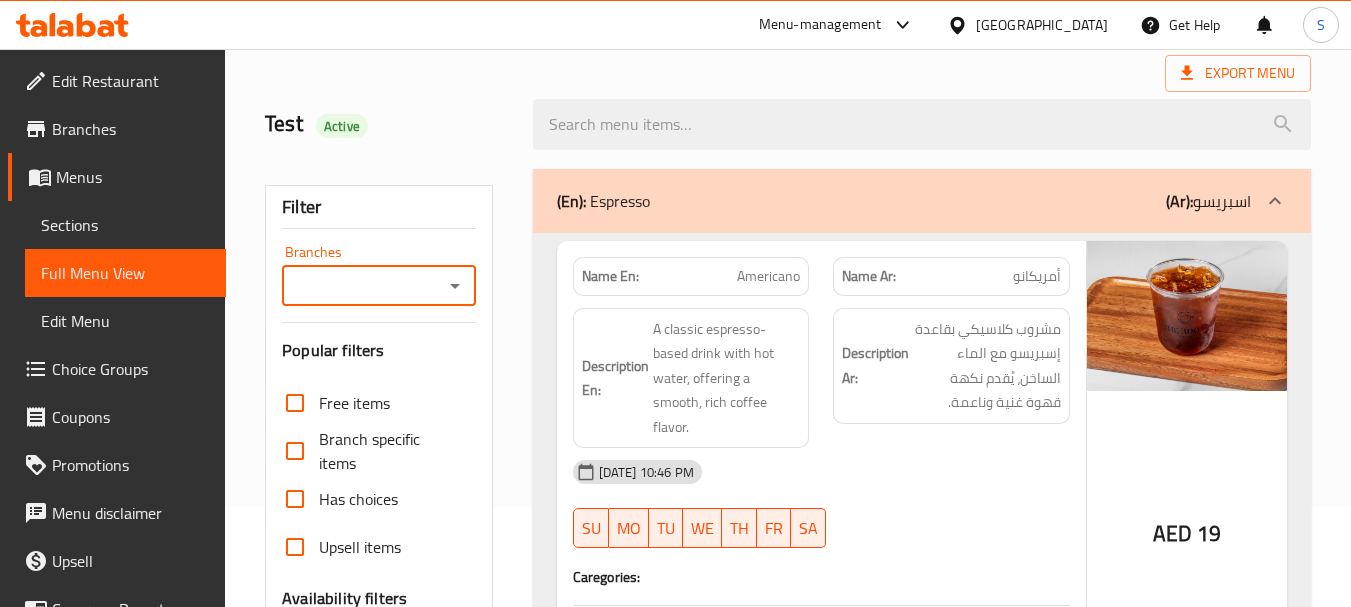 click on "Branches" at bounding box center (378, 286) 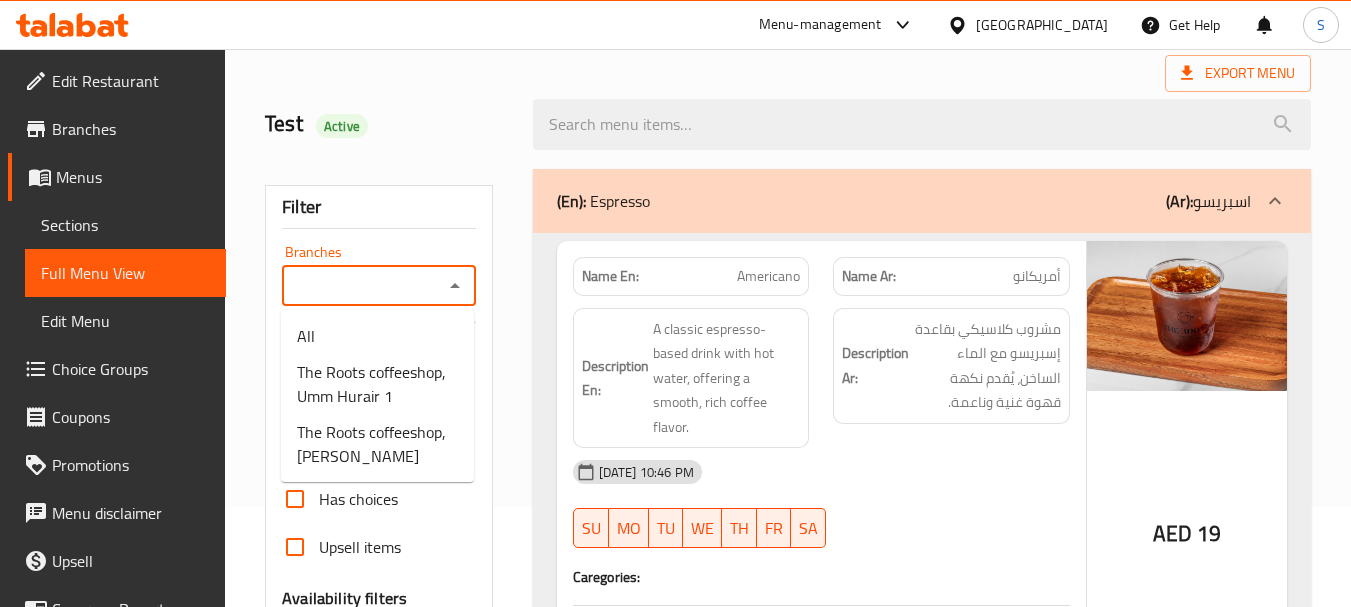 click on "Branches" at bounding box center [362, 286] 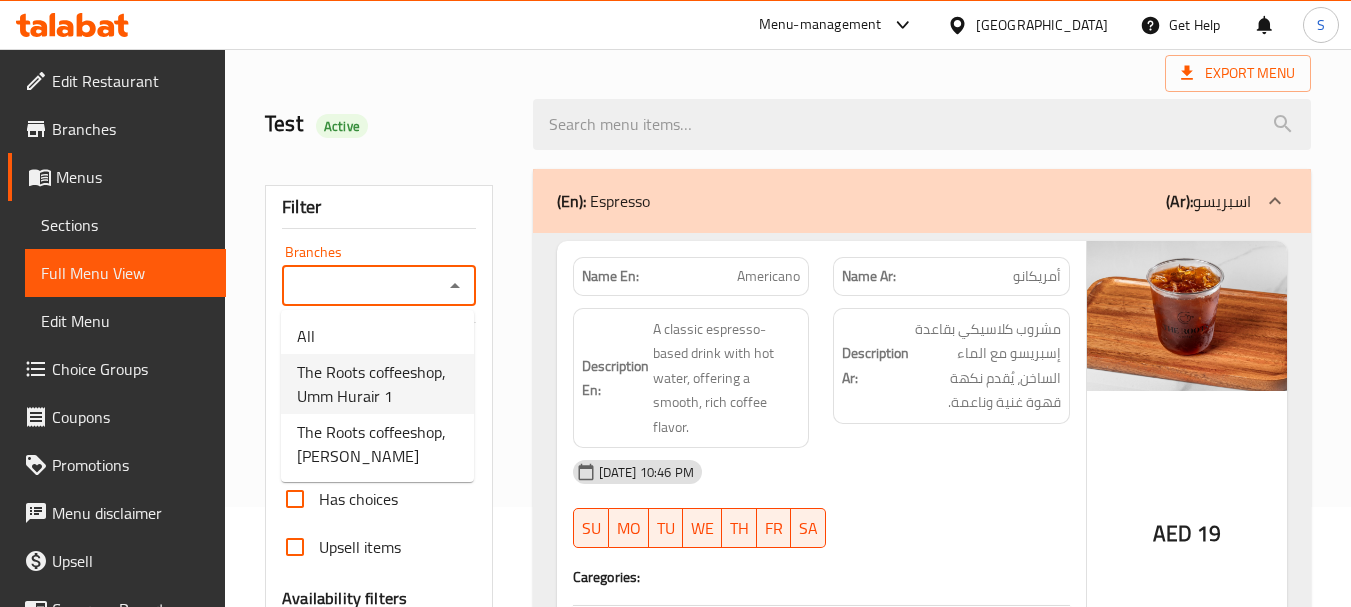 click on "The Roots coffeeshop, Umm Hurair 1" at bounding box center [377, 384] 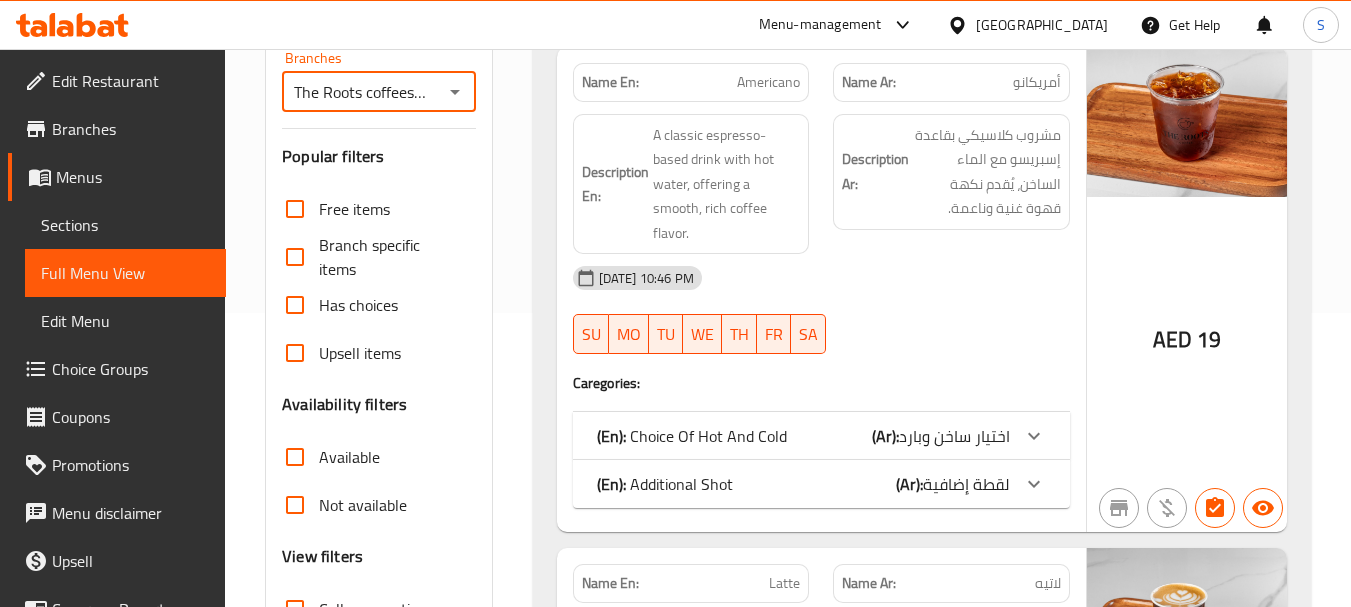 scroll, scrollTop: 300, scrollLeft: 0, axis: vertical 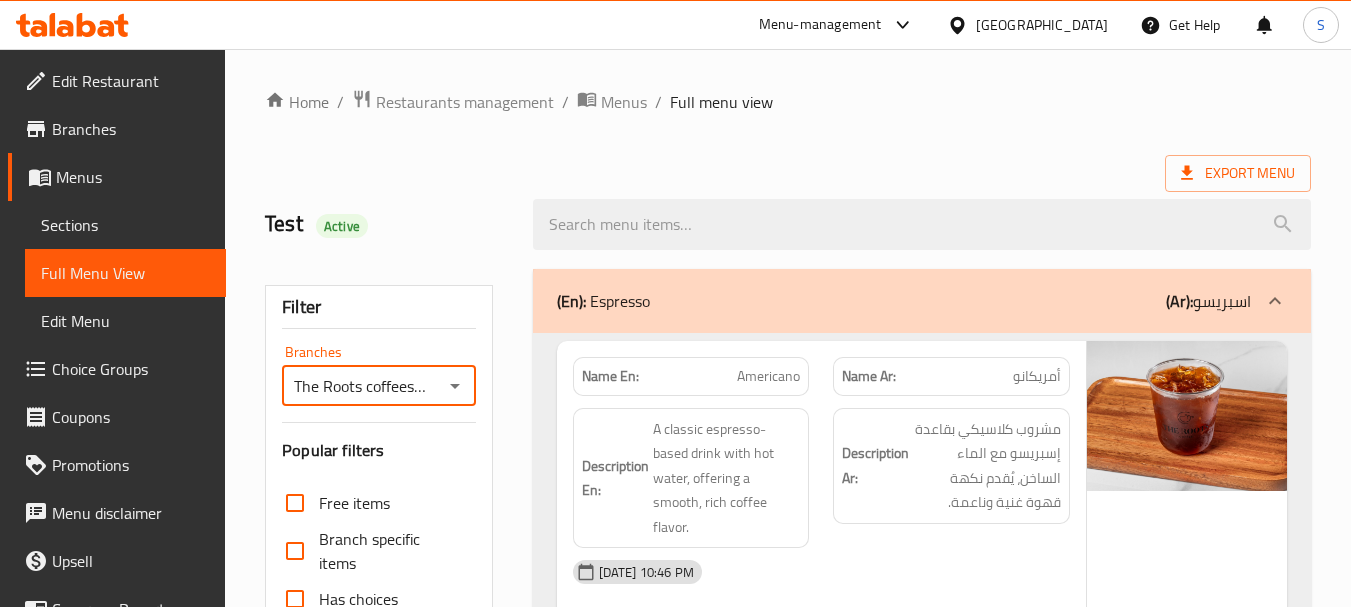 click on "Home / Restaurants management / Menus / Full menu view Export Menu Test   Active Filter Branches The Roots coffeeshop, Umm Hurair 1 Branches Popular filters Free items Branch specific items Has choices Upsell items Availability filters Available Not available View filters Collapse sections Collapse categories Collapse Choices (En):   Espresso (Ar): اسبريسو Name En: Americano Name Ar: أمريكانو Description En: A classic espresso-based drink with hot water, offering a smooth, rich coffee flavor. Description Ar: مشروب كلاسيكي بقاعدة إسبريسو مع الماء الساخن، يُقدم نكهة قهوة غنية وناعمة. 16-06-2025 10:46 PM SU MO TU WE TH FR SA Caregories: (En):   Choice Of Hot And Cold (Ar): اختيار ساخن وبارد Name(En) Name(Ar) Status Price Hot ساخن Active 0 Cold بارد Active 0 (En):   Additional Shot (Ar): لقطة إضافية Name(En) Name(Ar) Status Price Extra Espresso Shot شوت إسبريسو إضافي Active 5 AED 19 Latte" at bounding box center (788, 3944) 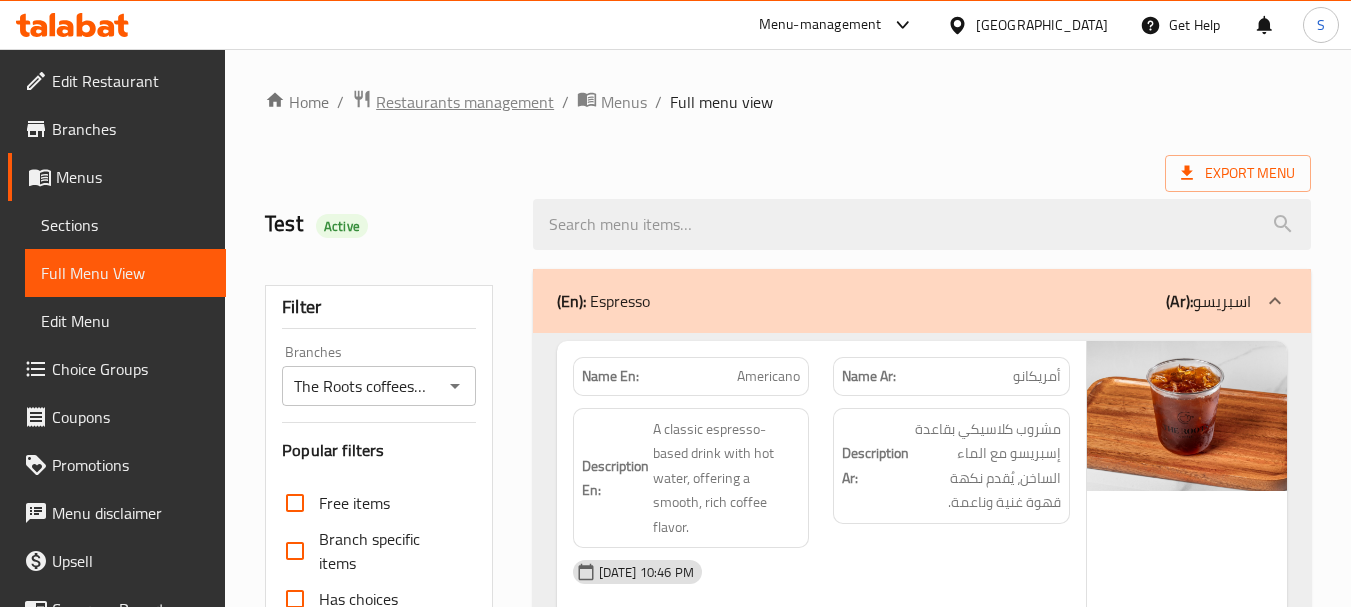 click on "Restaurants management" at bounding box center (465, 102) 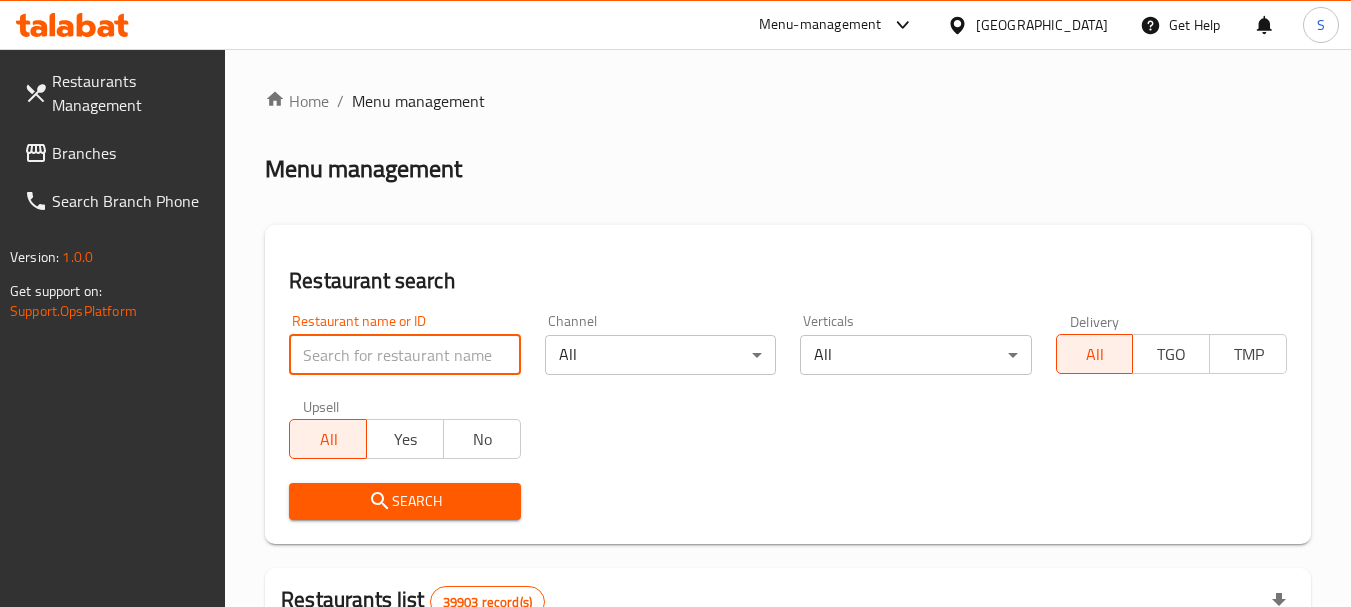 click at bounding box center (404, 355) 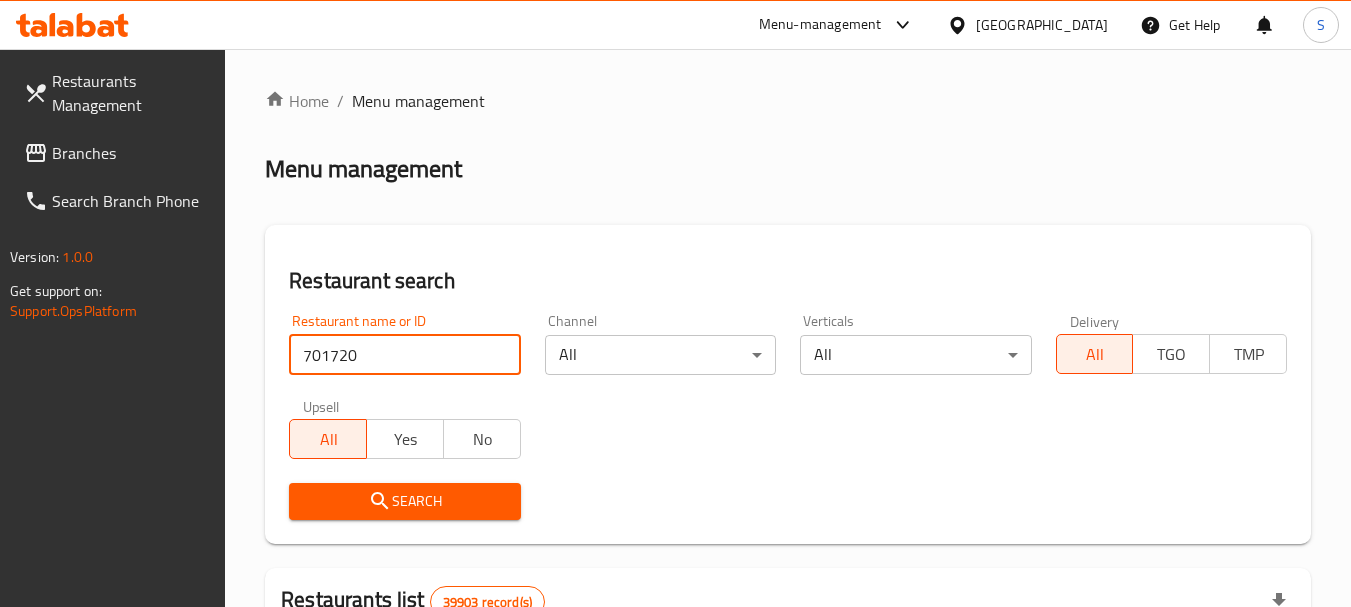 type on "701720" 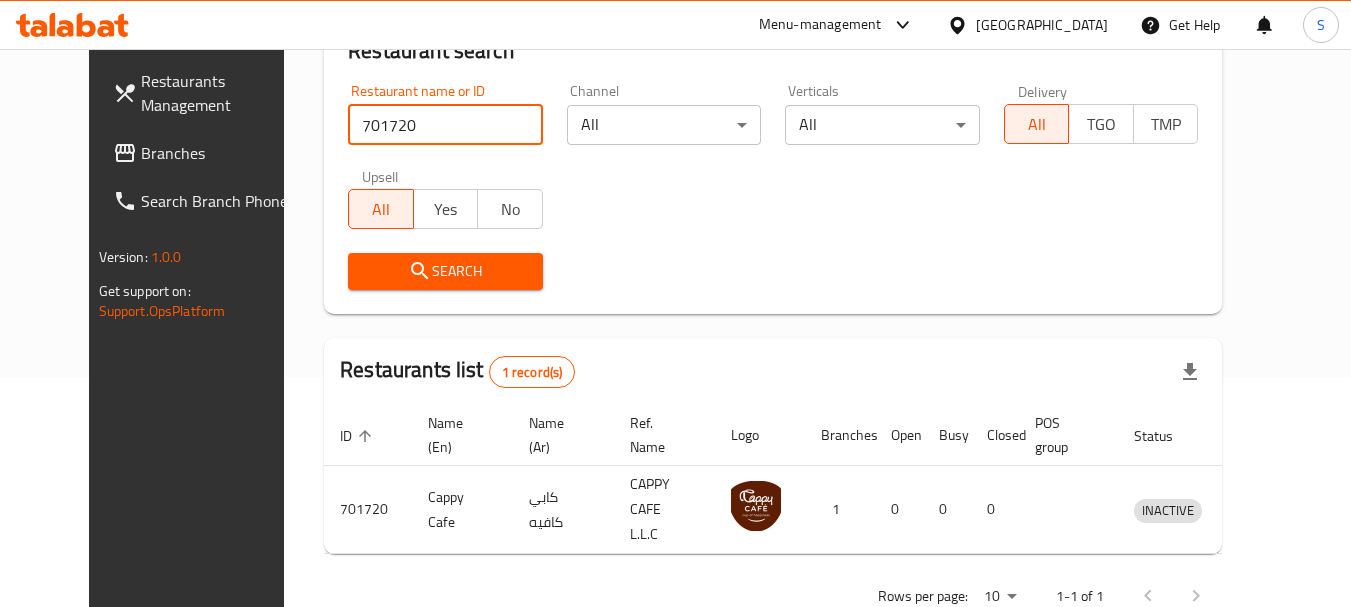 scroll, scrollTop: 268, scrollLeft: 0, axis: vertical 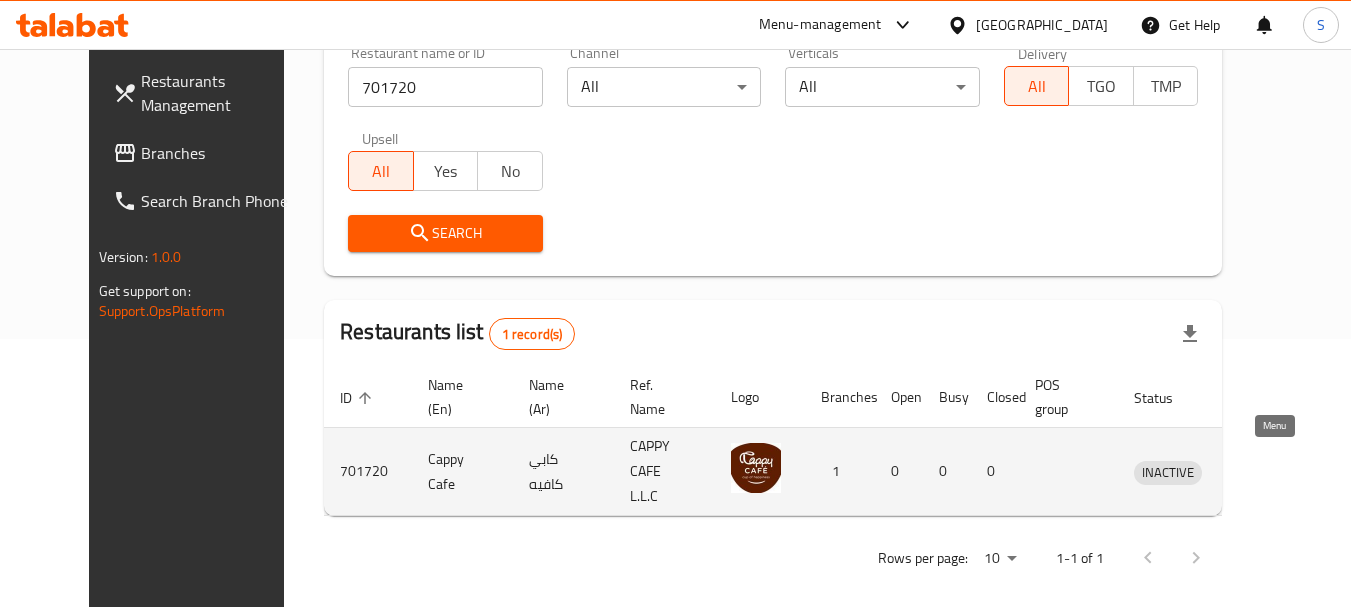 click 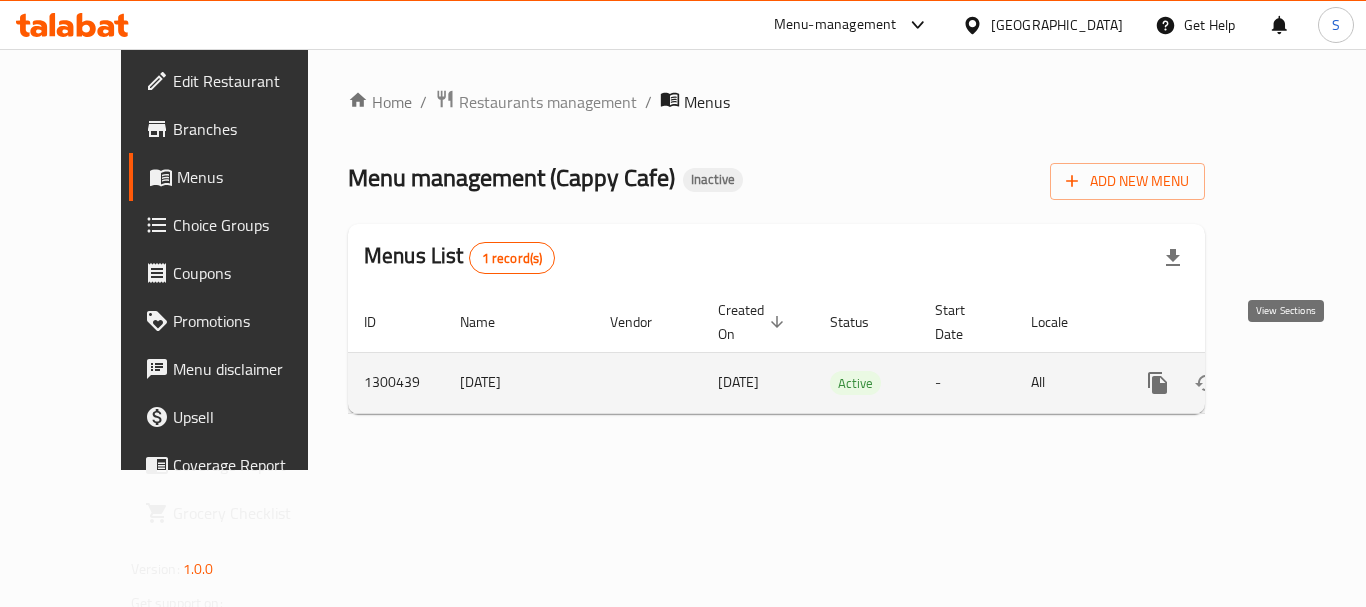click 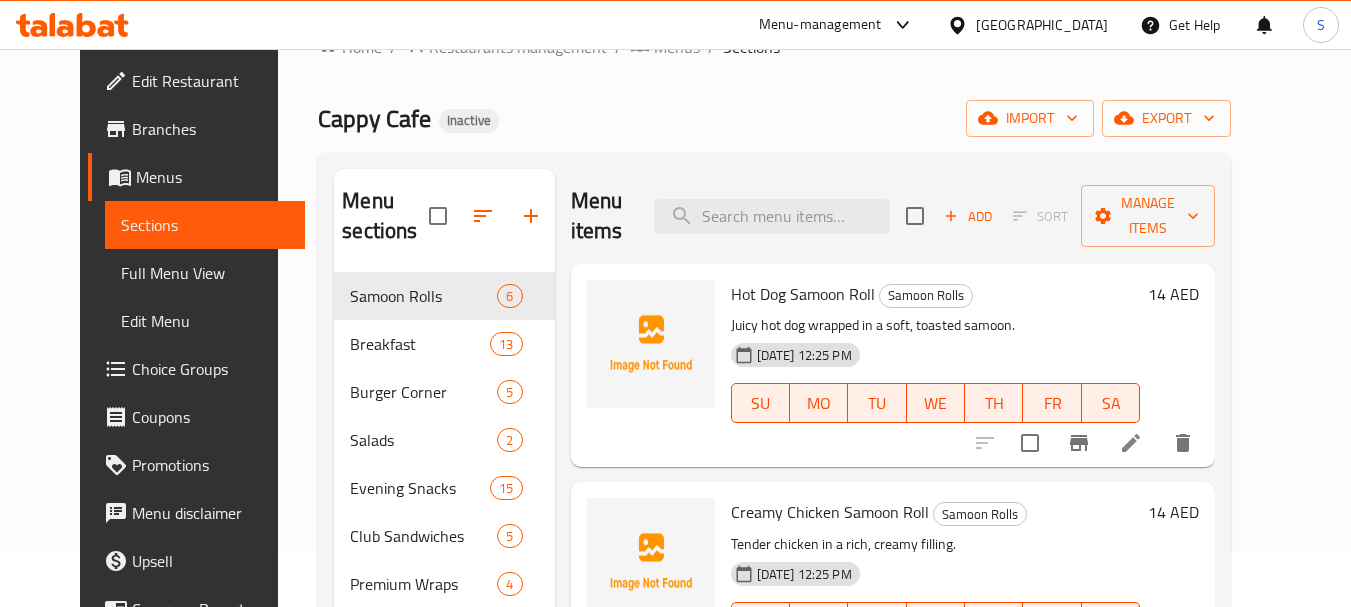 scroll, scrollTop: 0, scrollLeft: 0, axis: both 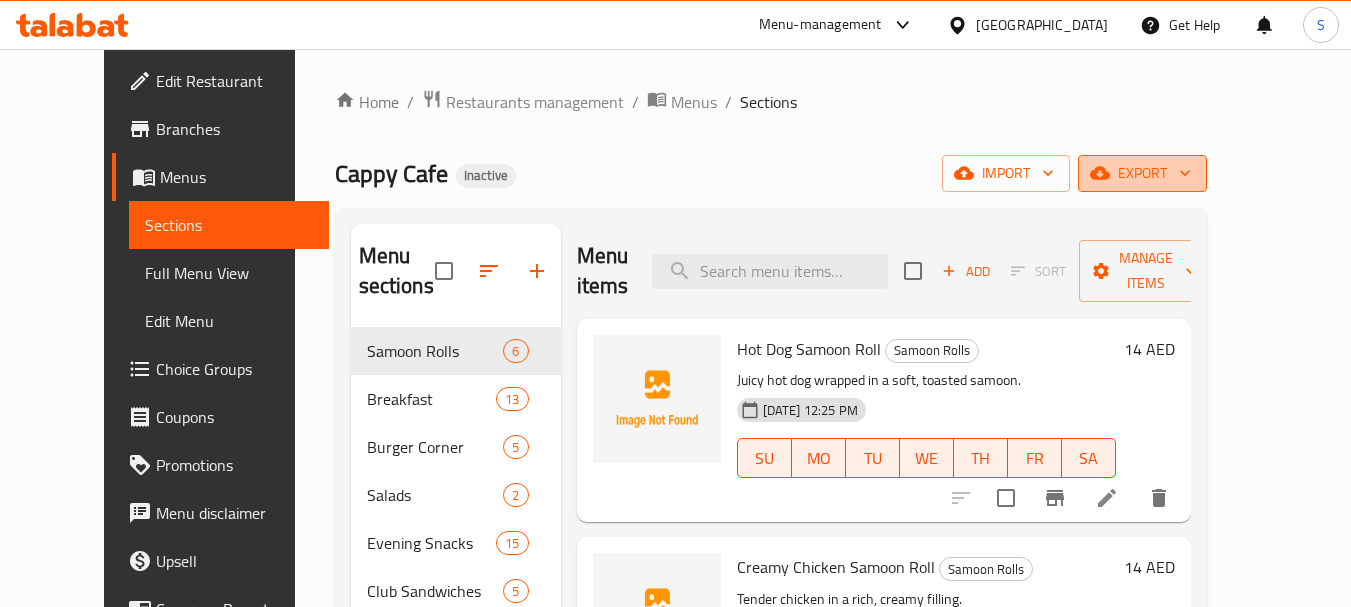 click on "export" at bounding box center [1142, 173] 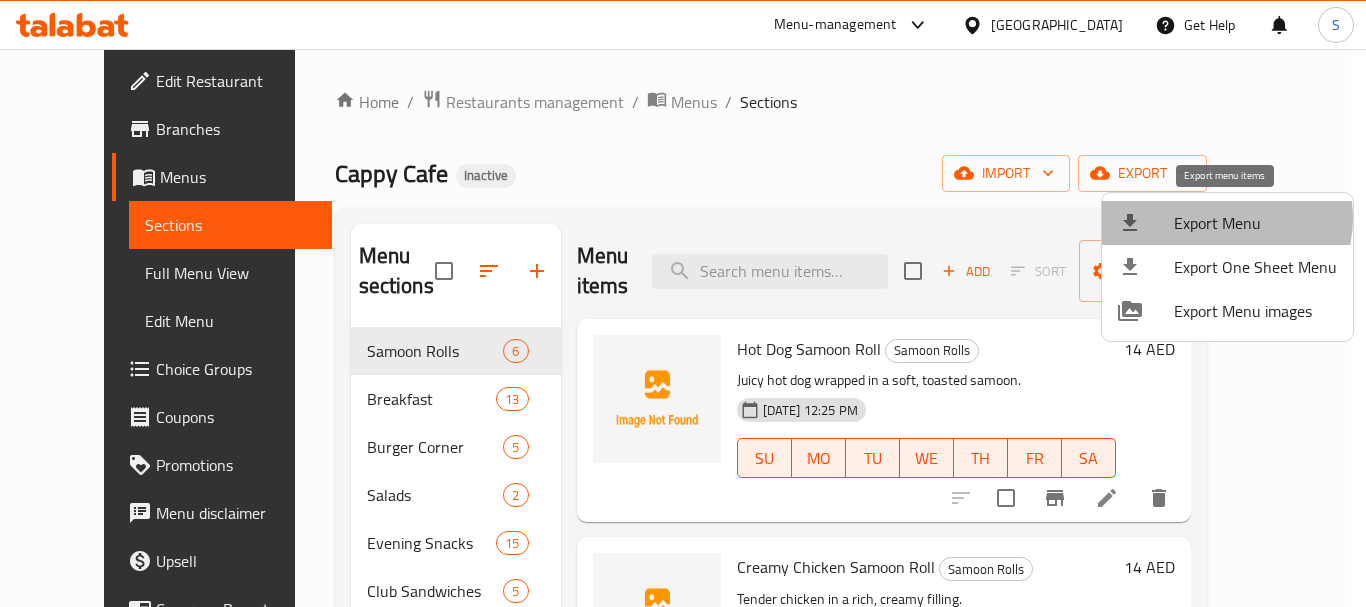 click on "Export Menu" at bounding box center (1255, 223) 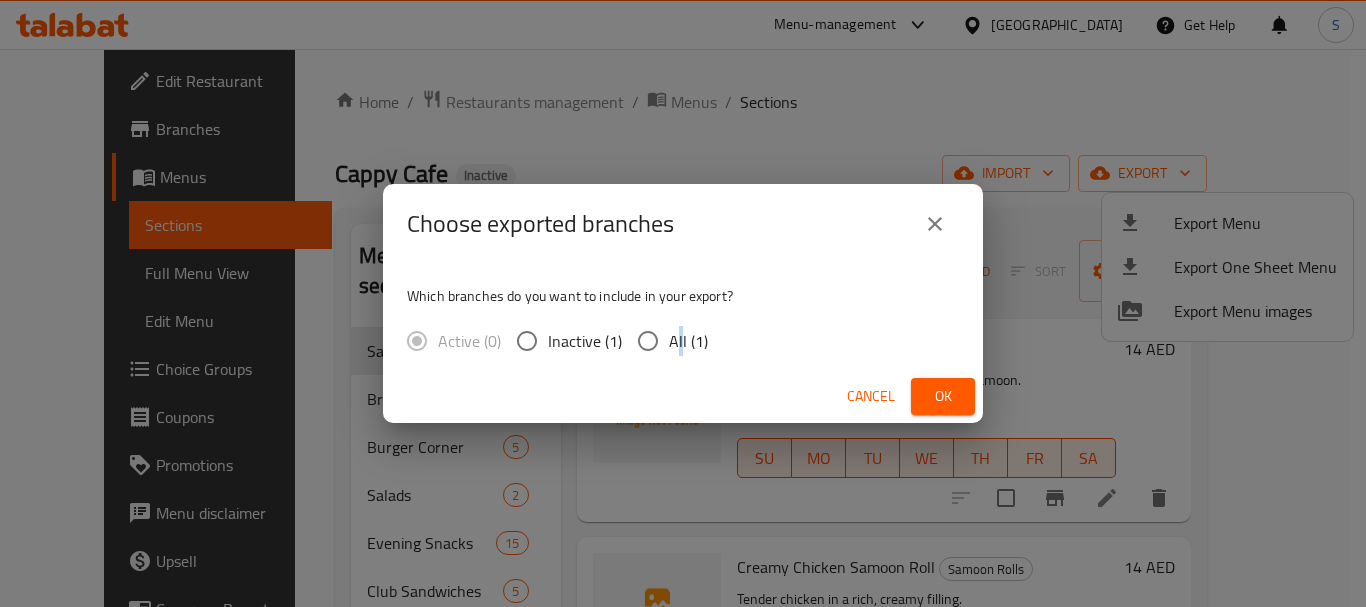 click on "All (1)" at bounding box center [688, 341] 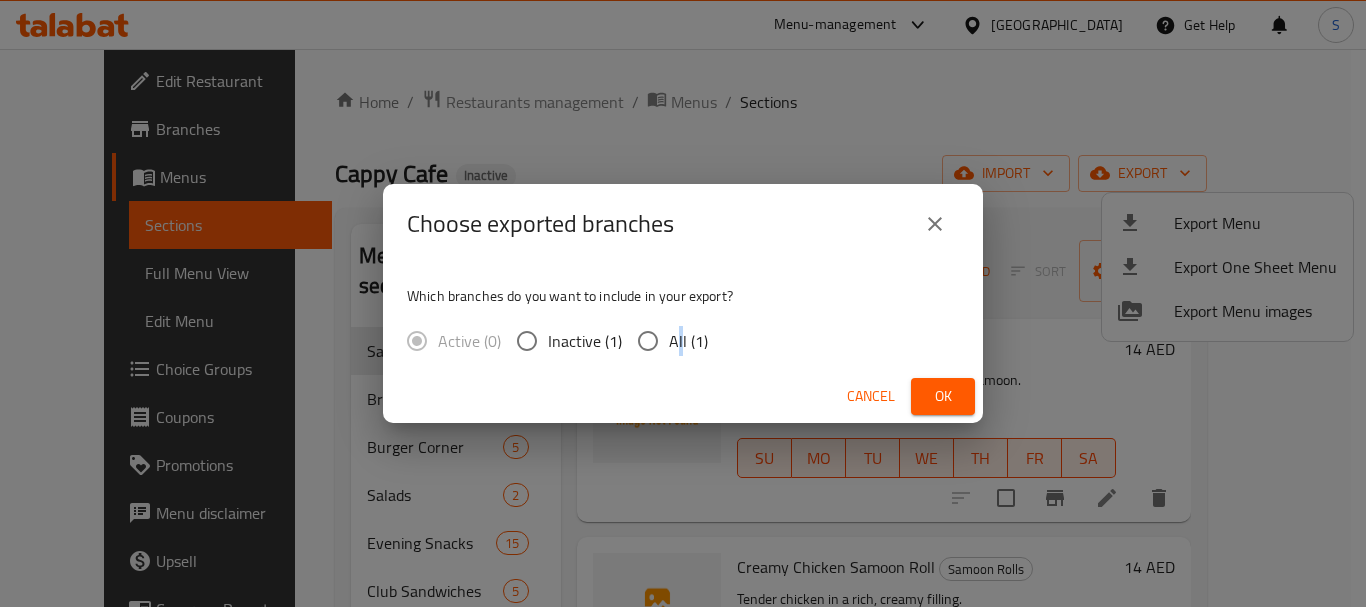 click on "All (1)" at bounding box center (648, 341) 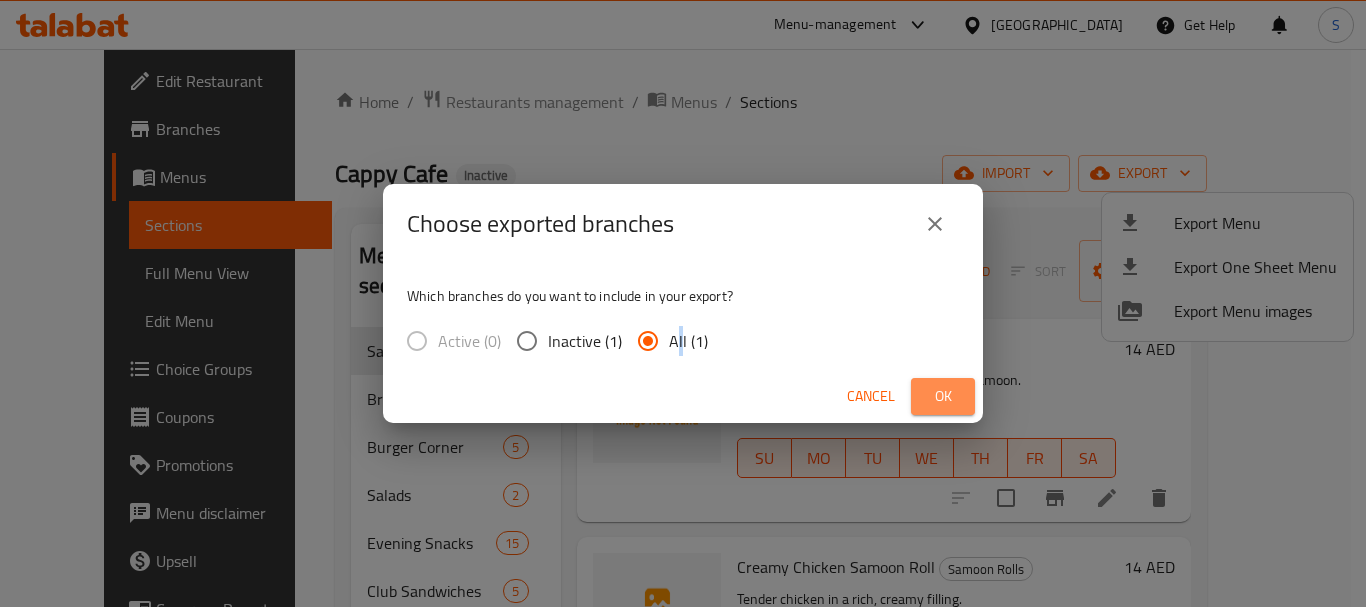 click on "Ok" at bounding box center [943, 396] 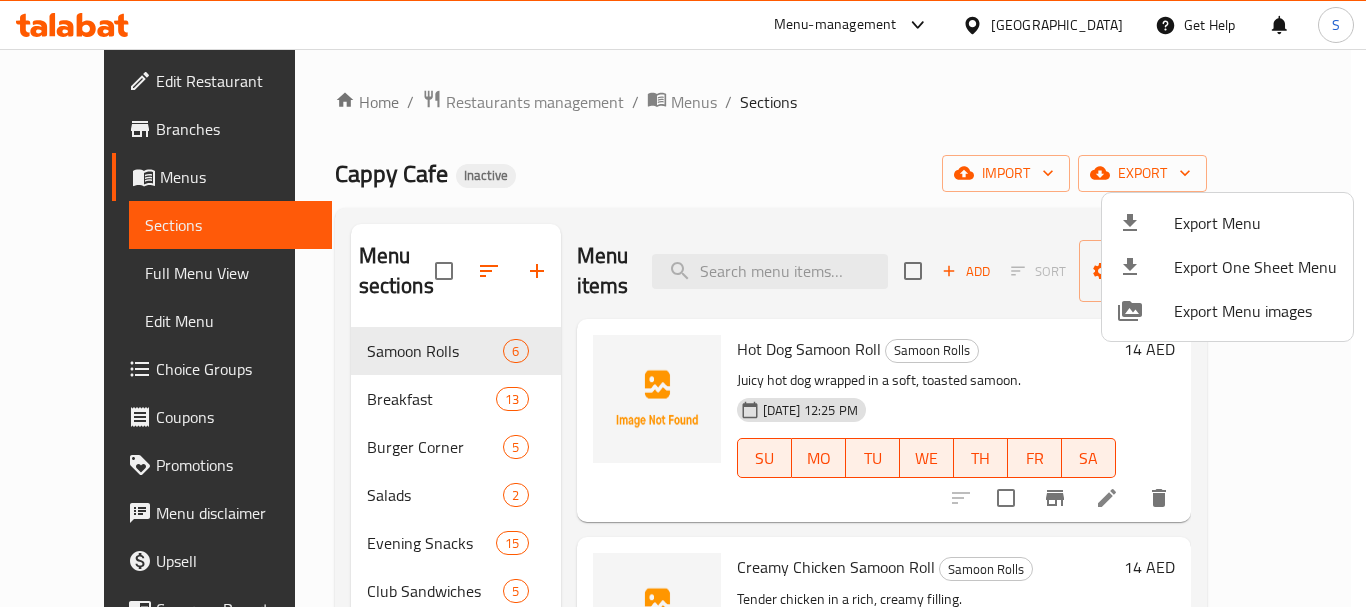 click at bounding box center [683, 303] 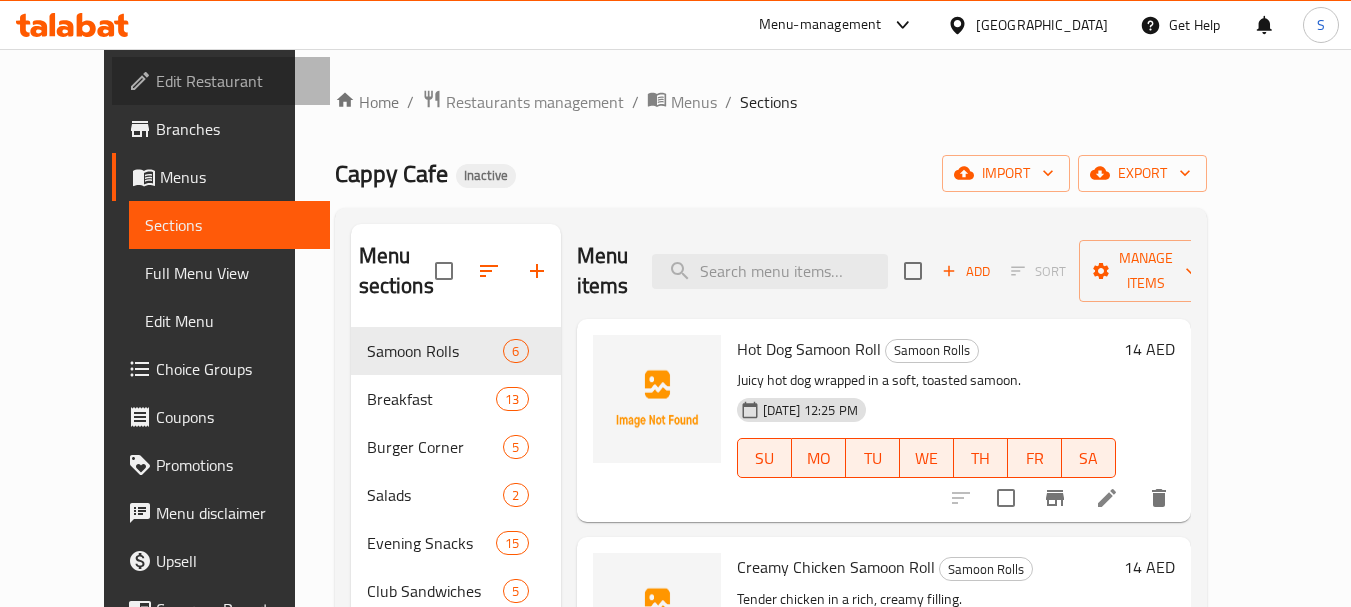 click on "Edit Restaurant" at bounding box center (235, 81) 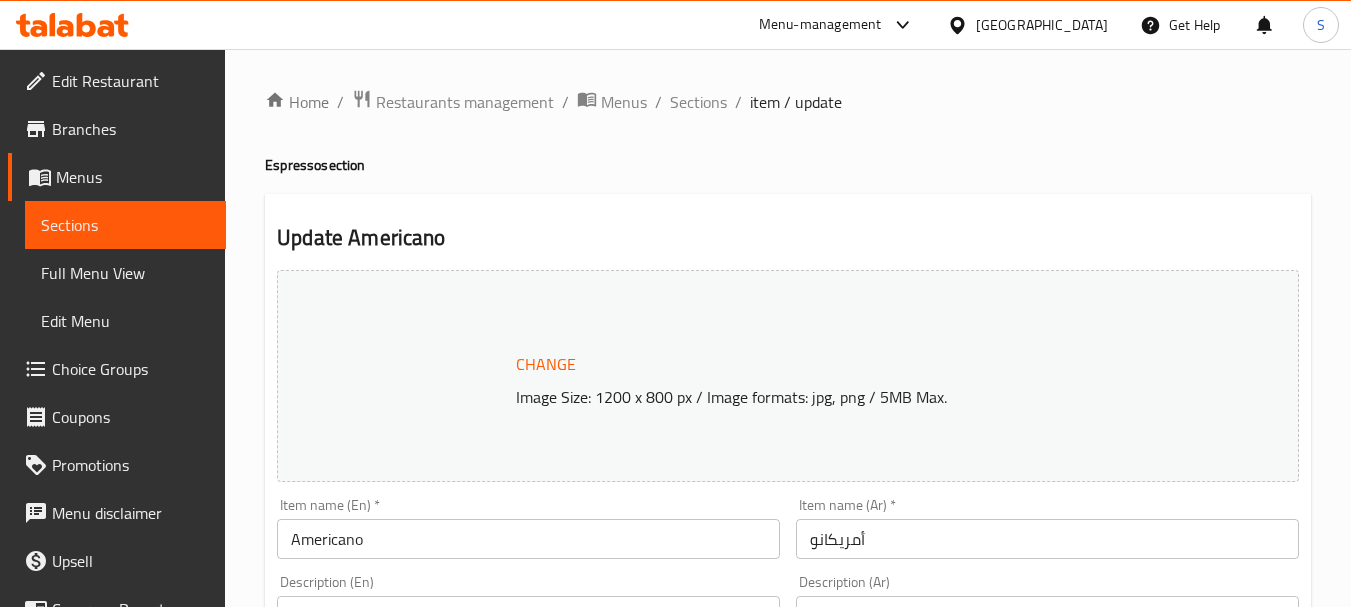 scroll, scrollTop: 0, scrollLeft: 0, axis: both 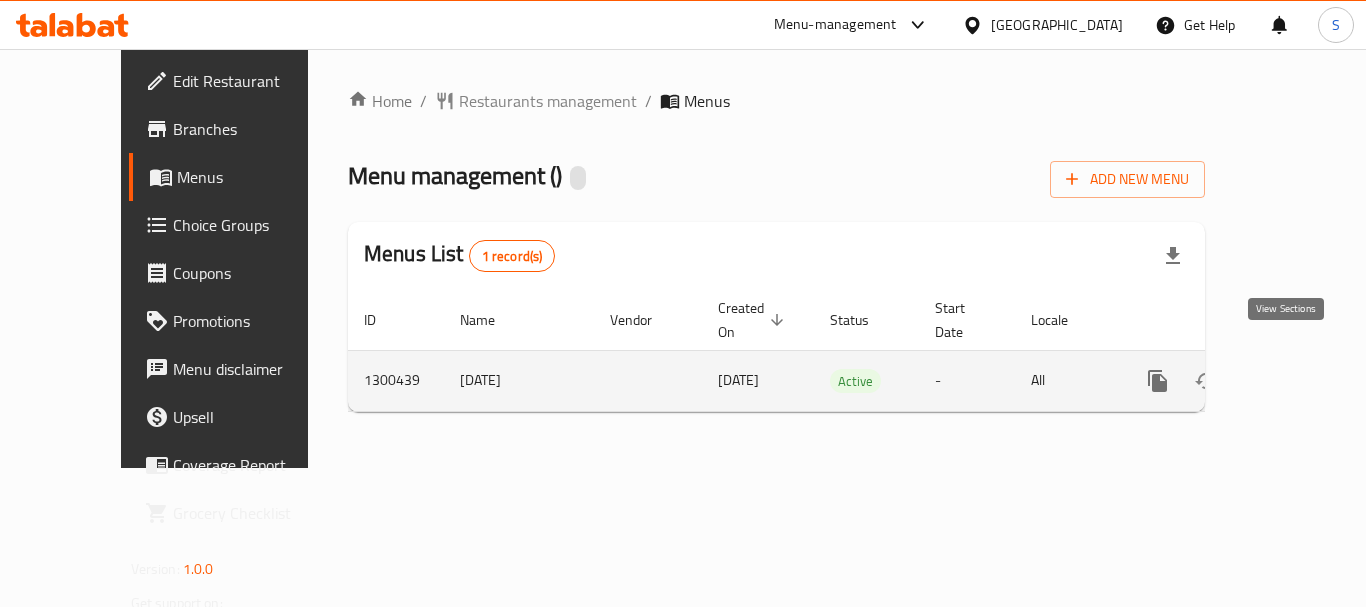 click 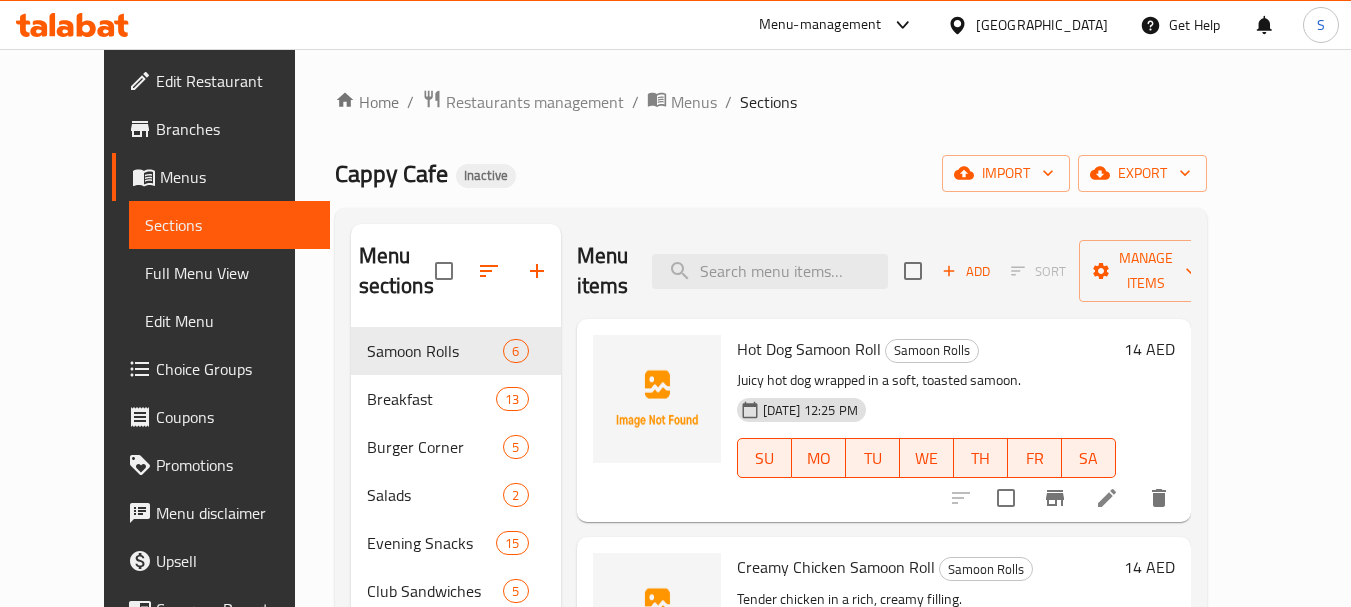 scroll, scrollTop: 100, scrollLeft: 0, axis: vertical 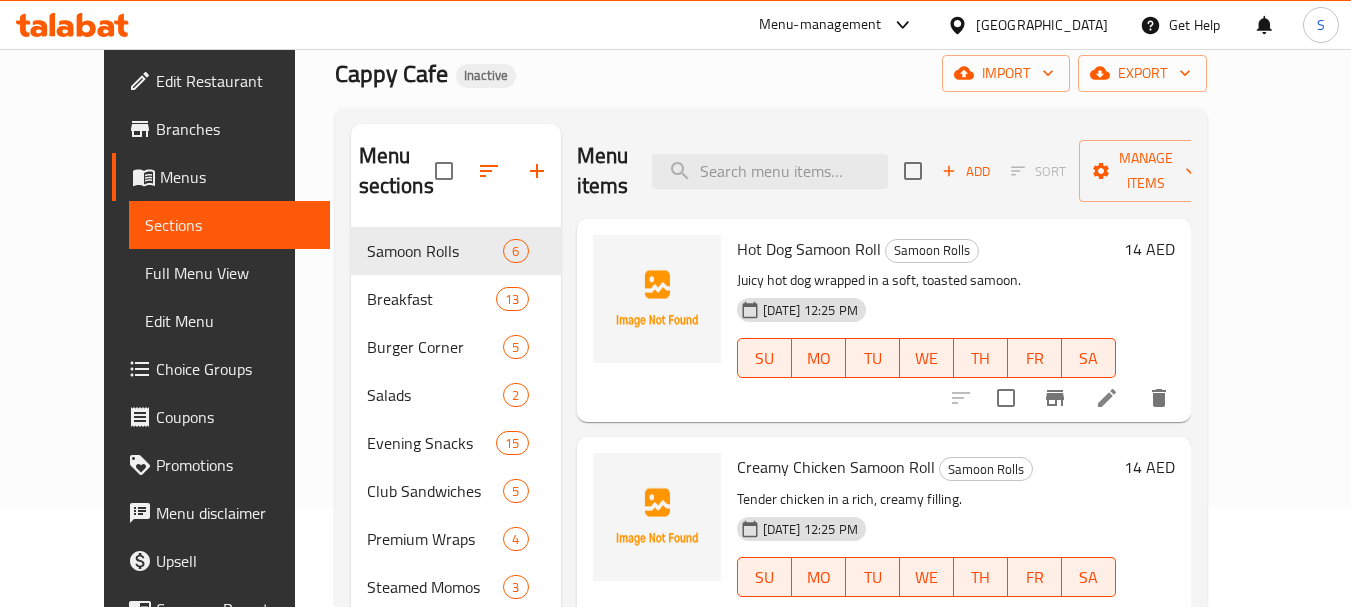 click on "Full Menu View" at bounding box center [229, 273] 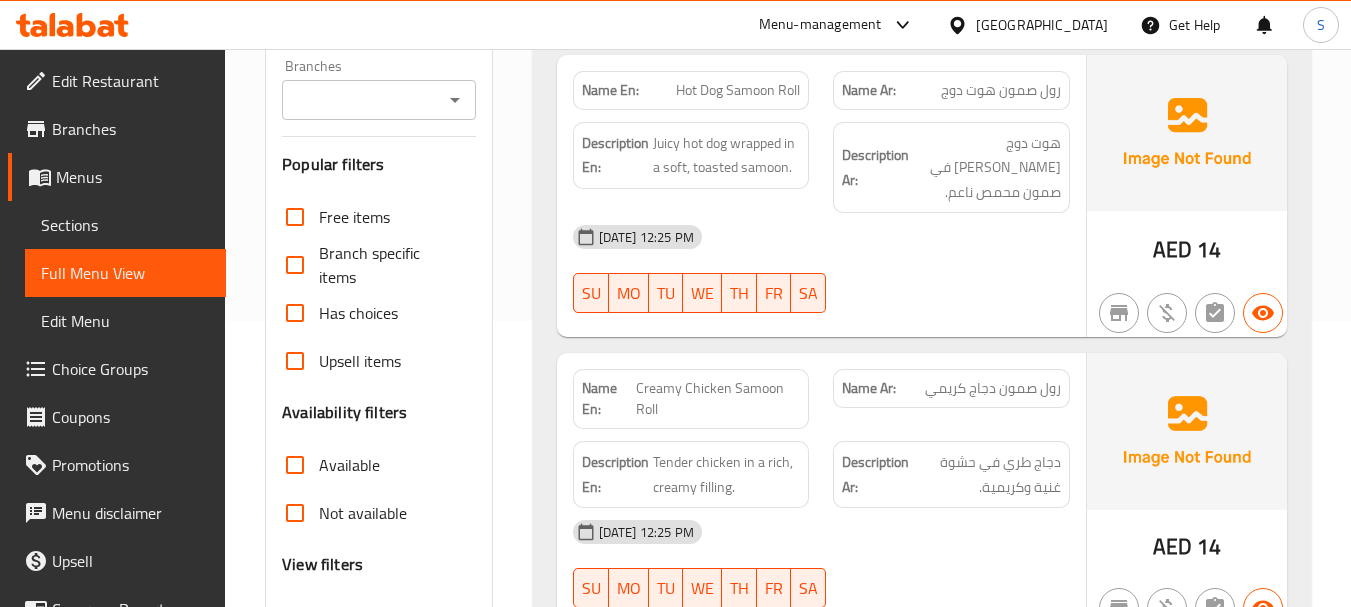 scroll, scrollTop: 500, scrollLeft: 0, axis: vertical 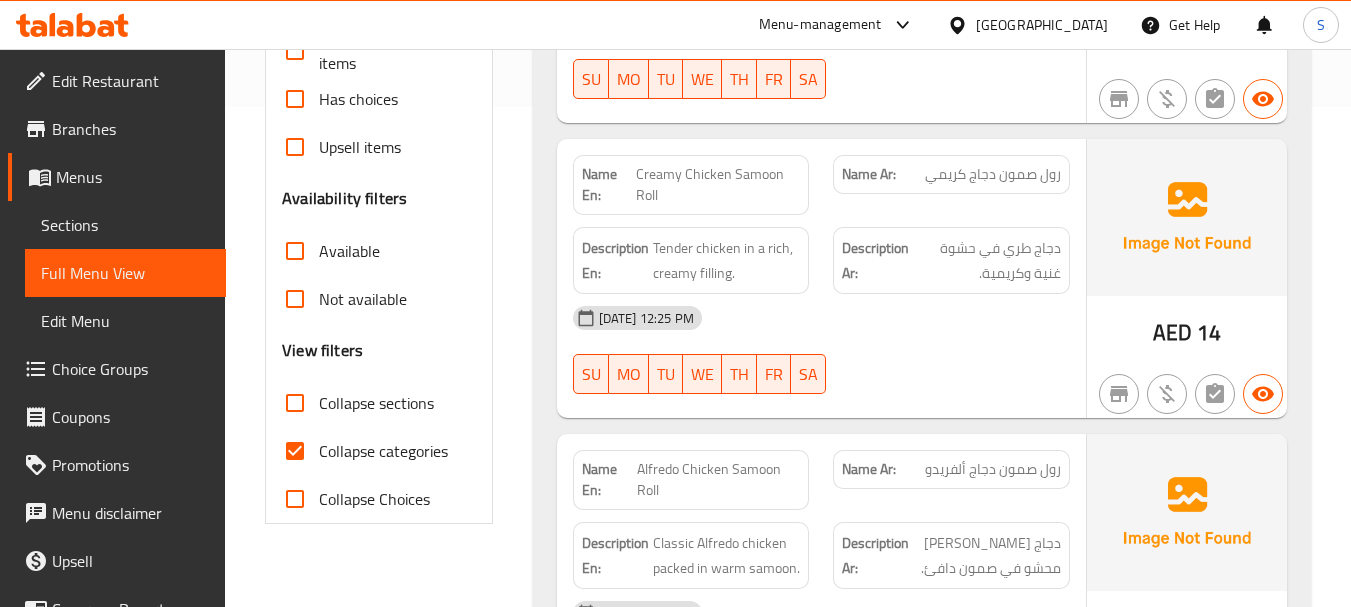 click on "Collapse categories" at bounding box center [383, 451] 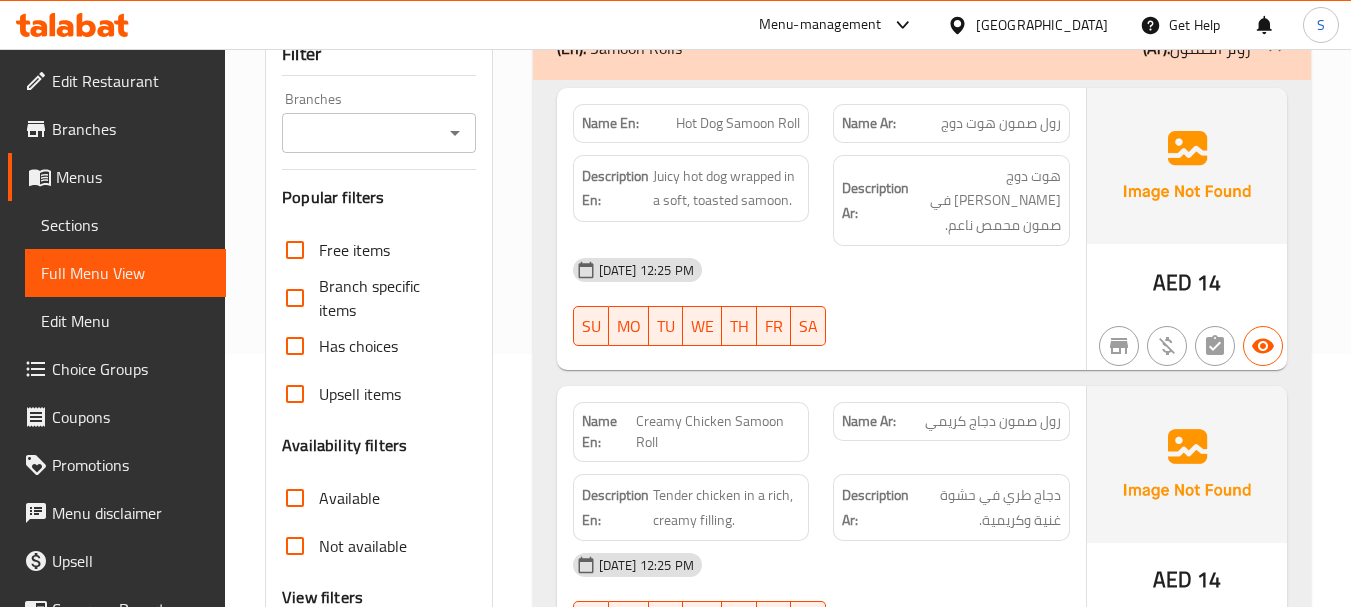 scroll, scrollTop: 200, scrollLeft: 0, axis: vertical 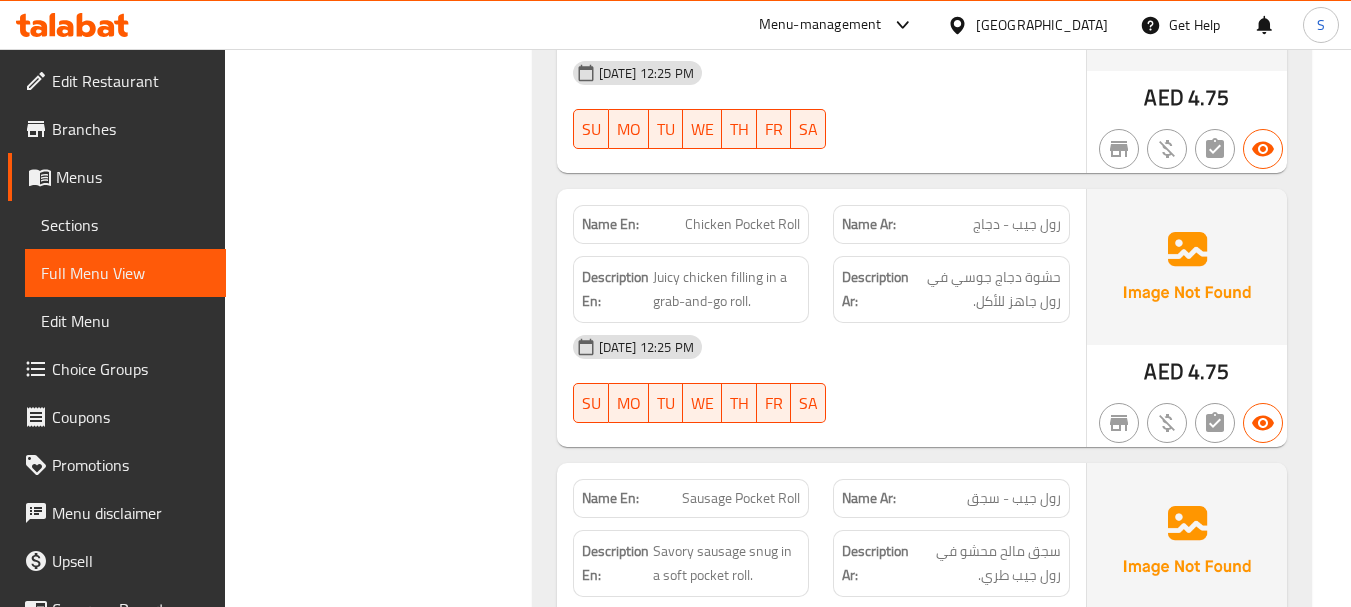 click on "Chicken Pocket Roll" at bounding box center [745, -1557] 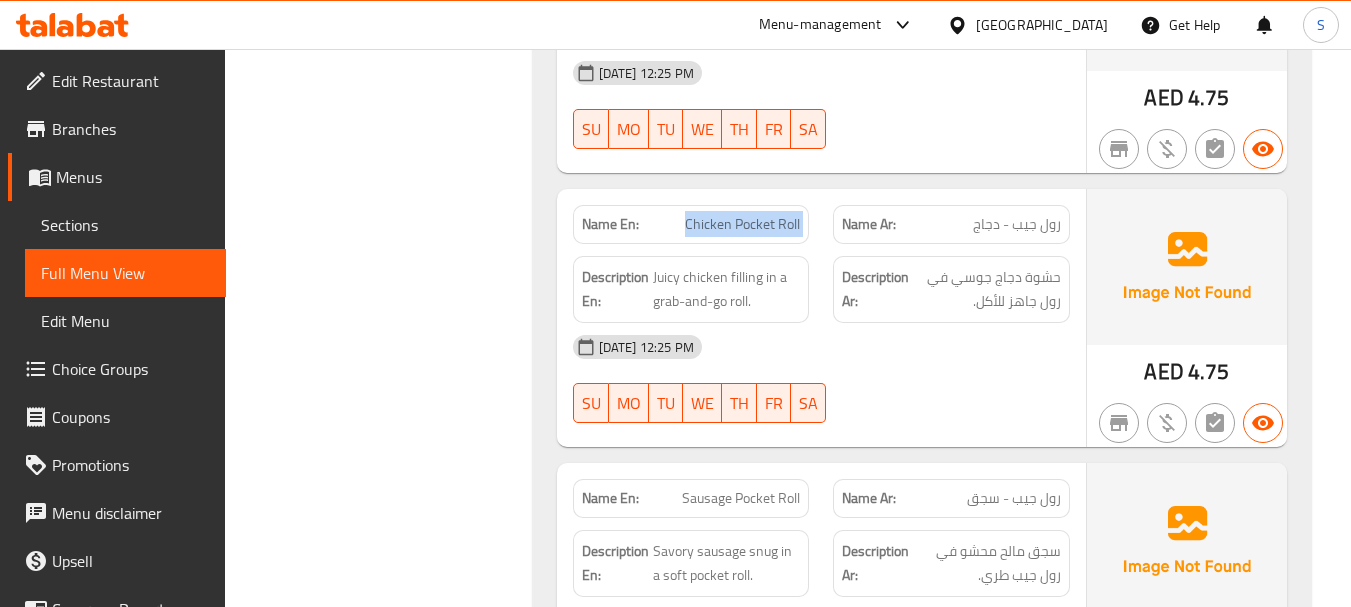 click on "Chicken Pocket Roll" at bounding box center [745, -1557] 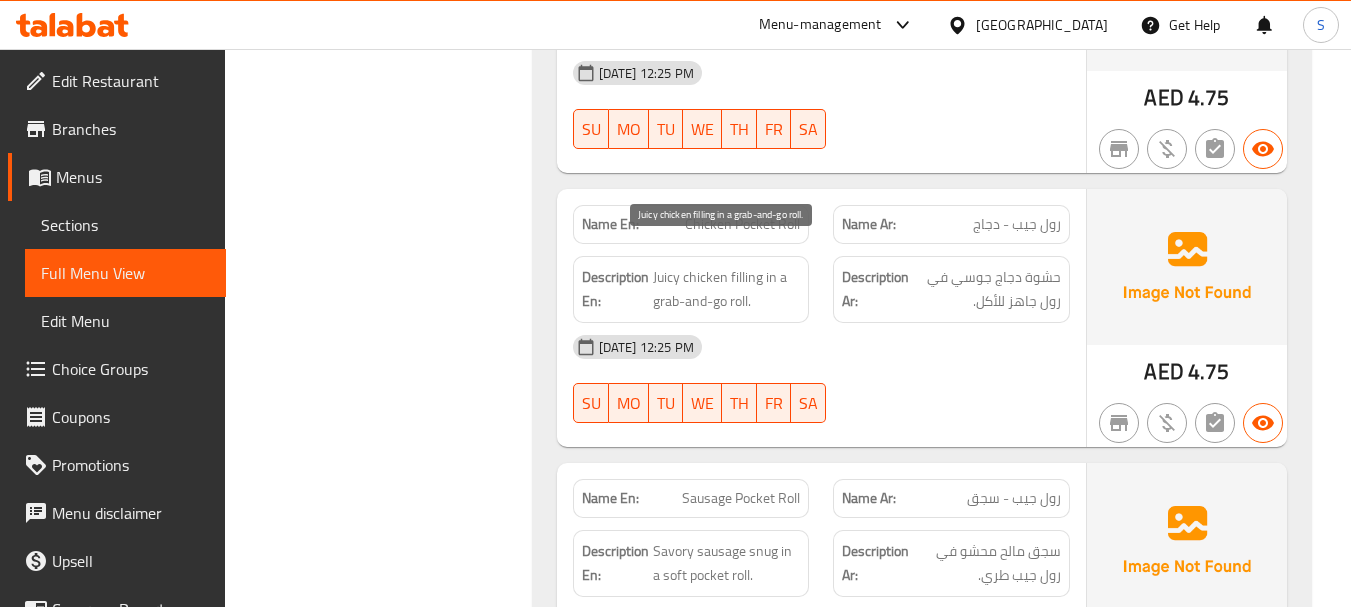 click on "Juicy chicken filling in a grab-and-go roll." at bounding box center (727, 289) 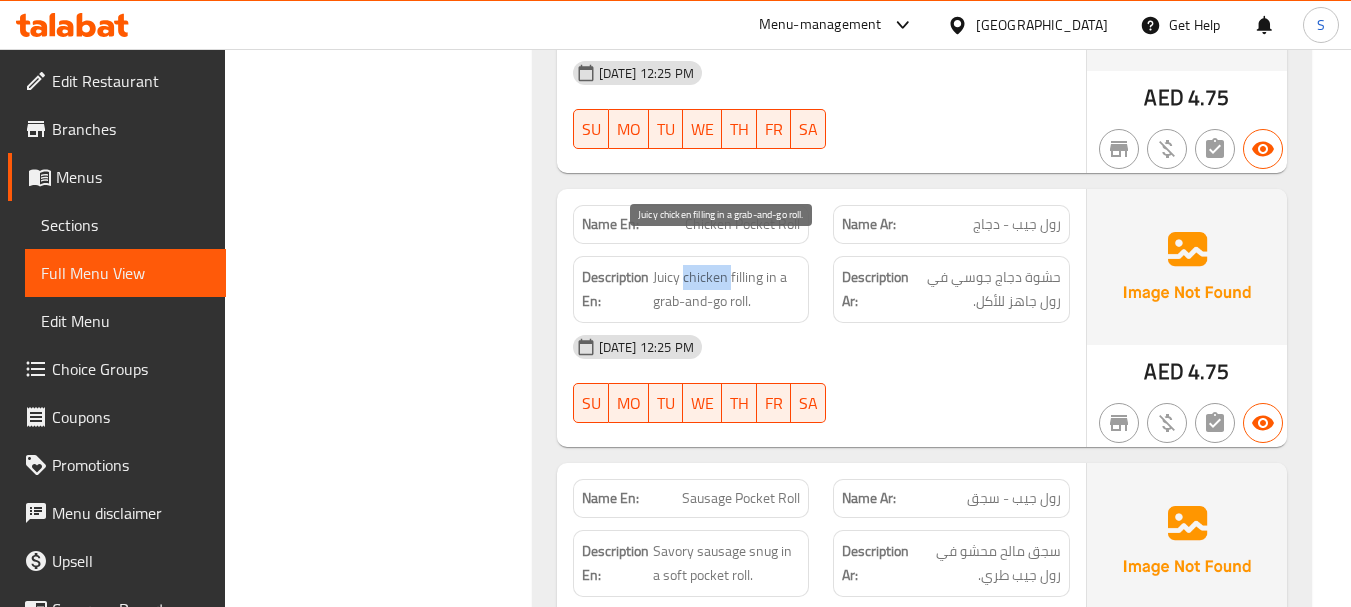 click on "Juicy chicken filling in a grab-and-go roll." at bounding box center [727, 289] 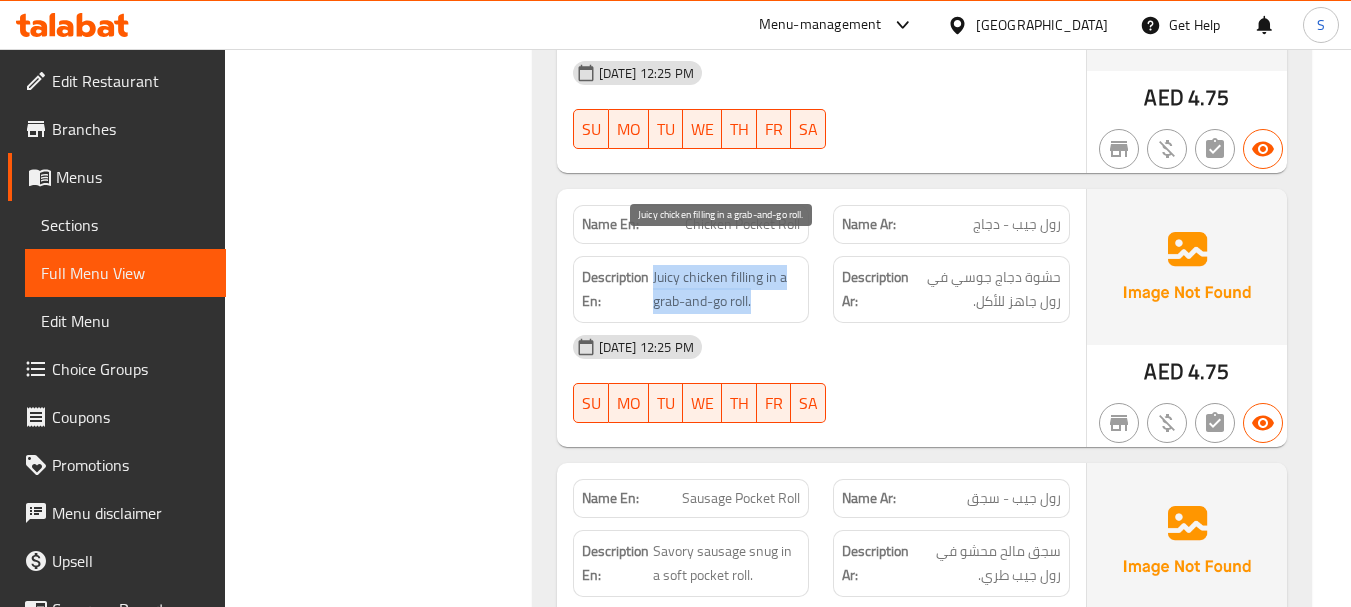 click on "Juicy chicken filling in a grab-and-go roll." at bounding box center (727, 289) 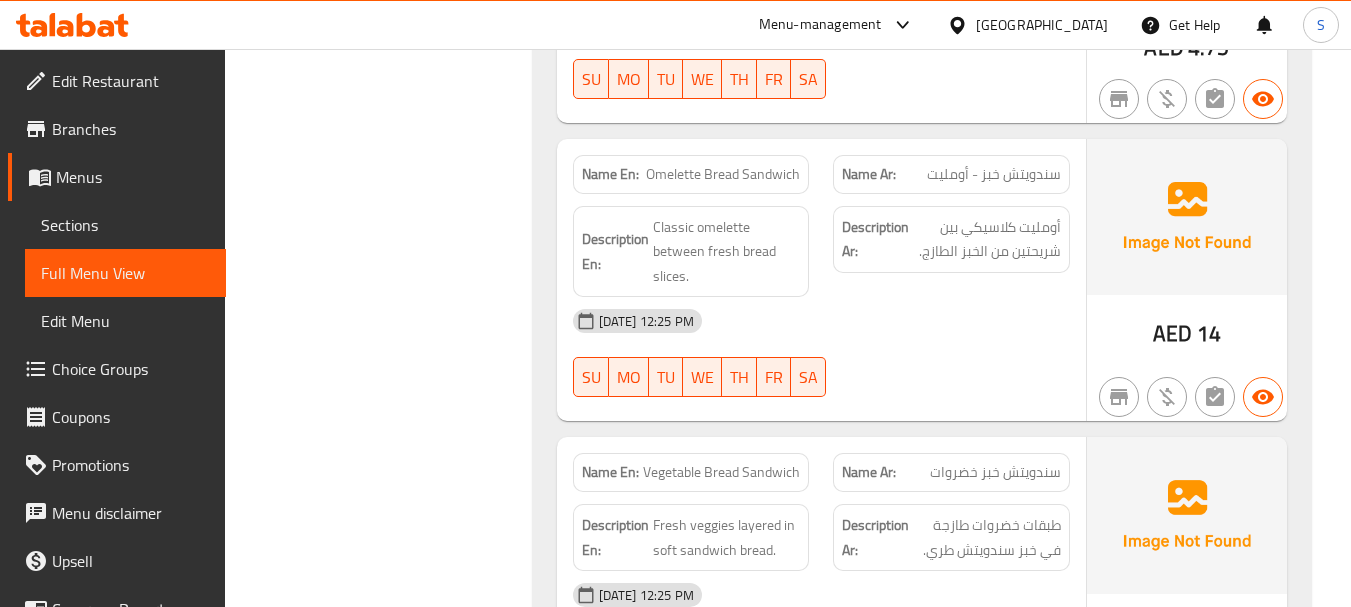 scroll, scrollTop: 3716, scrollLeft: 0, axis: vertical 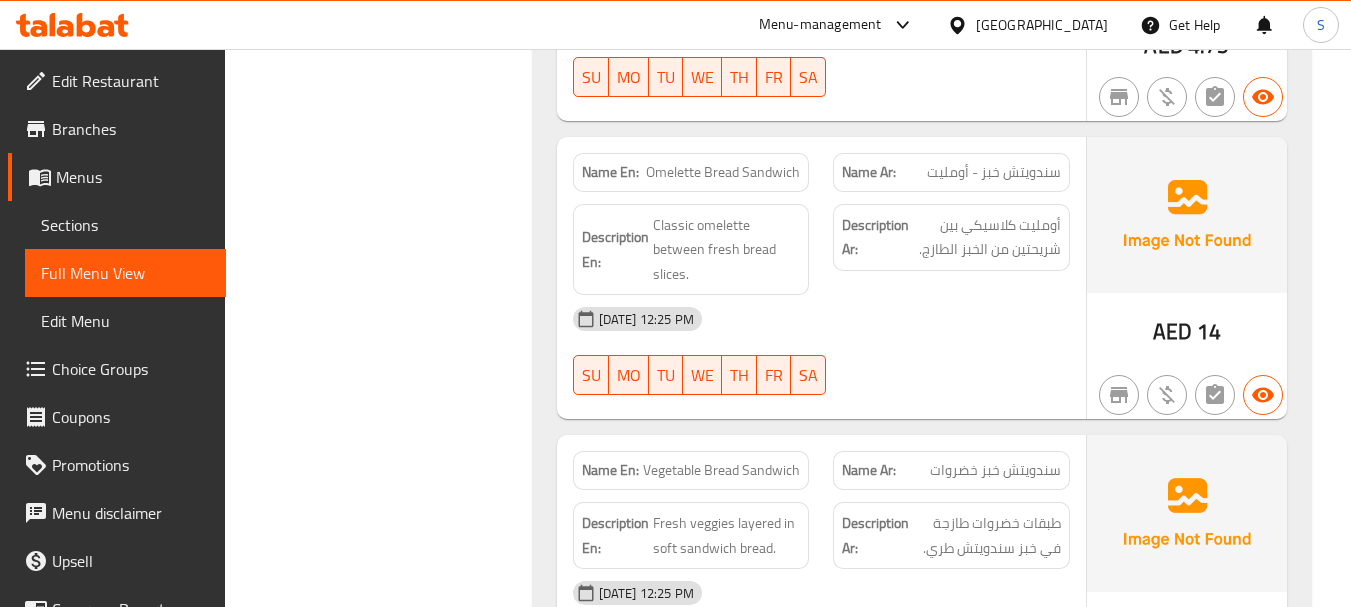 click on "Omelette Bread Sandwich" at bounding box center (723, 172) 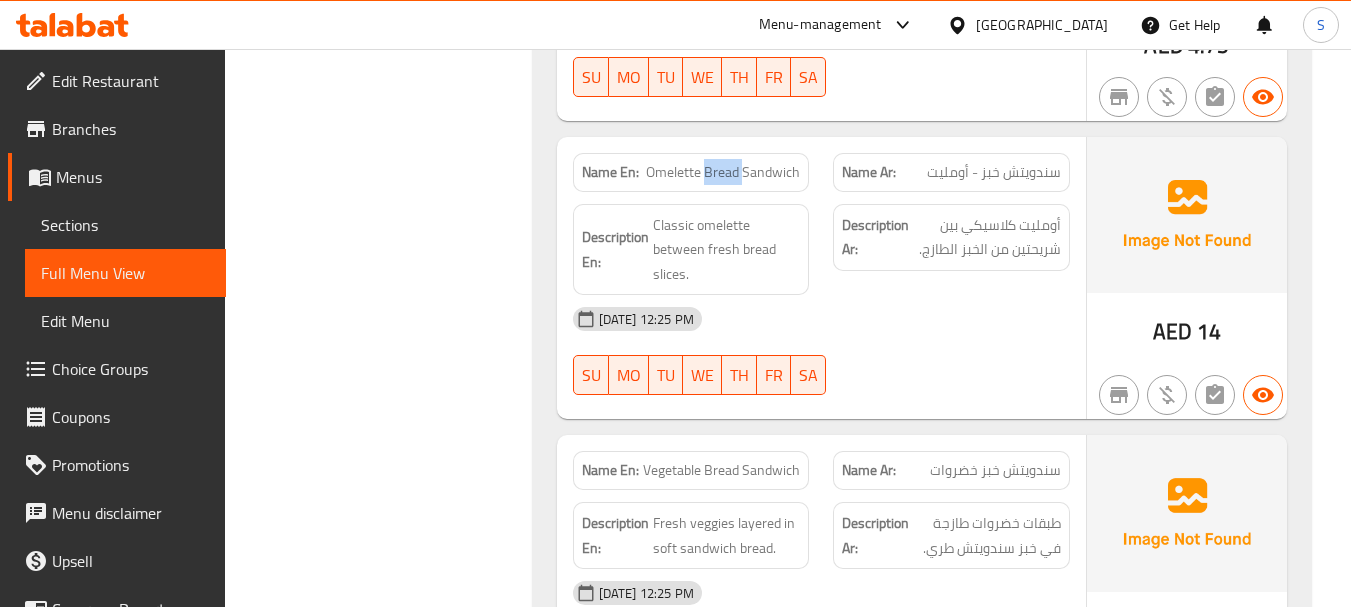 click on "Omelette Bread Sandwich" at bounding box center [723, 172] 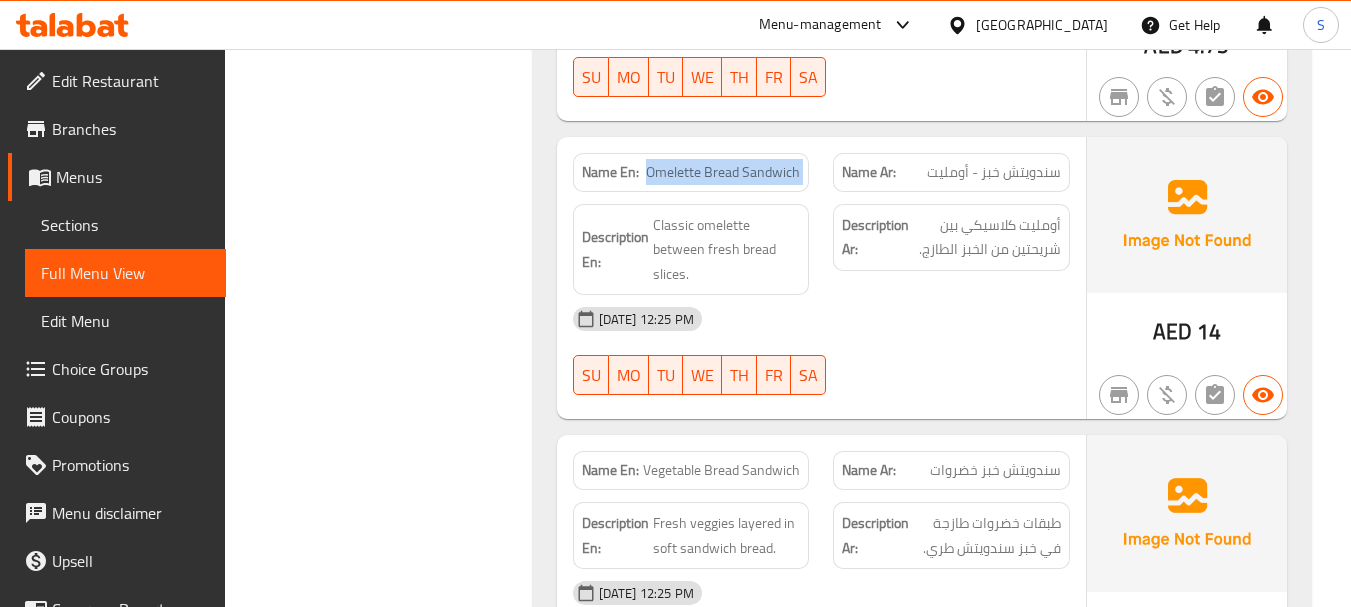click on "Omelette Bread Sandwich" at bounding box center [723, 172] 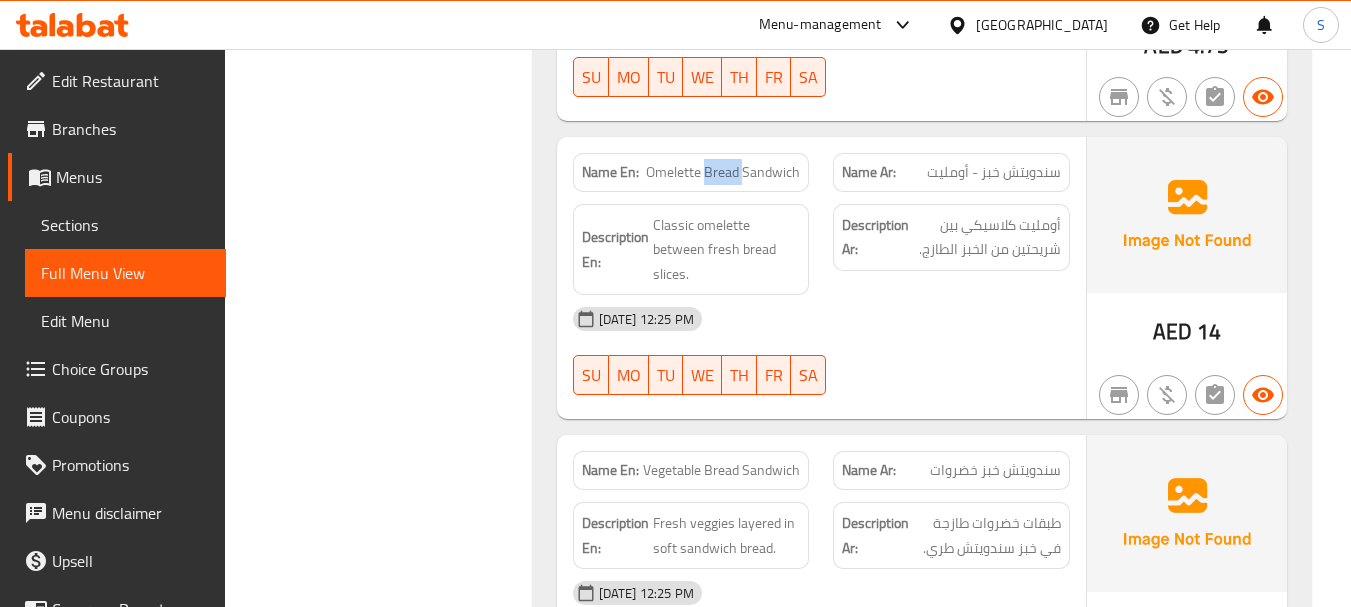 click on "Omelette Bread Sandwich" at bounding box center (723, 172) 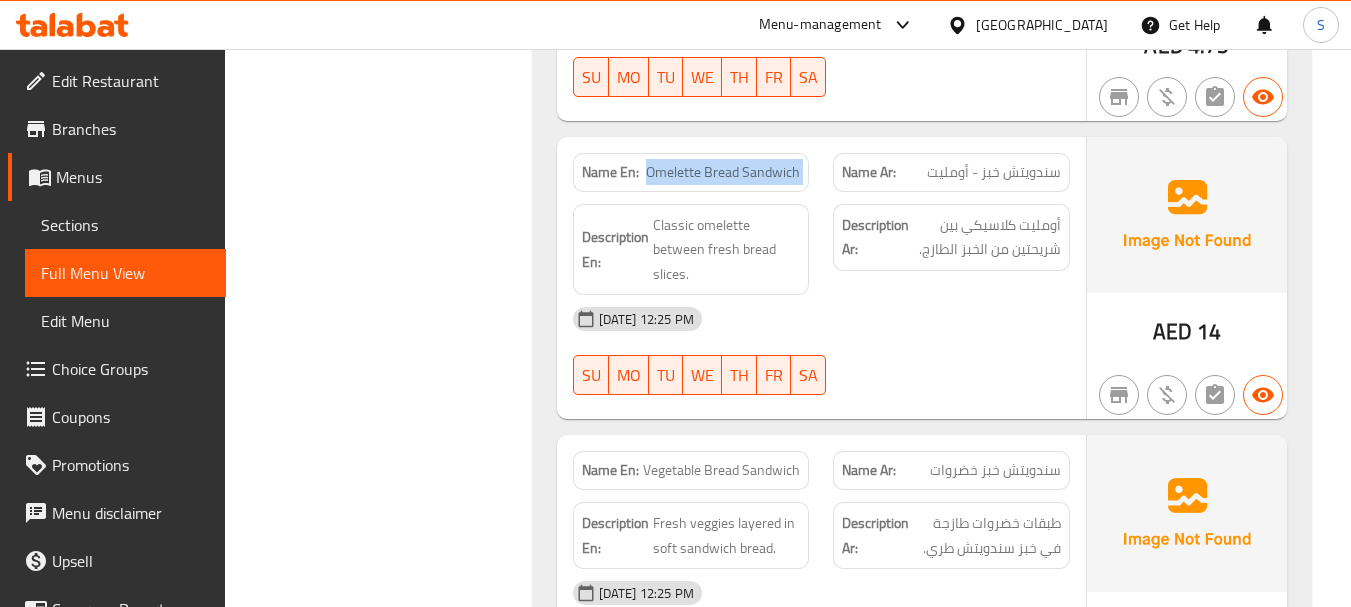 click on "Omelette Bread Sandwich" at bounding box center (723, 172) 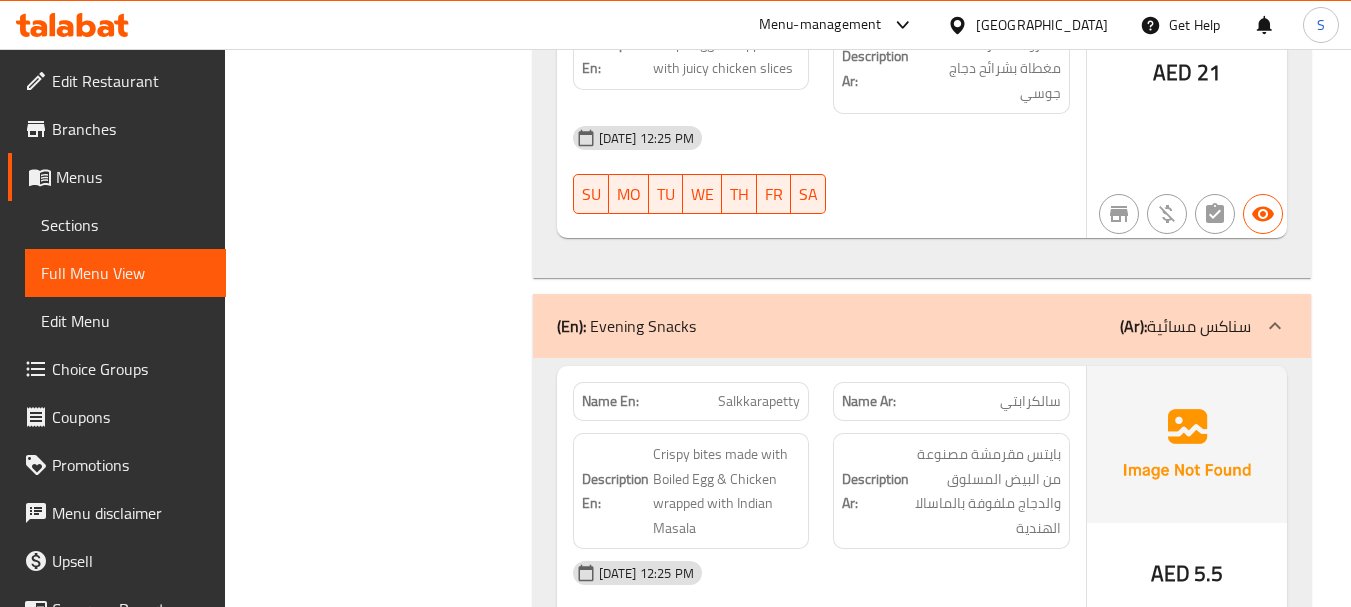 scroll, scrollTop: 8588, scrollLeft: 0, axis: vertical 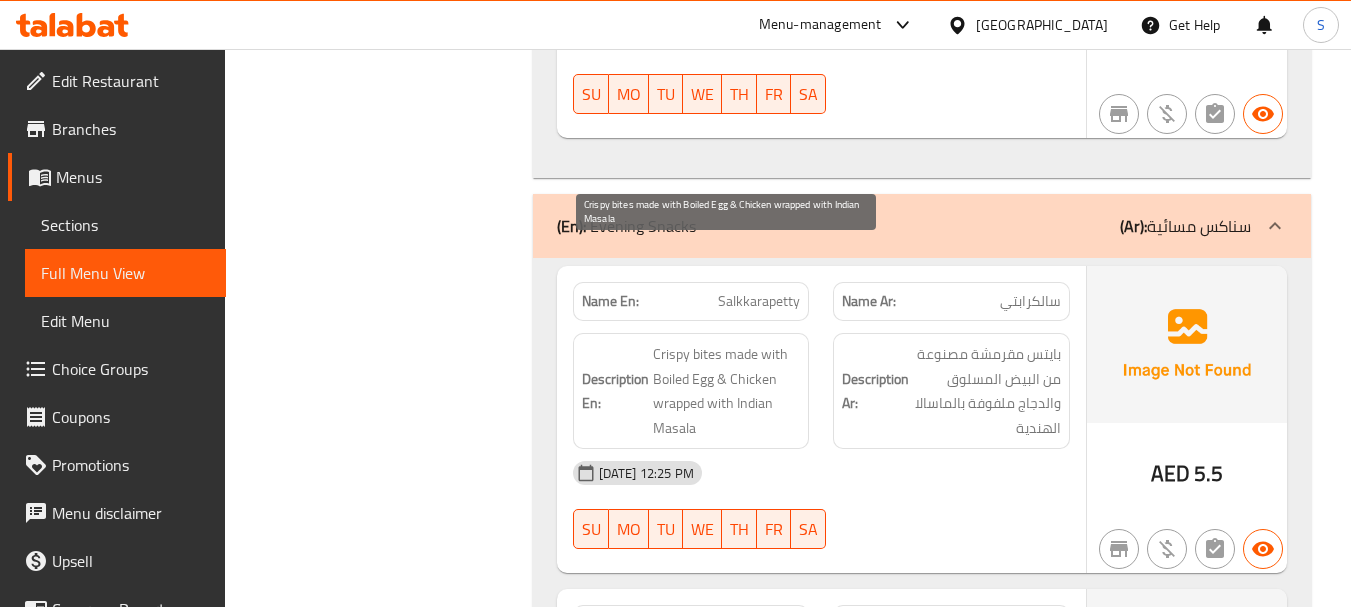 click on "Crispy bites made with Boiled Egg & Chicken wrapped with Indian Masala" at bounding box center [727, 391] 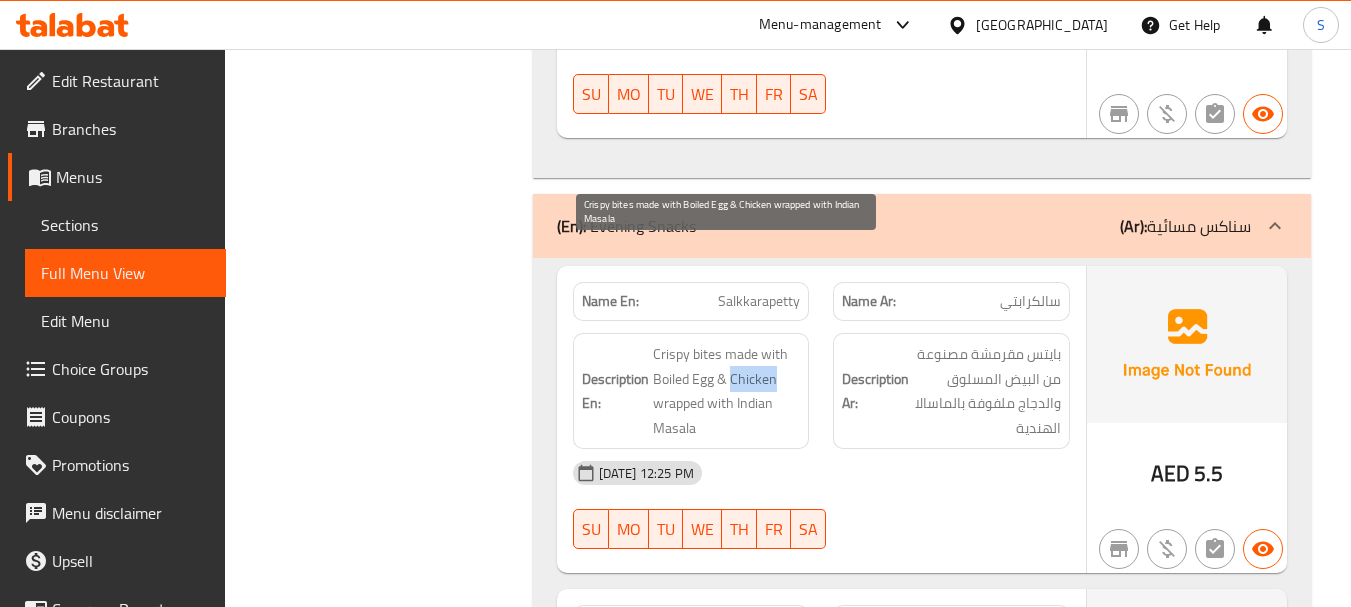 click on "Crispy bites made with Boiled Egg & Chicken wrapped with Indian Masala" at bounding box center [727, 391] 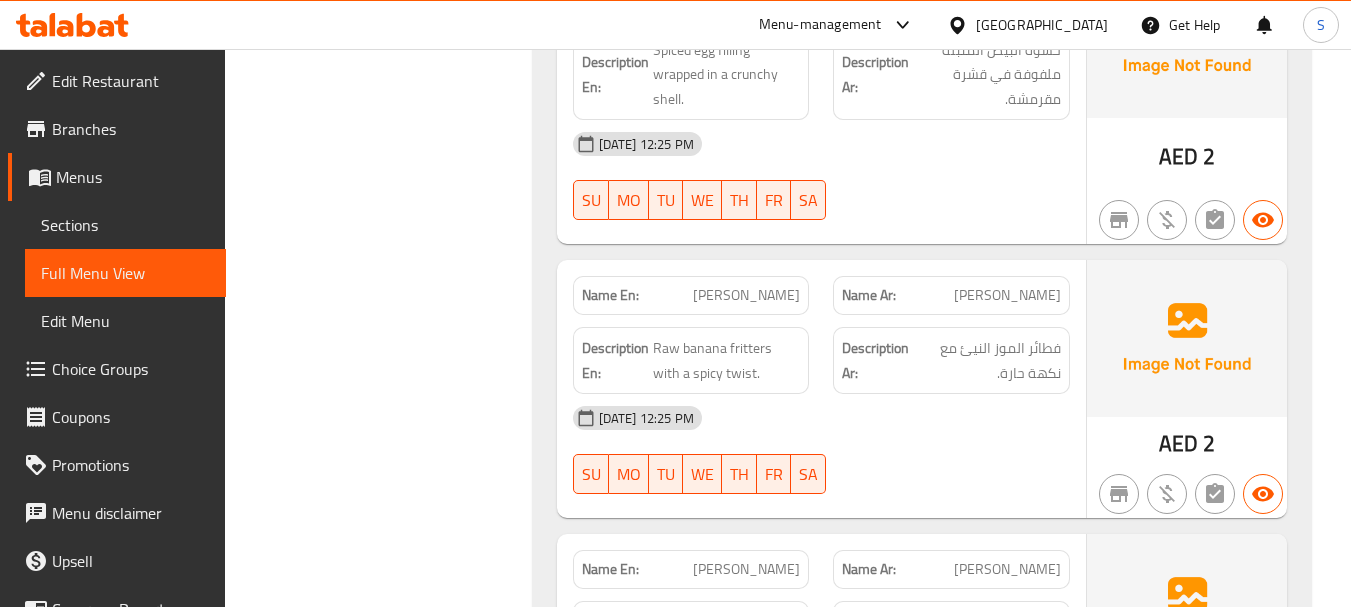 scroll, scrollTop: 9888, scrollLeft: 0, axis: vertical 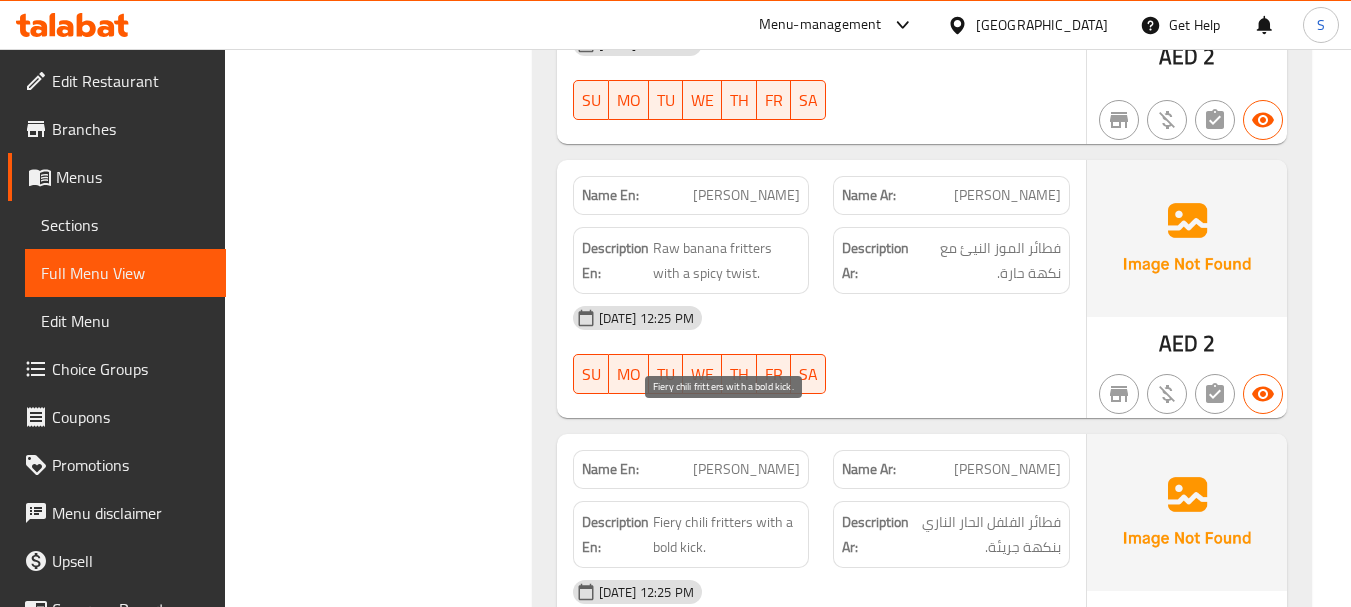 click on "Fiery chili fritters with a bold kick." at bounding box center (727, 534) 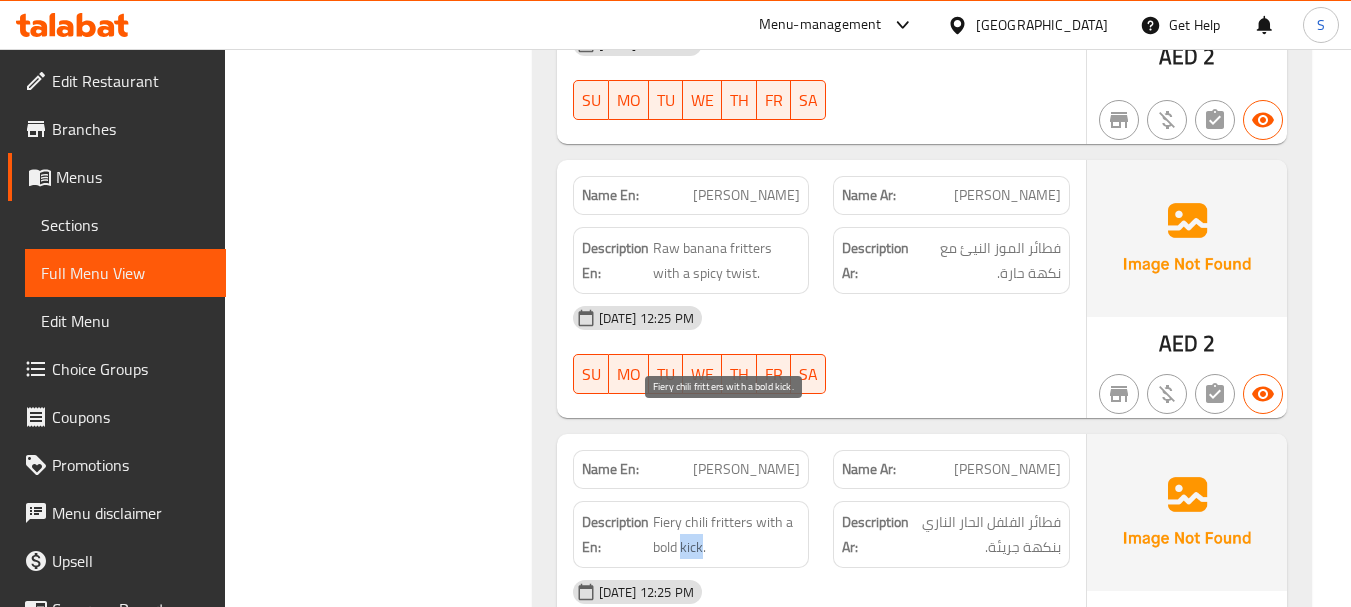 click on "Fiery chili fritters with a bold kick." at bounding box center (727, 534) 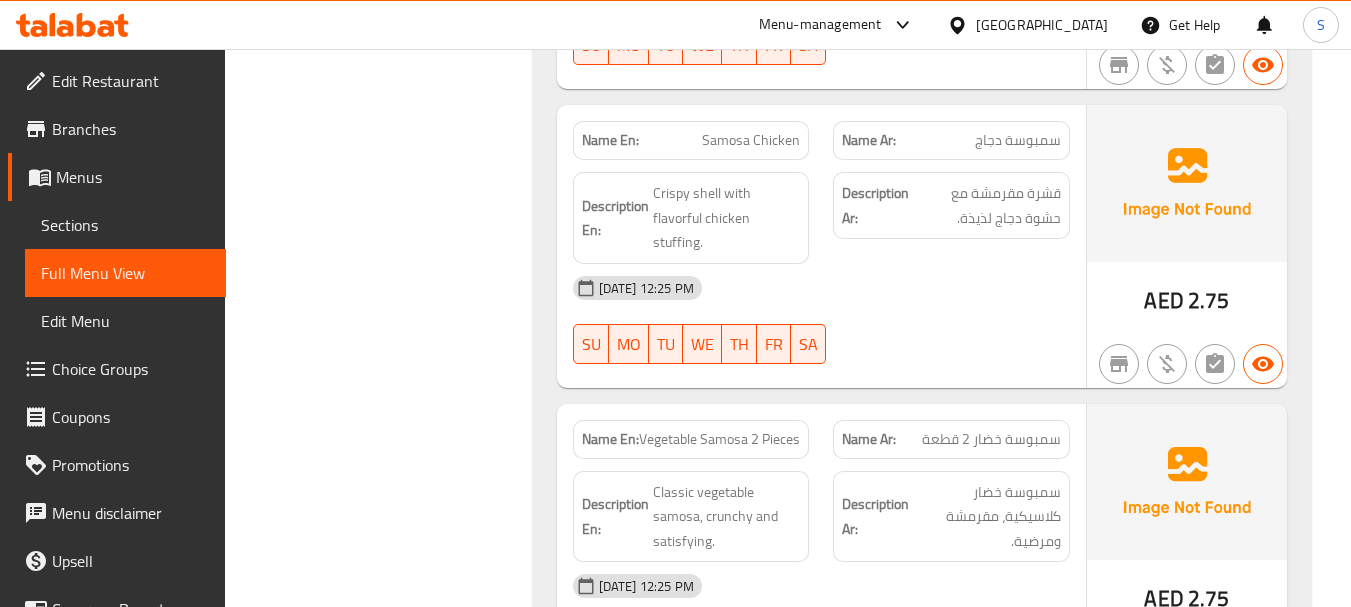 scroll, scrollTop: 11688, scrollLeft: 0, axis: vertical 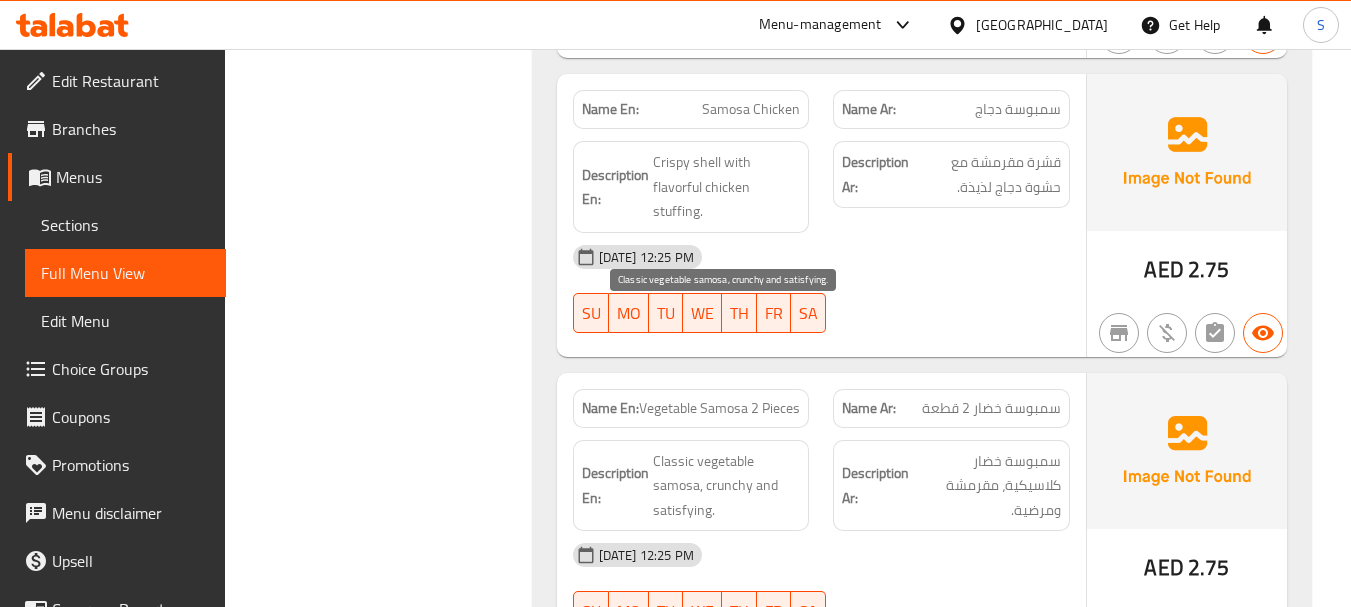 click on "Classic vegetable samosa, crunchy and satisfying." at bounding box center [727, 486] 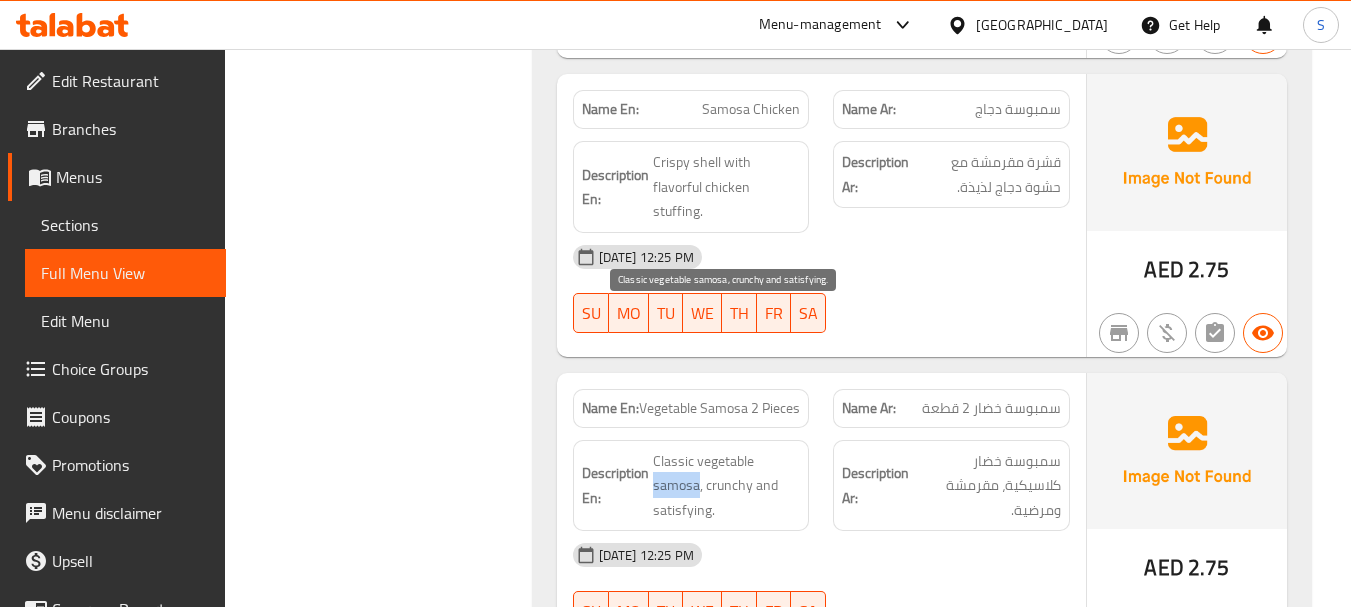 click on "Classic vegetable samosa, crunchy and satisfying." at bounding box center (727, 486) 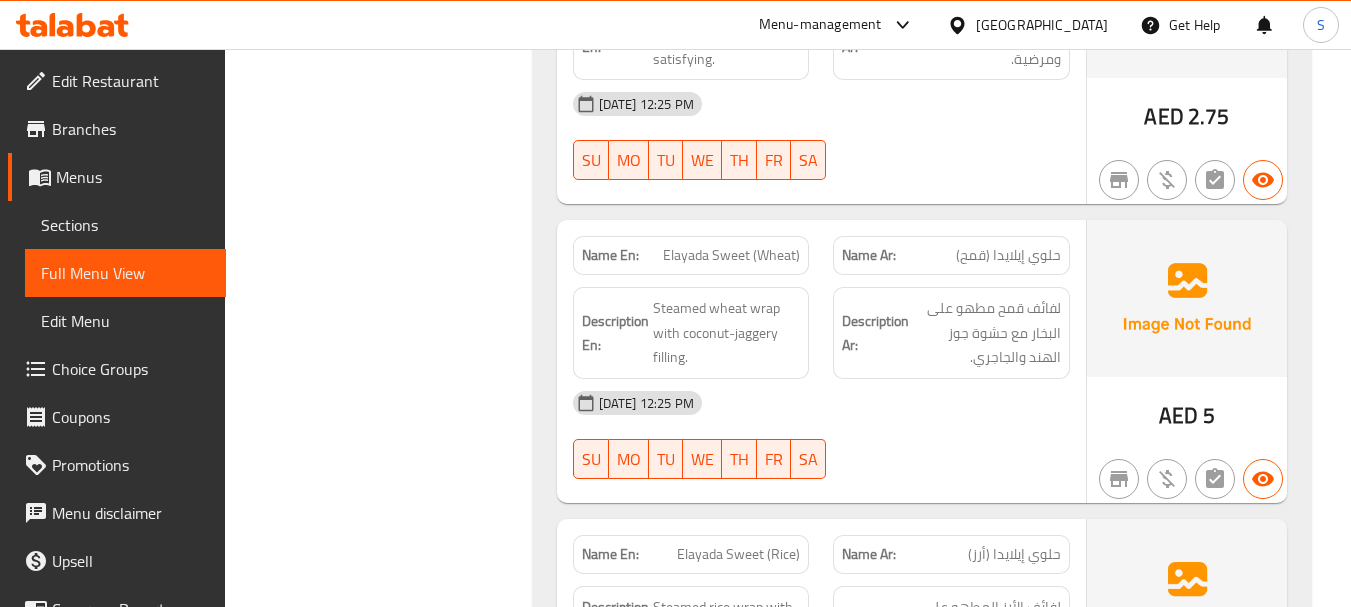 scroll, scrollTop: 12188, scrollLeft: 0, axis: vertical 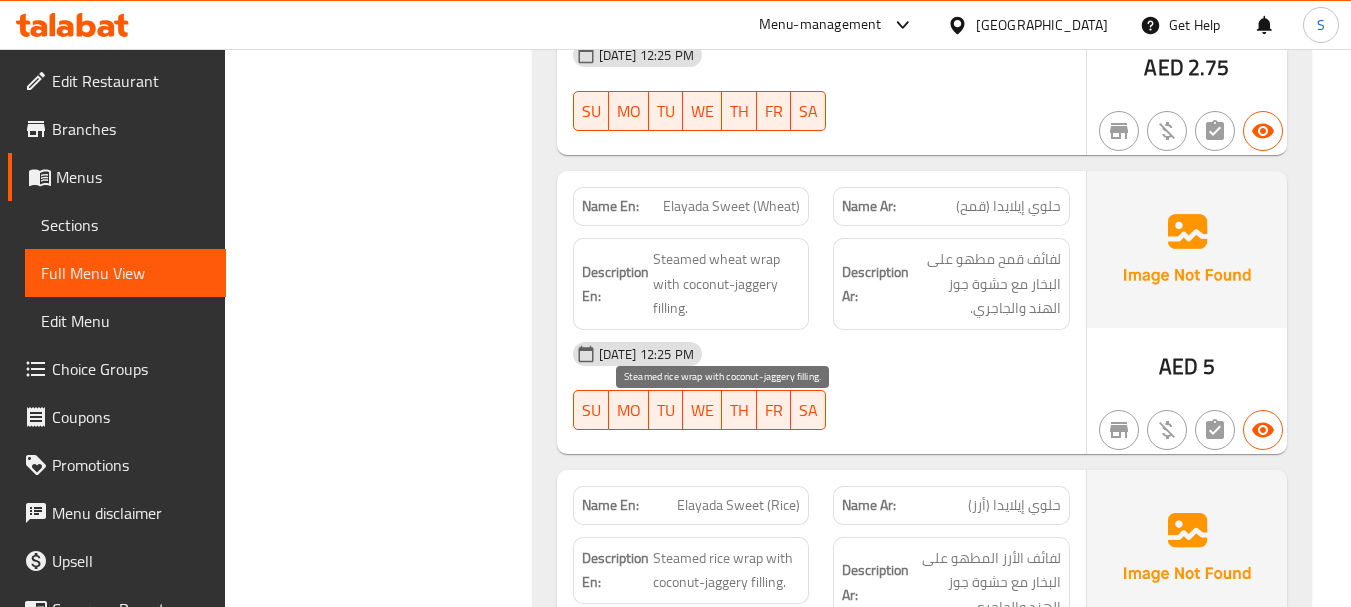 click on "Steamed rice wrap with coconut-jaggery filling." at bounding box center [727, 570] 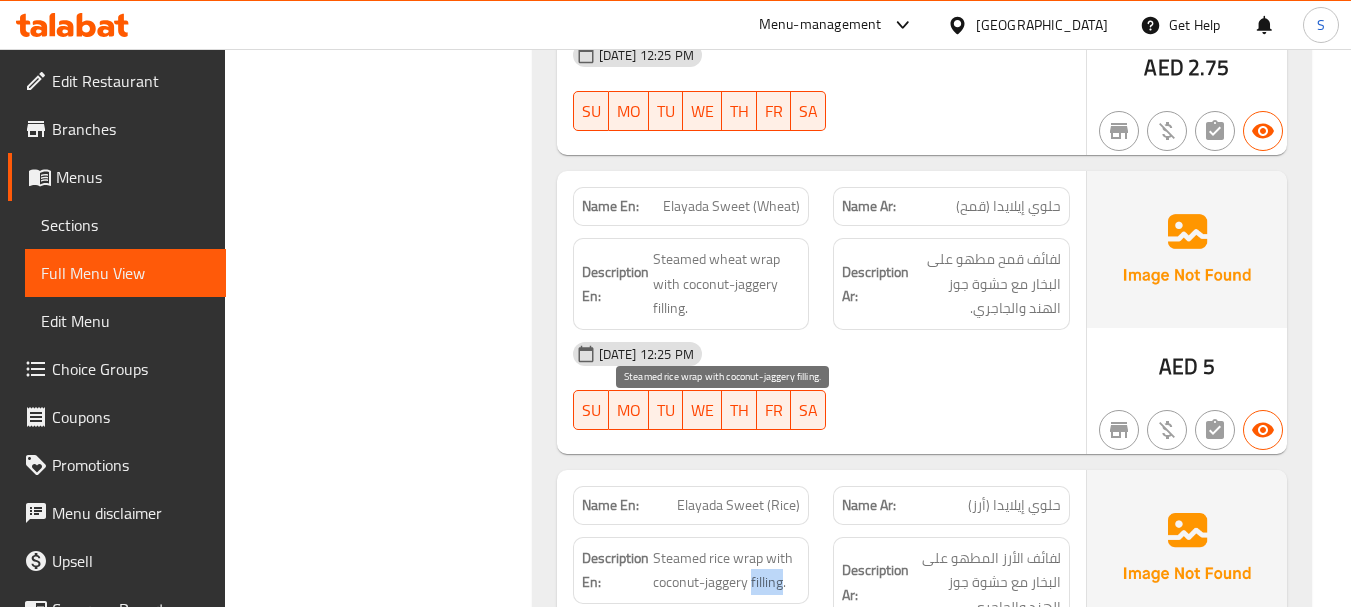 click on "Steamed rice wrap with coconut-jaggery filling." at bounding box center [727, 570] 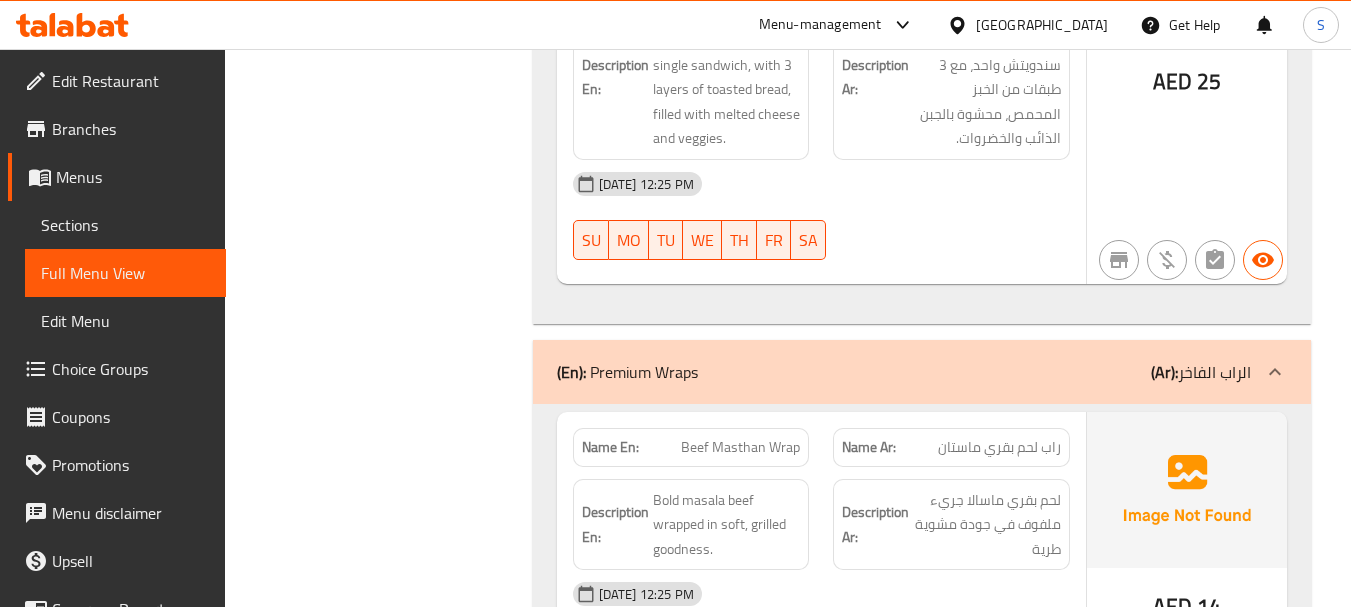 scroll, scrollTop: 15027, scrollLeft: 0, axis: vertical 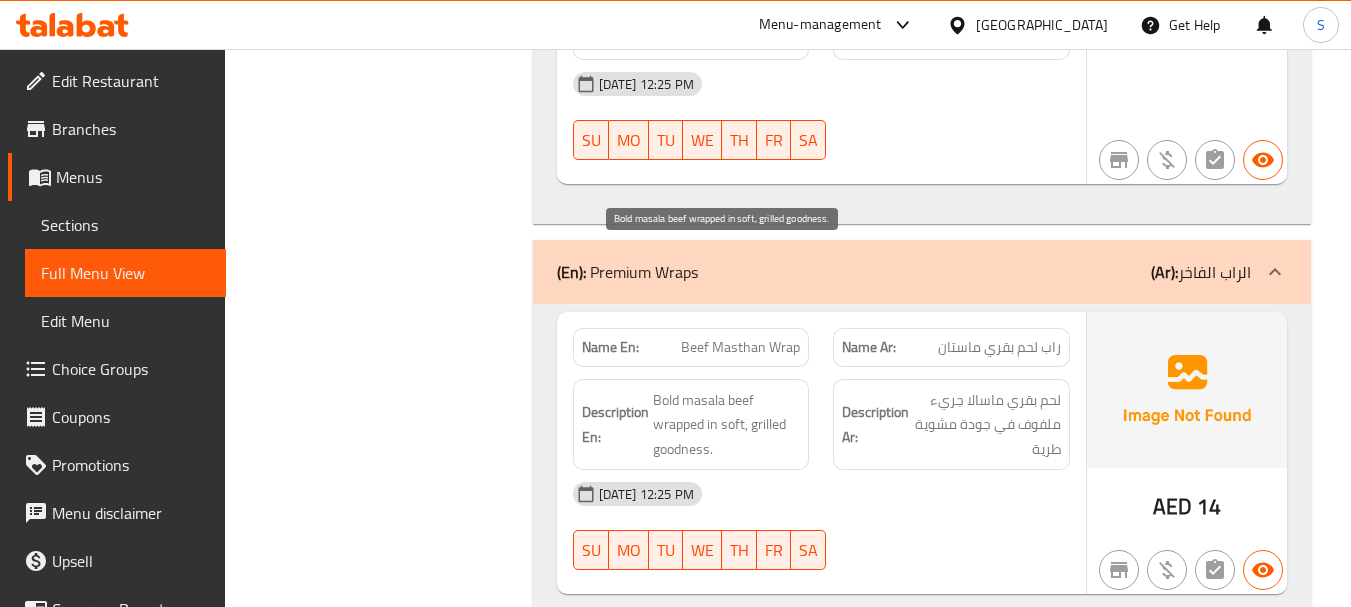 click on "Bold masala beef wrapped in soft, grilled goodness." at bounding box center (727, 425) 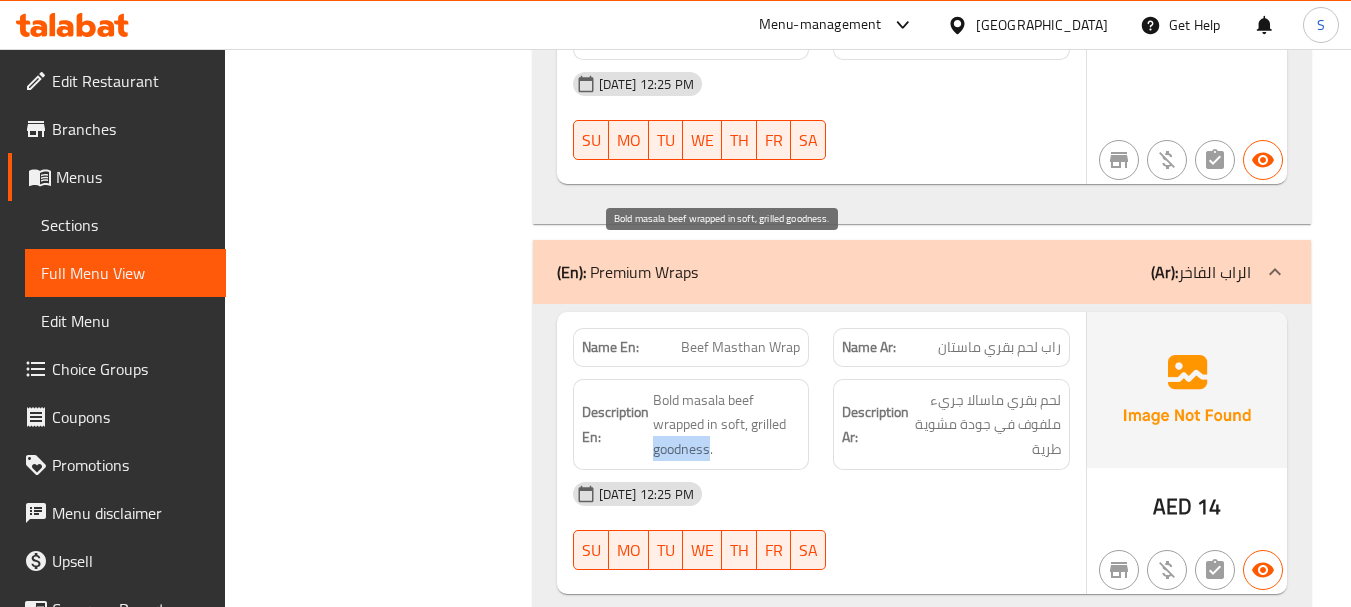 click on "Bold masala beef wrapped in soft, grilled goodness." at bounding box center [727, 425] 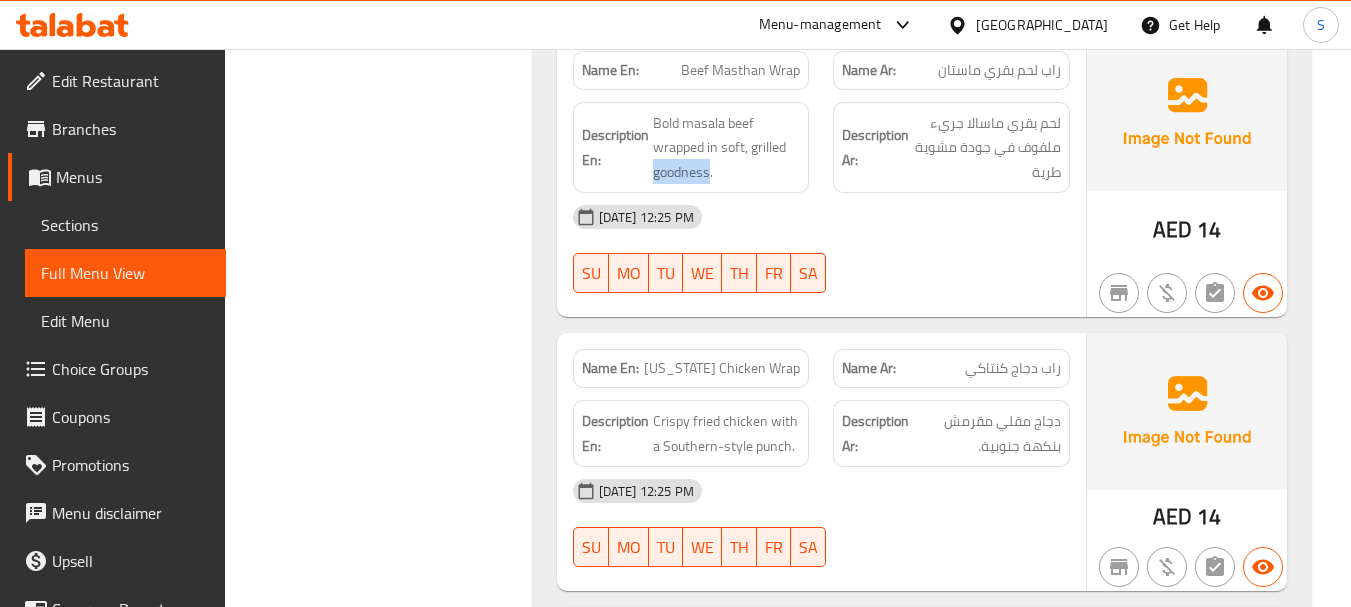 scroll, scrollTop: 15327, scrollLeft: 0, axis: vertical 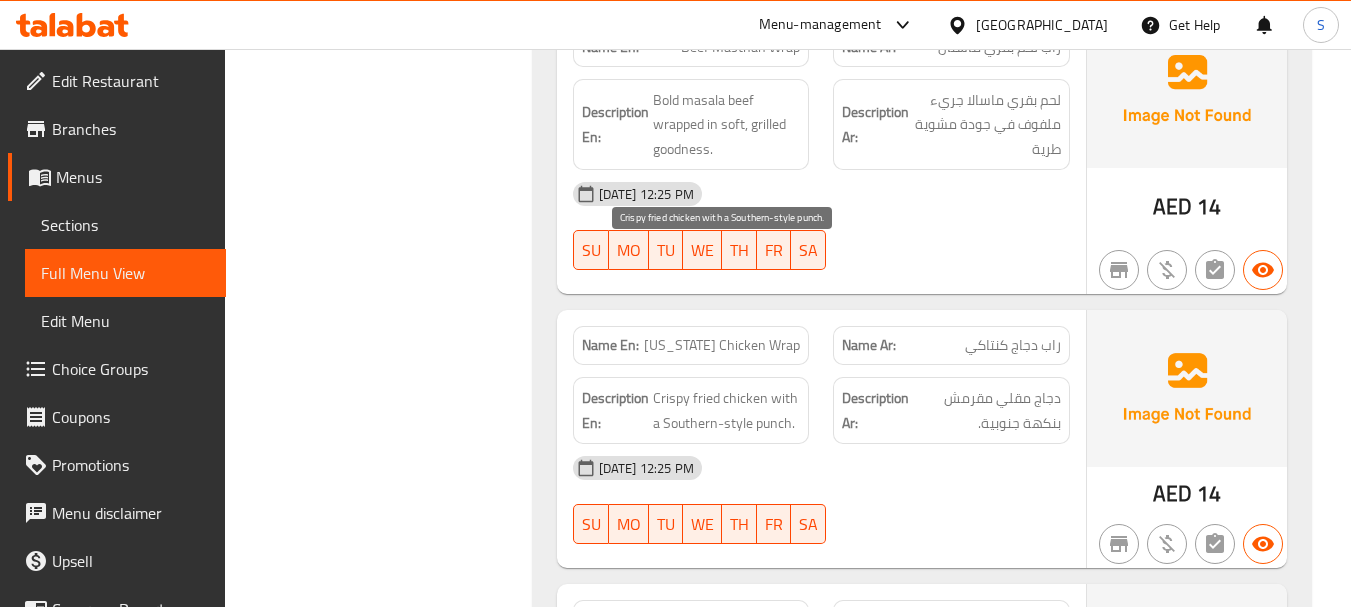 click on "Crispy fried chicken with a Southern-style punch." at bounding box center [727, 410] 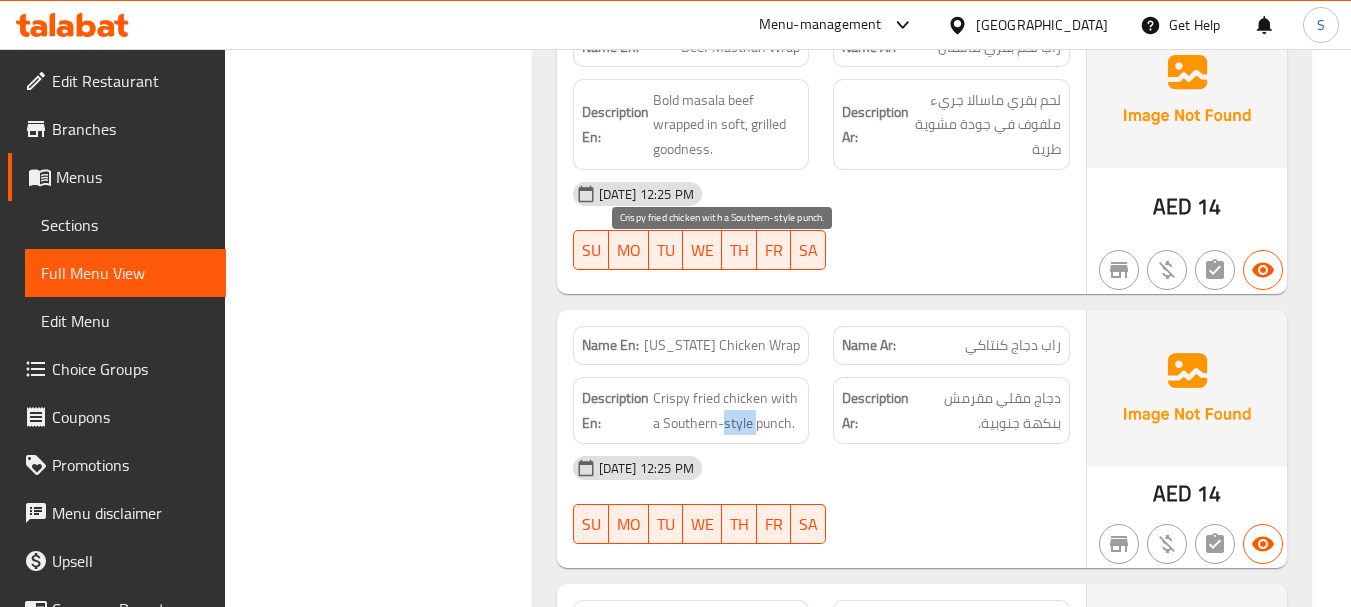 click on "Crispy fried chicken with a Southern-style punch." at bounding box center [727, 410] 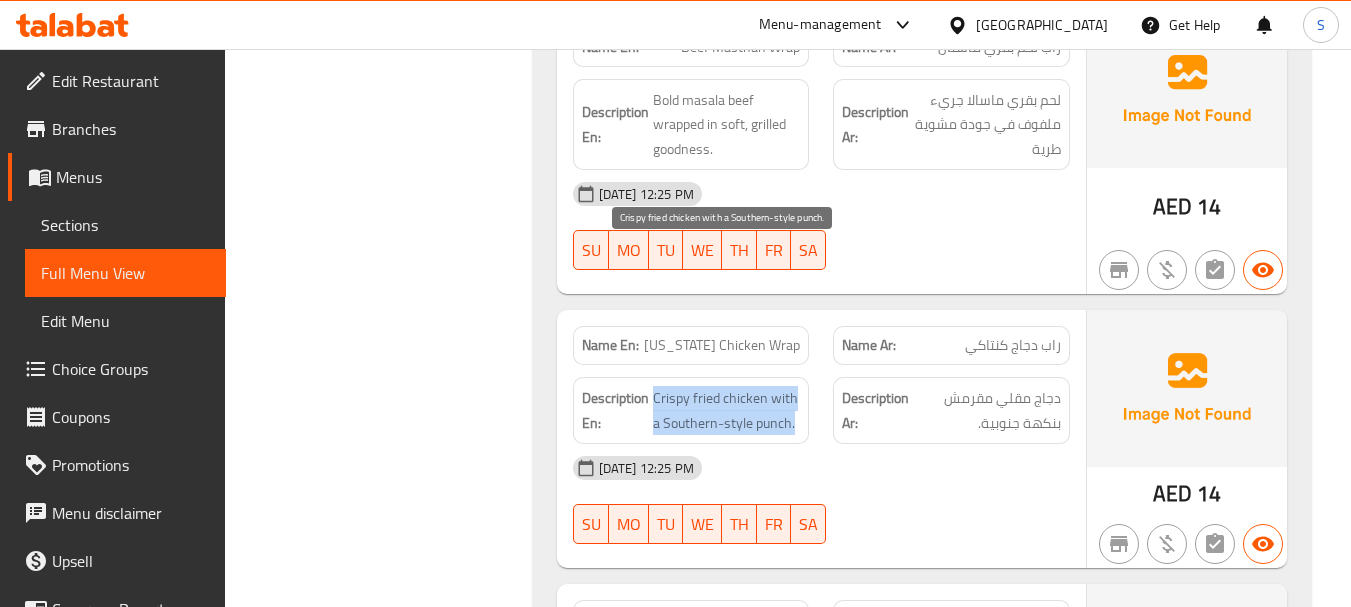 click on "Crispy fried chicken with a Southern-style punch." at bounding box center [727, 410] 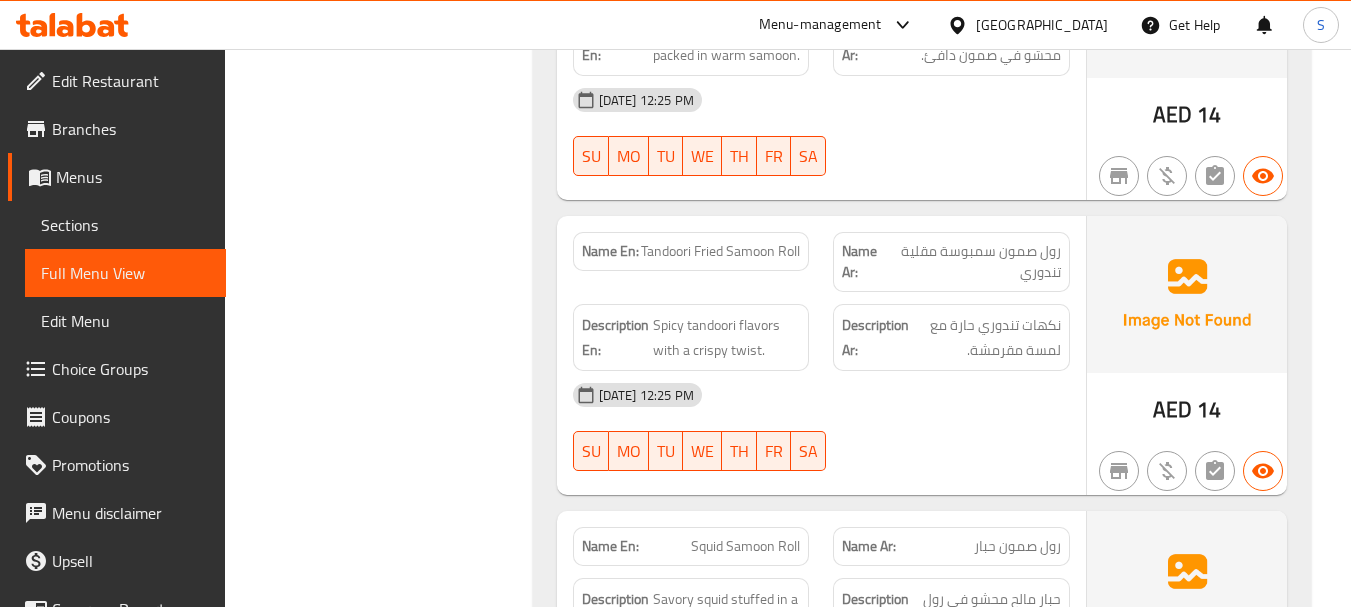 scroll, scrollTop: 1072, scrollLeft: 0, axis: vertical 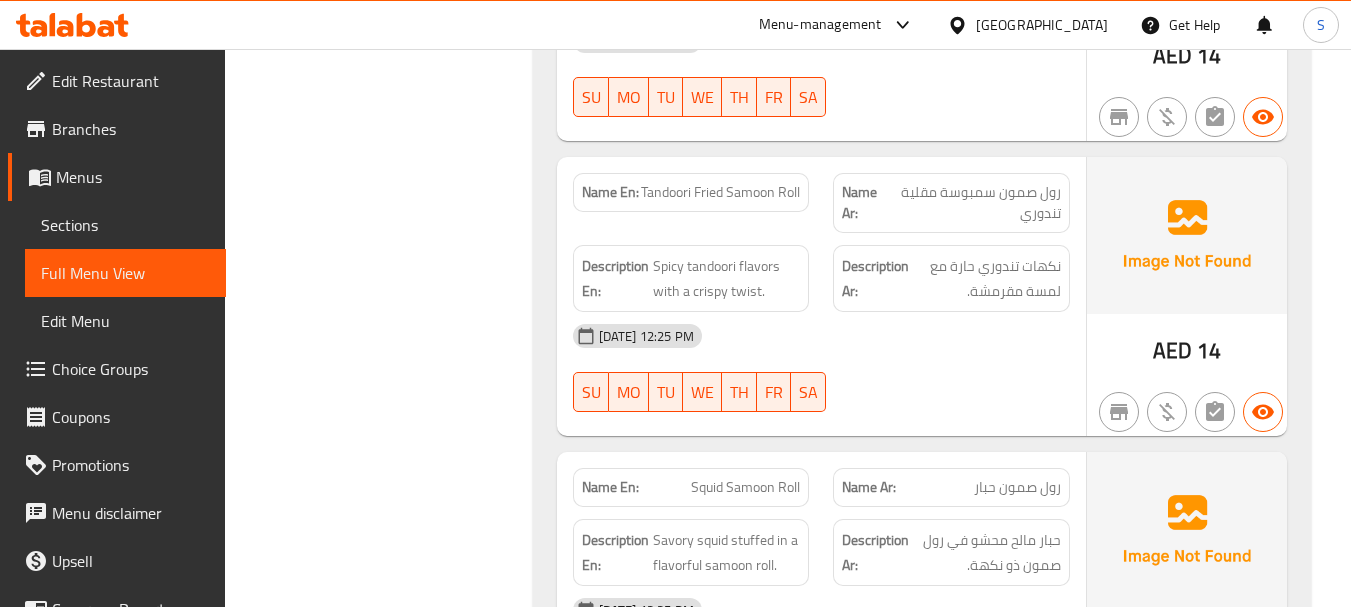 click on "Tandoori Fried Samoon Roll" at bounding box center (720, 192) 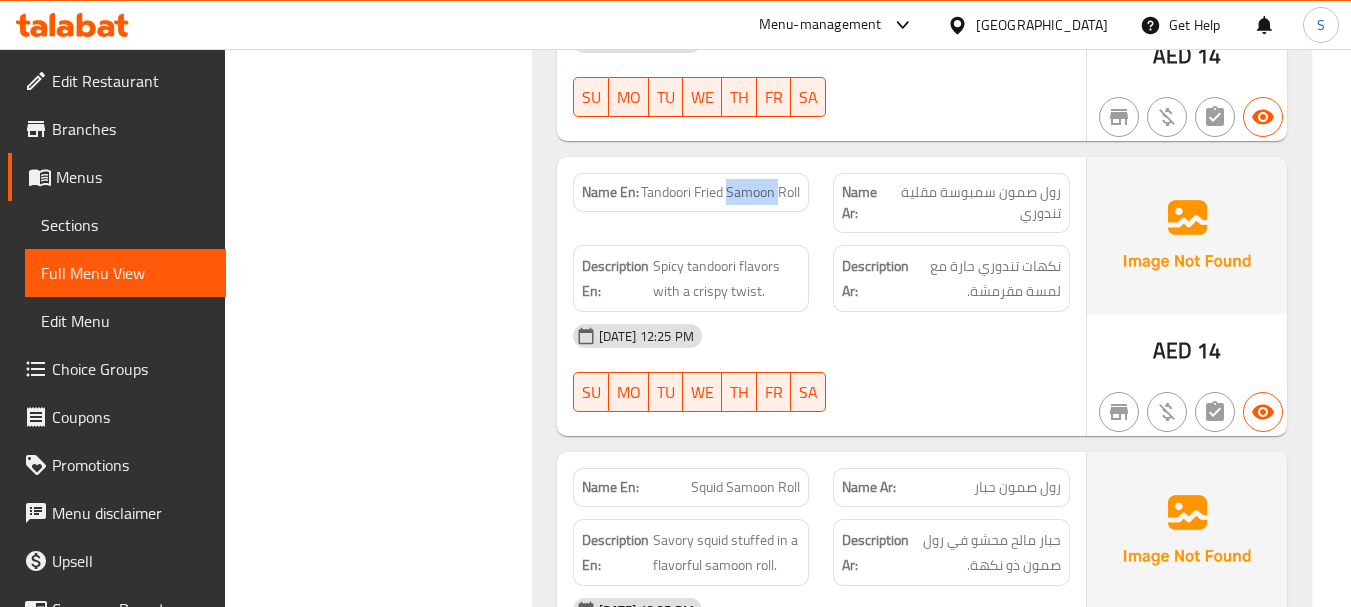 click on "Tandoori Fried Samoon Roll" at bounding box center (720, 192) 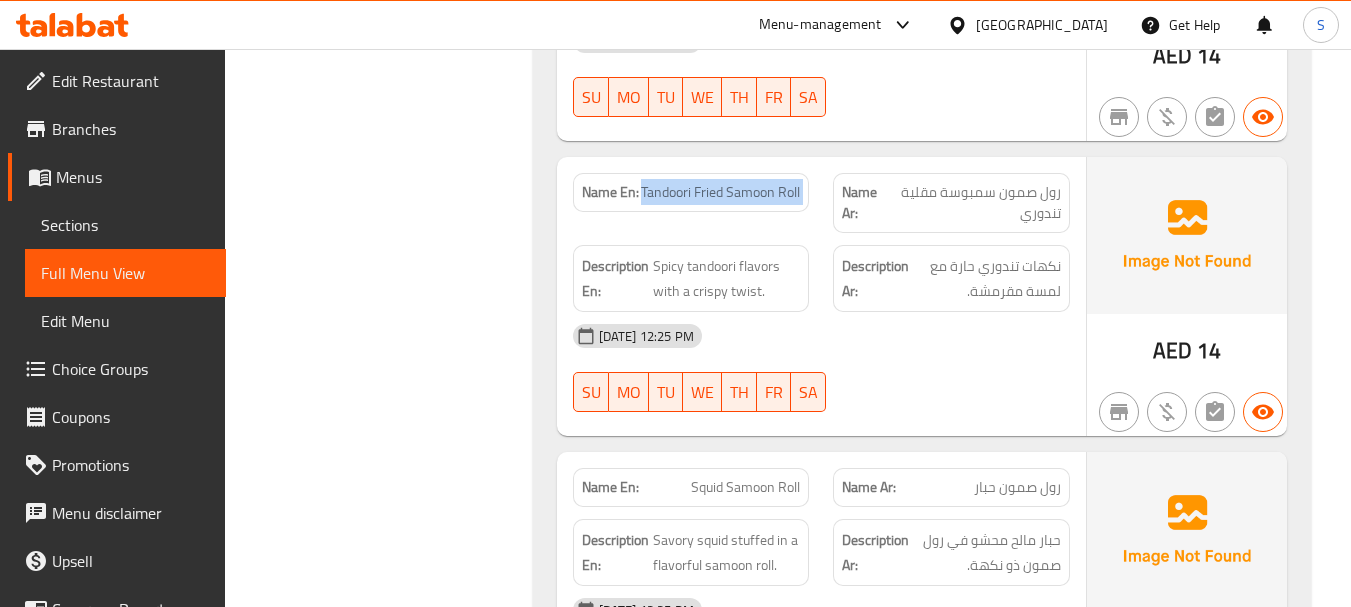 click on "Tandoori Fried Samoon Roll" at bounding box center (720, 192) 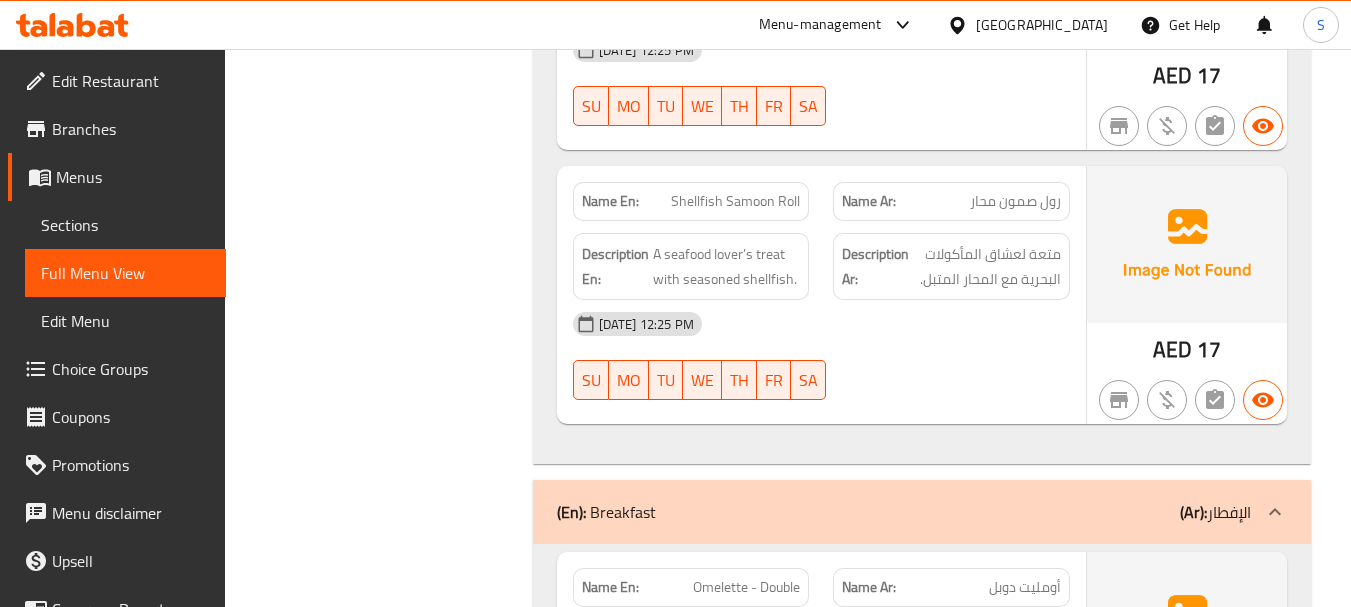 scroll, scrollTop: 1672, scrollLeft: 0, axis: vertical 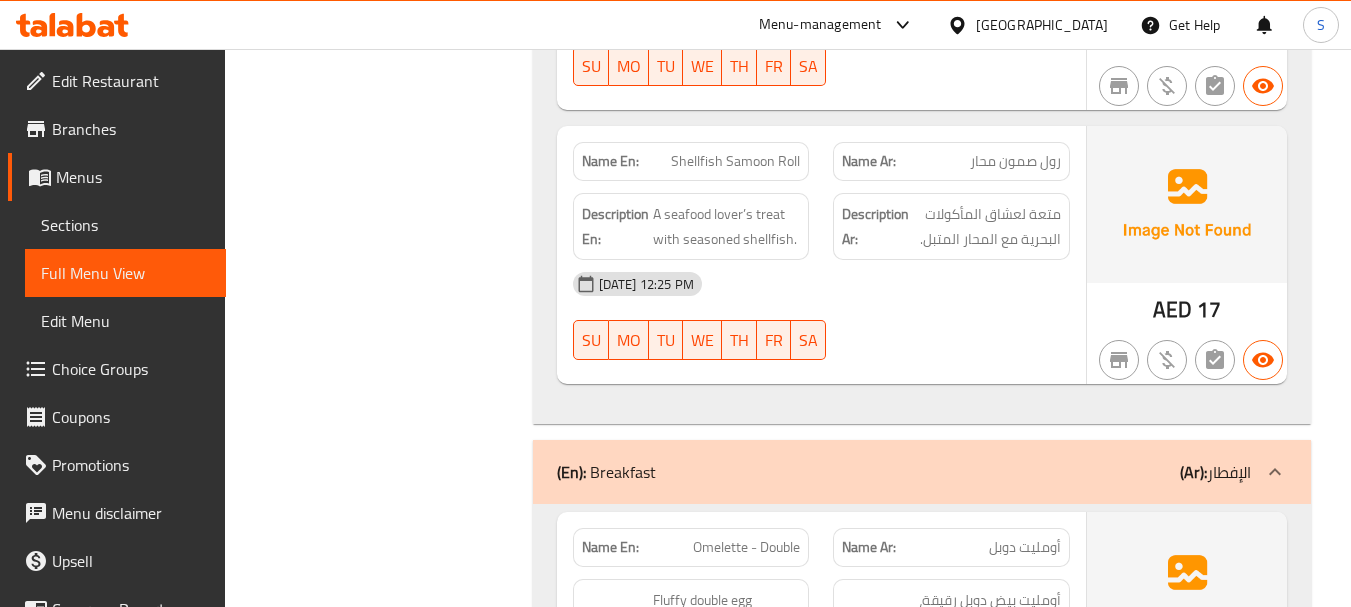 click on "Name En: Shellfish Samoon Roll" at bounding box center [691, 161] 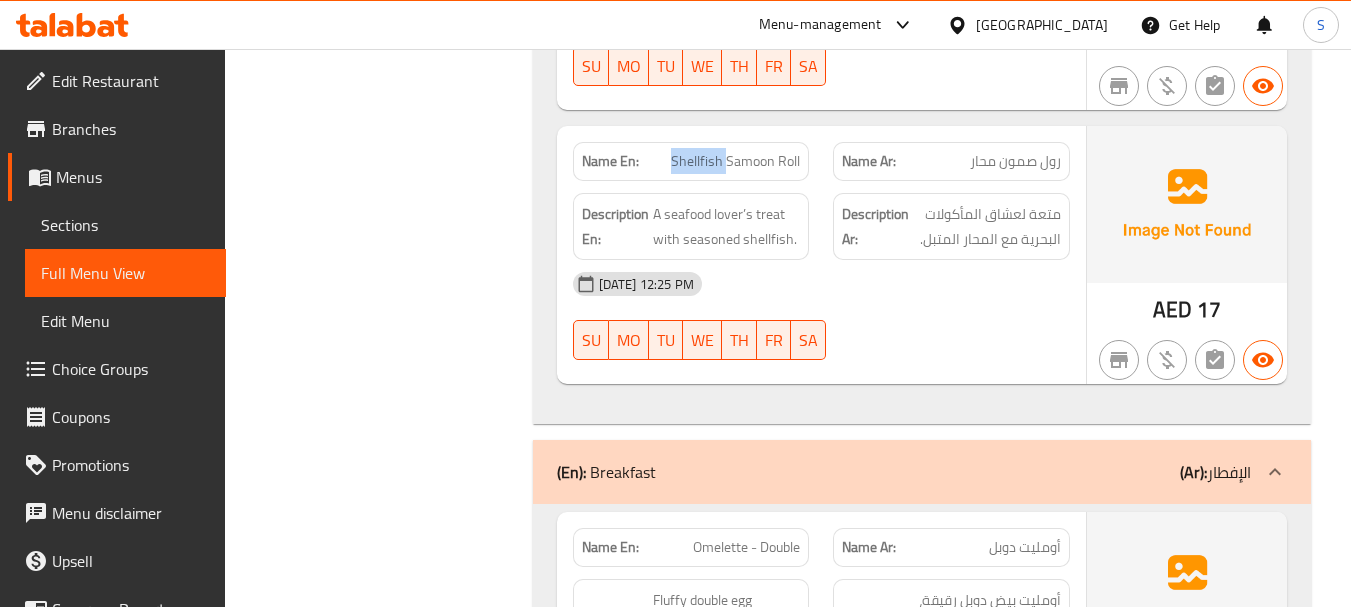 copy on "Shellfish" 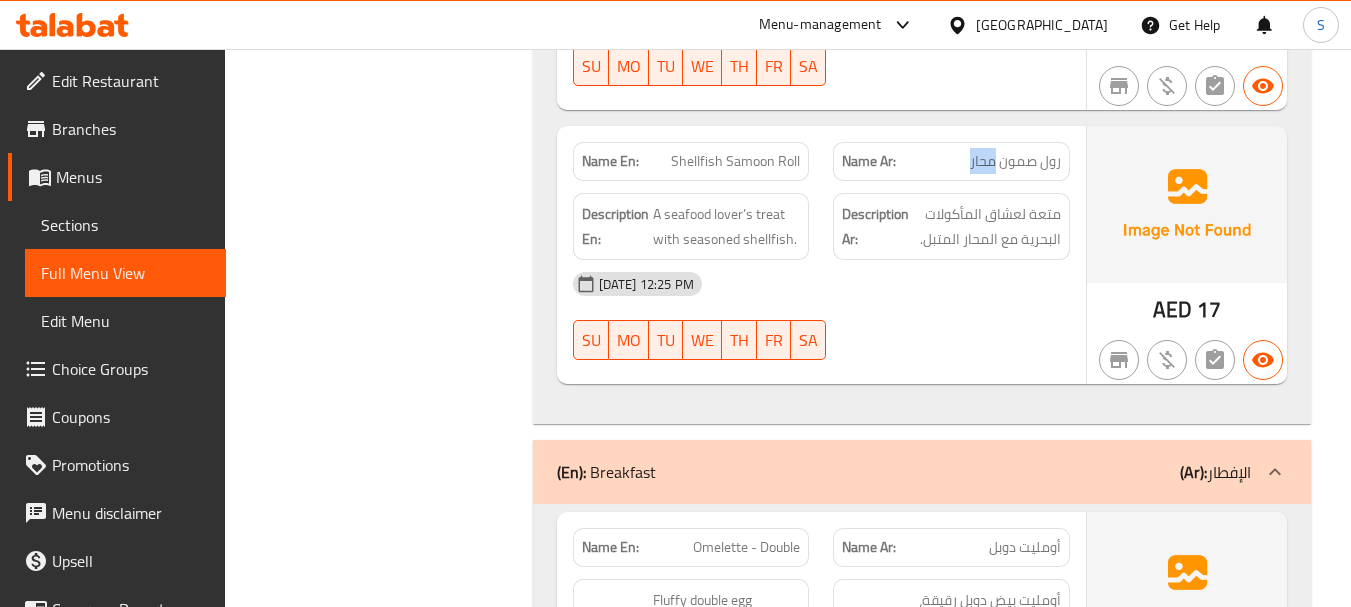 click on "رول صمون محار" at bounding box center (1015, 161) 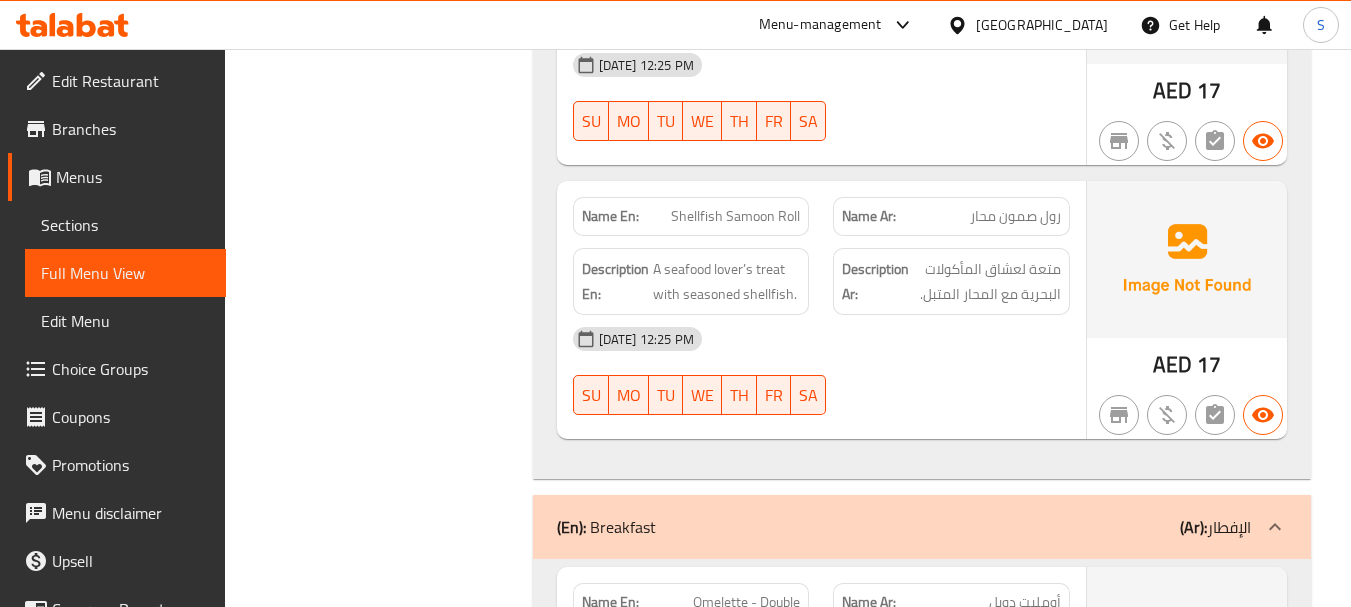 scroll, scrollTop: 1572, scrollLeft: 0, axis: vertical 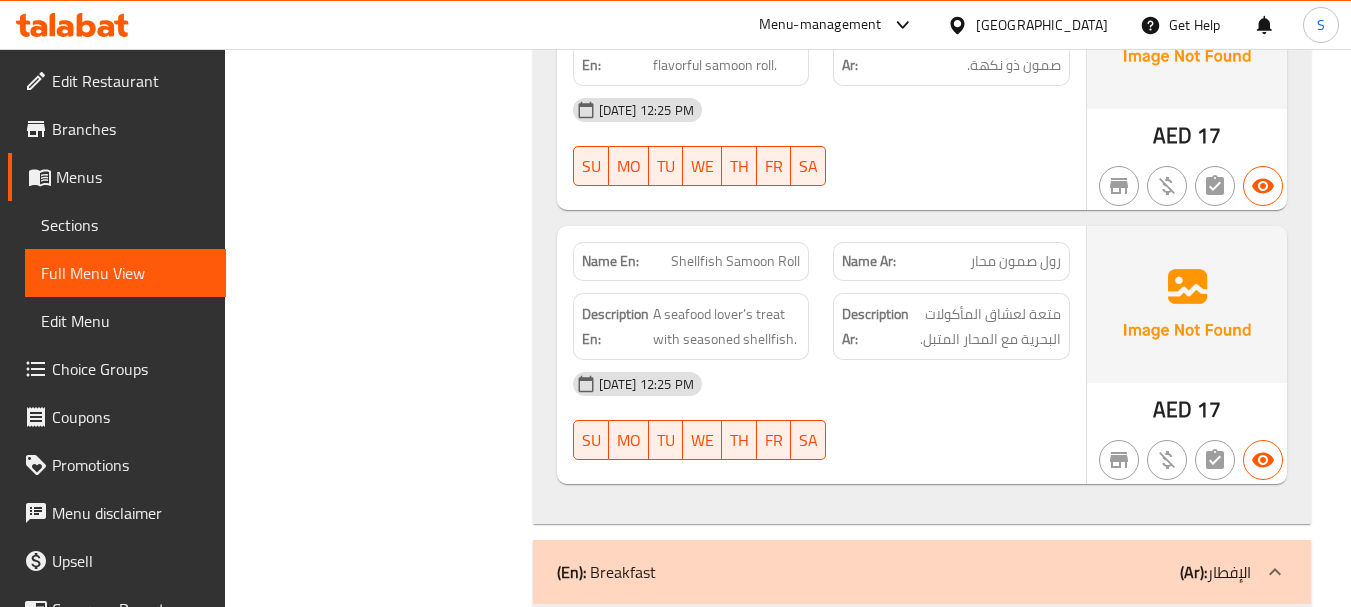 click on "Shellfish Samoon Roll" at bounding box center (735, 261) 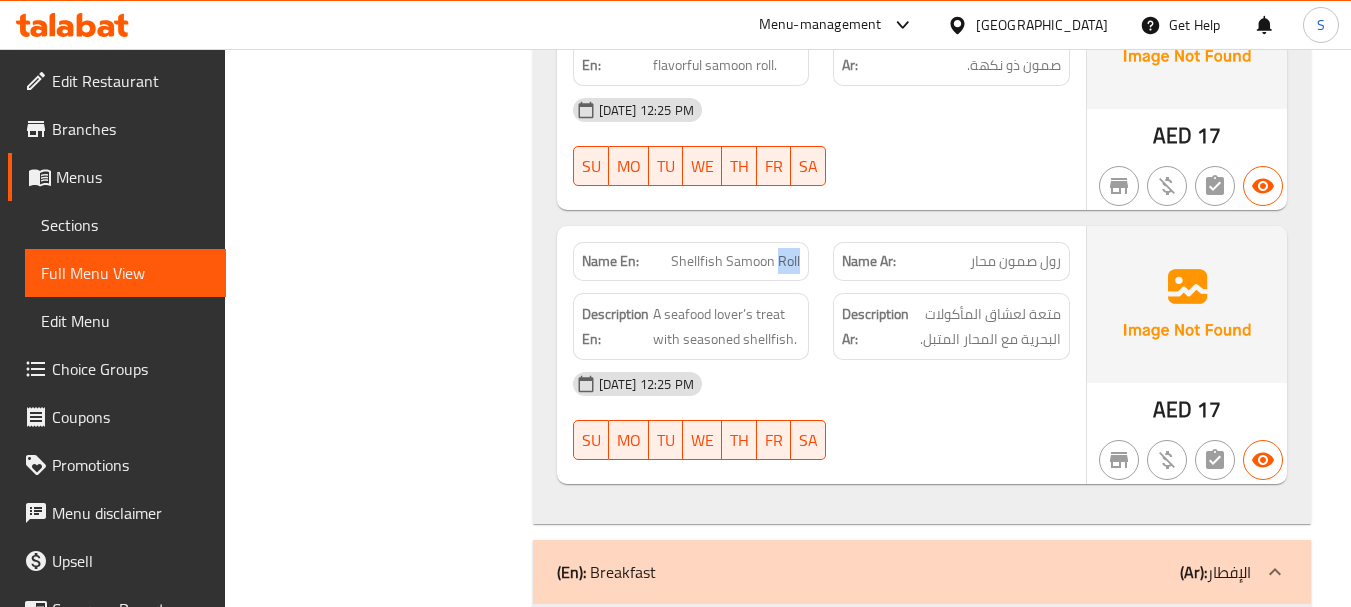 click on "Shellfish Samoon Roll" at bounding box center (735, 261) 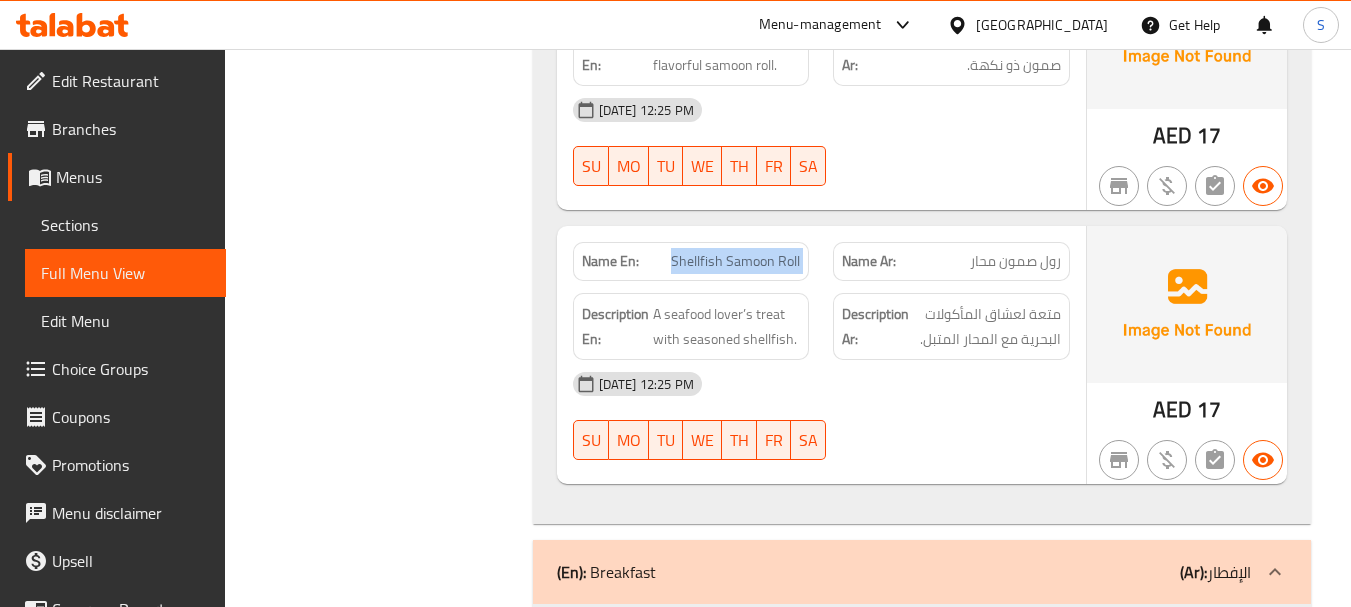 click on "Shellfish Samoon Roll" at bounding box center (735, 261) 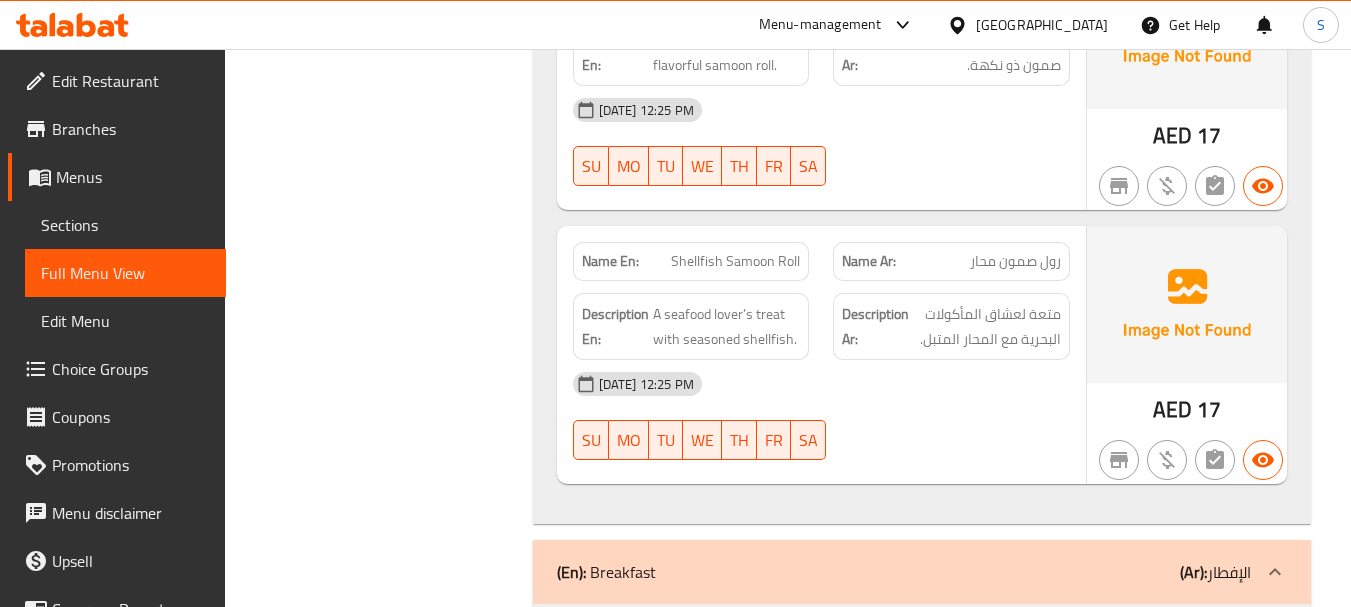 scroll, scrollTop: 31964, scrollLeft: 0, axis: vertical 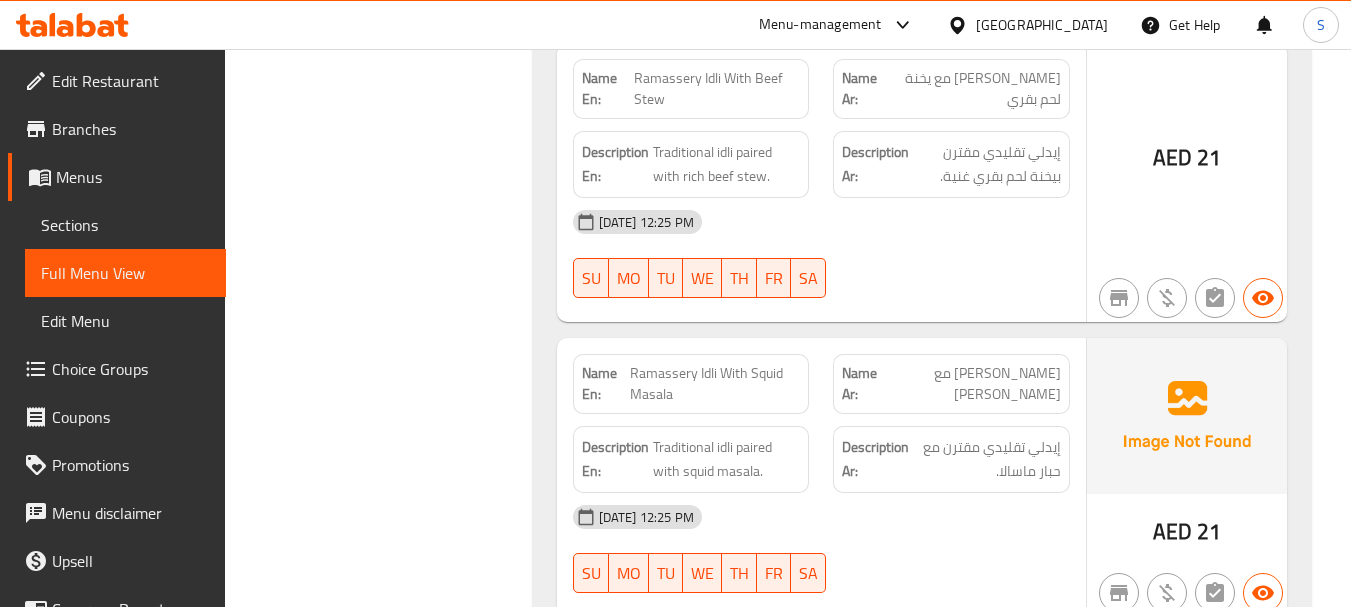 click on "Ramassery Idli With Shellfish Masala" at bounding box center [745, -30405] 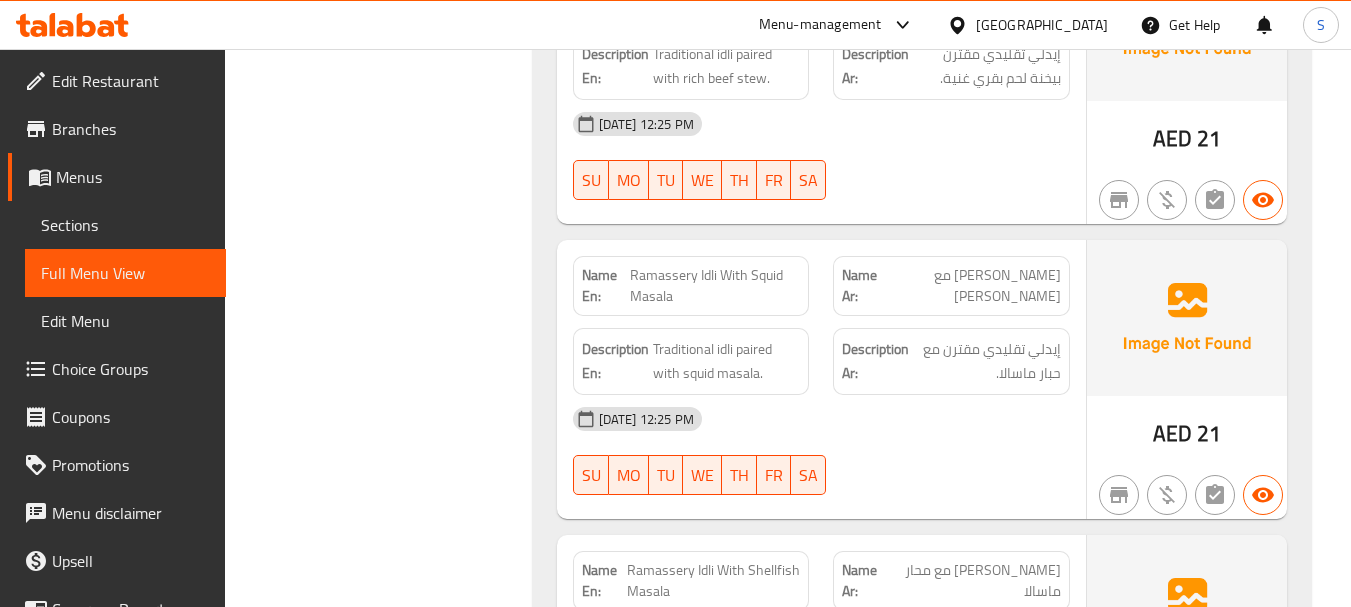 scroll, scrollTop: 33534, scrollLeft: 0, axis: vertical 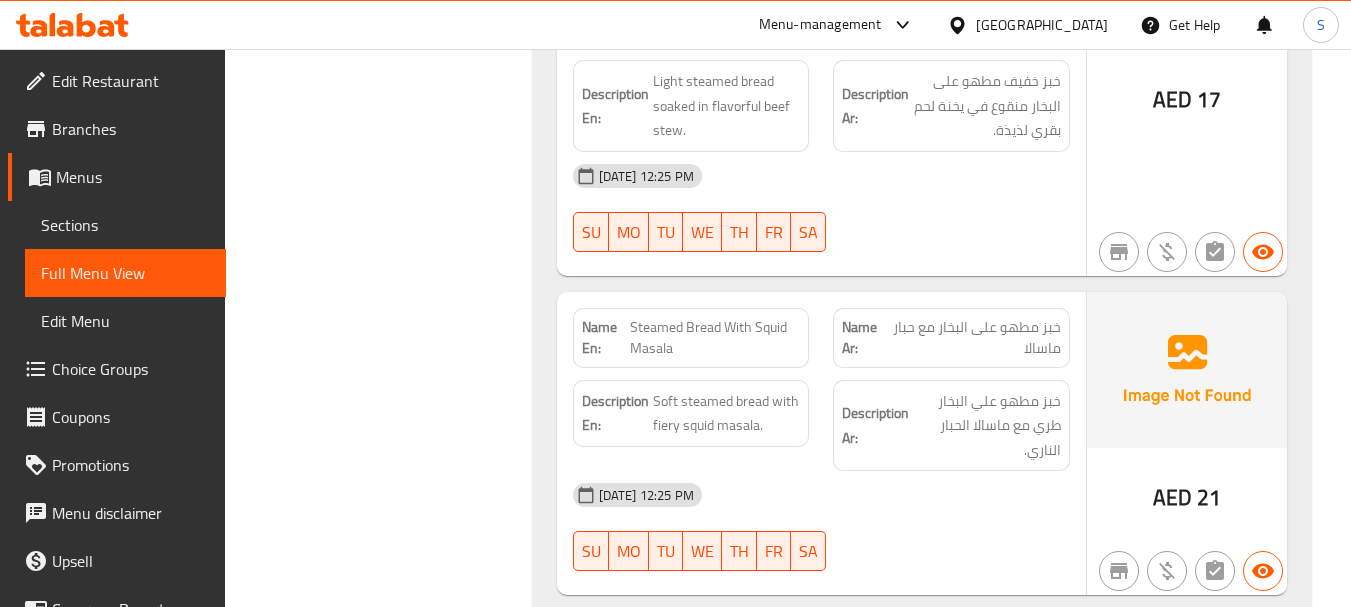 click on "Steamed Bread With Shellfish Masala" at bounding box center (744, -28800) 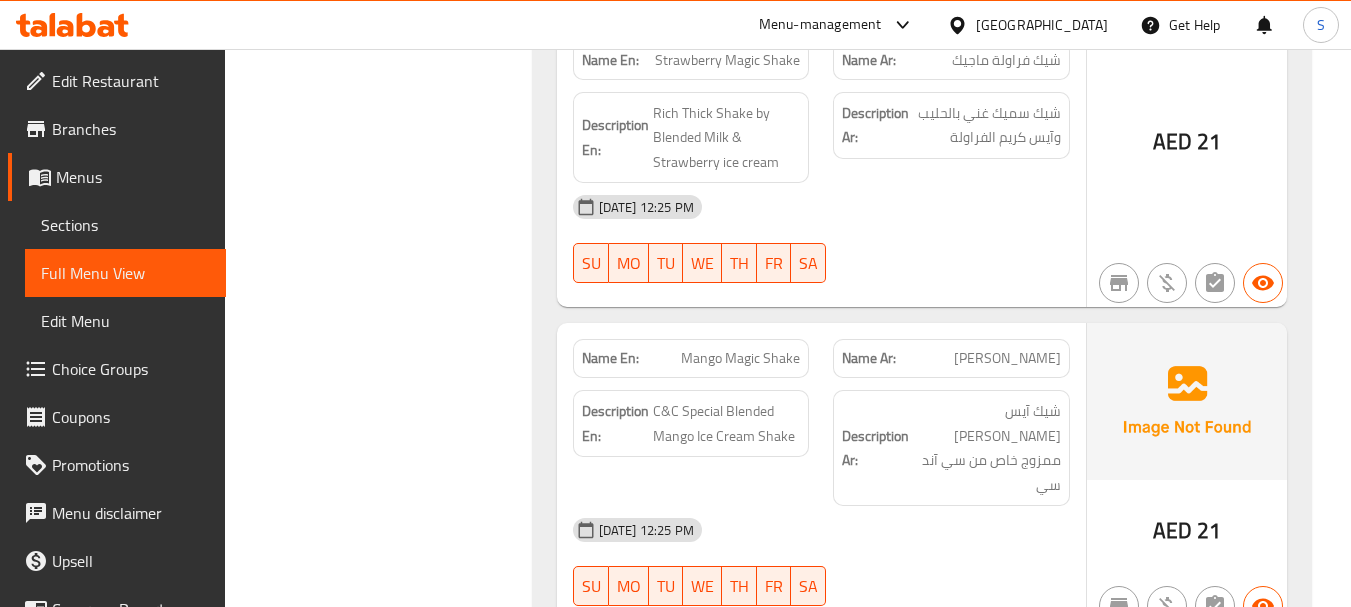 scroll, scrollTop: 1505, scrollLeft: 0, axis: vertical 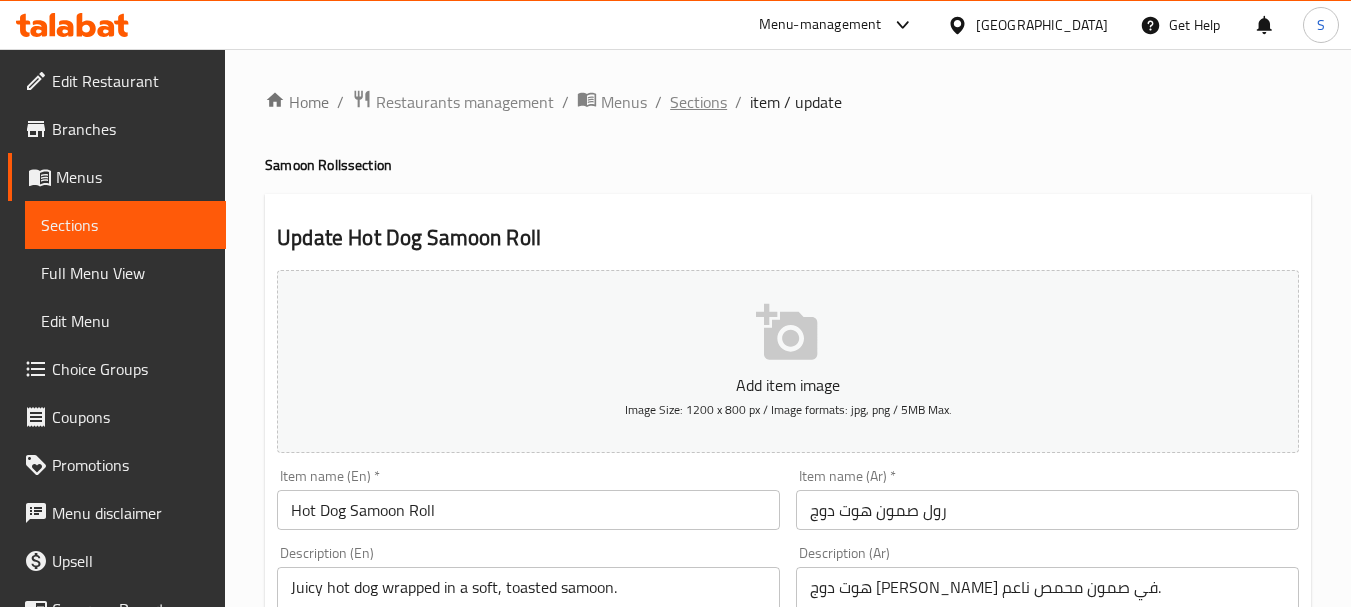 click on "Sections" at bounding box center (698, 102) 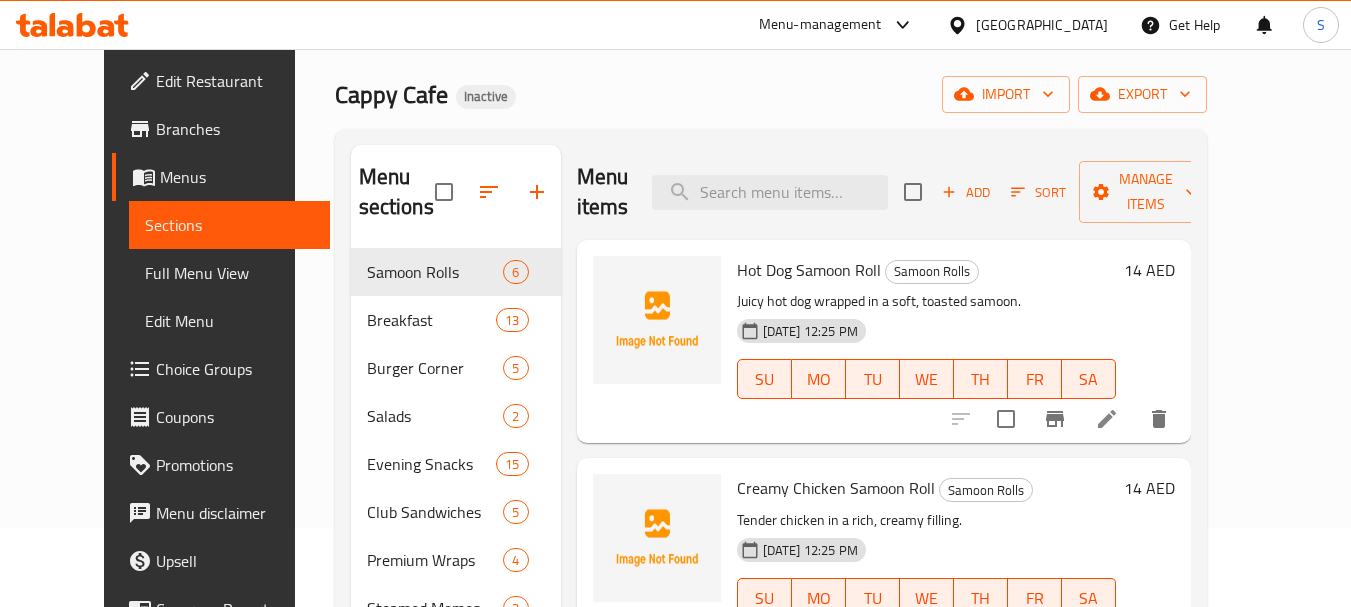 scroll, scrollTop: 100, scrollLeft: 0, axis: vertical 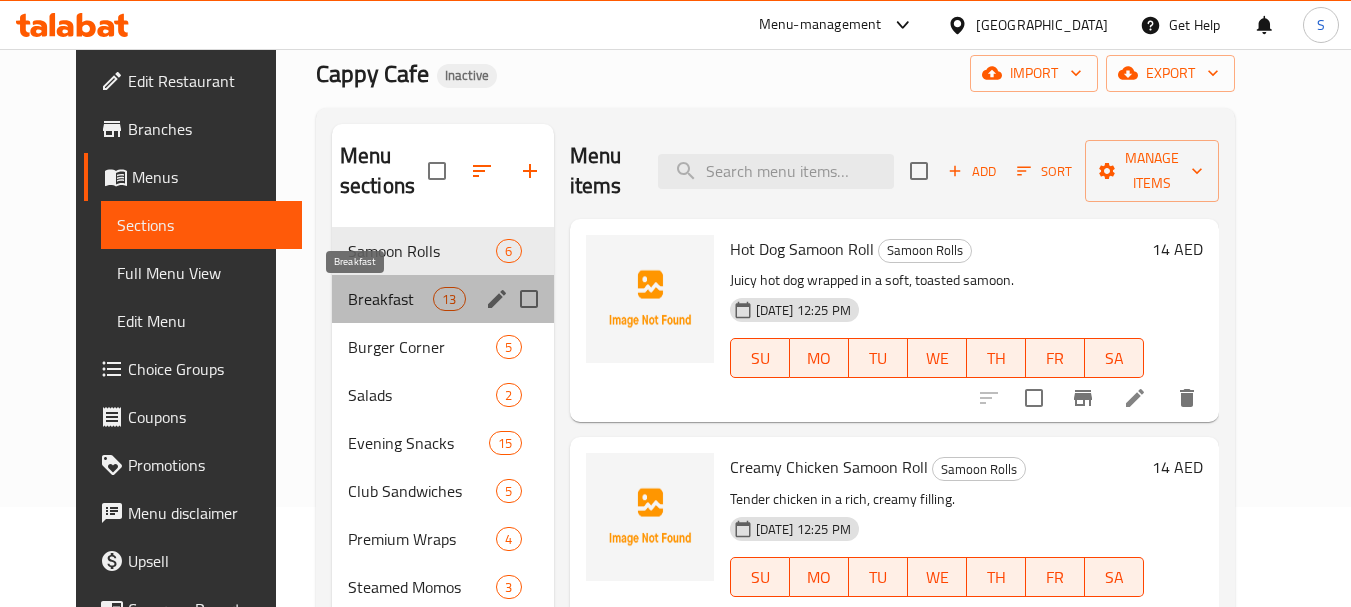 click on "Breakfast" at bounding box center [390, 299] 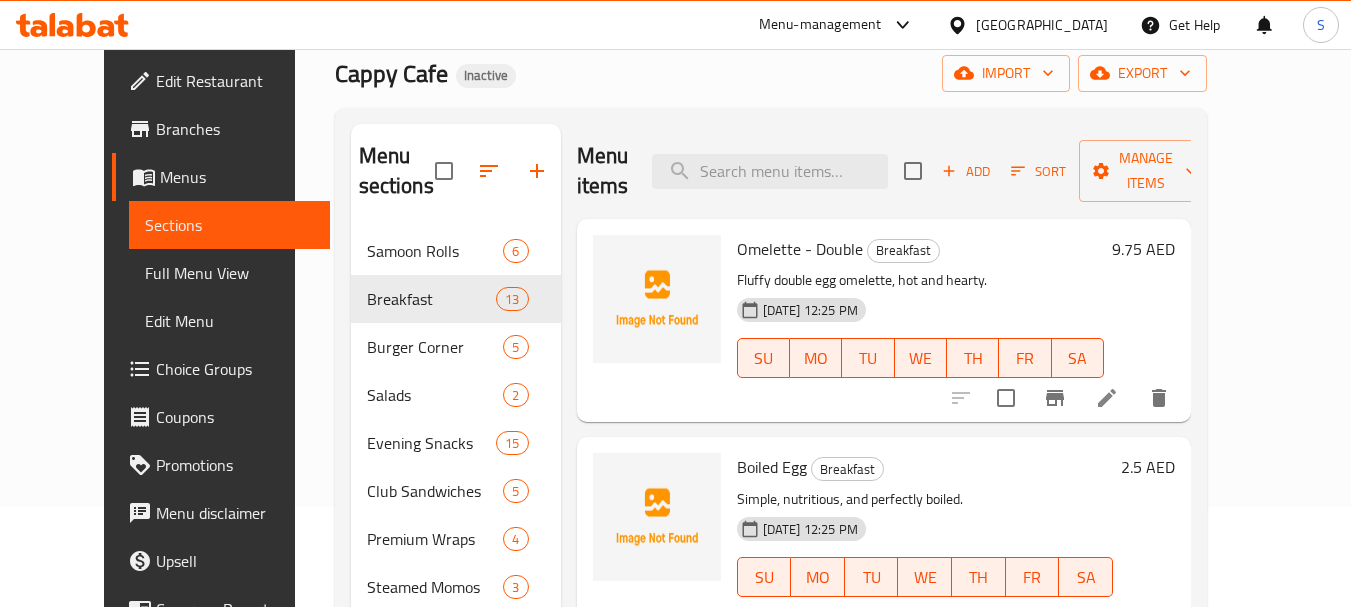 scroll, scrollTop: 511, scrollLeft: 0, axis: vertical 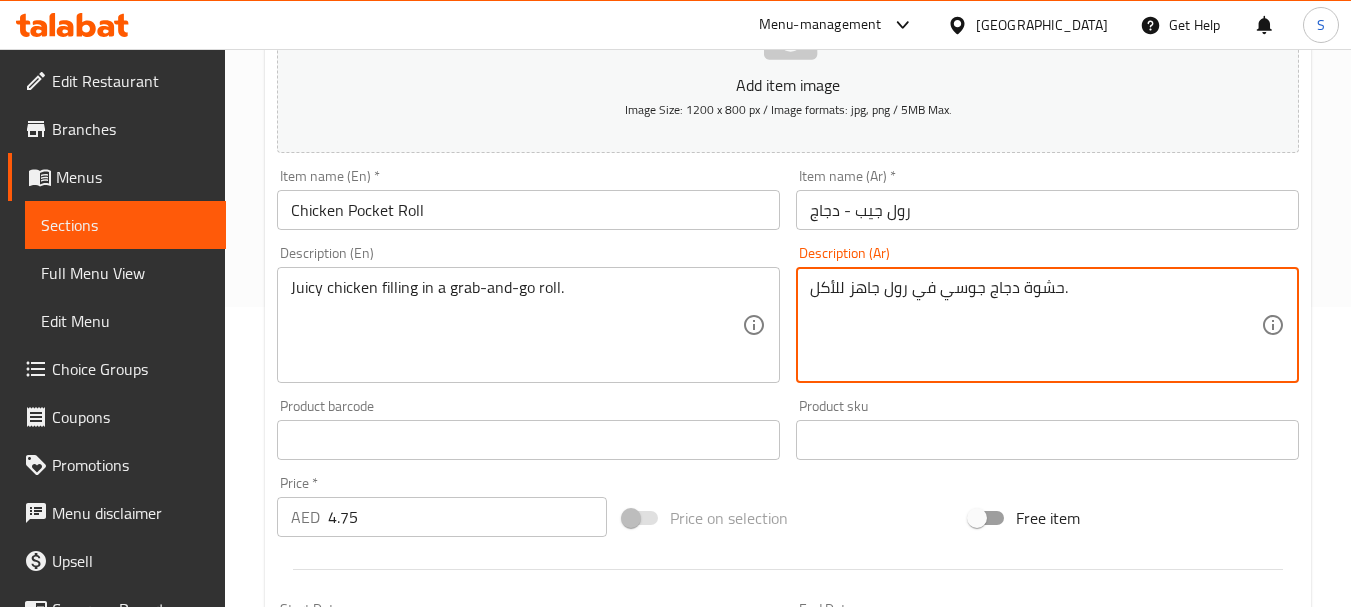drag, startPoint x: 878, startPoint y: 288, endPoint x: 815, endPoint y: 288, distance: 63 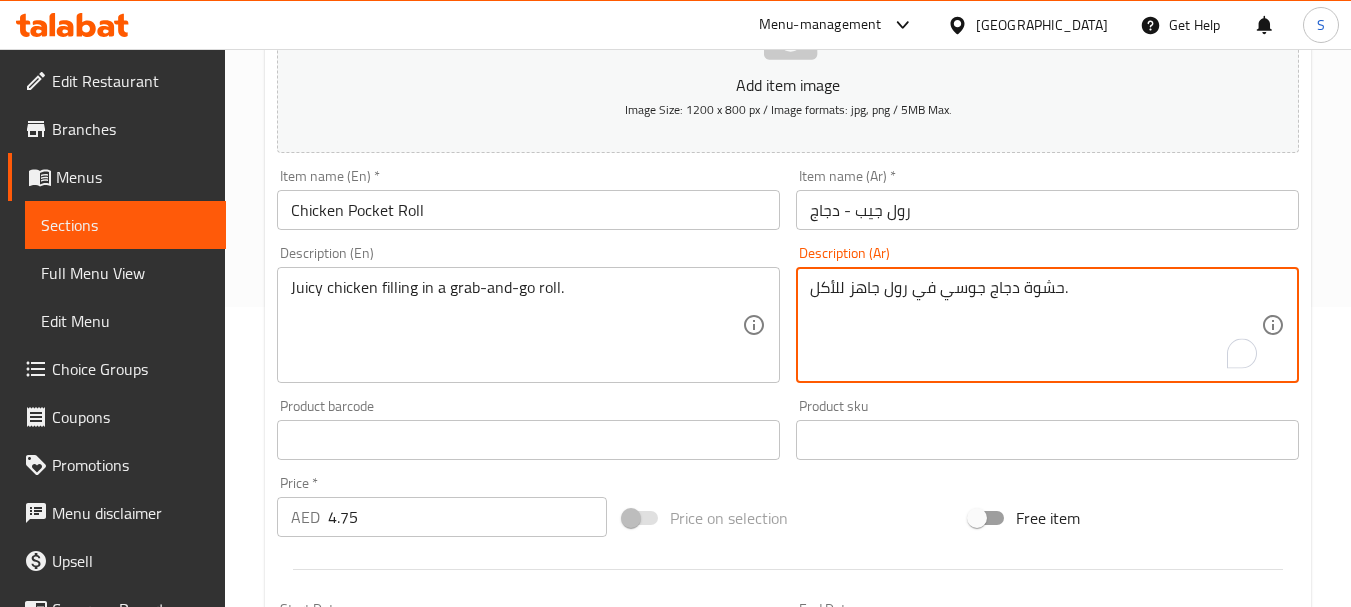 paste on "ريعة التحضير" 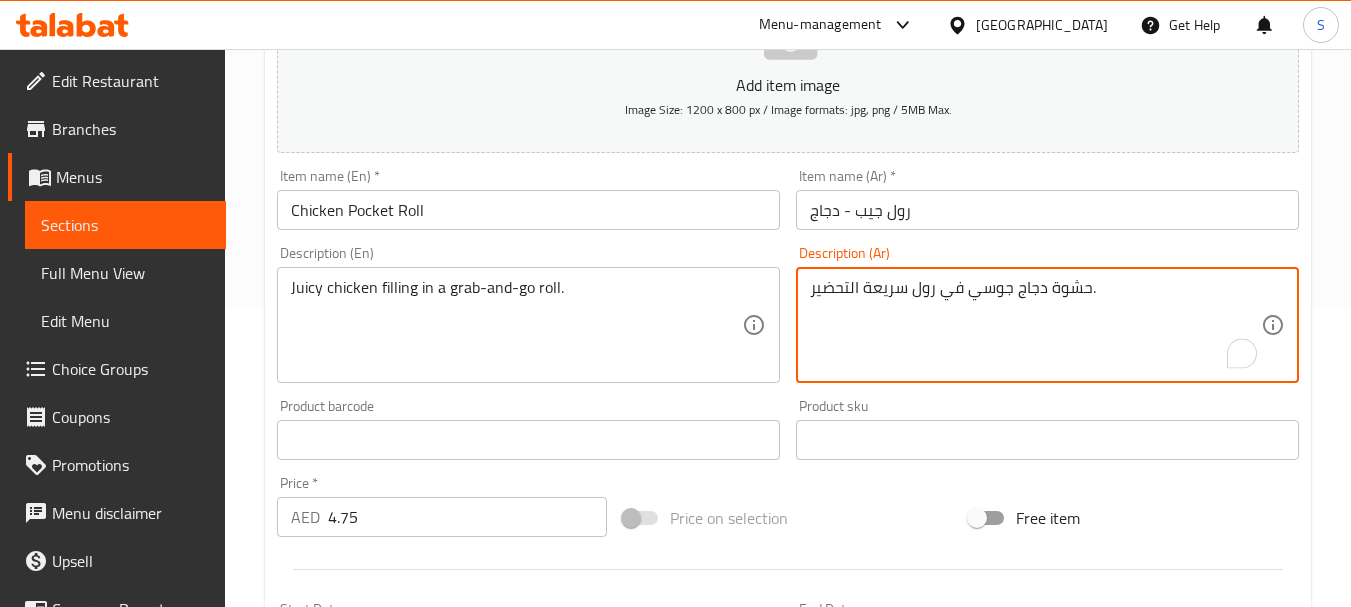 type on "حشوة دجاج جوسي في رول سريعة التحضير." 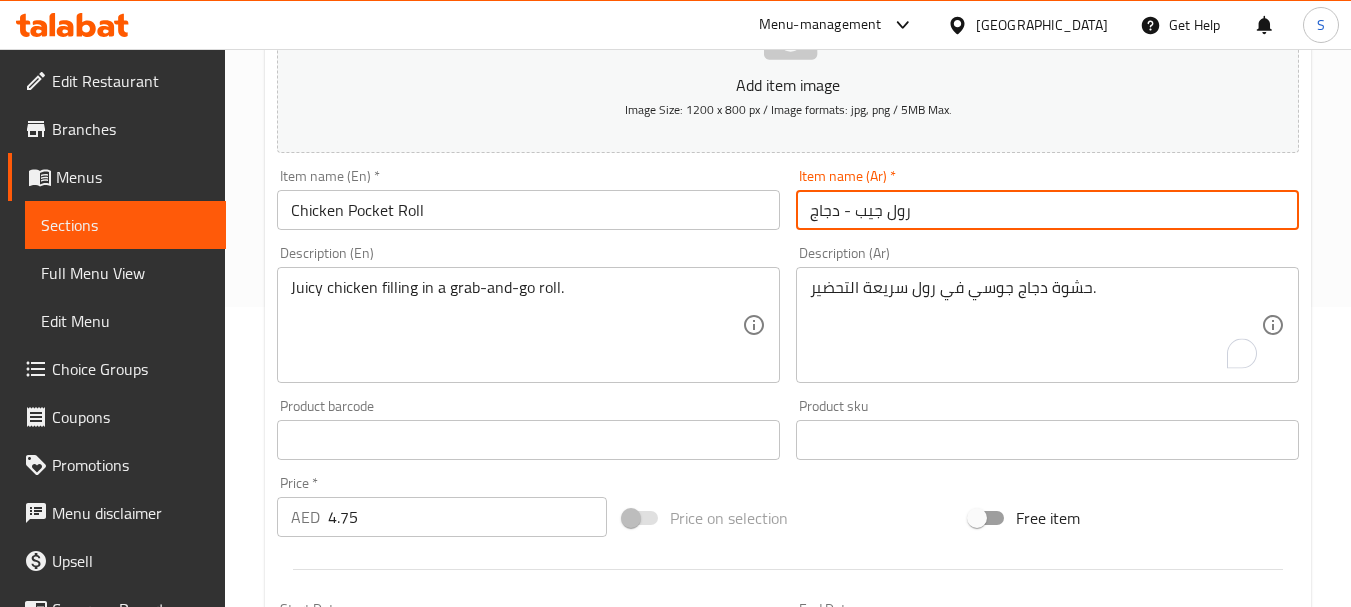 click on "Update" at bounding box center [398, 1026] 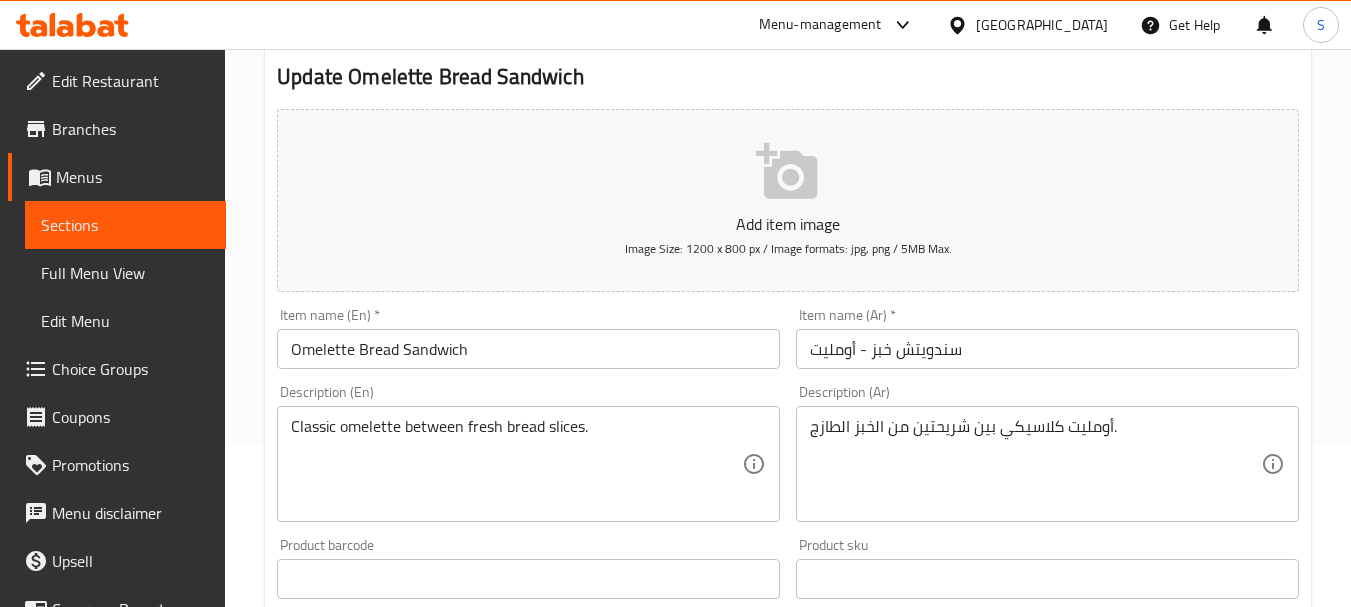 scroll, scrollTop: 200, scrollLeft: 0, axis: vertical 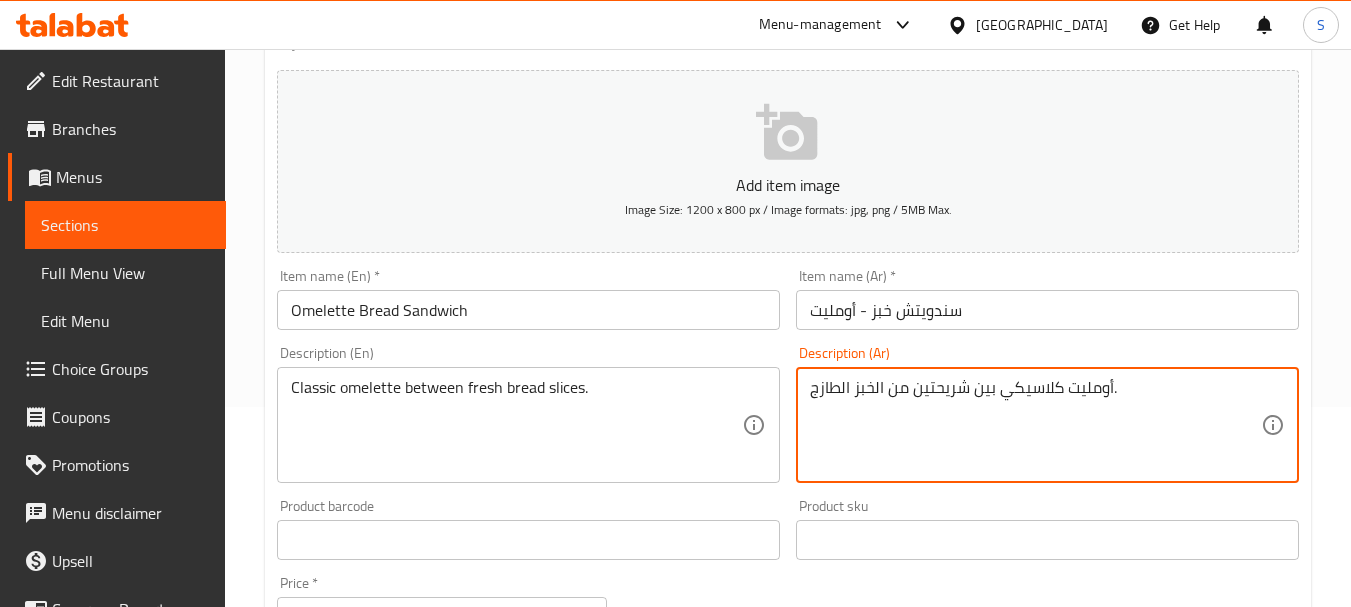 click on "أومليت كلاسيكي بين شريحتين من الخبز الطازج." at bounding box center [1035, 425] 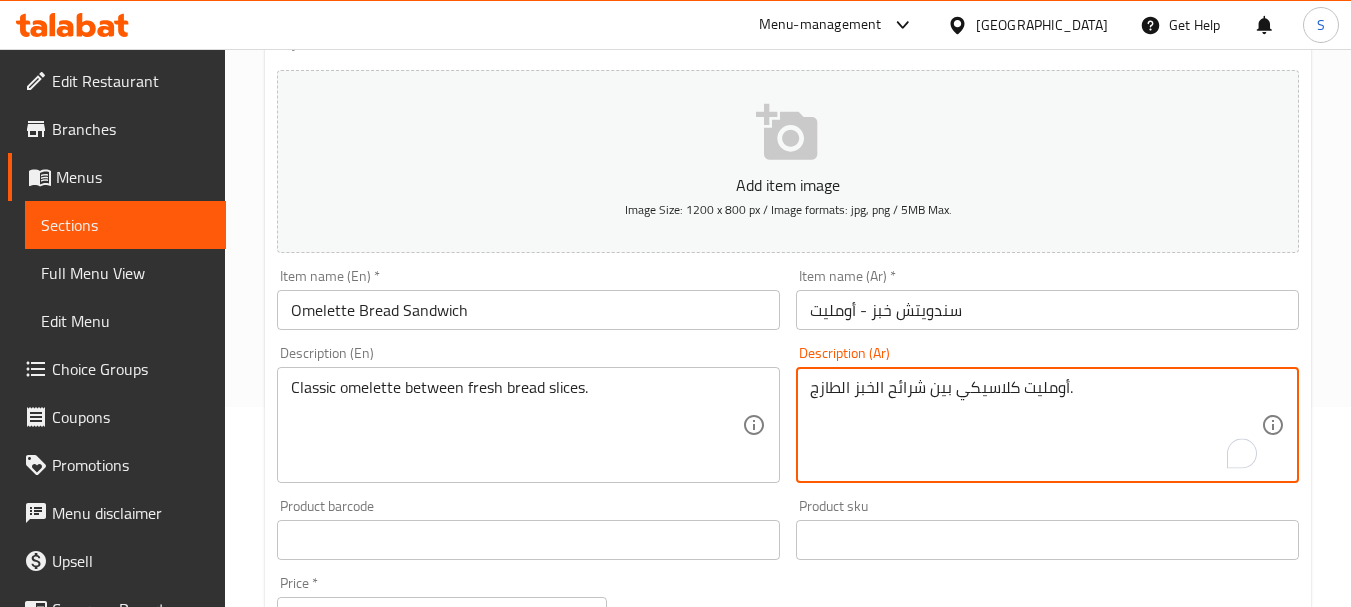 type on "أومليت كلاسيكي بين شرائح الخبز الطازج." 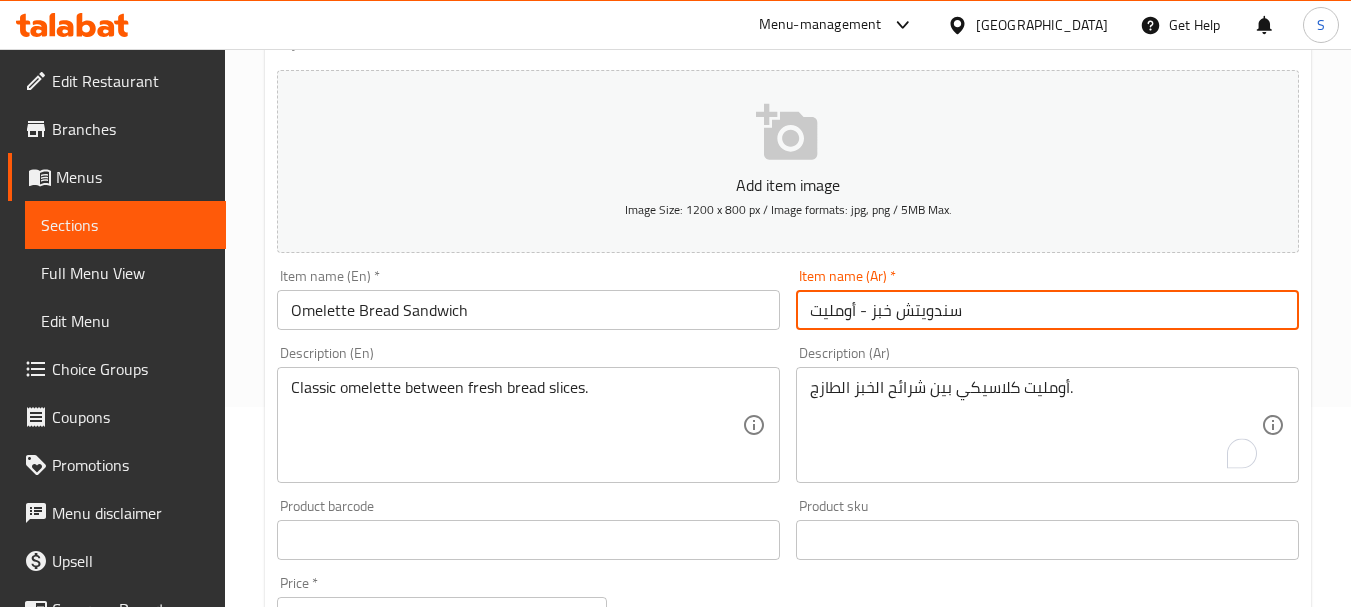 click on "Update" at bounding box center [398, 1126] 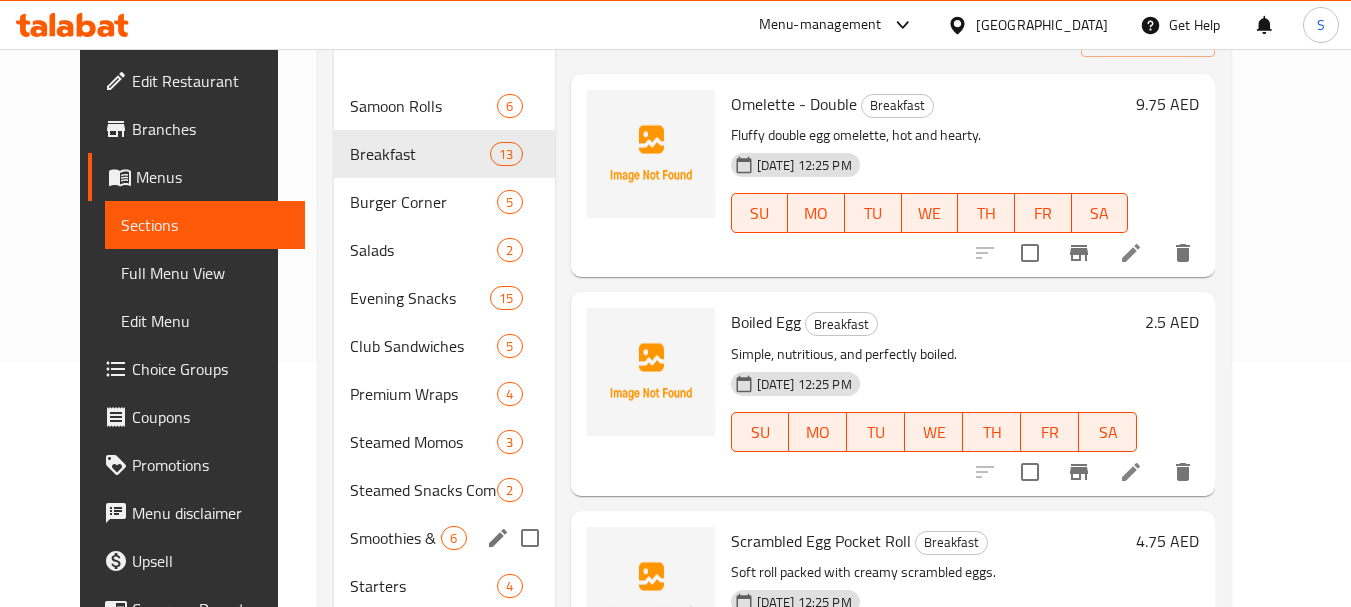 scroll, scrollTop: 245, scrollLeft: 0, axis: vertical 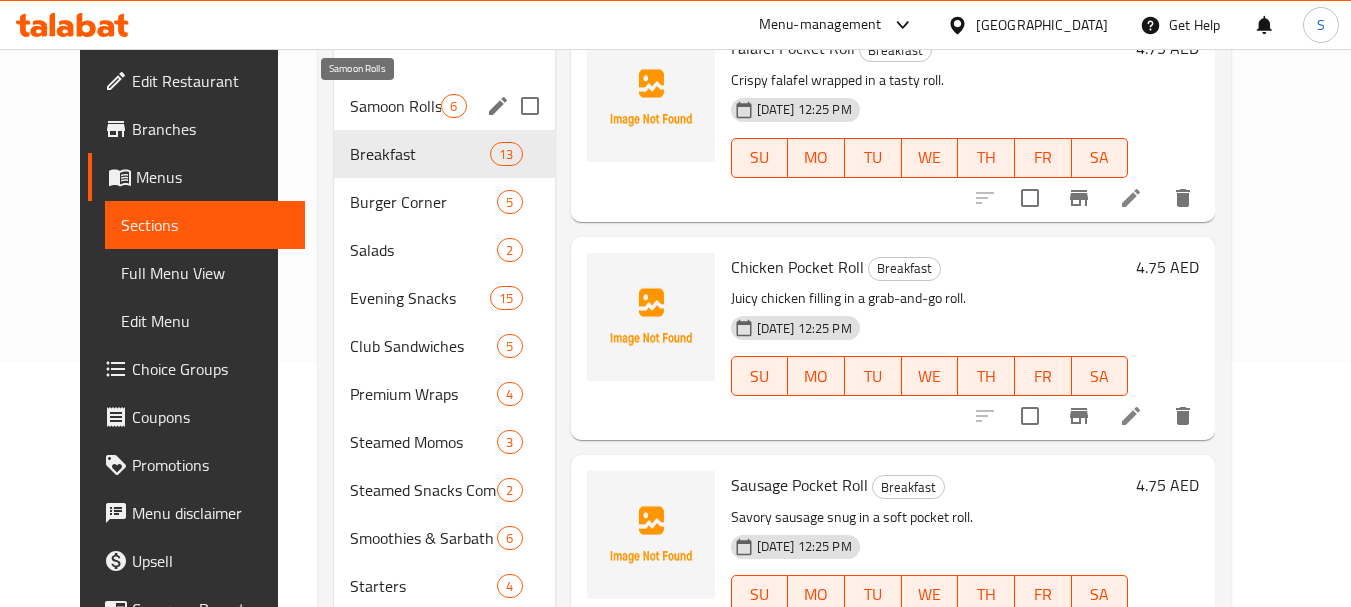click on "Samoon Rolls" at bounding box center [395, 106] 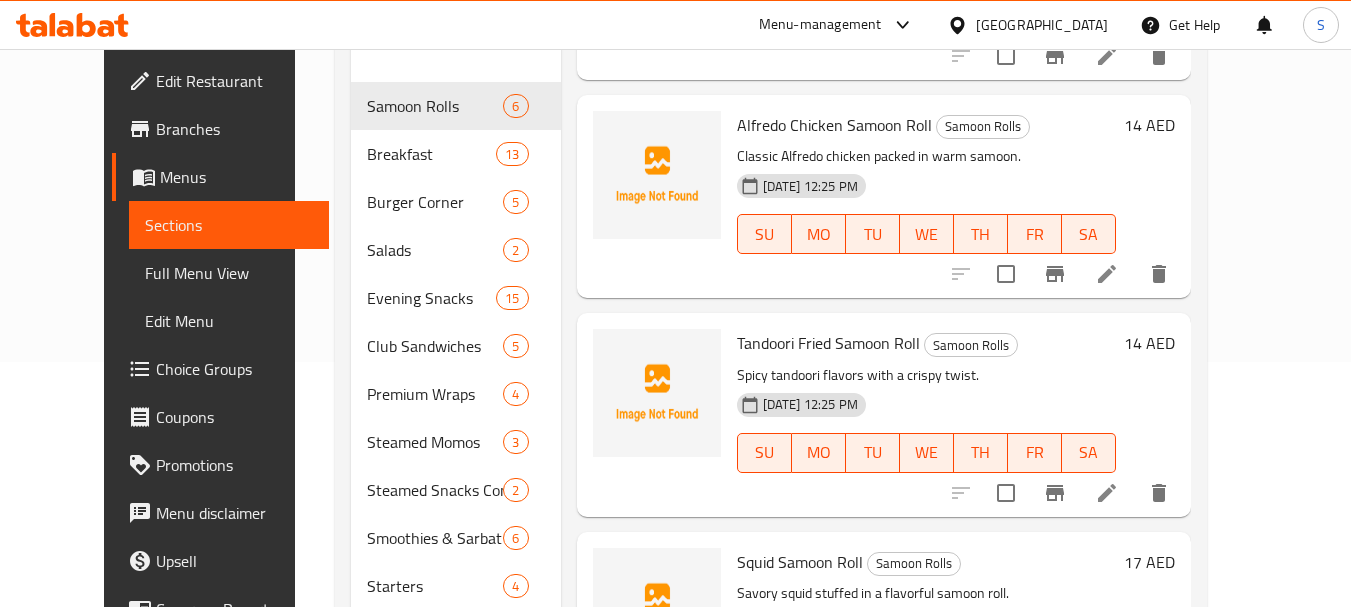 scroll, scrollTop: 416, scrollLeft: 0, axis: vertical 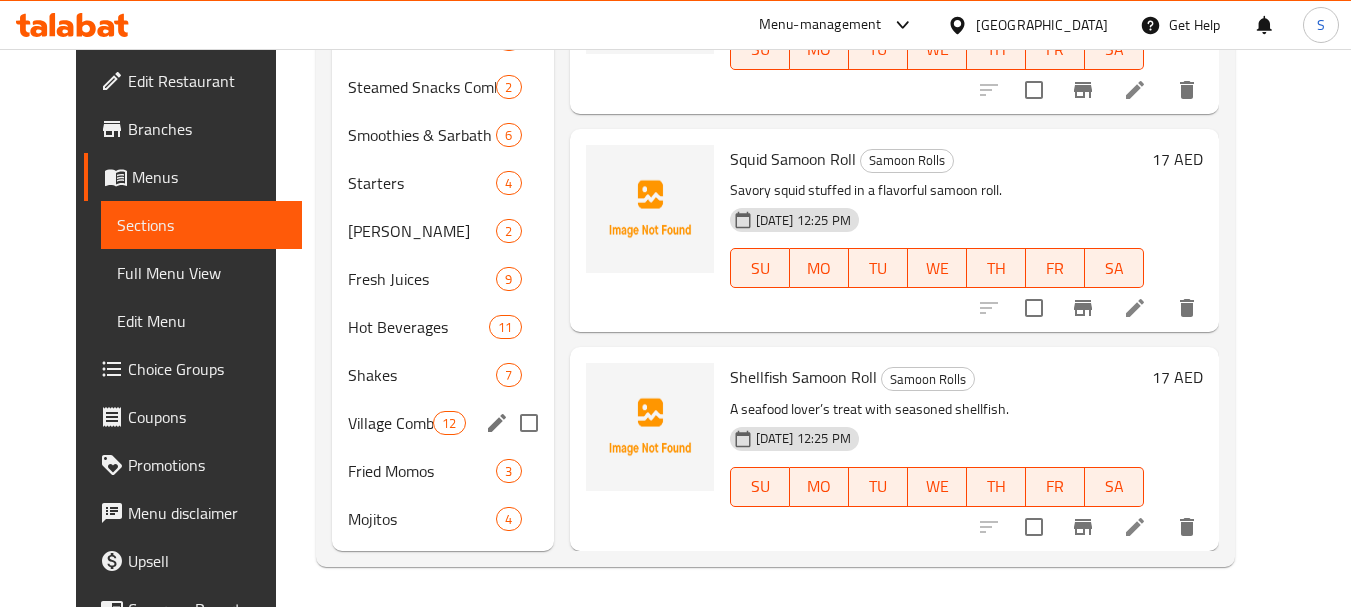 click on "Village Combo" at bounding box center [390, 423] 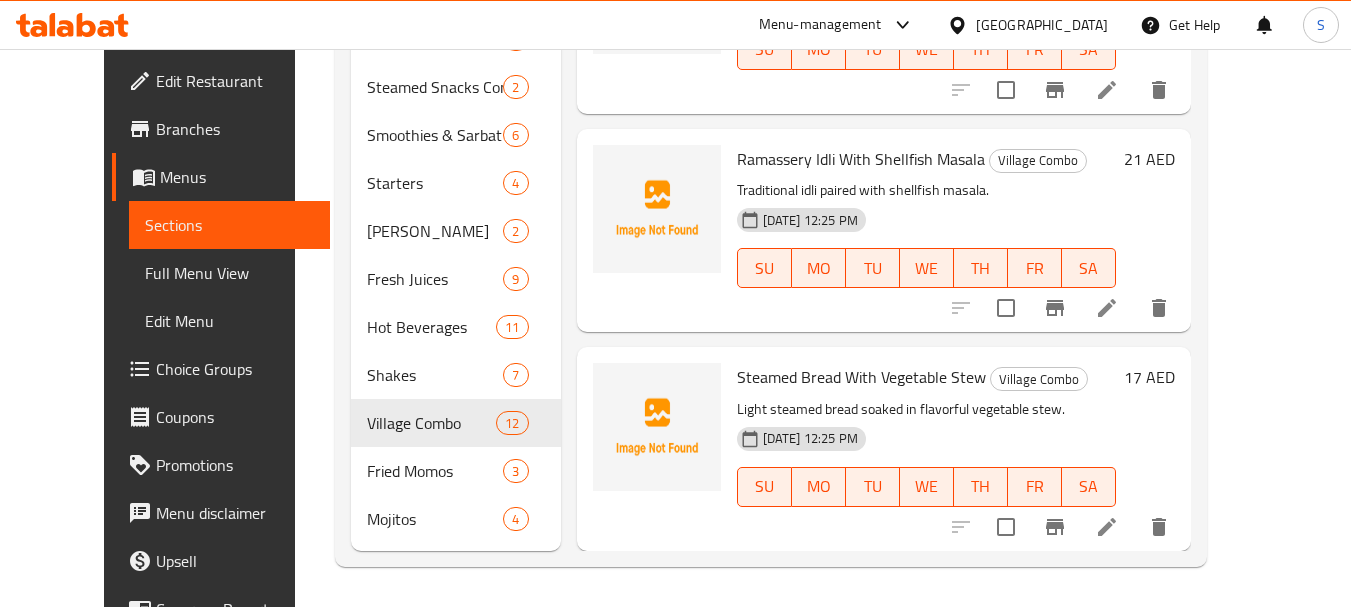 scroll, scrollTop: 1604, scrollLeft: 0, axis: vertical 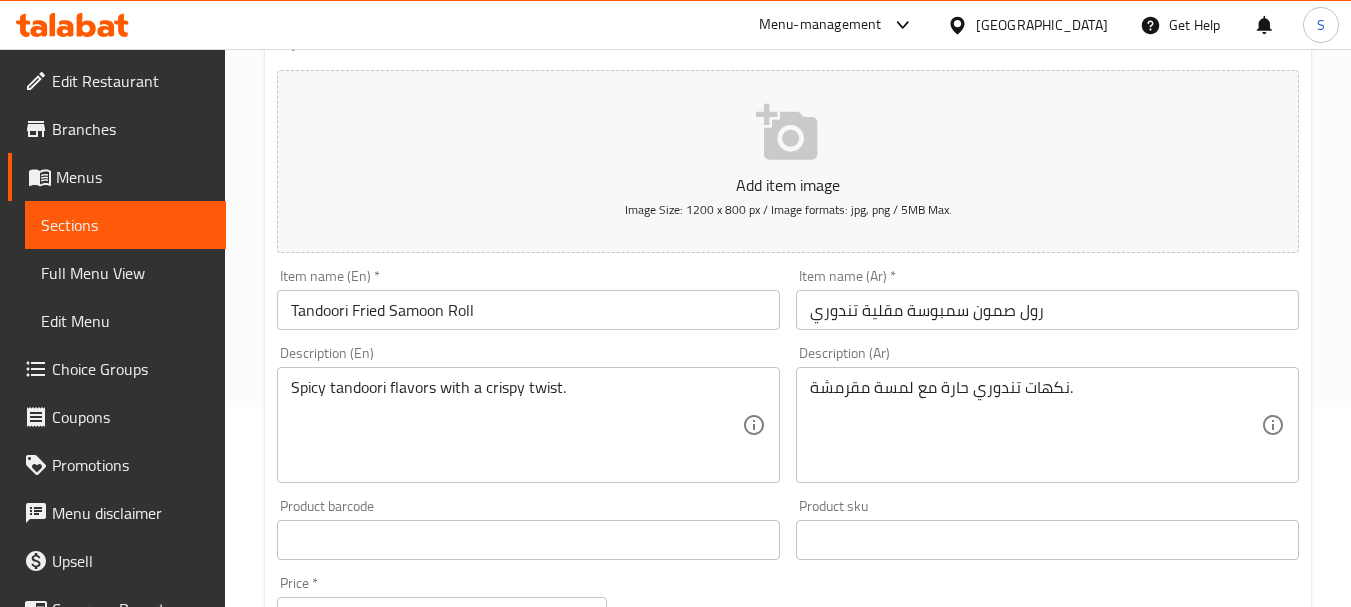 click on "رول صمون سمبوسة مقلية تندوري" at bounding box center (1047, 310) 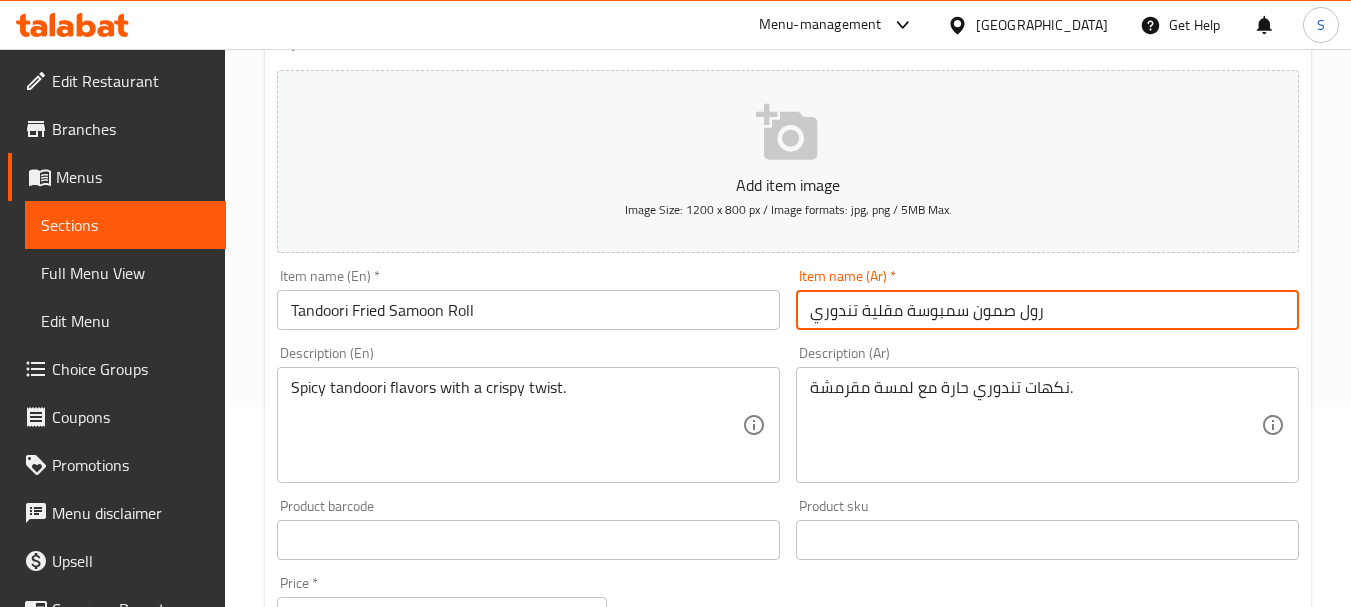 click on "رول صمون سمبوسة مقلية تندوري" at bounding box center (1047, 310) 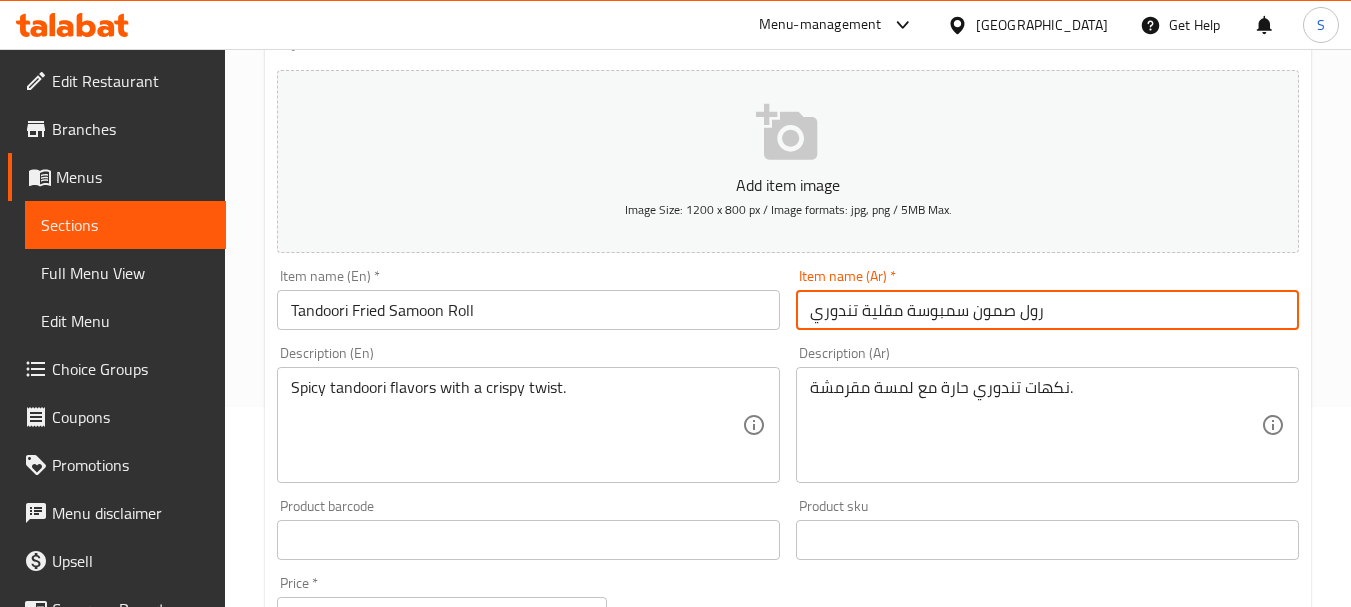 paste on "مون مقلي تندوري مقل" 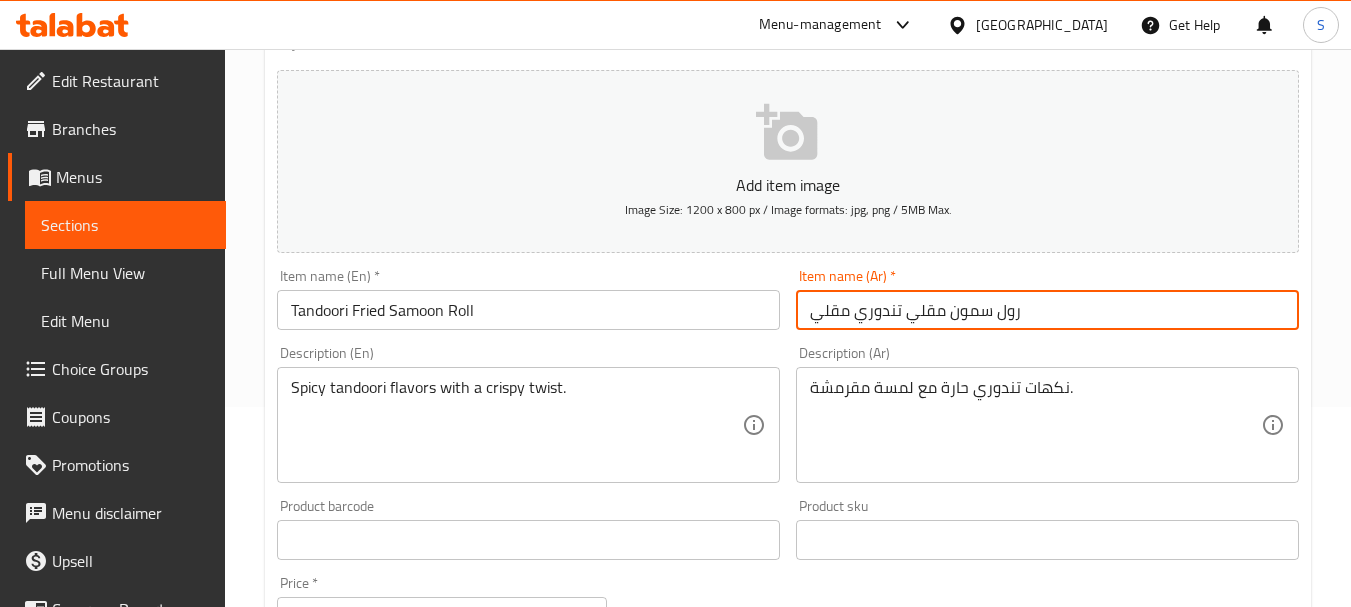 click on "رول سمون مقلي تندوري مقلي" at bounding box center (1047, 310) 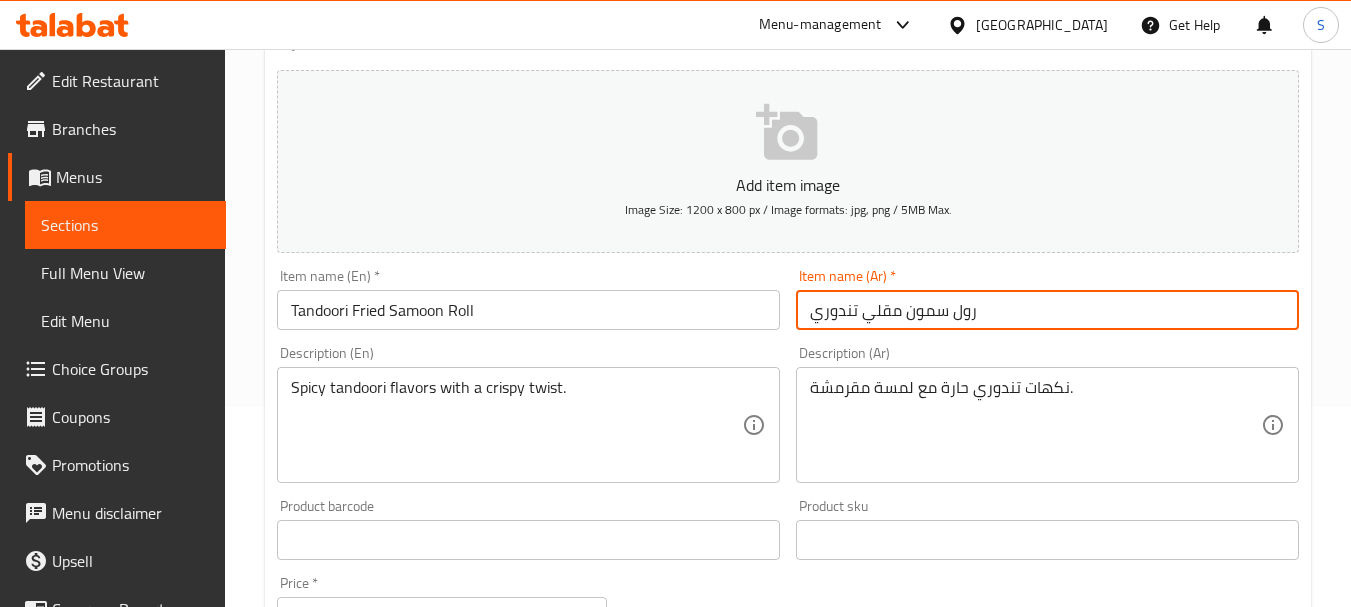 click on "رول سمون مقلي تندوري" at bounding box center [1047, 310] 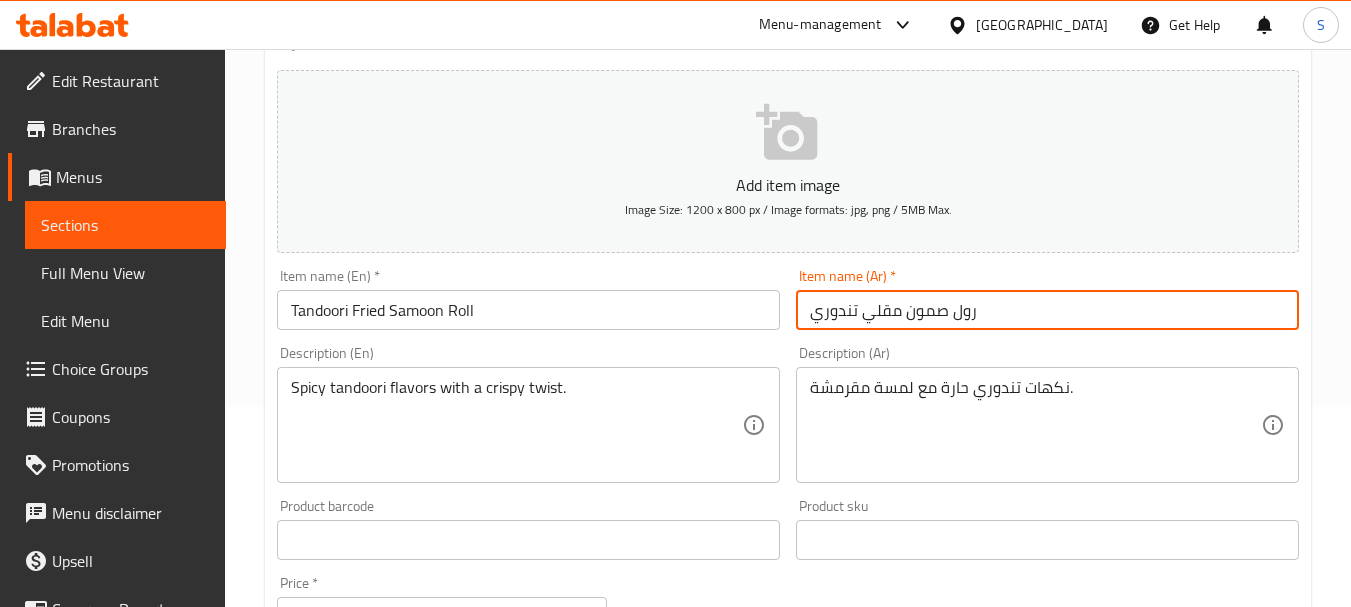 type on "رول صمون مقلي تندوري" 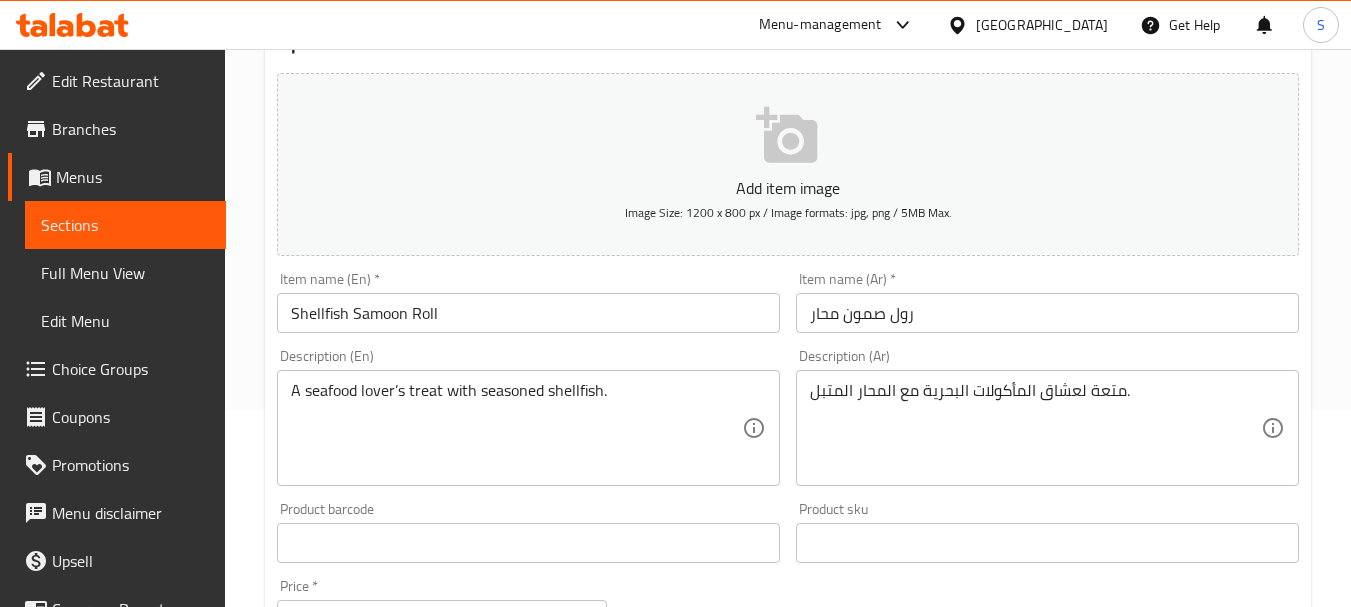 scroll, scrollTop: 200, scrollLeft: 0, axis: vertical 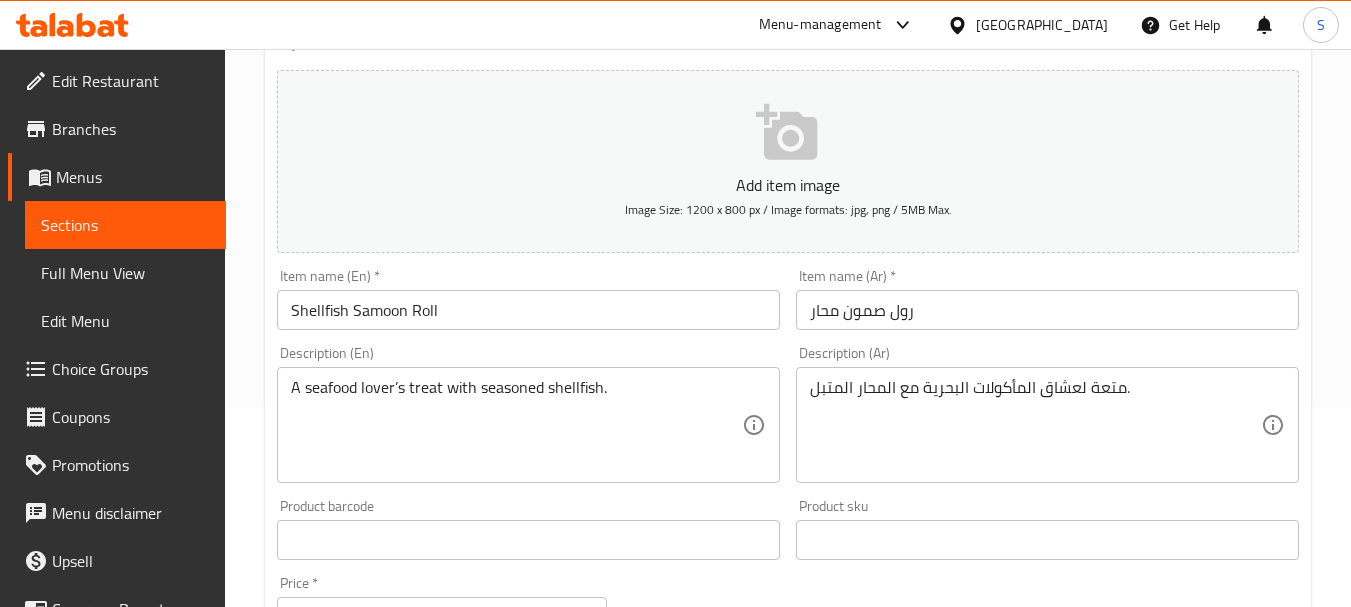 click on "رول صمون محار" at bounding box center [1047, 310] 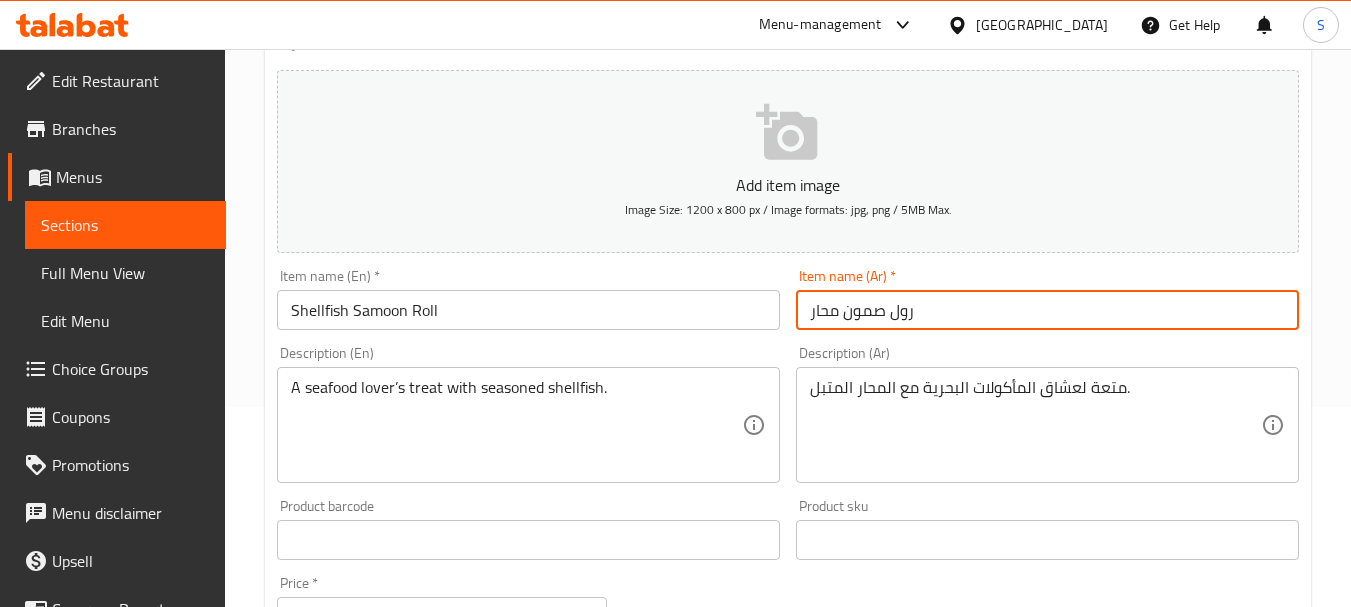 click on "رول صمون محار" at bounding box center [1047, 310] 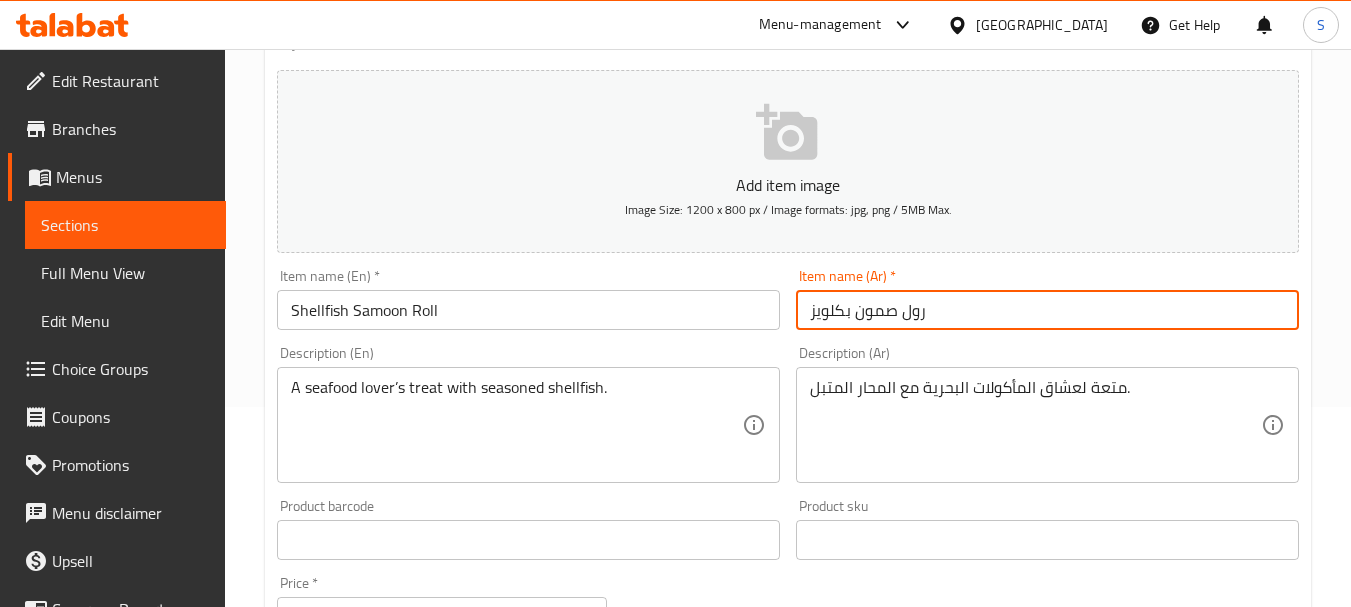 type on "رول صمون بكلويز" 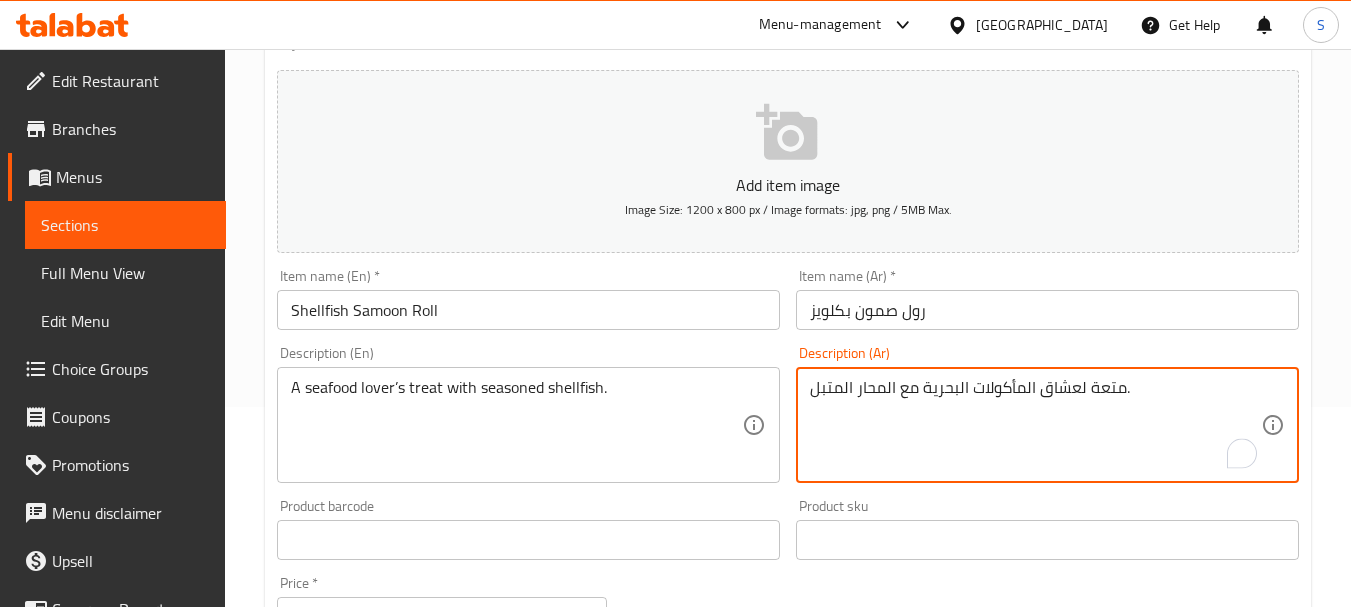 paste on "بكلويز" 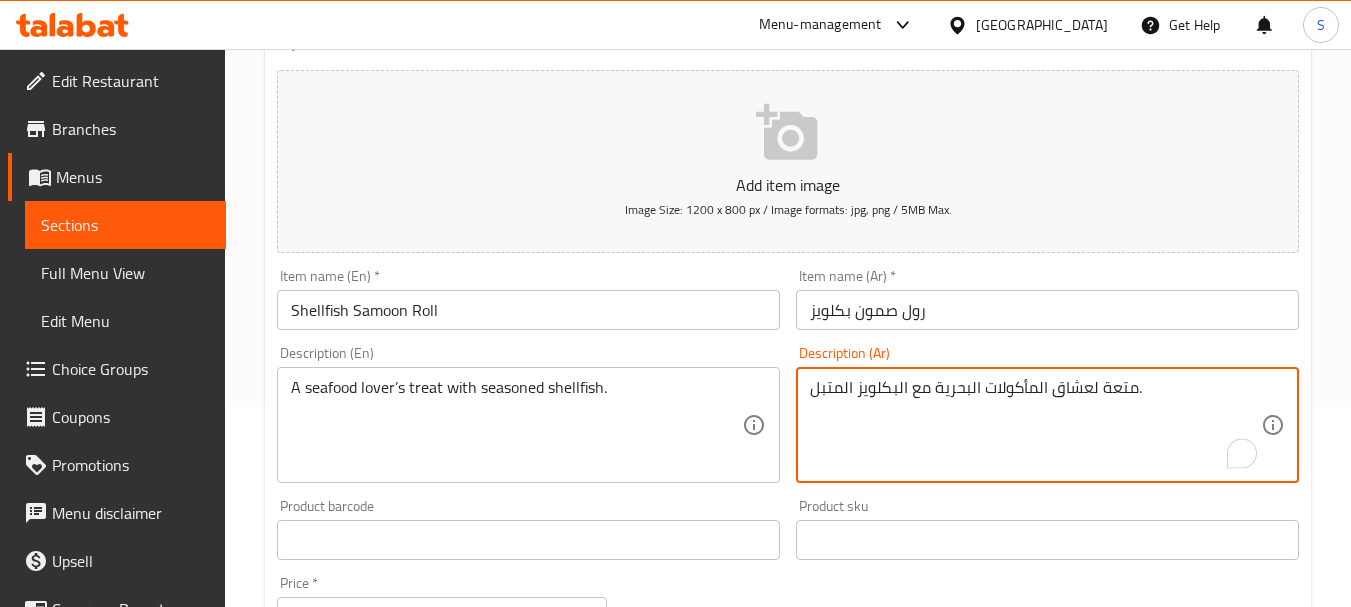 type on "متعة لعشاق المأكولات البحرية مع البكلويز المتبل." 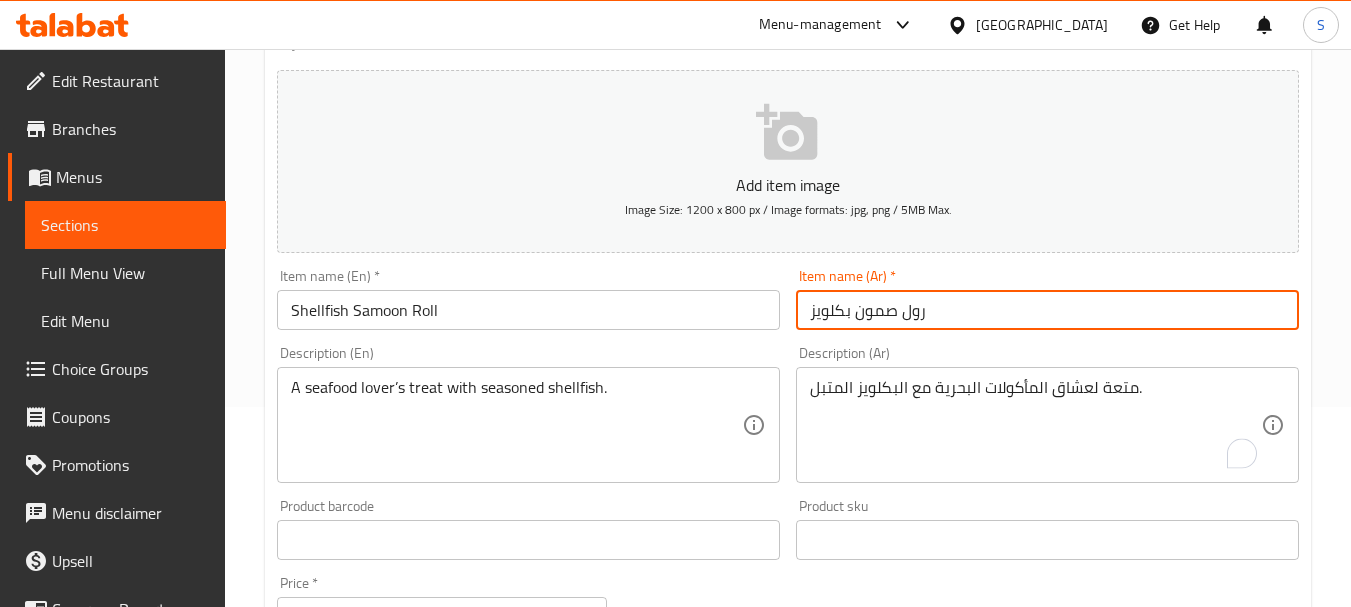 click on "Update" at bounding box center [398, 1126] 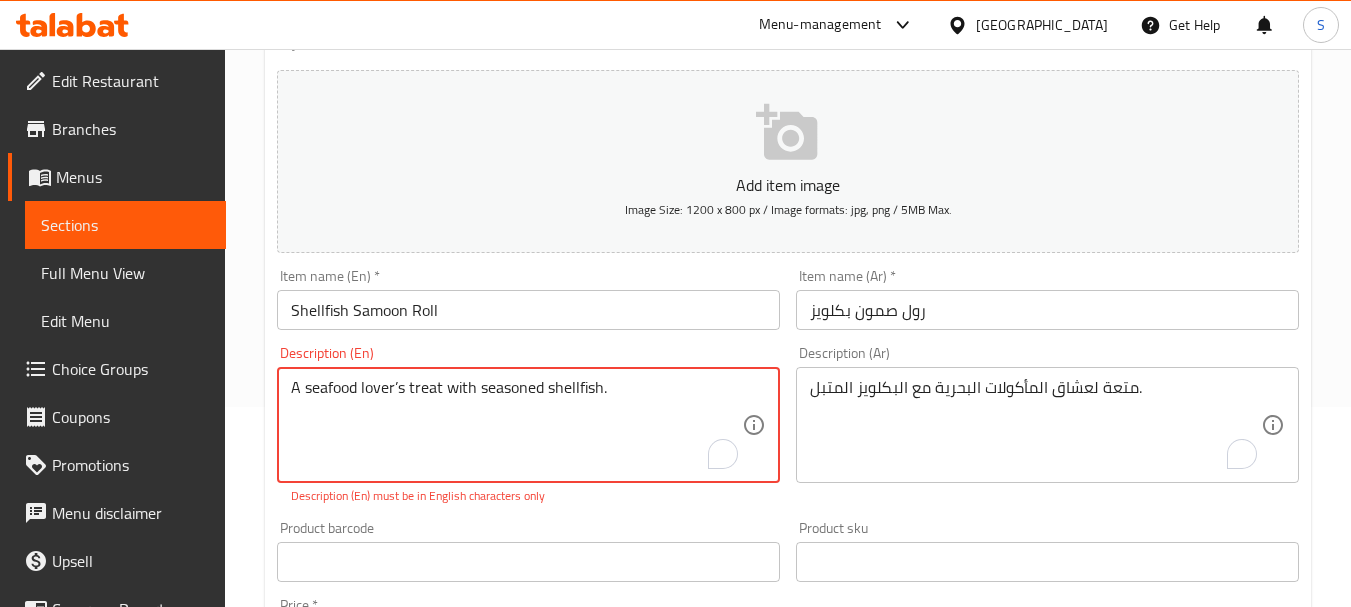 click on "A seafood lover’s treat with seasoned shellfish." at bounding box center [516, 425] 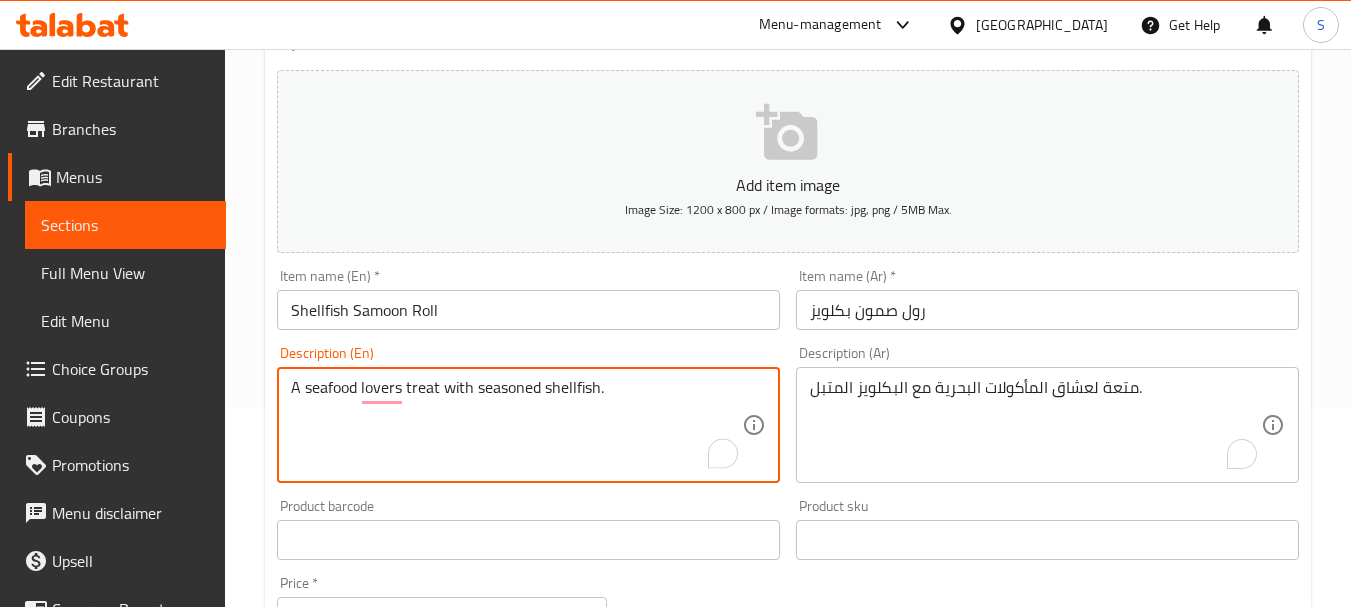 type on "A seafood lovers treat with seasoned shellfish." 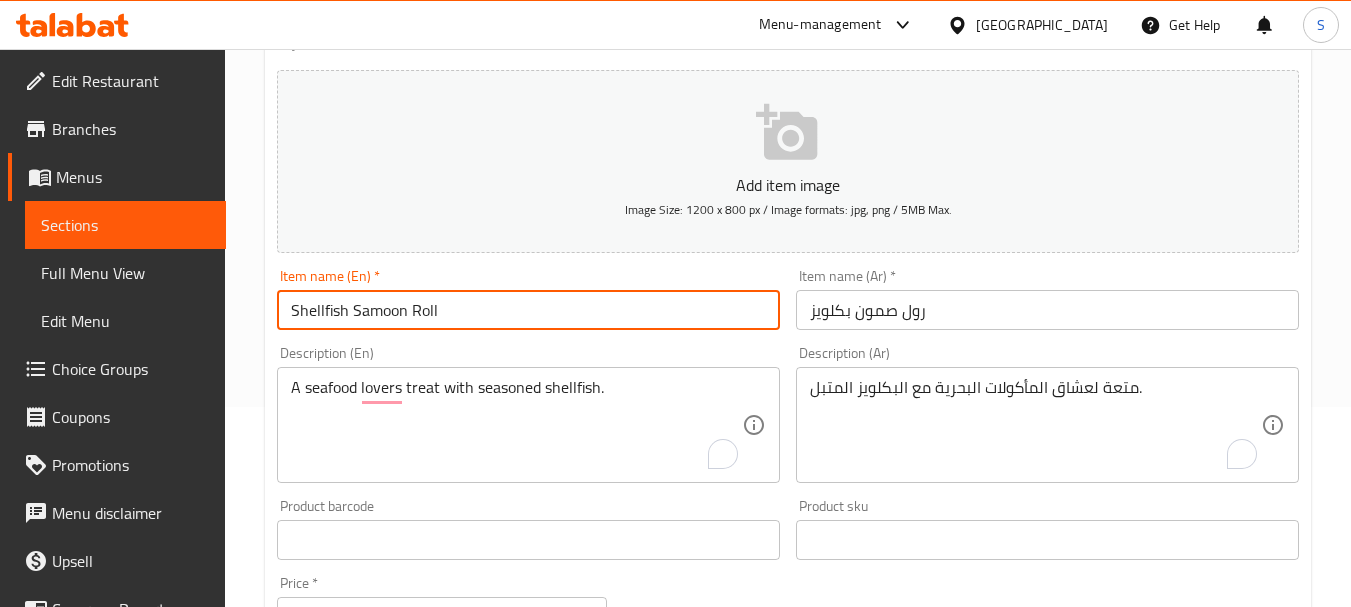 click on "Update" at bounding box center [398, 1126] 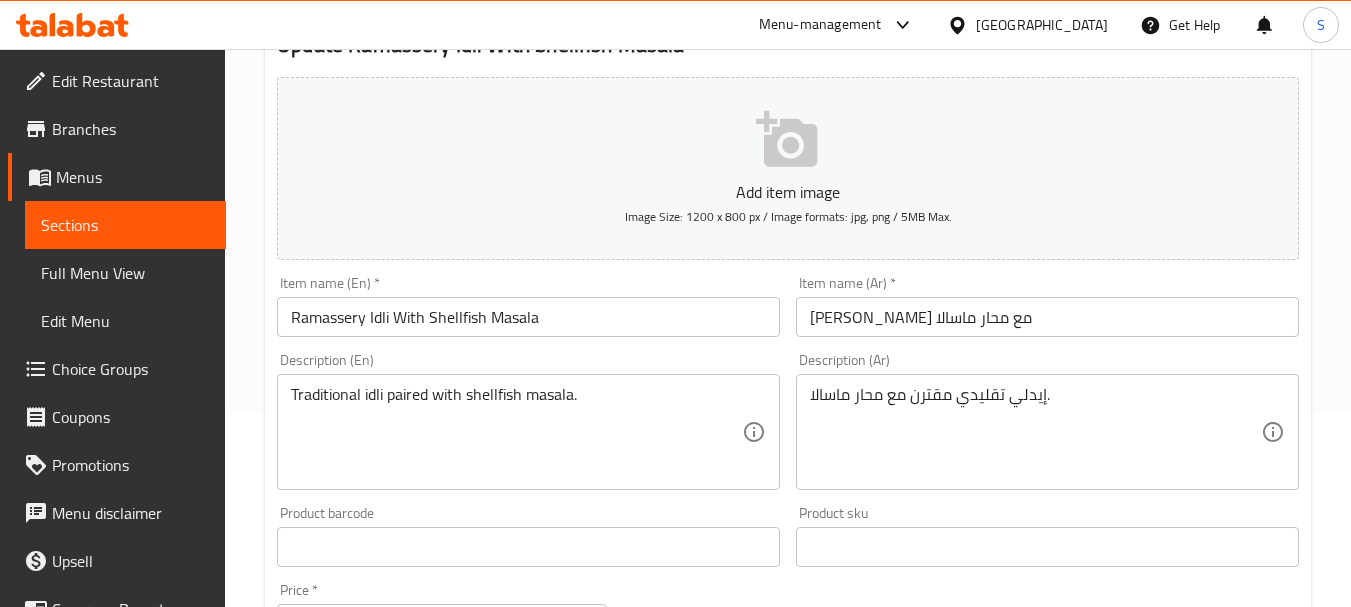 scroll, scrollTop: 200, scrollLeft: 0, axis: vertical 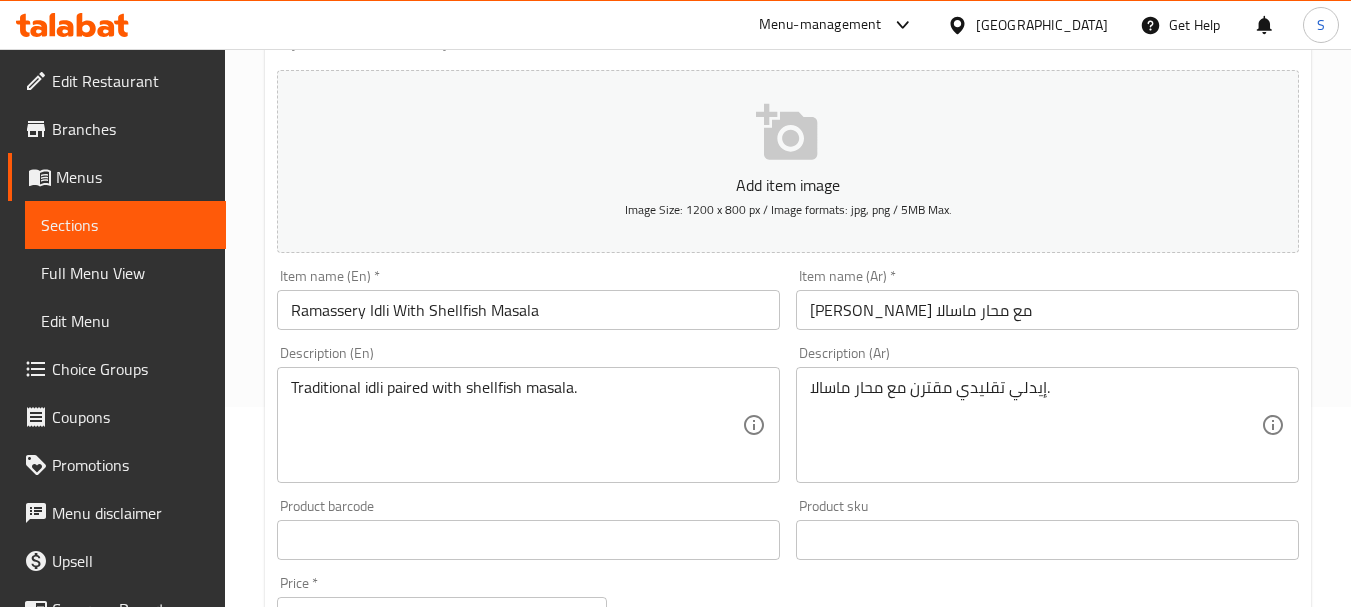 click on "[PERSON_NAME] مع محار ماسالا" at bounding box center (1047, 310) 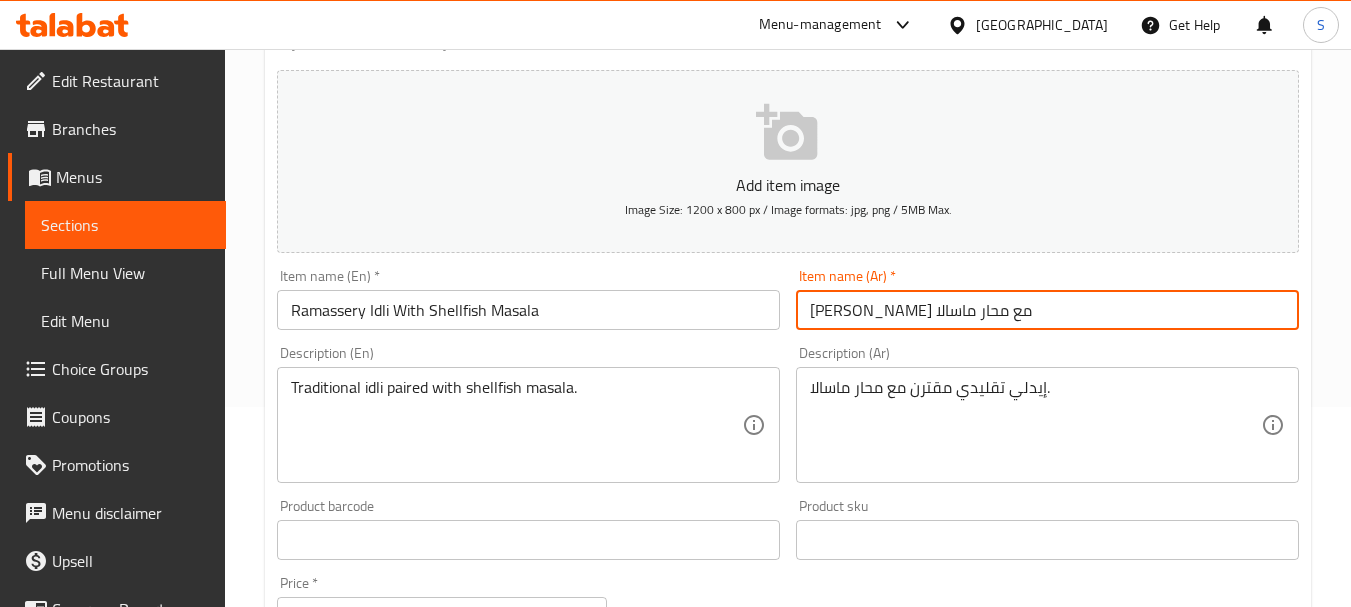 click on "[PERSON_NAME] مع محار ماسالا" at bounding box center (1047, 310) 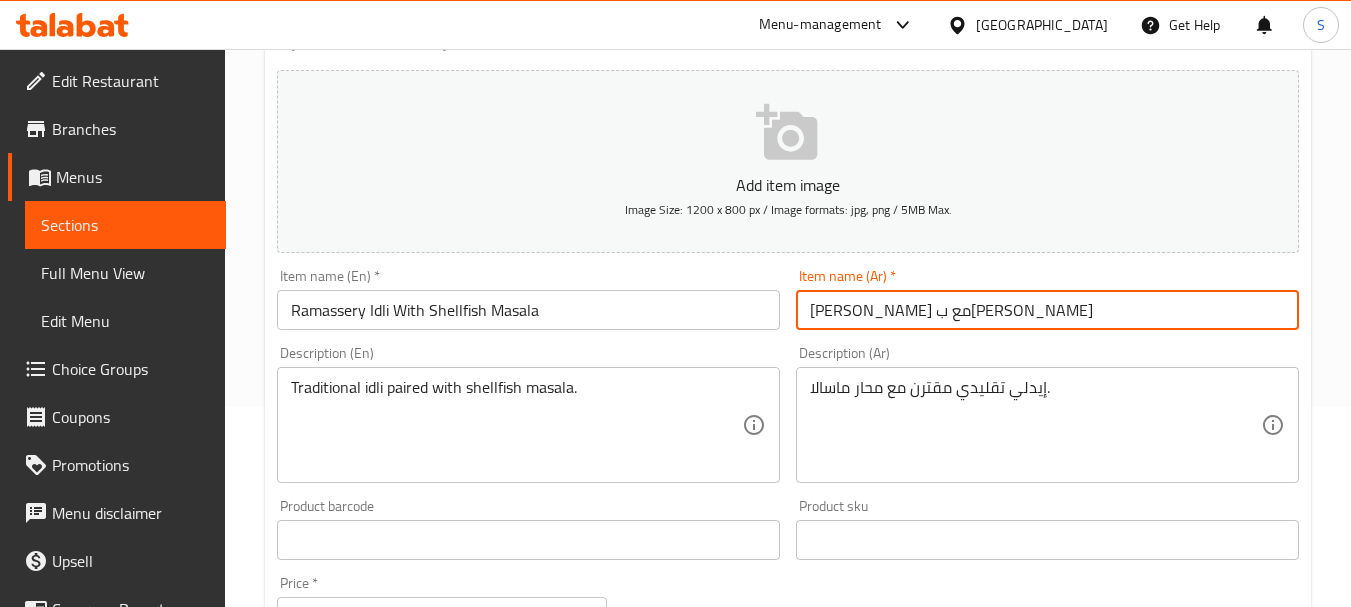 type on "[PERSON_NAME] مع ب[PERSON_NAME]" 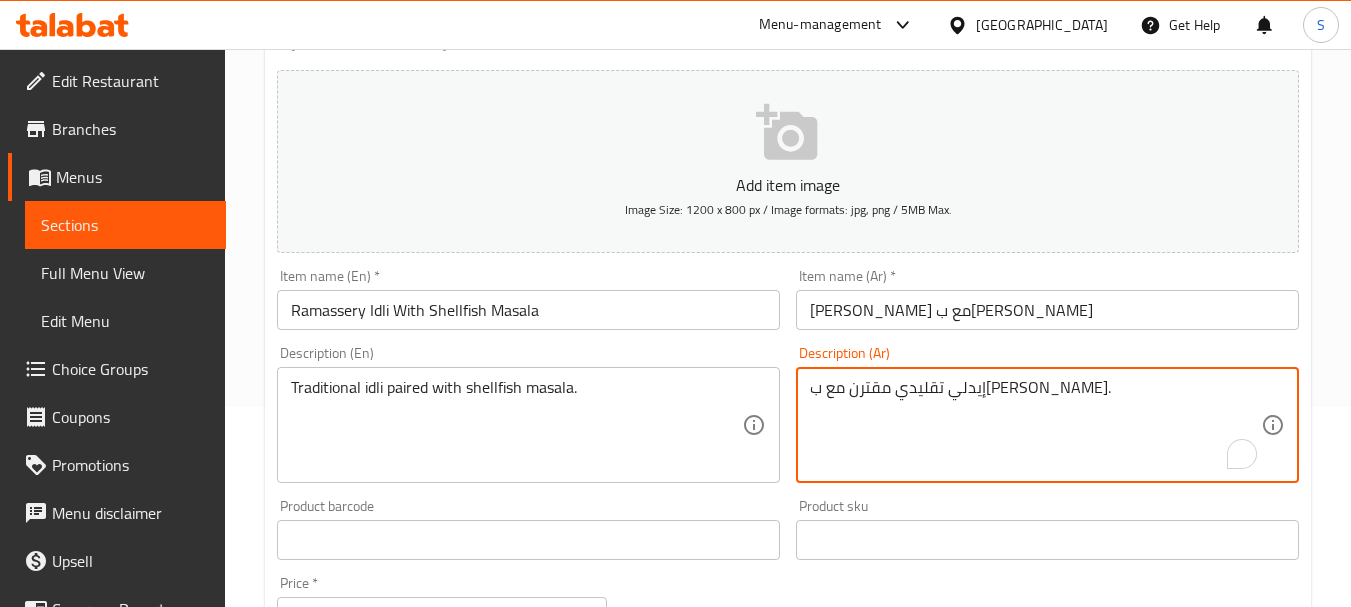 type on "إيدلي تقليدي مقترن مع ب[PERSON_NAME]." 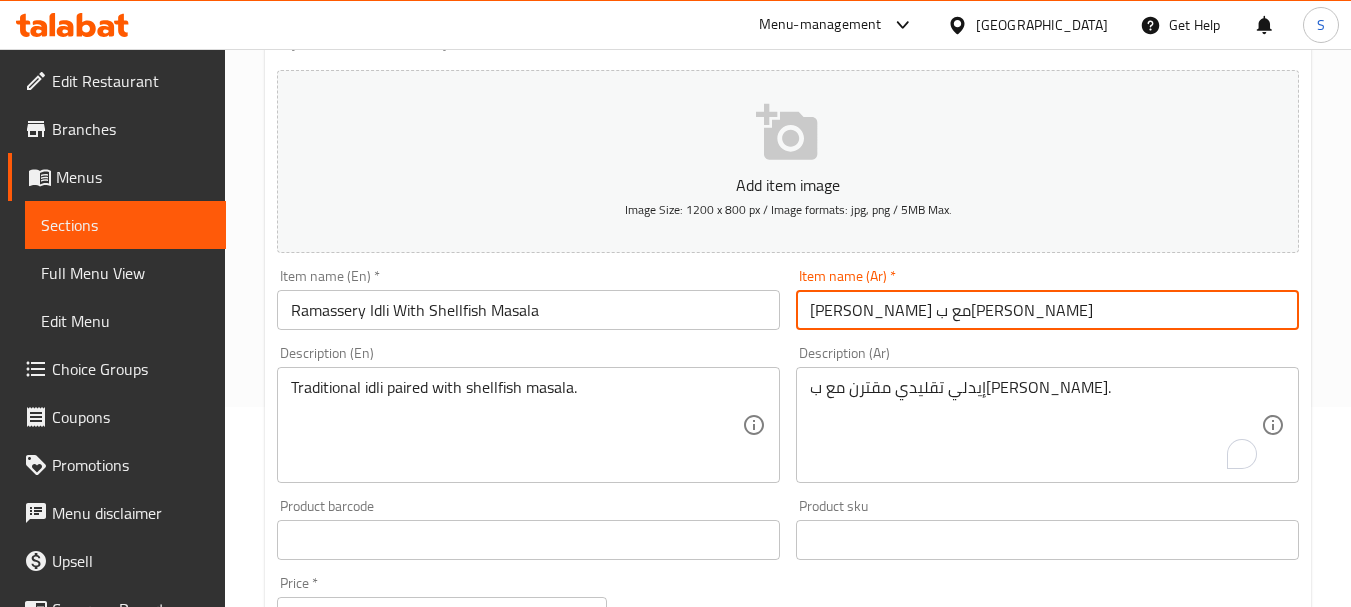 click on "Update" at bounding box center (398, 1126) 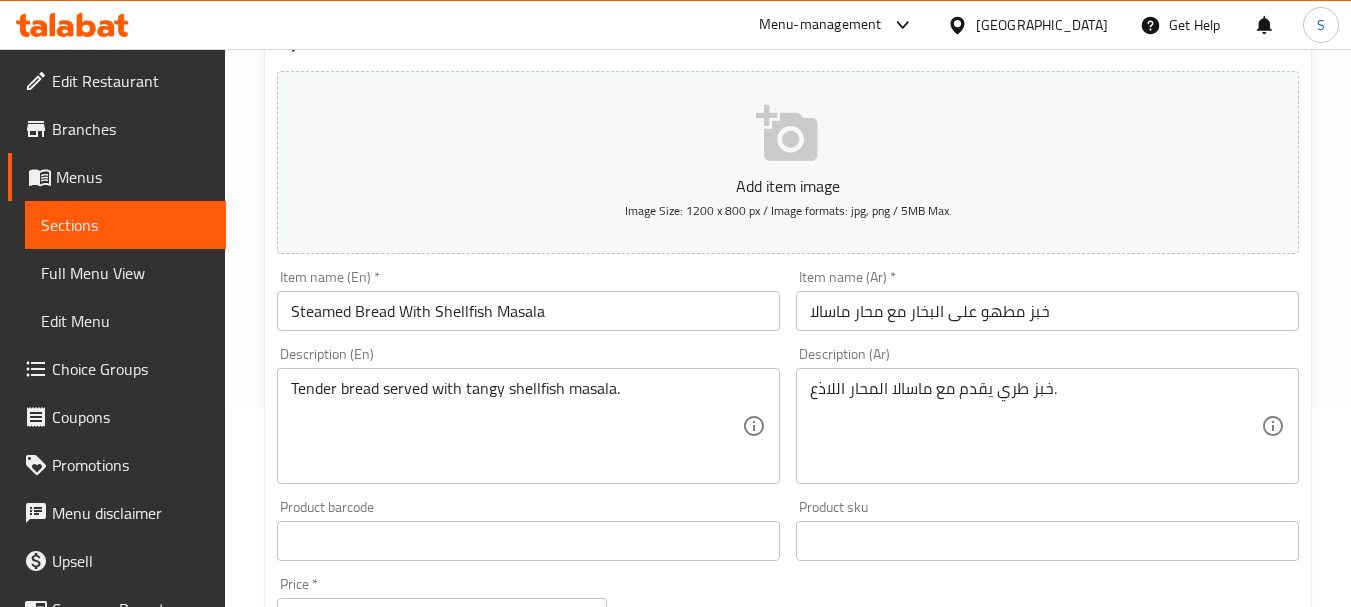 scroll, scrollTop: 200, scrollLeft: 0, axis: vertical 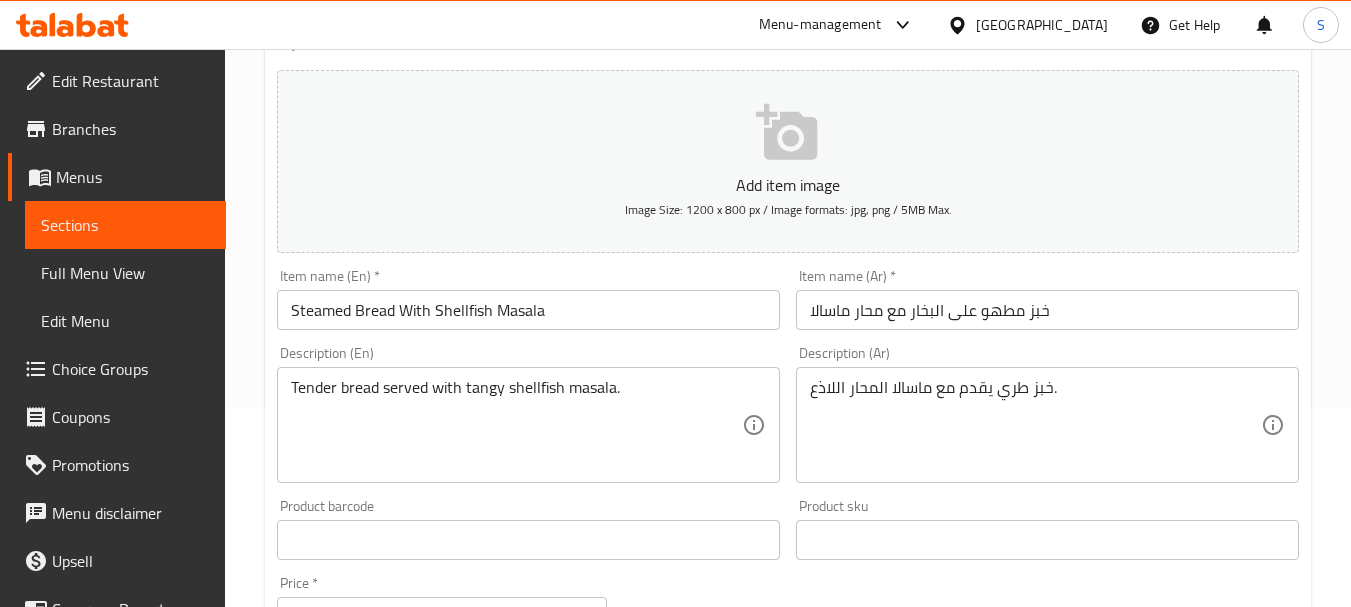 click on "خبز مطهو على البخار مع محار ماسالا" at bounding box center [1047, 310] 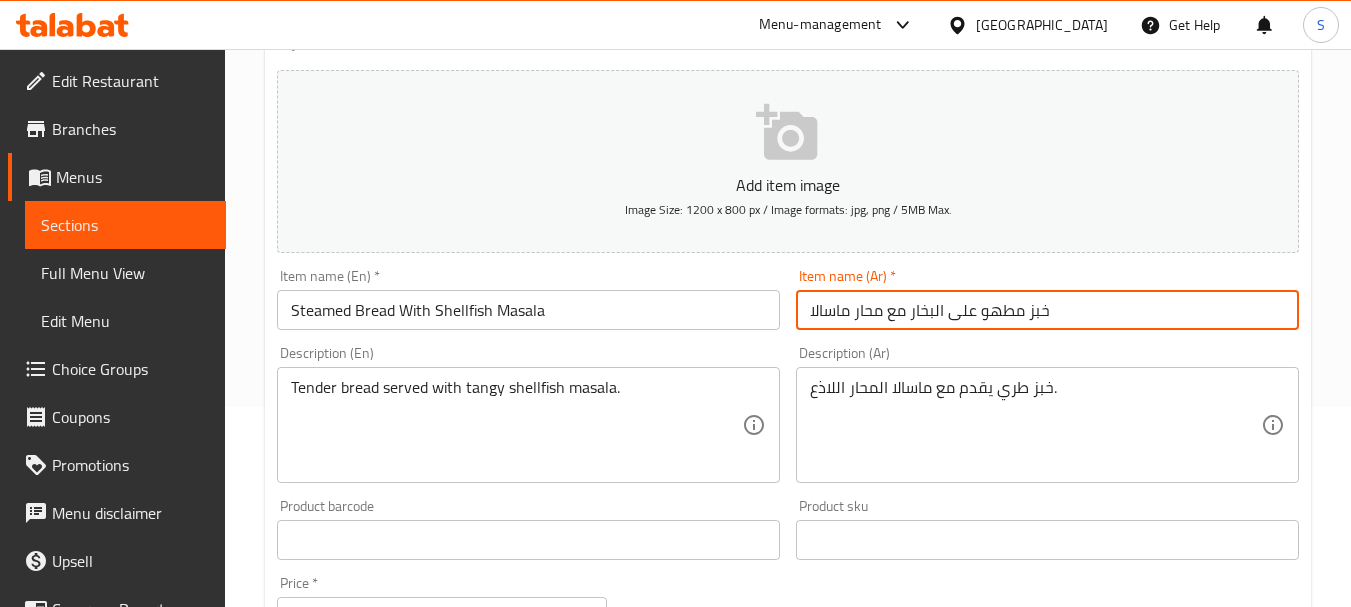 paste on "بكلويز" 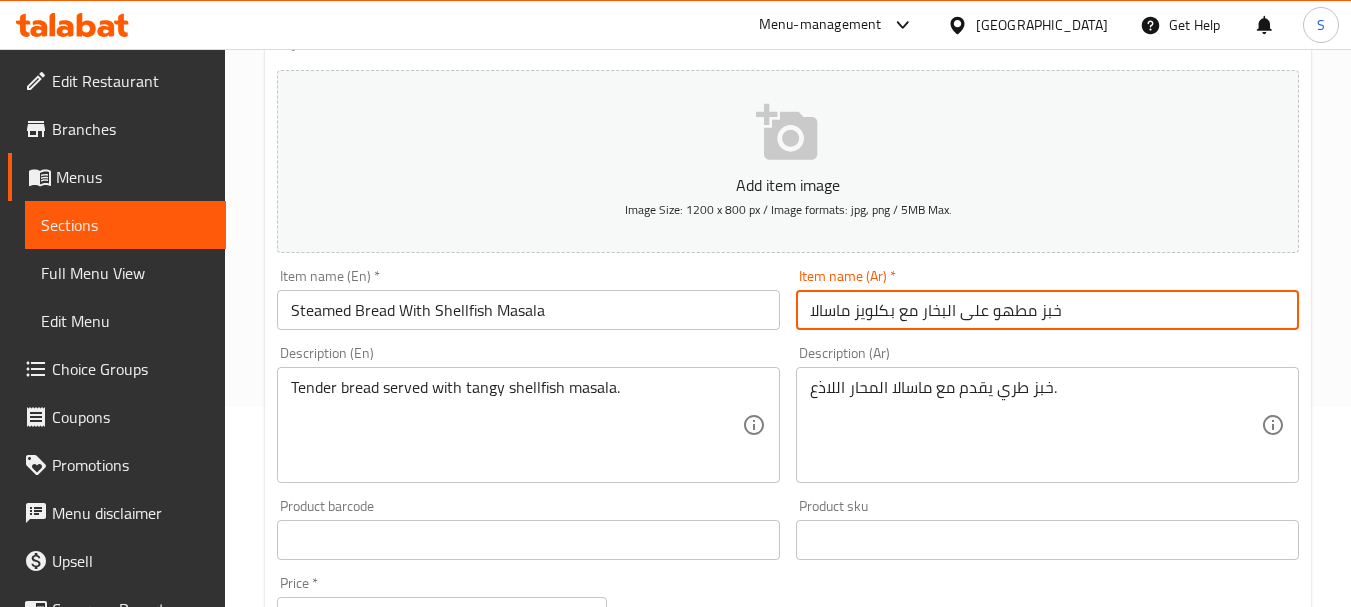 type on "خبز مطهو على البخار مع بكلويز ماسالا" 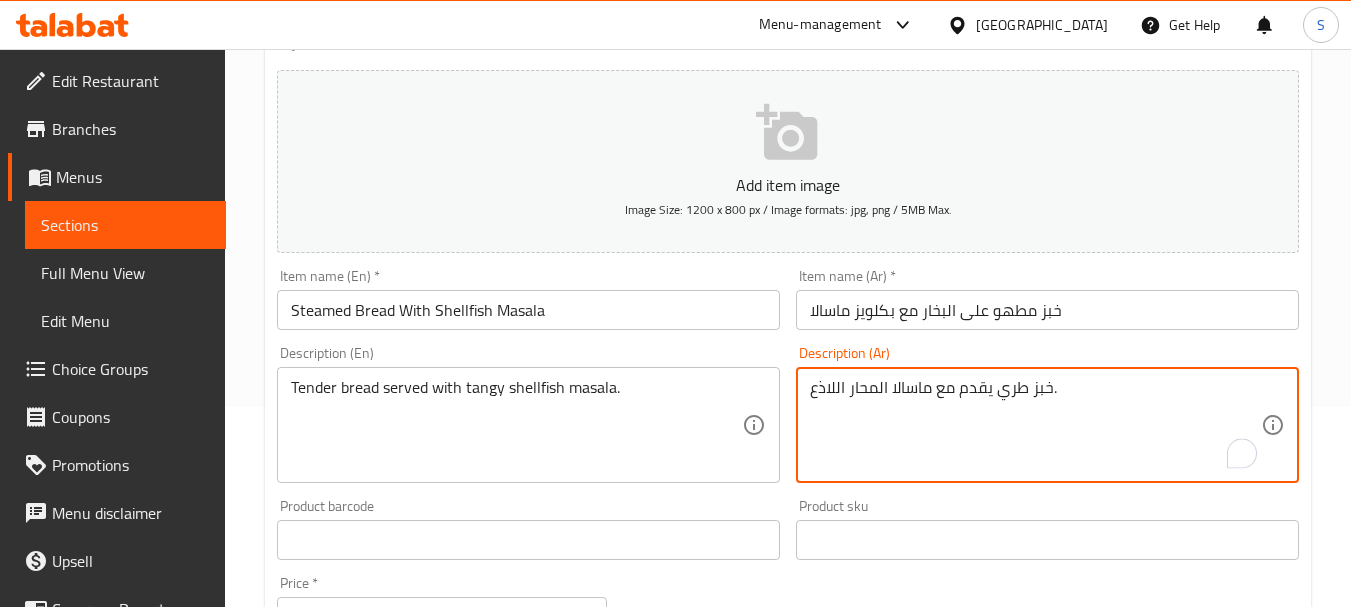 drag, startPoint x: 877, startPoint y: 385, endPoint x: 849, endPoint y: 376, distance: 29.410883 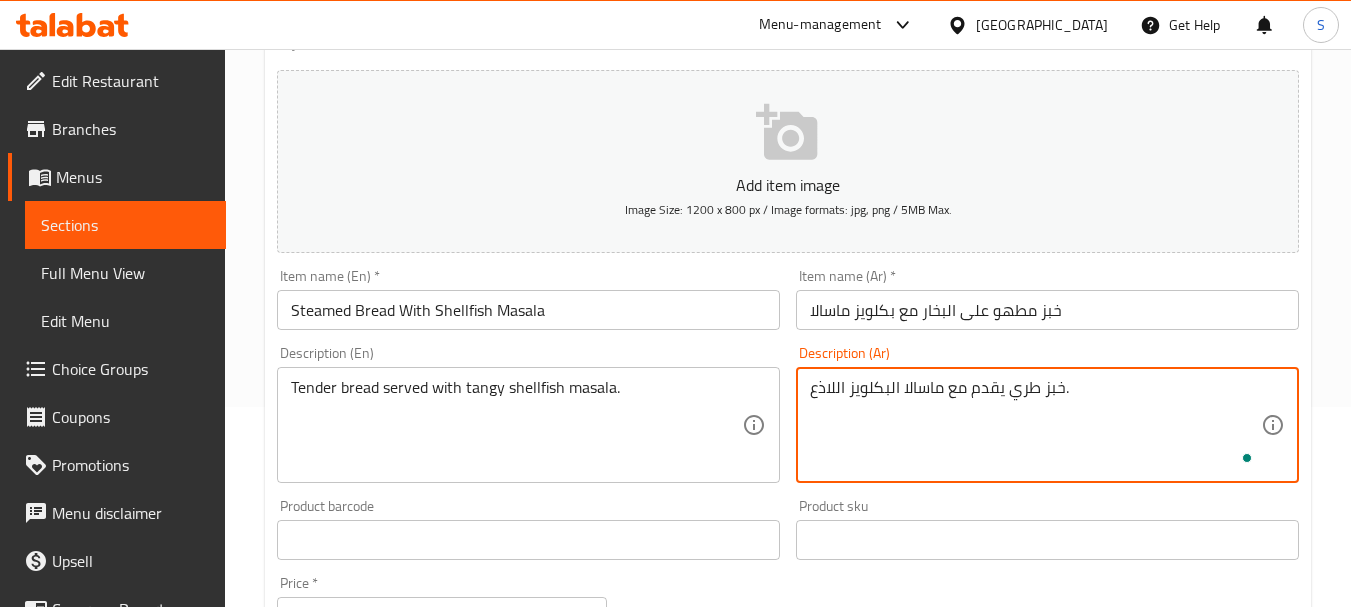 type on "خبز طري يقدم مع ماسالا البكلويز اللاذع." 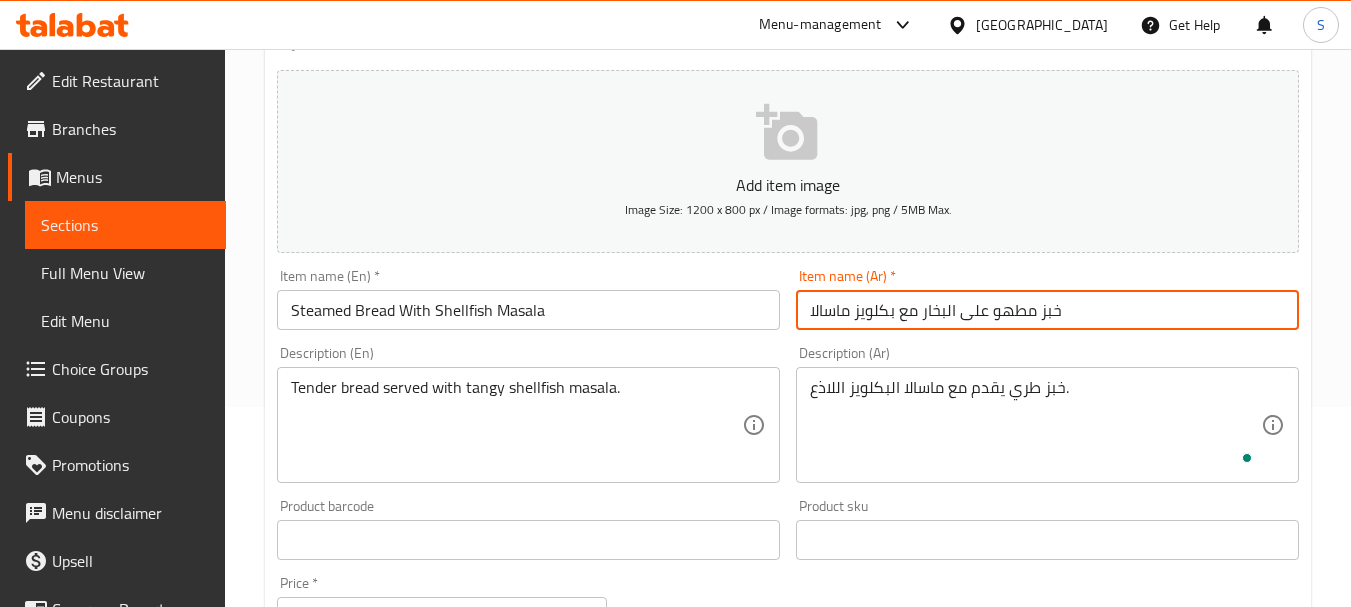click on "Update" at bounding box center [398, 1126] 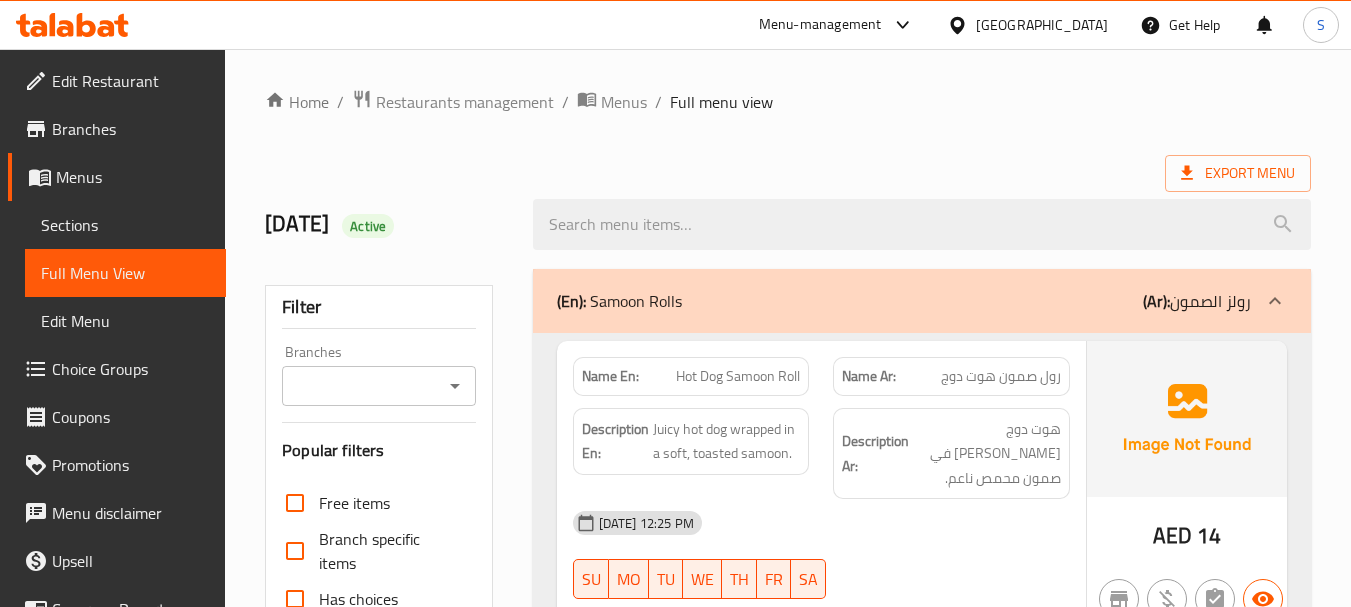 scroll, scrollTop: 400, scrollLeft: 0, axis: vertical 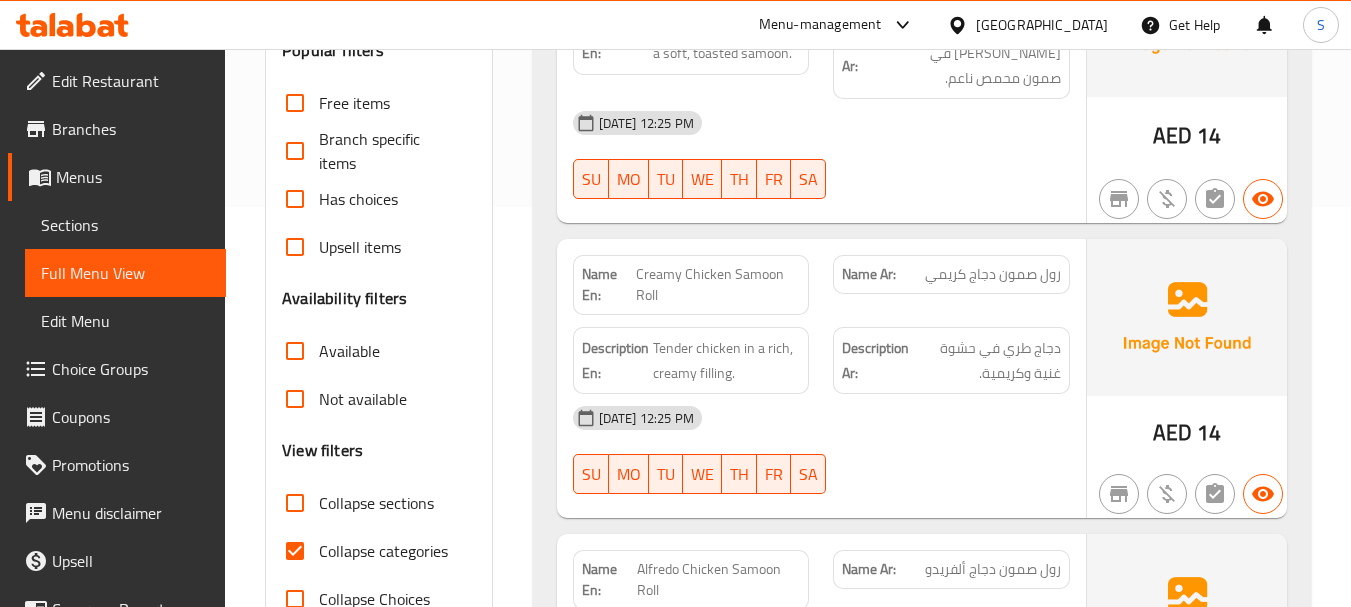 drag, startPoint x: 385, startPoint y: 554, endPoint x: 507, endPoint y: 458, distance: 155.24174 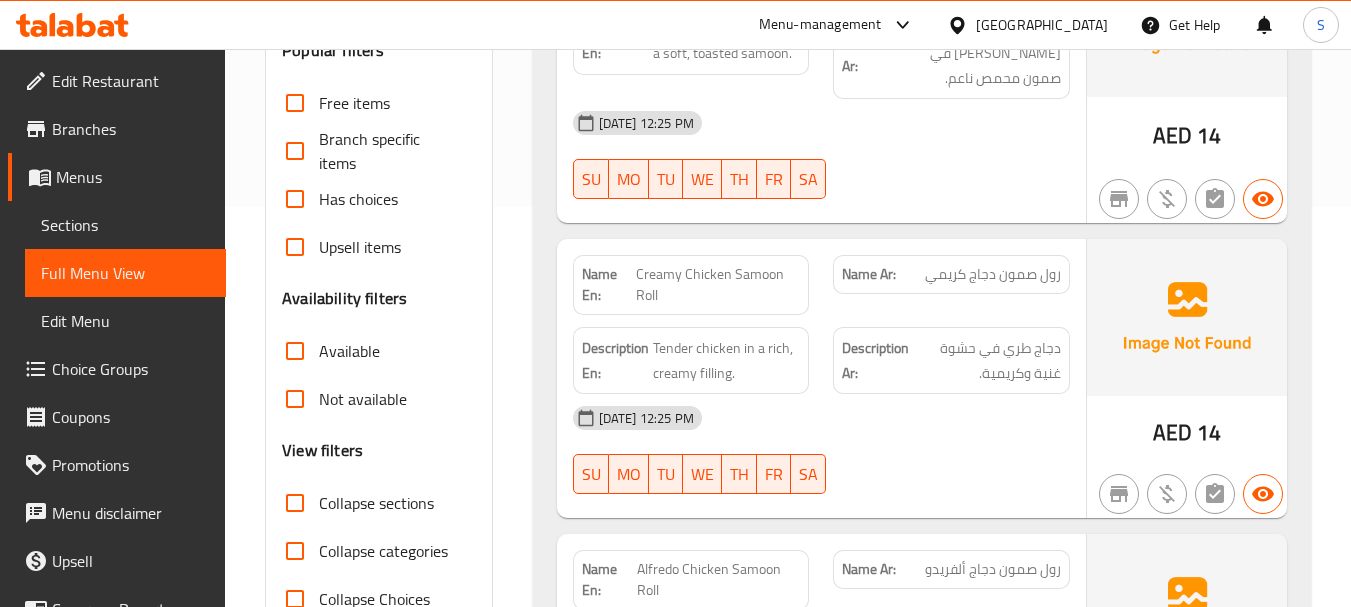 click on "Filter Branches Branches Popular filters Free items Branch specific items Has choices Upsell items Availability filters Available Not available View filters Collapse sections Collapse categories Collapse Choices" at bounding box center [386, 18539] 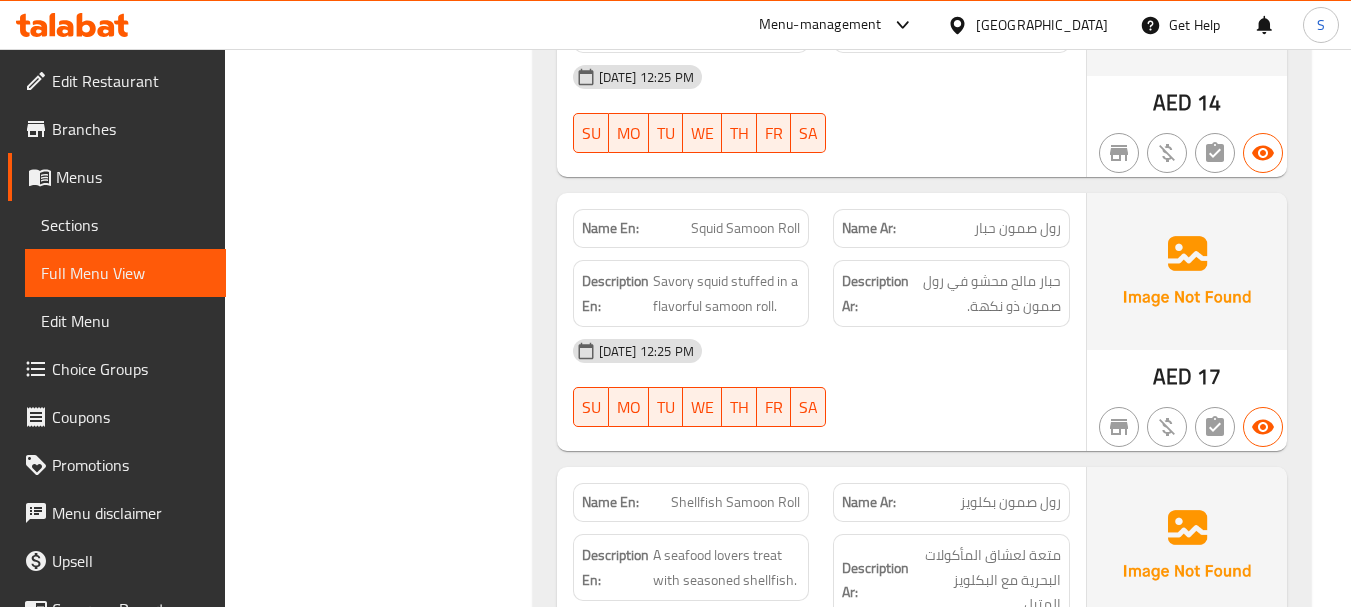 scroll, scrollTop: 1410, scrollLeft: 0, axis: vertical 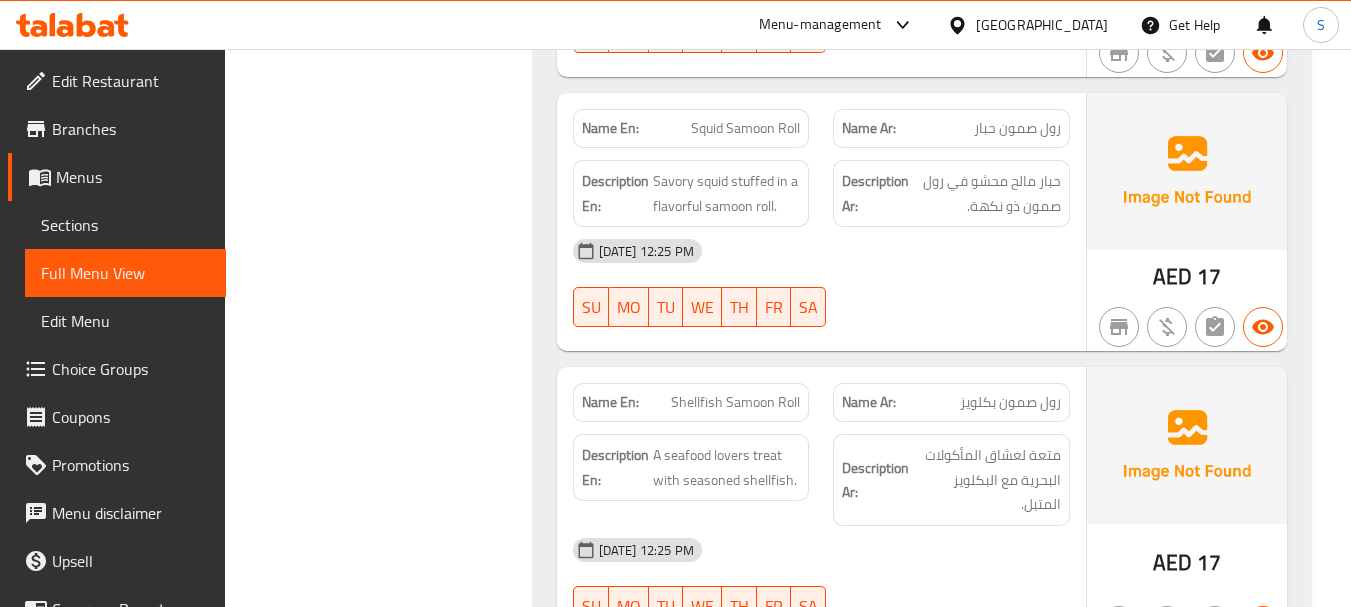 click on "Squid Samoon Roll" at bounding box center [745, 128] 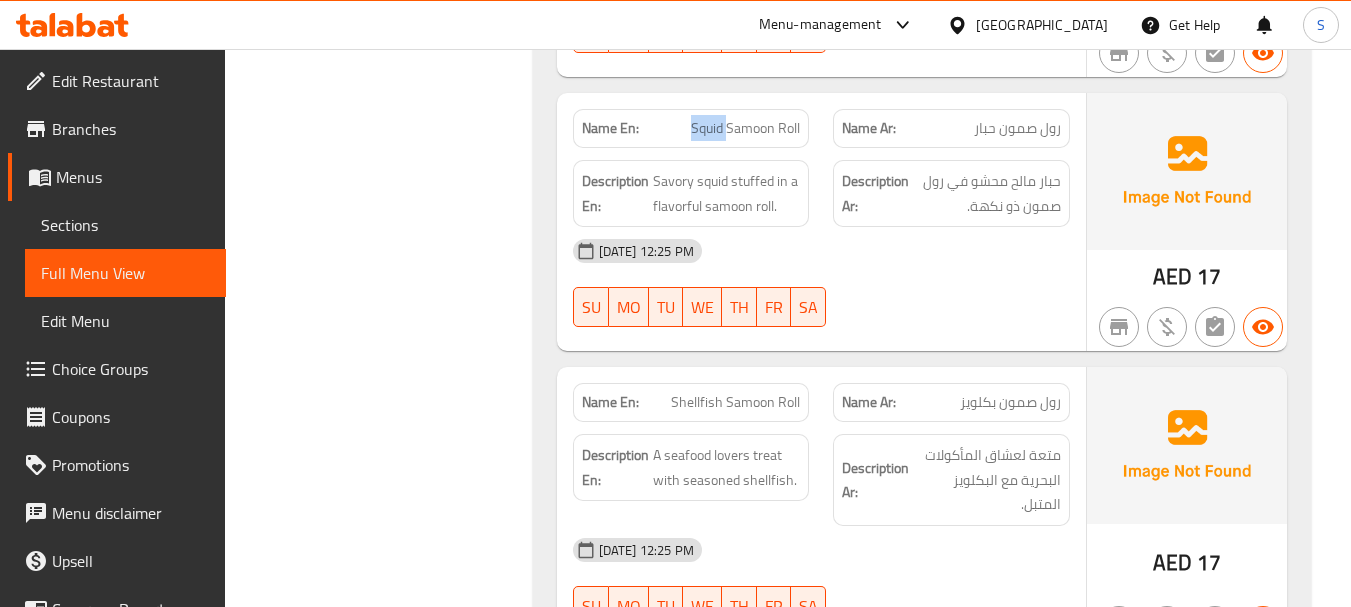 click on "Squid Samoon Roll" at bounding box center [745, 128] 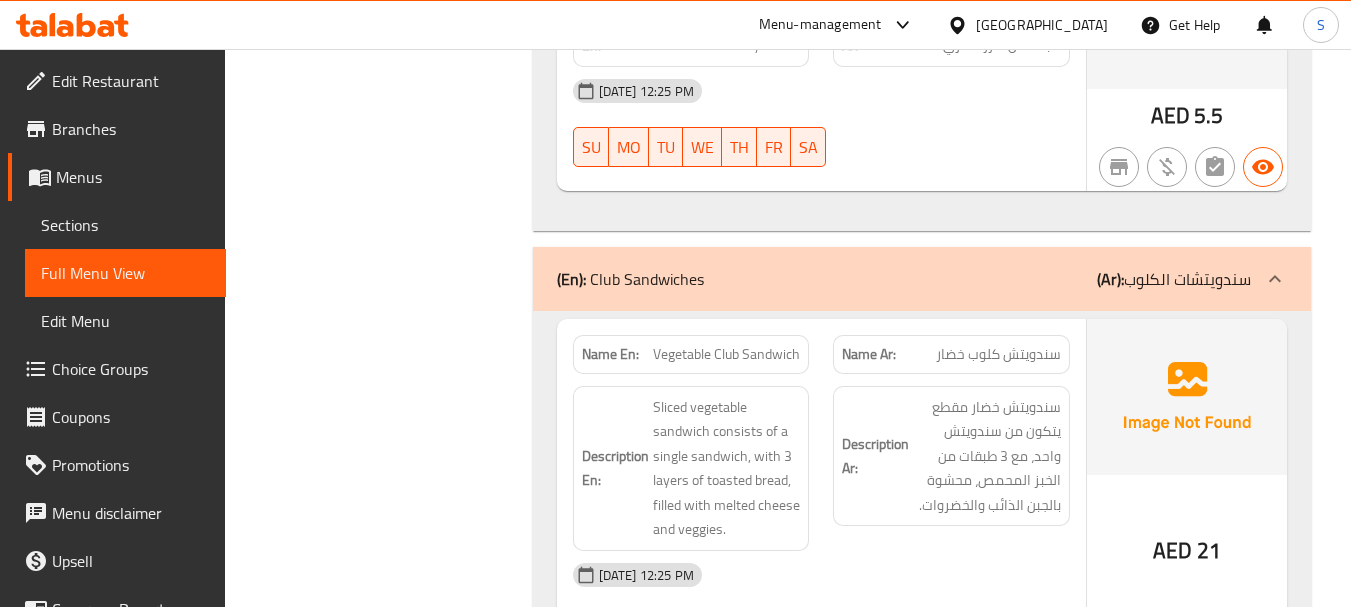 scroll, scrollTop: 13059, scrollLeft: 0, axis: vertical 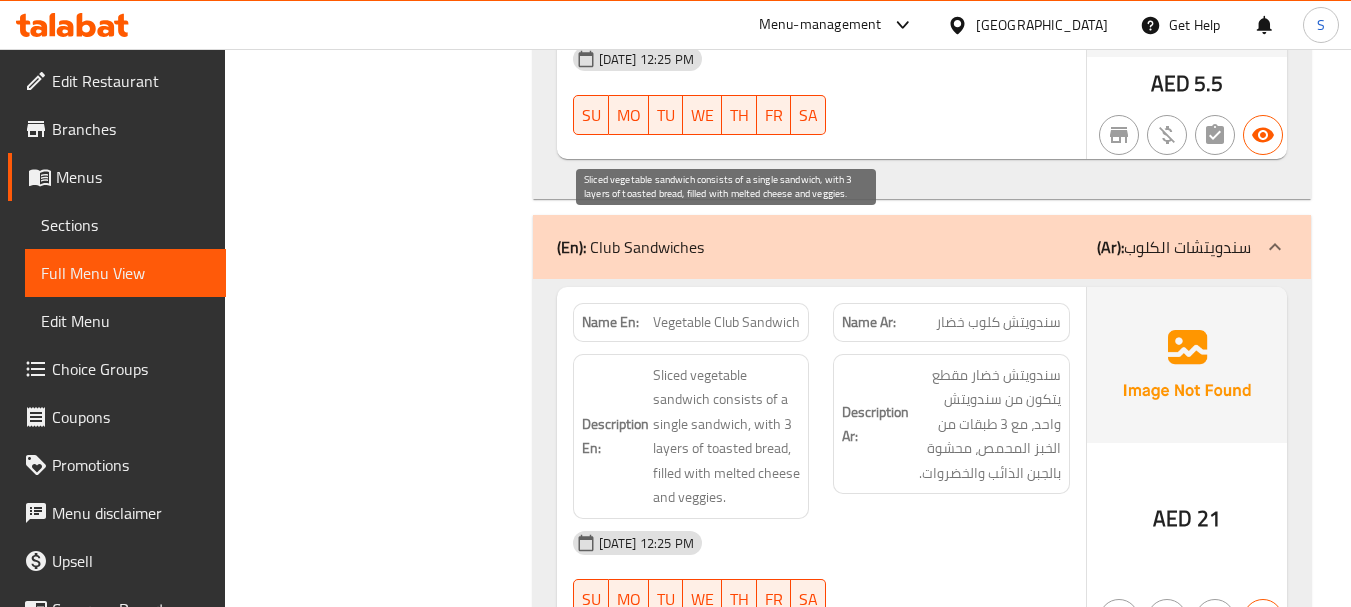 click on "Sliced vegetable sandwich consists of a single sandwich, with 3 layers of toasted bread, filled with melted cheese and veggies." at bounding box center (727, 436) 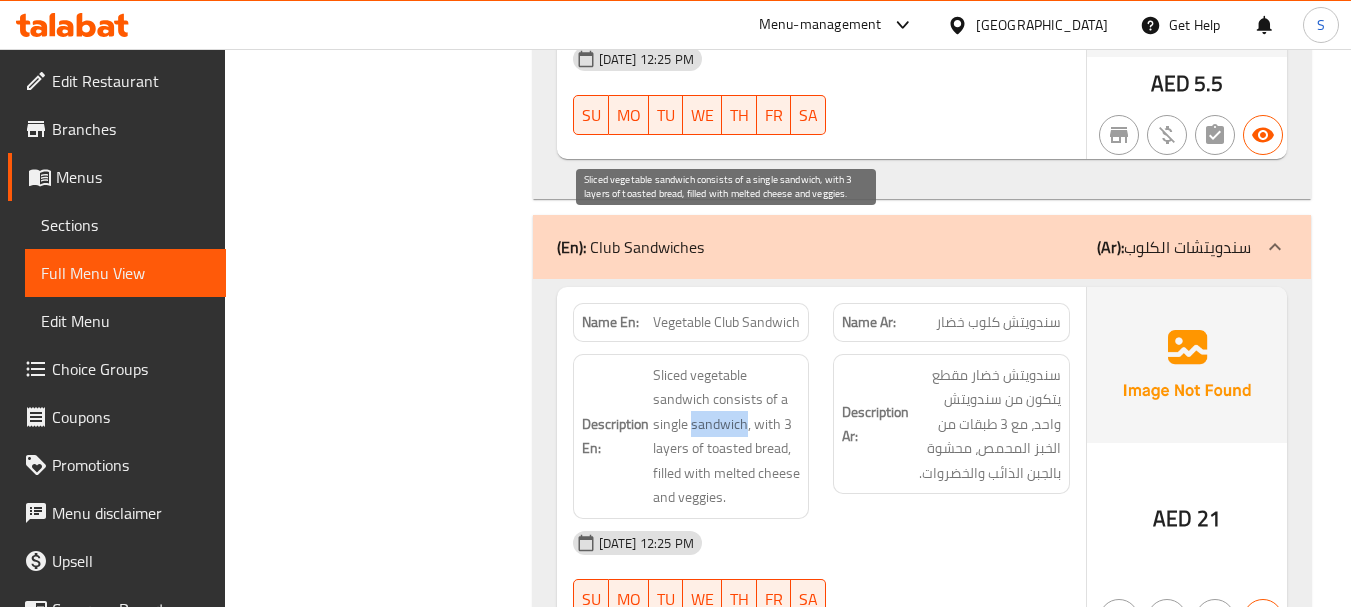 click on "Sliced vegetable sandwich consists of a single sandwich, with 3 layers of toasted bread, filled with melted cheese and veggies." at bounding box center [727, 436] 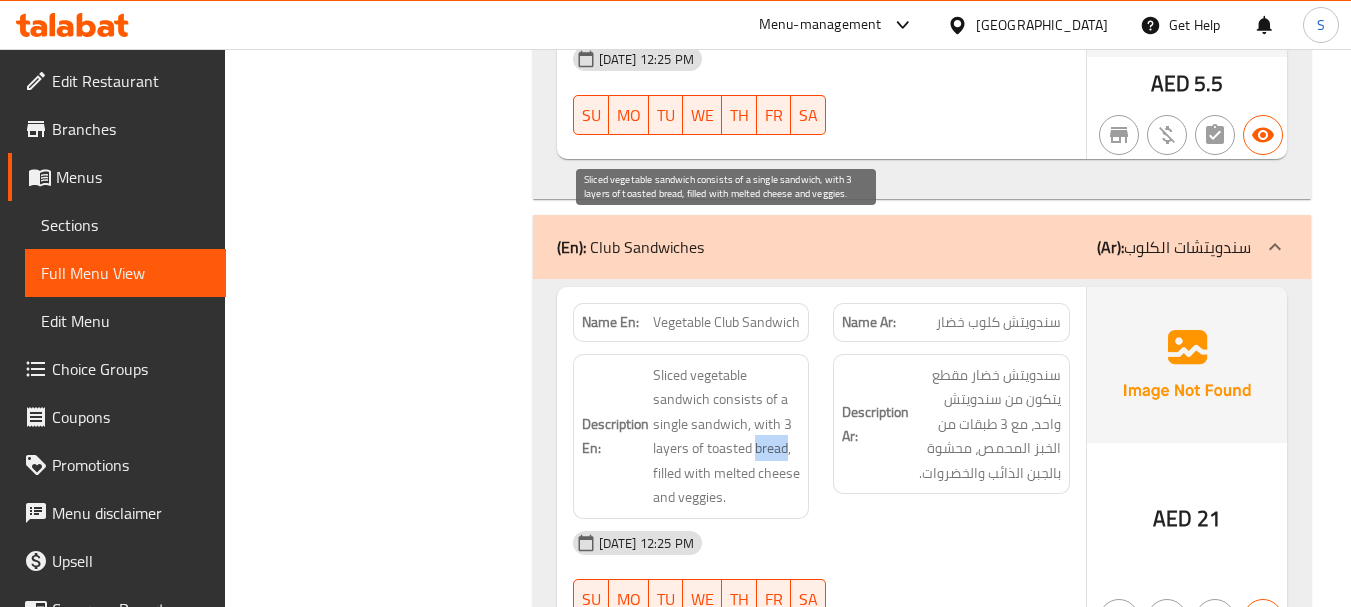 click on "Sliced vegetable sandwich consists of a single sandwich, with 3 layers of toasted bread, filled with melted cheese and veggies." at bounding box center (727, 436) 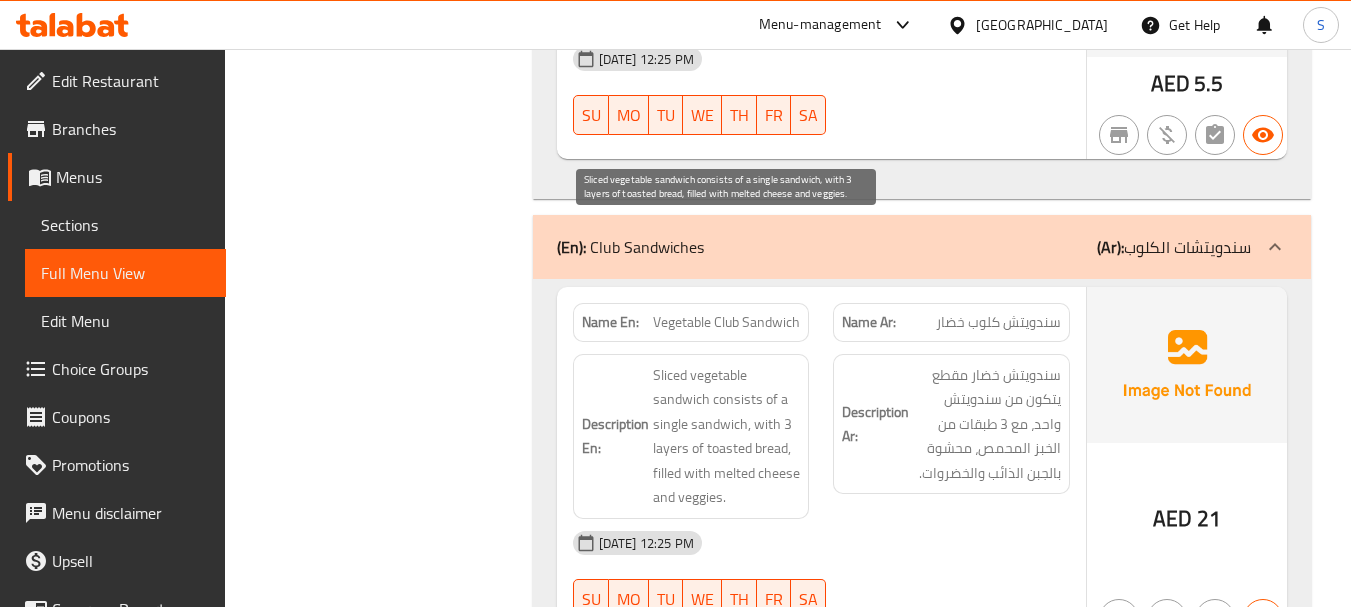 click on "Sliced vegetable sandwich consists of a single sandwich, with 3 layers of toasted bread, filled with melted cheese and veggies." at bounding box center (727, 436) 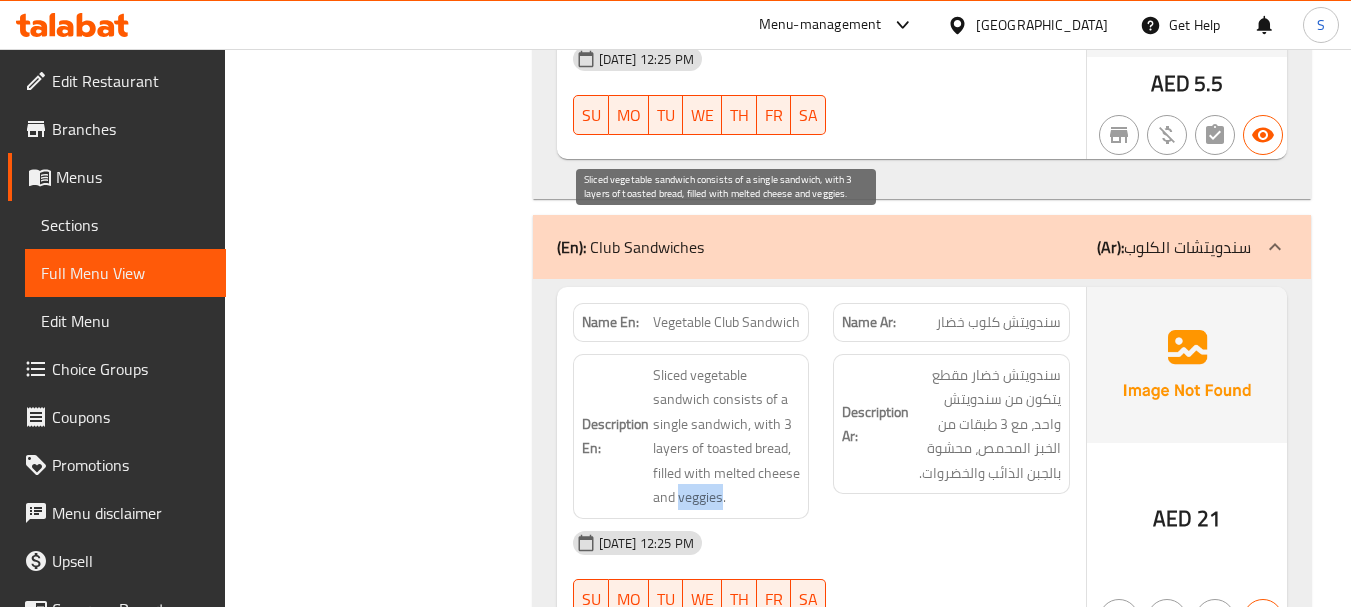 click on "Sliced vegetable sandwich consists of a single sandwich, with 3 layers of toasted bread, filled with melted cheese and veggies." at bounding box center [727, 436] 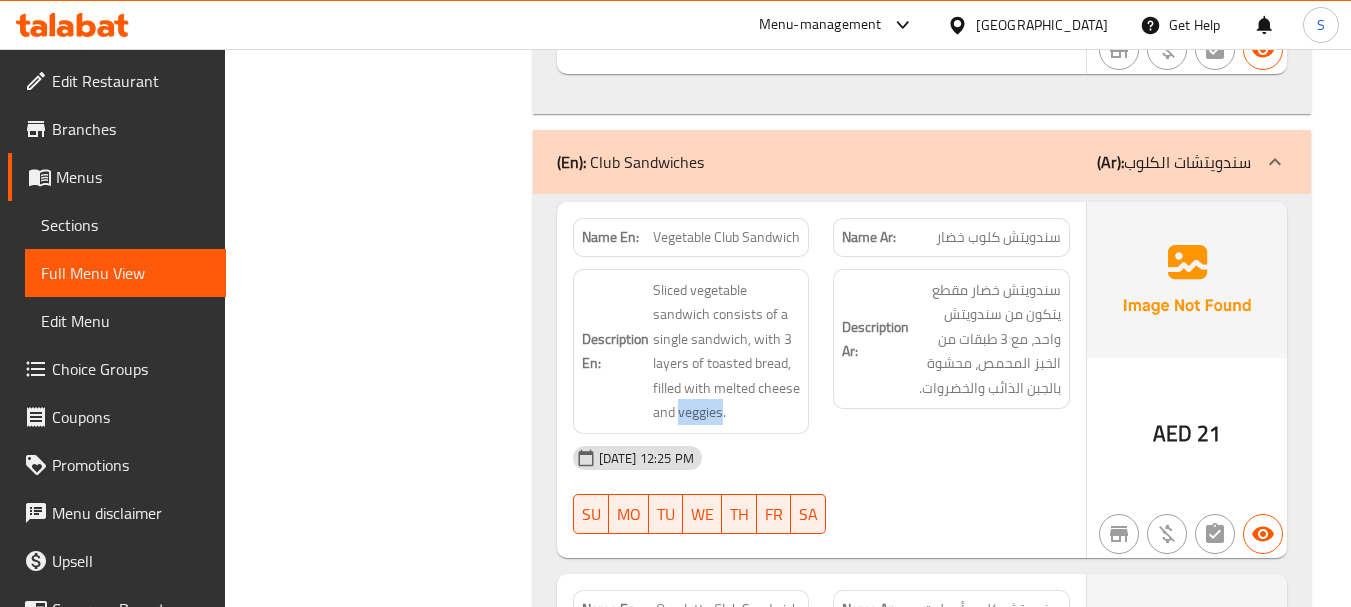 scroll, scrollTop: 13459, scrollLeft: 0, axis: vertical 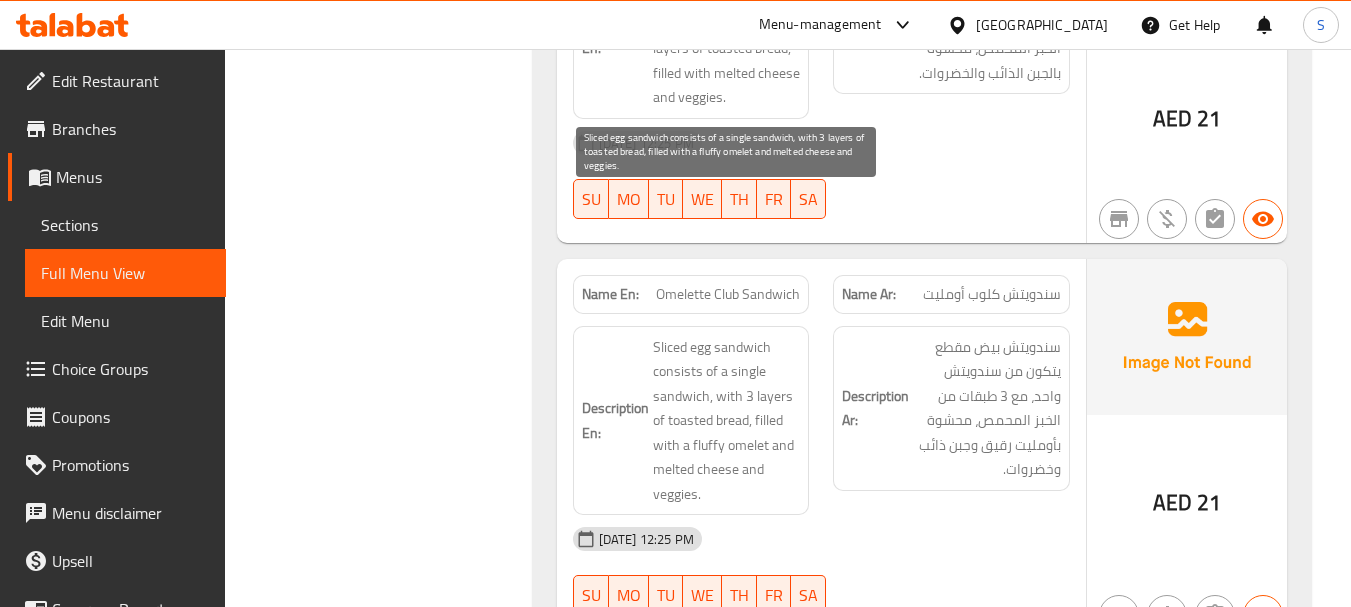 click on "Sliced egg sandwich consists of a single sandwich, with 3 layers of toasted bread, filled with a fluffy omelet and melted cheese and veggies." at bounding box center (727, 421) 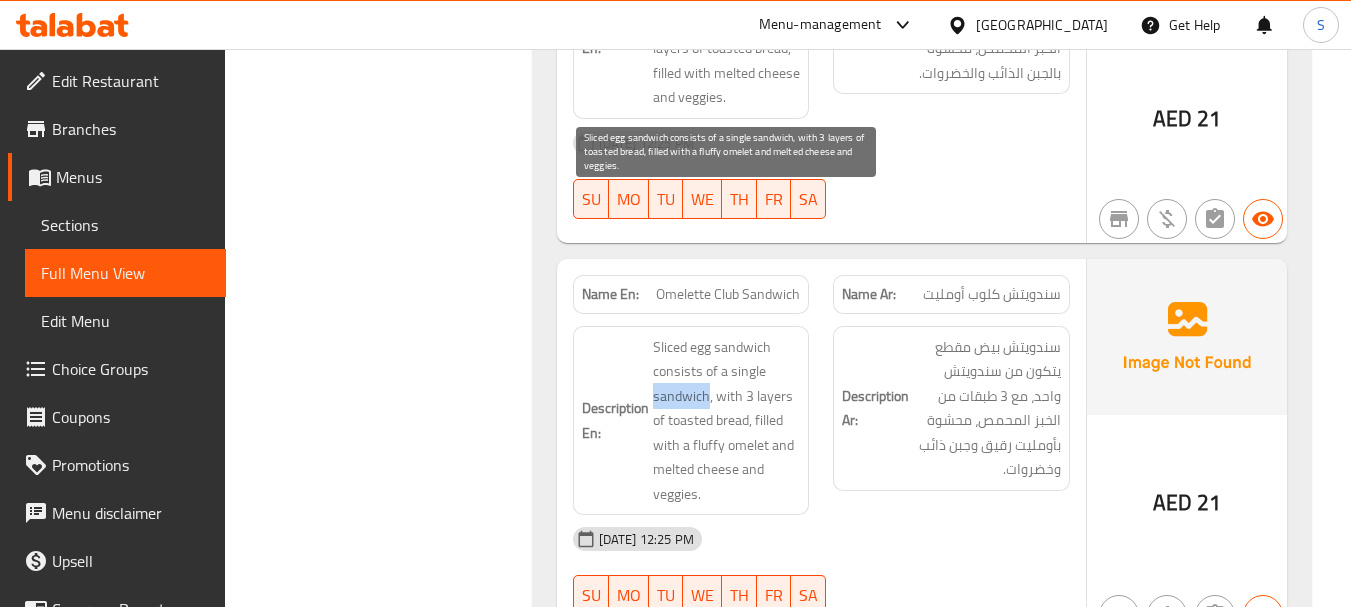click on "Sliced egg sandwich consists of a single sandwich, with 3 layers of toasted bread, filled with a fluffy omelet and melted cheese and veggies." at bounding box center (727, 421) 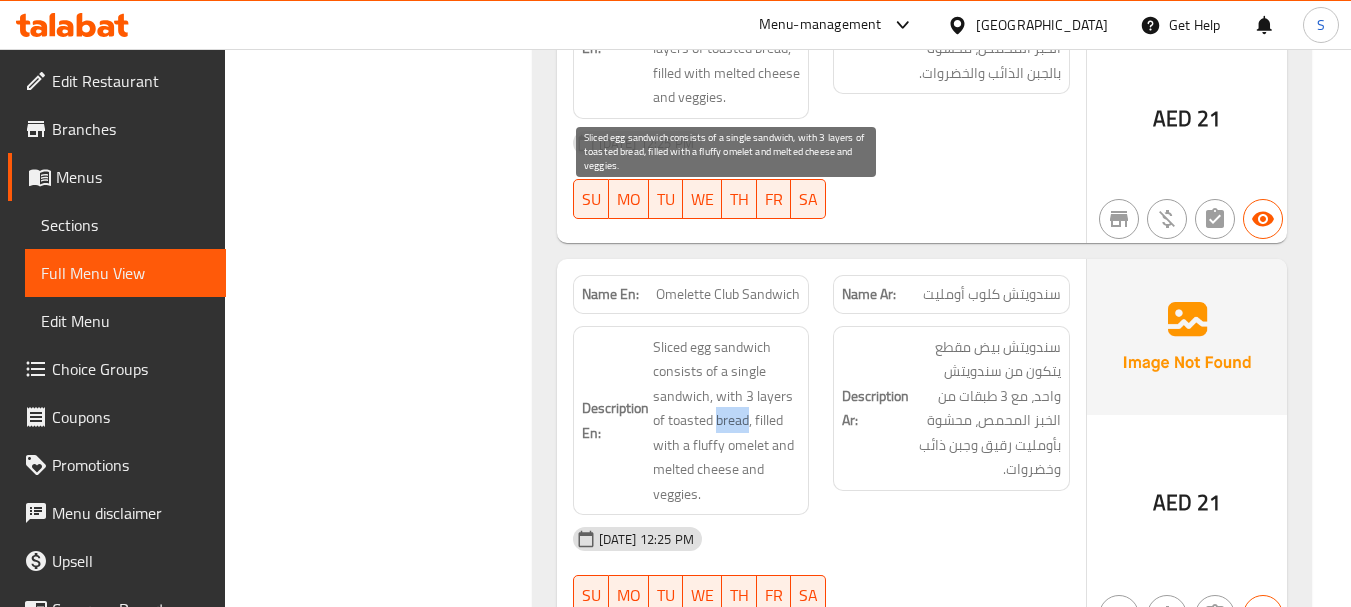 click on "Sliced egg sandwich consists of a single sandwich, with 3 layers of toasted bread, filled with a fluffy omelet and melted cheese and veggies." at bounding box center (727, 421) 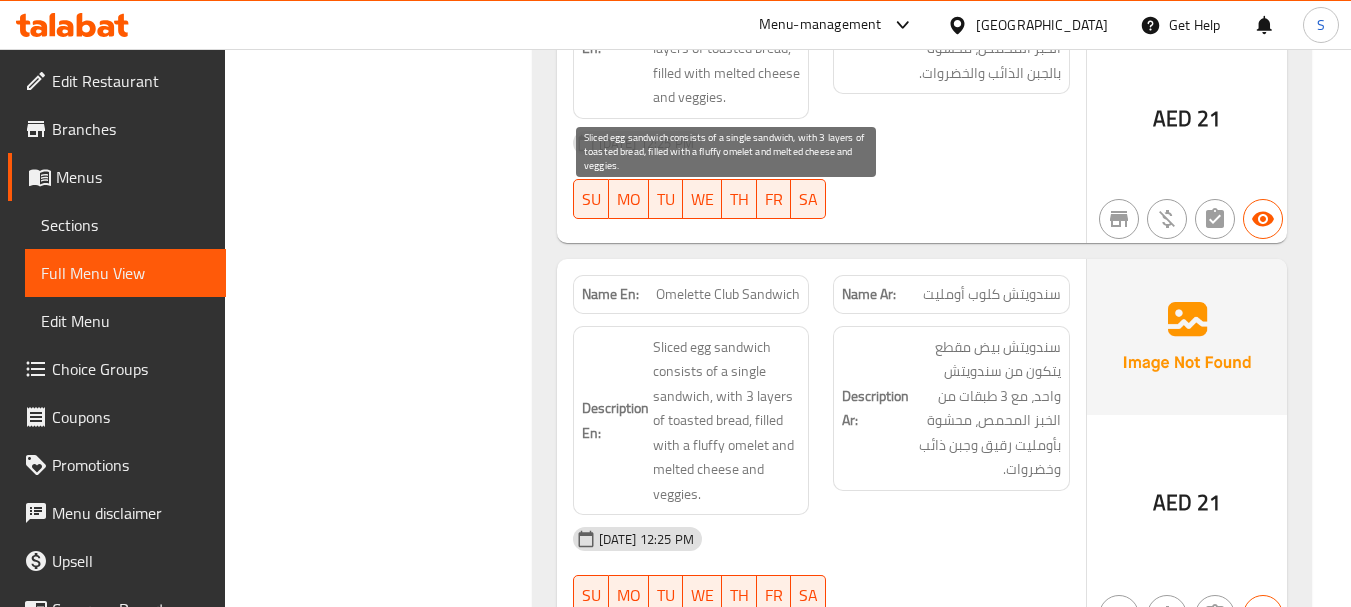 click on "Sliced egg sandwich consists of a single sandwich, with 3 layers of toasted bread, filled with a fluffy omelet and melted cheese and veggies." at bounding box center [727, 421] 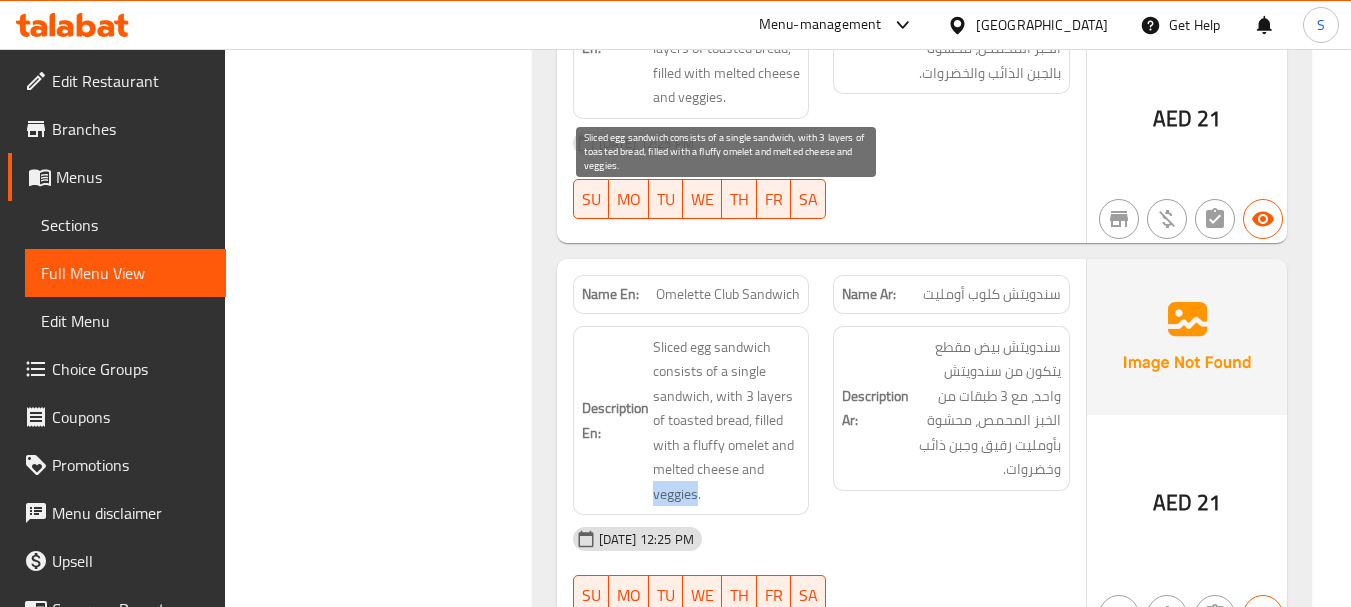 click on "Sliced egg sandwich consists of a single sandwich, with 3 layers of toasted bread, filled with a fluffy omelet and melted cheese and veggies." at bounding box center [727, 421] 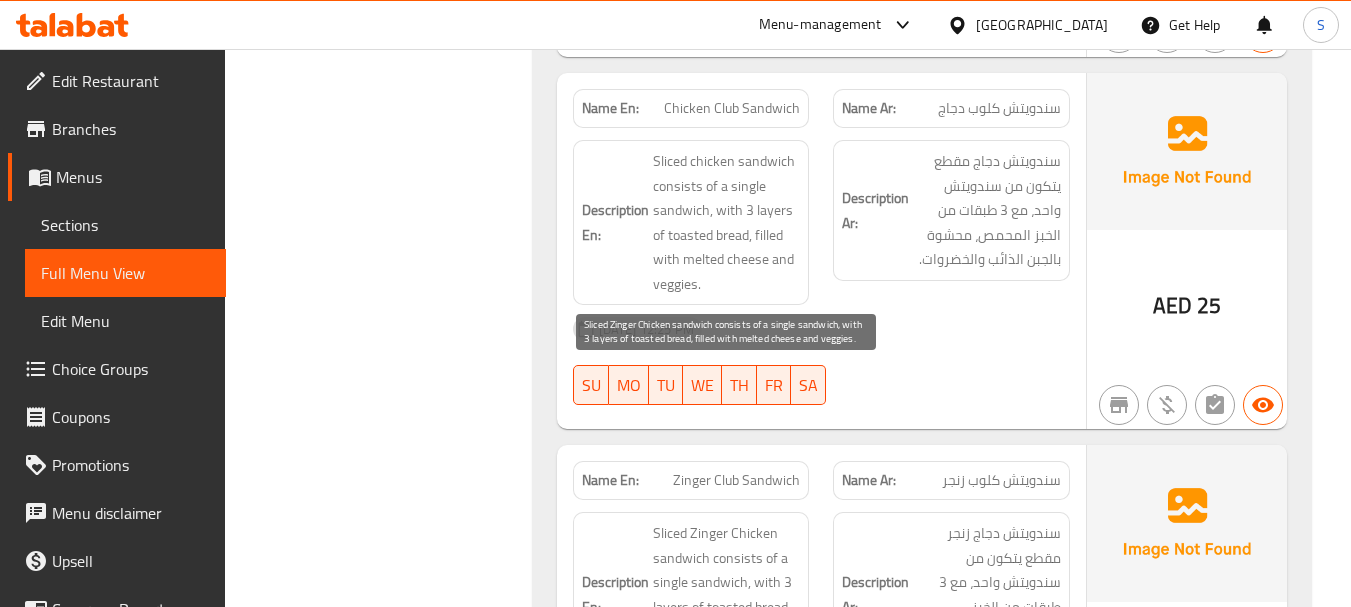 scroll, scrollTop: 14259, scrollLeft: 0, axis: vertical 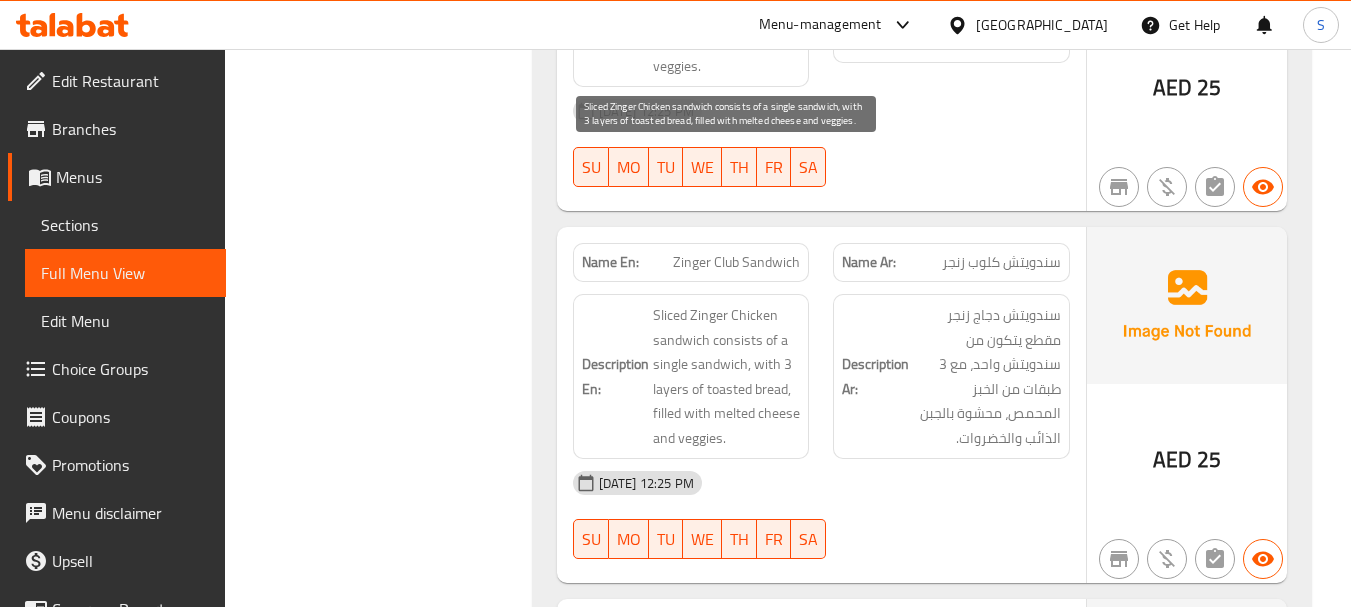 click on "Sliced Zinger Chicken sandwich consists of a single sandwich, with 3 layers of toasted bread, filled with melted cheese and veggies." at bounding box center [727, 376] 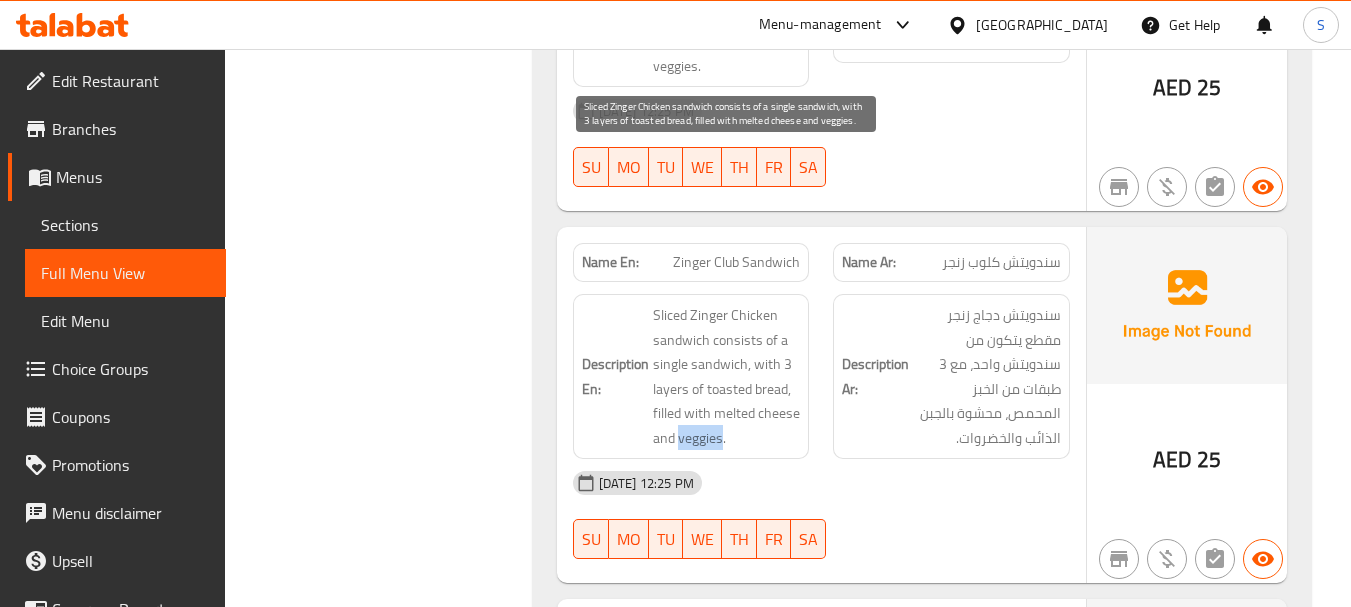 click on "Sliced Zinger Chicken sandwich consists of a single sandwich, with 3 layers of toasted bread, filled with melted cheese and veggies." at bounding box center (727, 376) 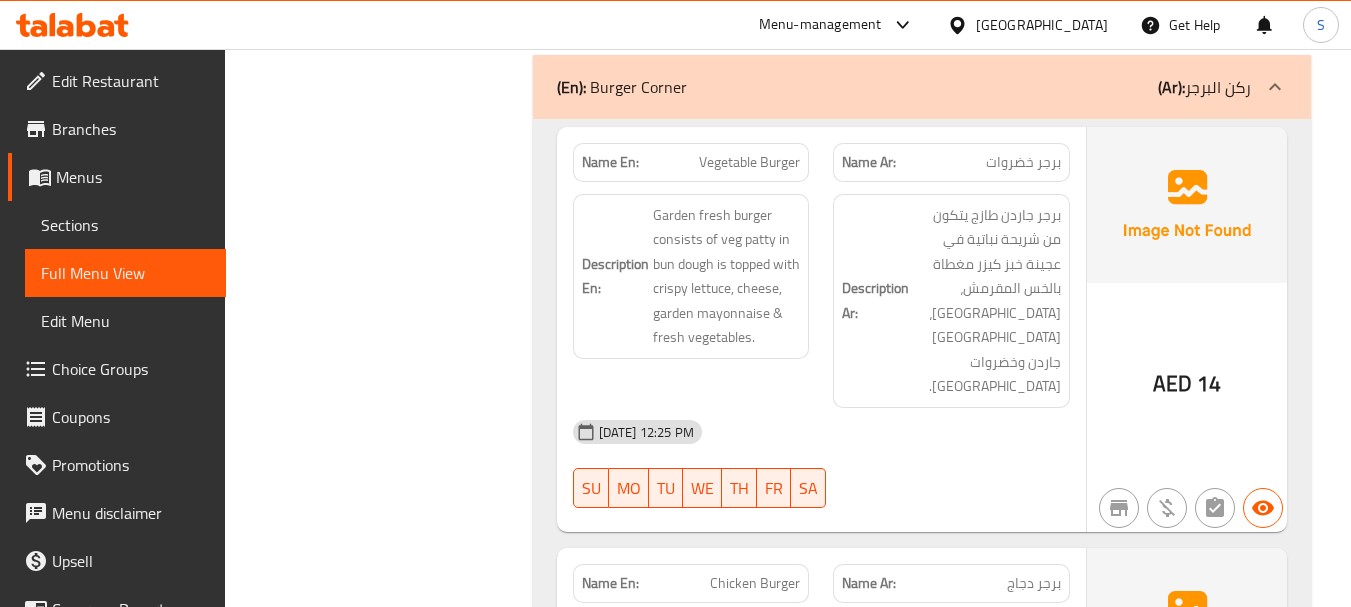 scroll, scrollTop: 5916, scrollLeft: 0, axis: vertical 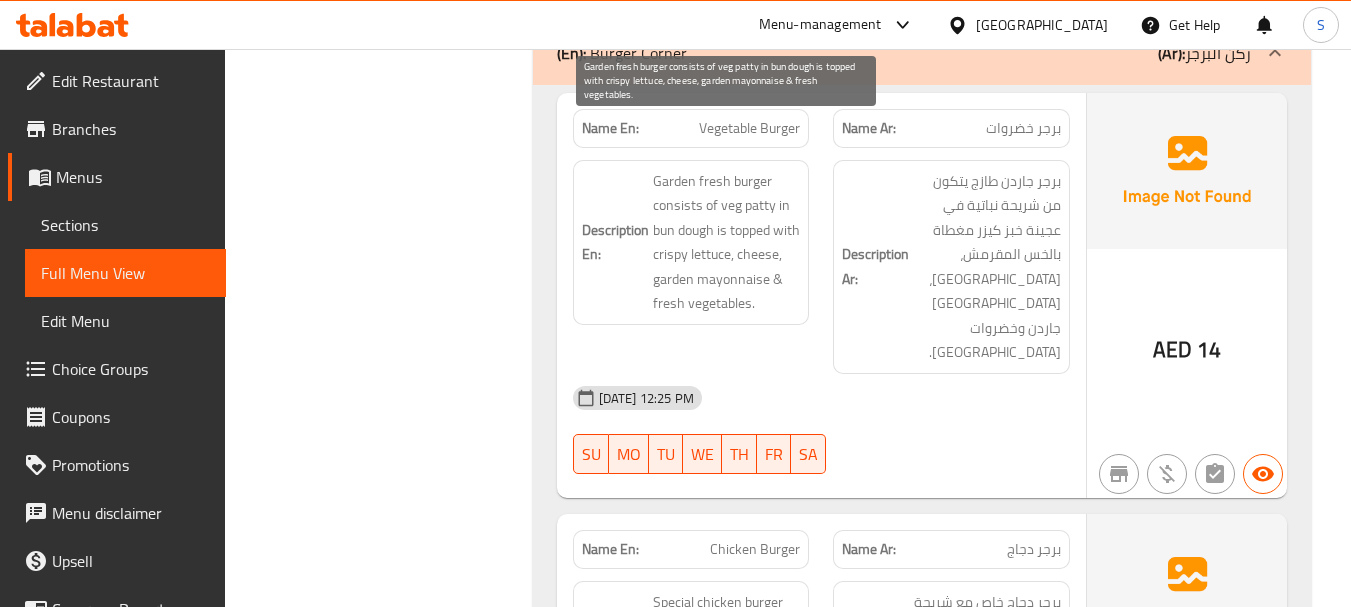 click on "Garden fresh burger consists of veg patty in bun dough is topped with crispy lettuce, cheese, garden mayonnaise & fresh vegetables." at bounding box center [727, 242] 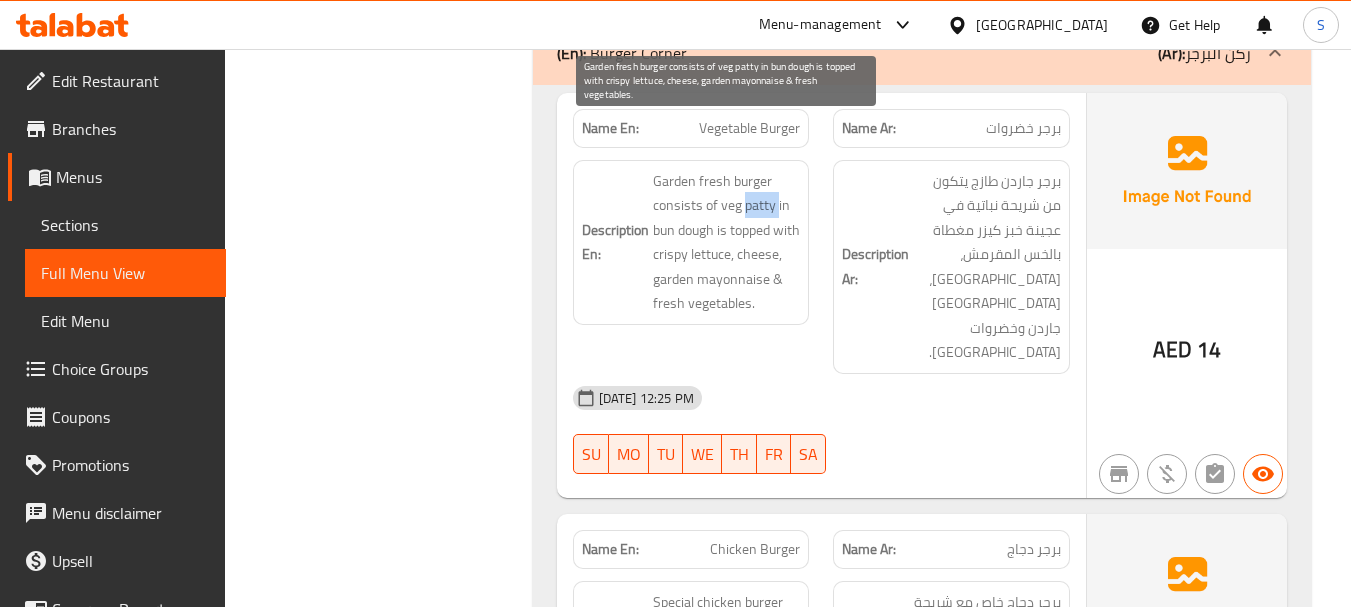 click on "Garden fresh burger consists of veg patty in bun dough is topped with crispy lettuce, cheese, garden mayonnaise & fresh vegetables." at bounding box center [727, 242] 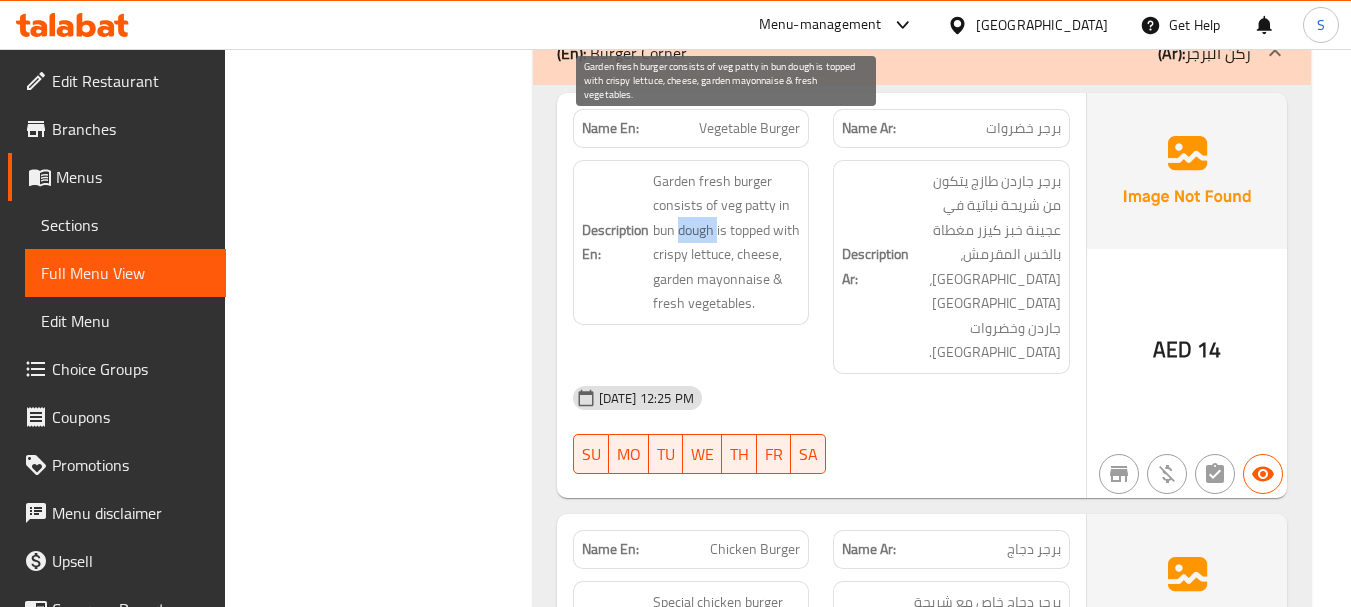 click on "Garden fresh burger consists of veg patty in bun dough is topped with crispy lettuce, cheese, garden mayonnaise & fresh vegetables." at bounding box center [727, 242] 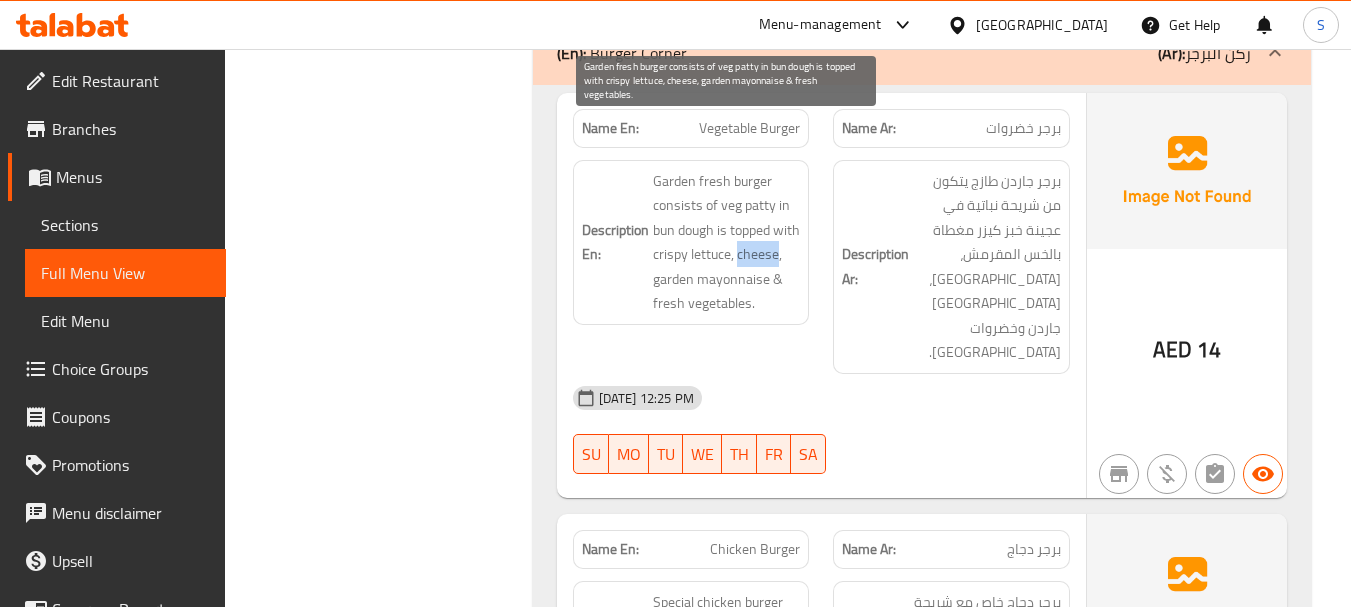 click on "Garden fresh burger consists of veg patty in bun dough is topped with crispy lettuce, cheese, garden mayonnaise & fresh vegetables." at bounding box center (727, 242) 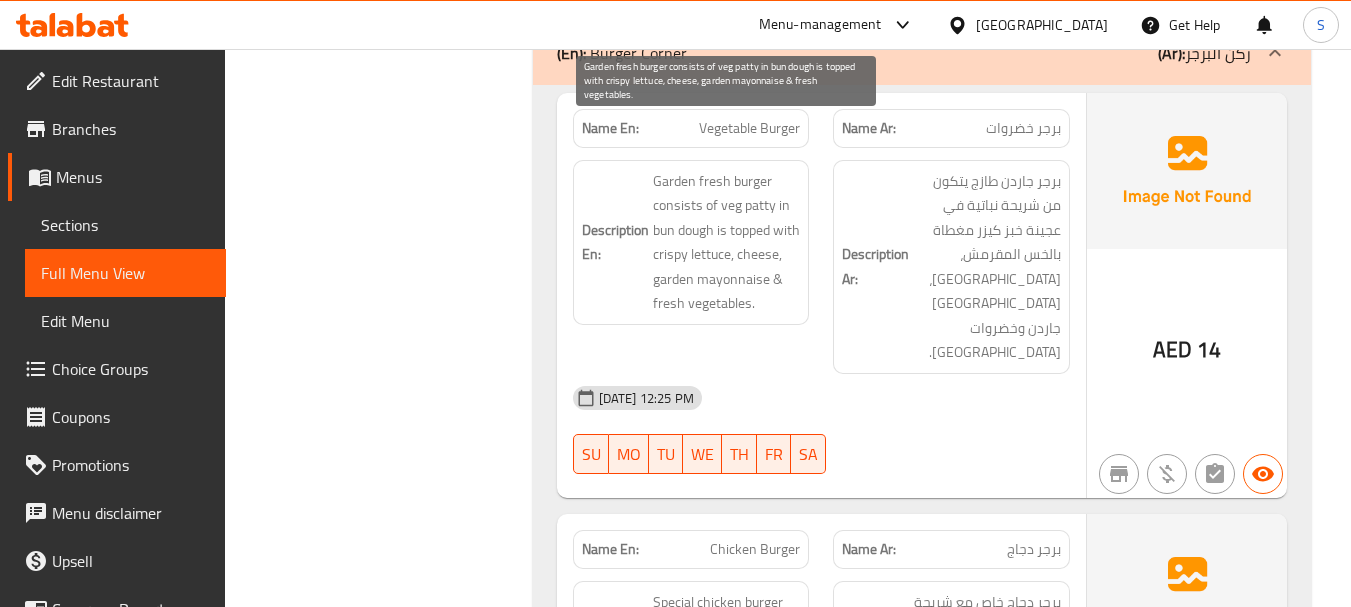 click on "Garden fresh burger consists of veg patty in bun dough is topped with crispy lettuce, cheese, garden mayonnaise & fresh vegetables." at bounding box center (727, 242) 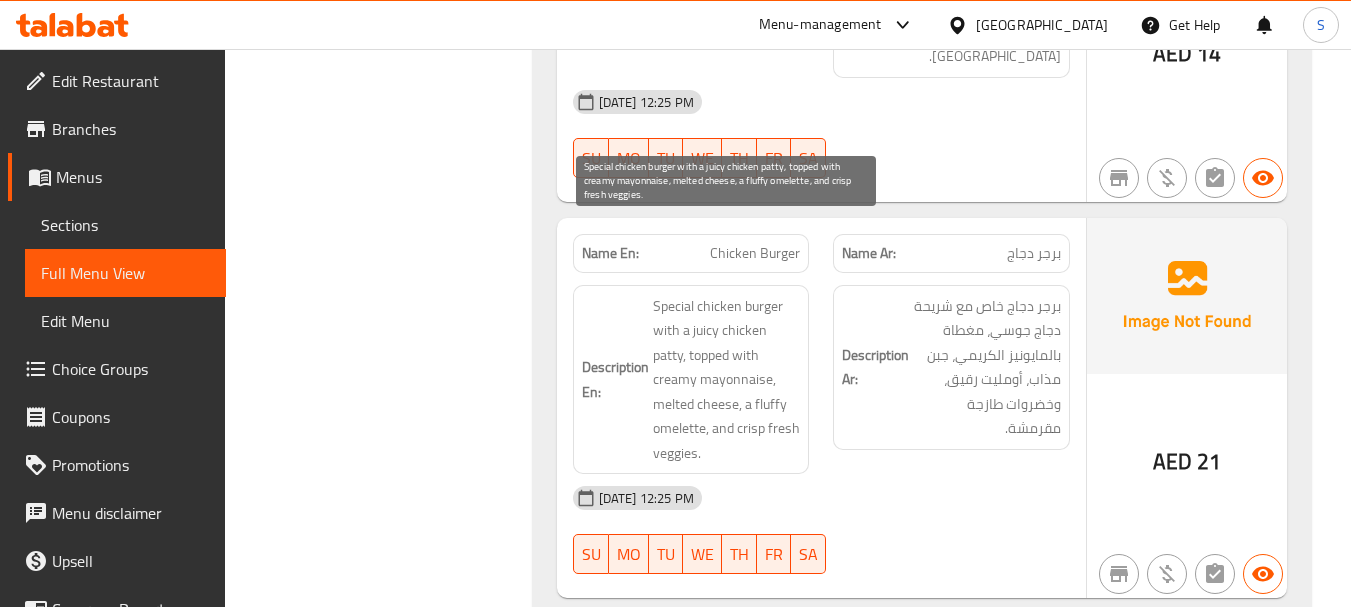 scroll, scrollTop: 6216, scrollLeft: 0, axis: vertical 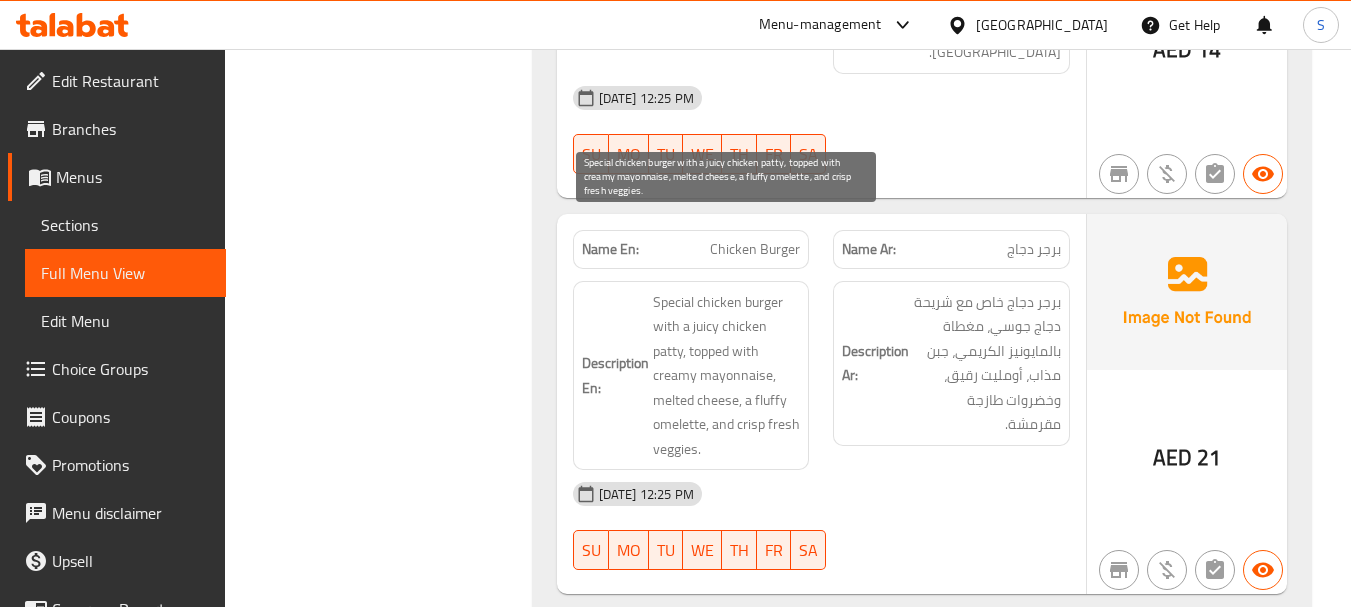 click on "Special chicken burger with a juicy chicken patty, topped with creamy mayonnaise, melted cheese, a fluffy omelette, and crisp fresh veggies." at bounding box center (727, 376) 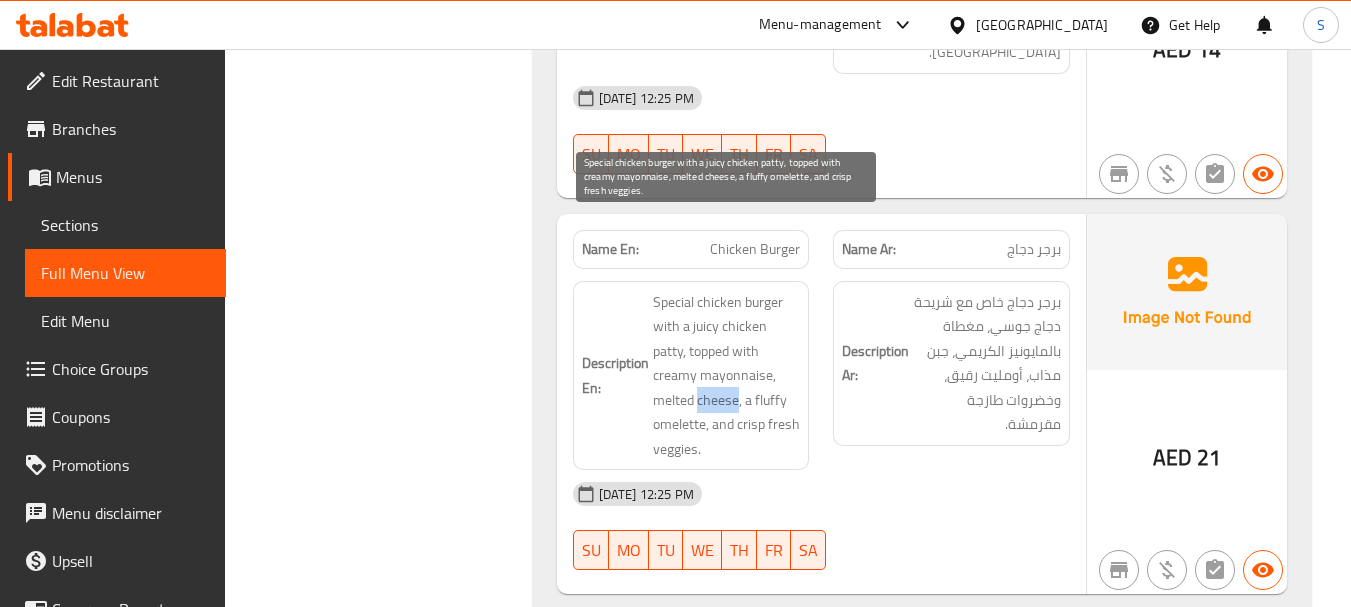 click on "Special chicken burger with a juicy chicken patty, topped with creamy mayonnaise, melted cheese, a fluffy omelette, and crisp fresh veggies." at bounding box center (727, 376) 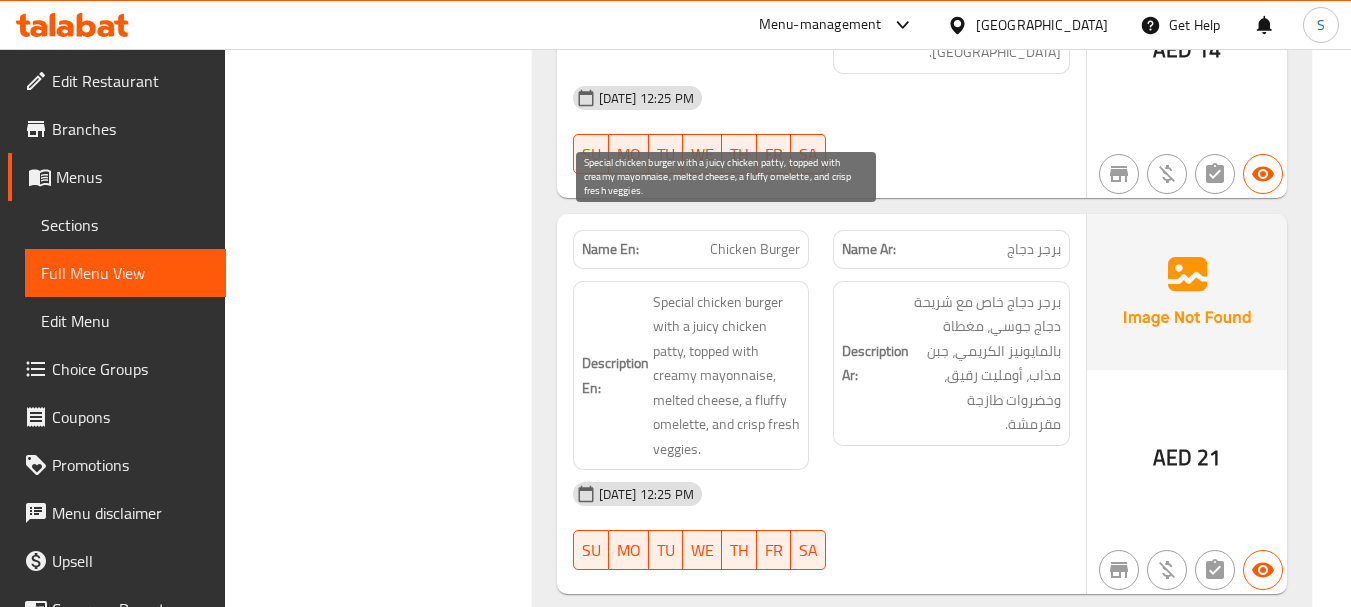 click on "Special chicken burger with a juicy chicken patty, topped with creamy mayonnaise, melted cheese, a fluffy omelette, and crisp fresh veggies." at bounding box center [727, 376] 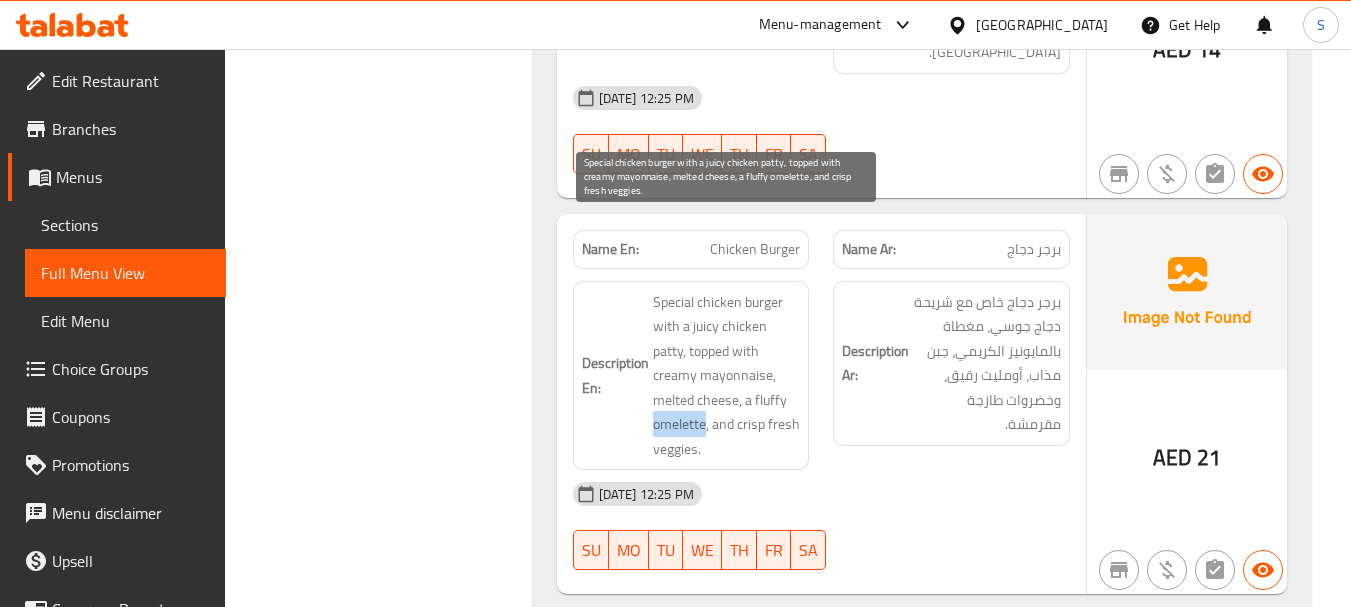 click on "Special chicken burger with a juicy chicken patty, topped with creamy mayonnaise, melted cheese, a fluffy omelette, and crisp fresh veggies." at bounding box center [727, 376] 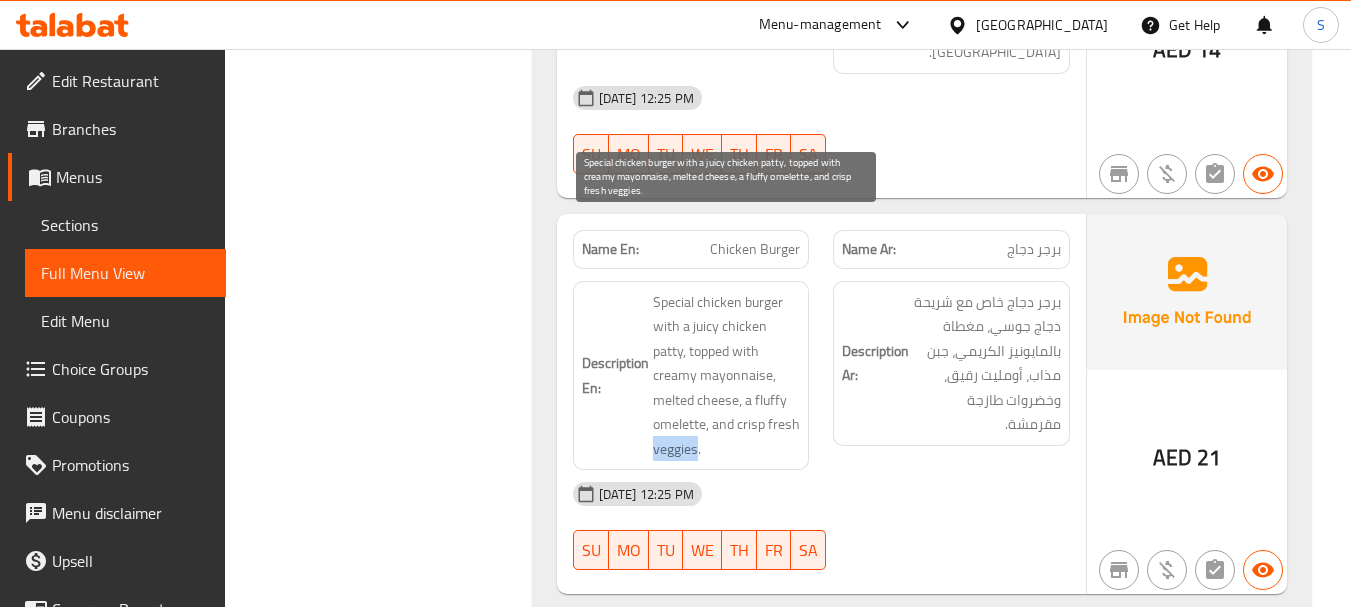 click on "Special chicken burger with a juicy chicken patty, topped with creamy mayonnaise, melted cheese, a fluffy omelette, and crisp fresh veggies." at bounding box center [727, 376] 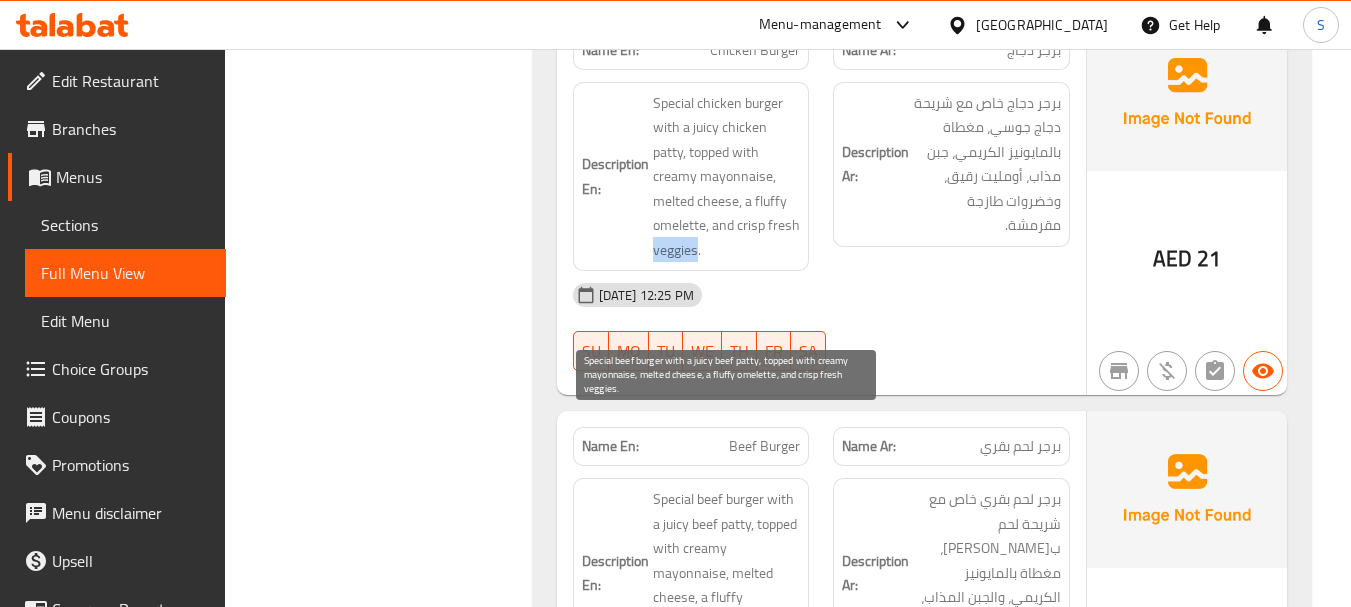scroll, scrollTop: 6616, scrollLeft: 0, axis: vertical 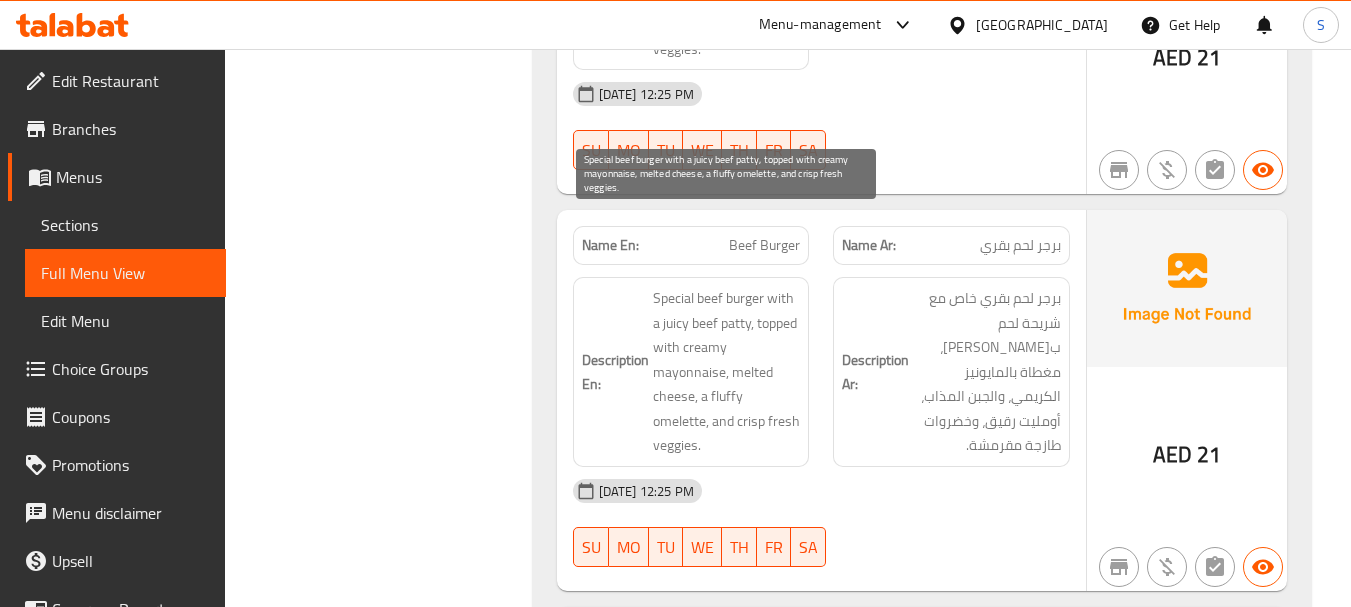 click on "Special beef burger with a juicy beef patty, topped with creamy mayonnaise, melted cheese, a fluffy omelette, and crisp fresh veggies." at bounding box center (727, 372) 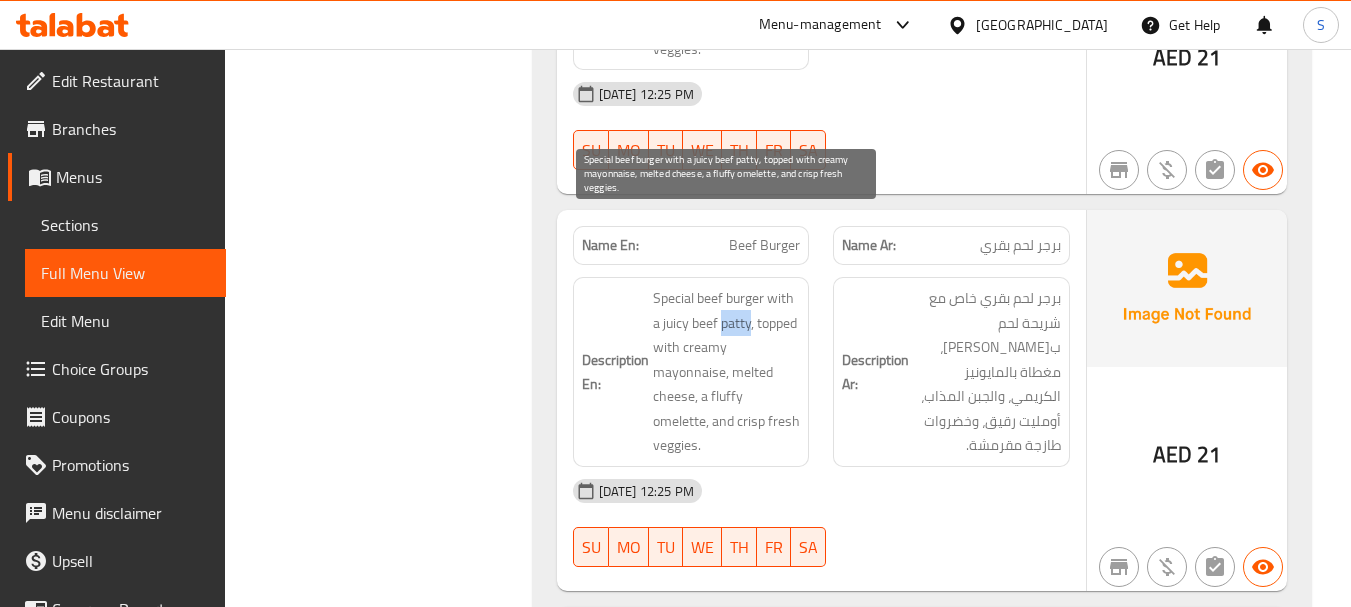 click on "Special beef burger with a juicy beef patty, topped with creamy mayonnaise, melted cheese, a fluffy omelette, and crisp fresh veggies." at bounding box center [727, 372] 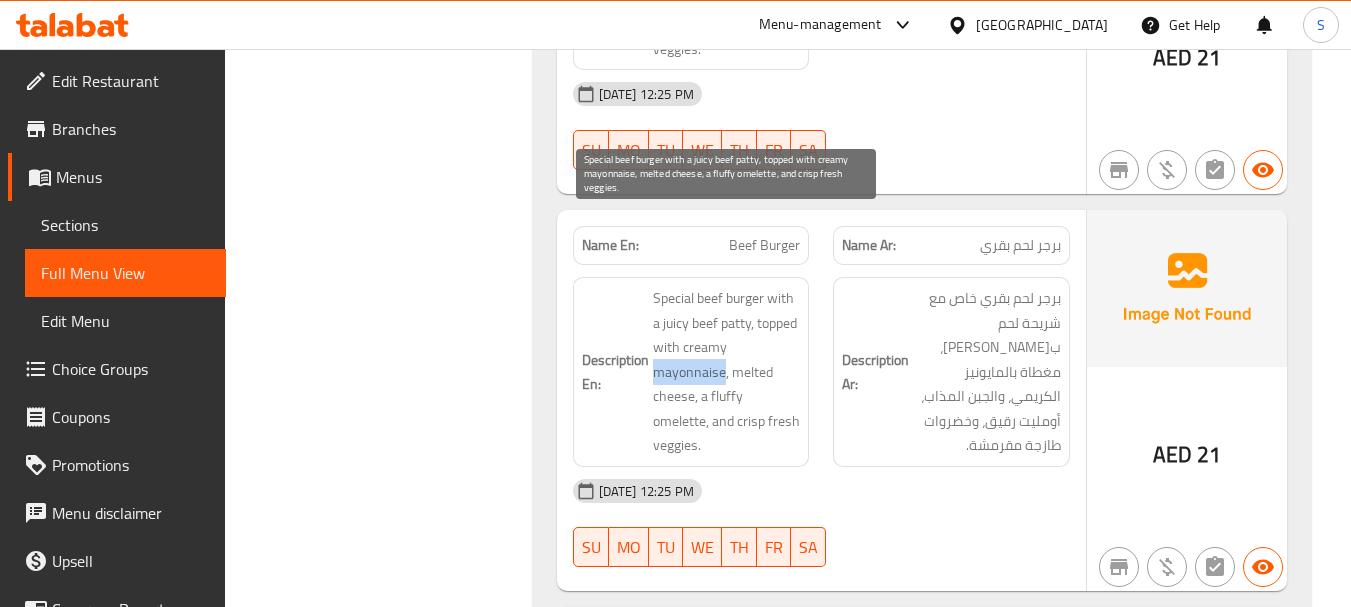 click on "Special beef burger with a juicy beef patty, topped with creamy mayonnaise, melted cheese, a fluffy omelette, and crisp fresh veggies." at bounding box center [727, 372] 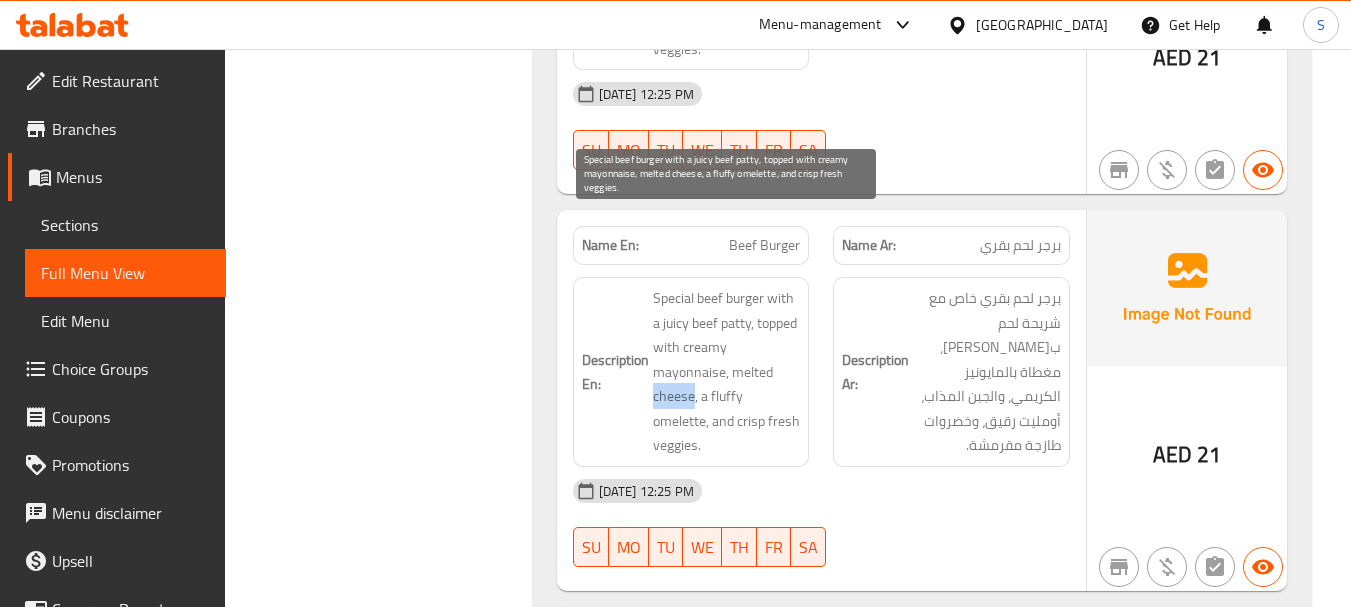 click on "Special beef burger with a juicy beef patty, topped with creamy mayonnaise, melted cheese, a fluffy omelette, and crisp fresh veggies." at bounding box center (727, 372) 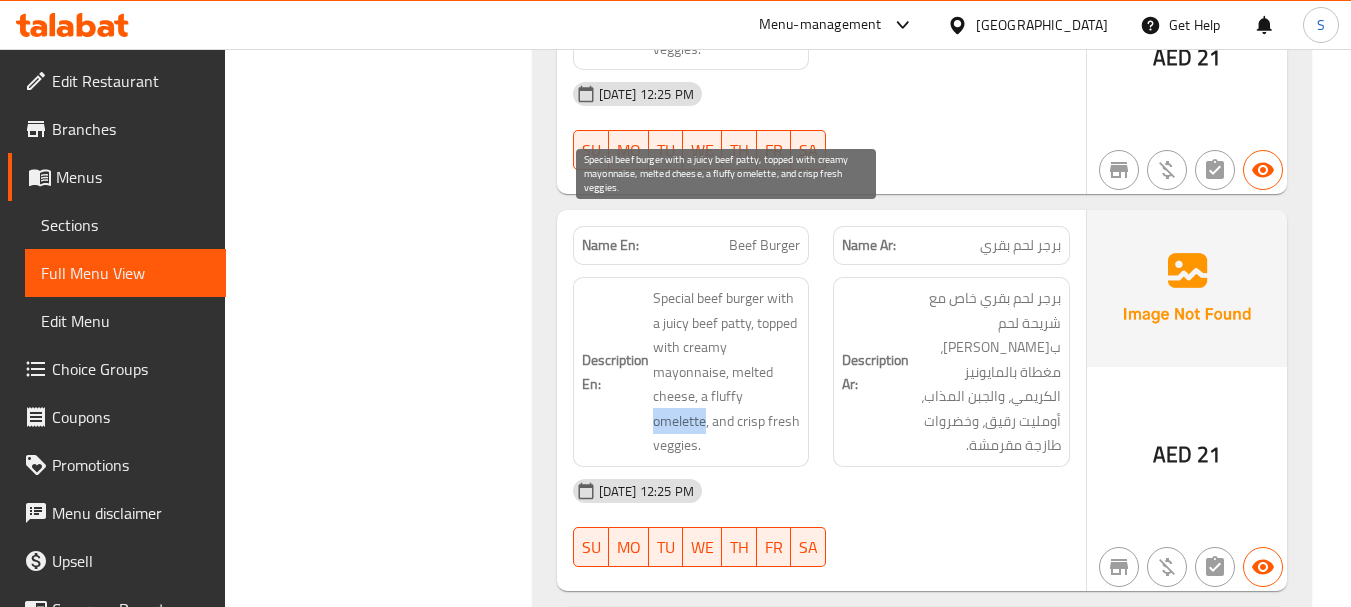 click on "Special beef burger with a juicy beef patty, topped with creamy mayonnaise, melted cheese, a fluffy omelette, and crisp fresh veggies." at bounding box center (727, 372) 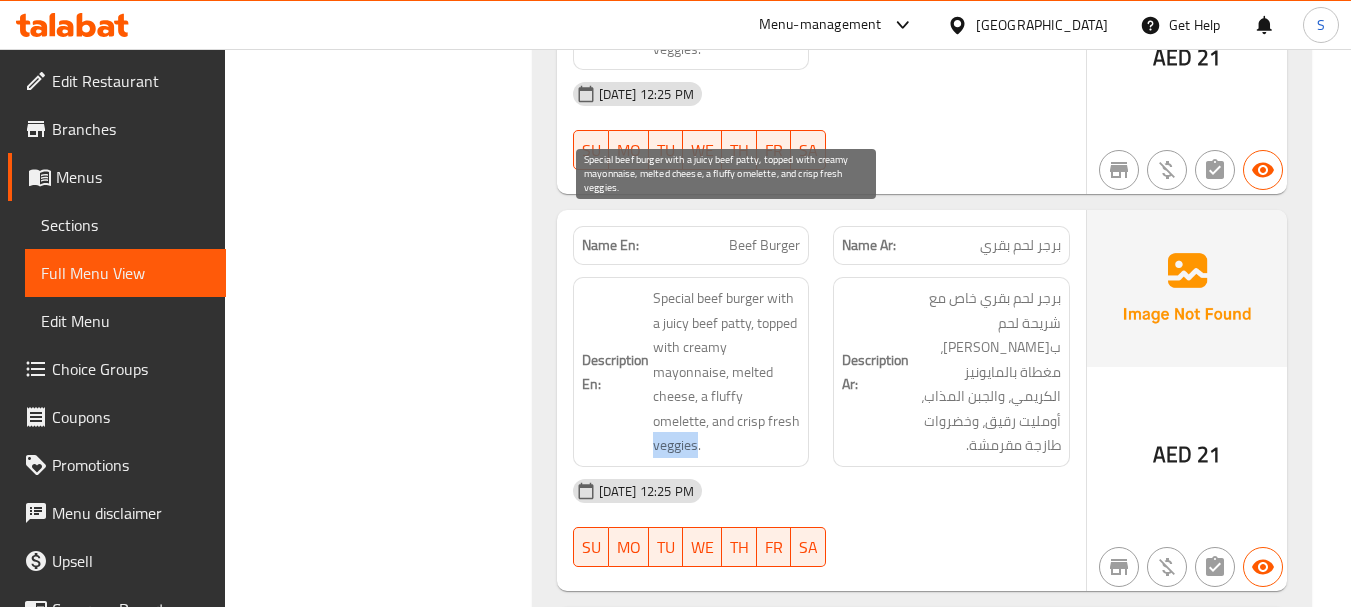 click on "Special beef burger with a juicy beef patty, topped with creamy mayonnaise, melted cheese, a fluffy omelette, and crisp fresh veggies." at bounding box center [727, 372] 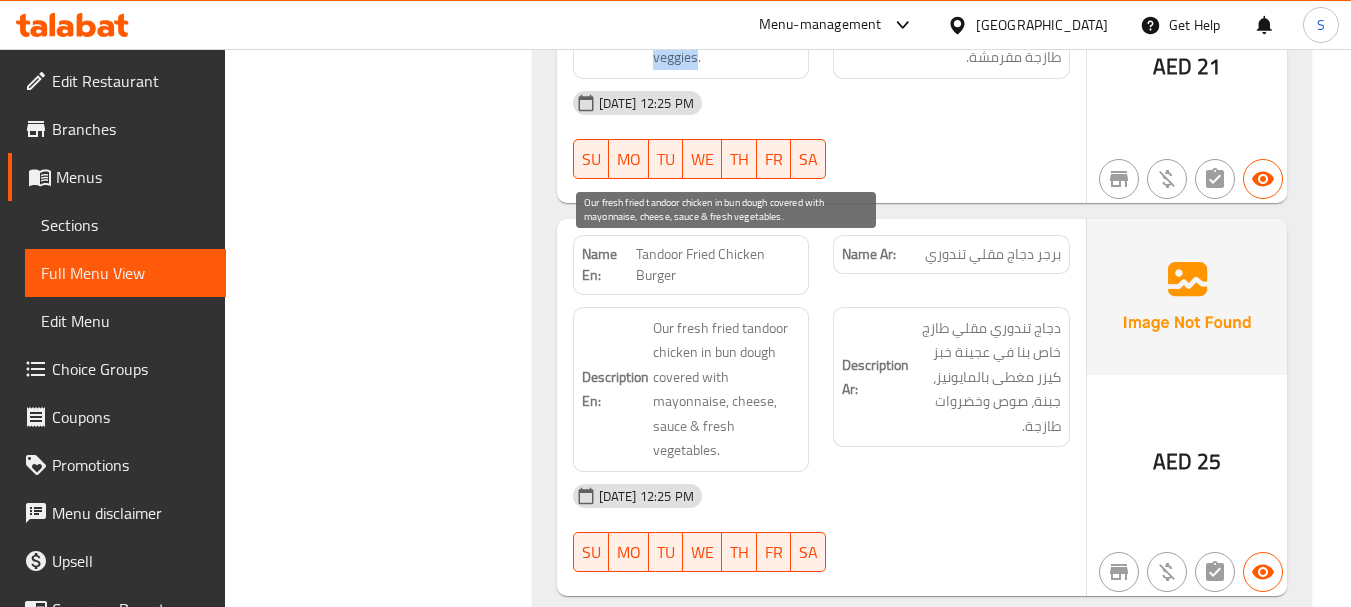 scroll, scrollTop: 7016, scrollLeft: 0, axis: vertical 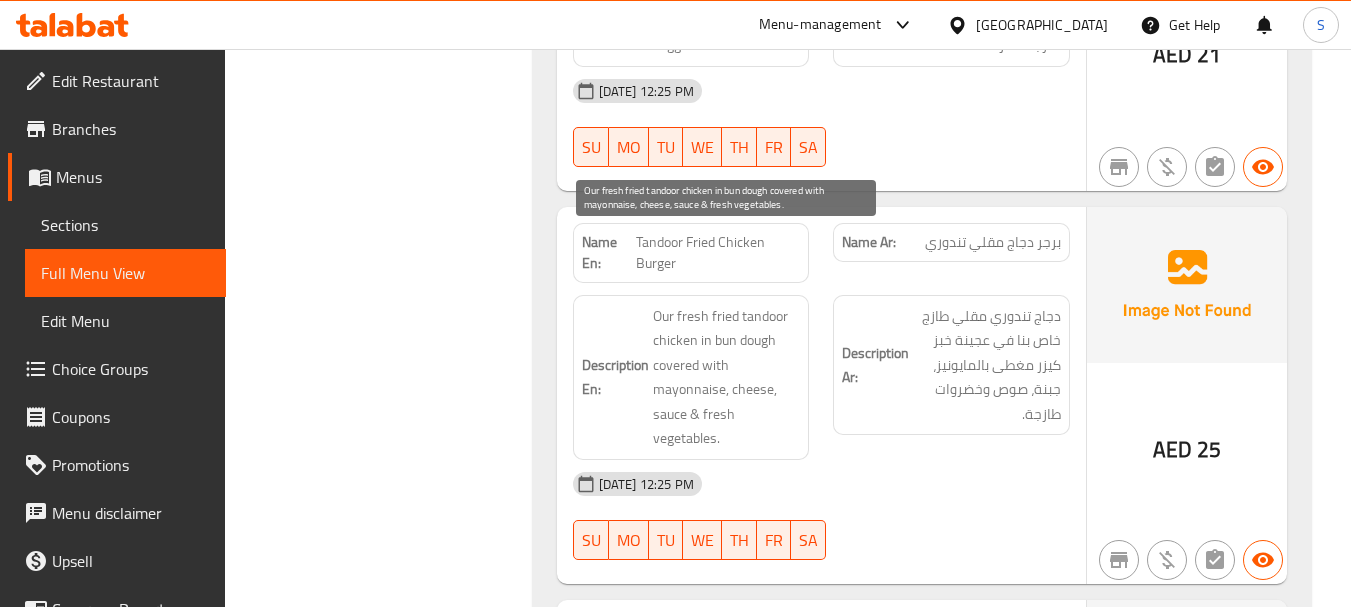 click on "Our fresh fried tandoor chicken in bun dough covered with mayonnaise, cheese, sauce & fresh vegetables." at bounding box center (727, 377) 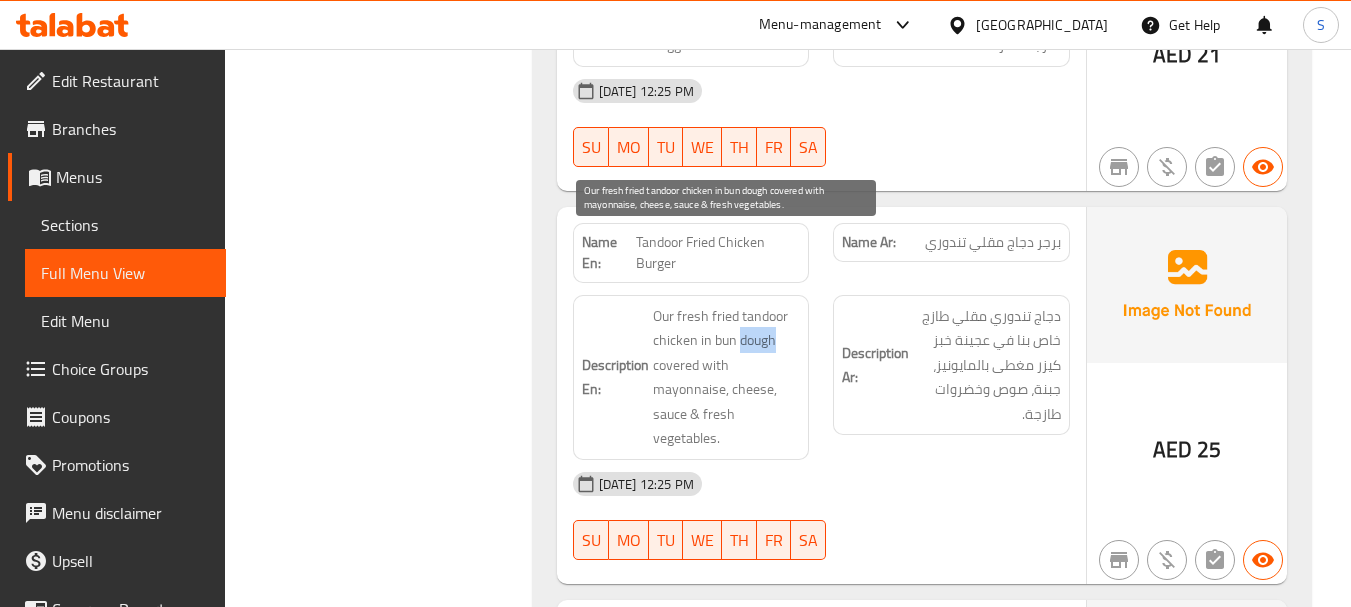 click on "Our fresh fried tandoor chicken in bun dough covered with mayonnaise, cheese, sauce & fresh vegetables." at bounding box center [727, 377] 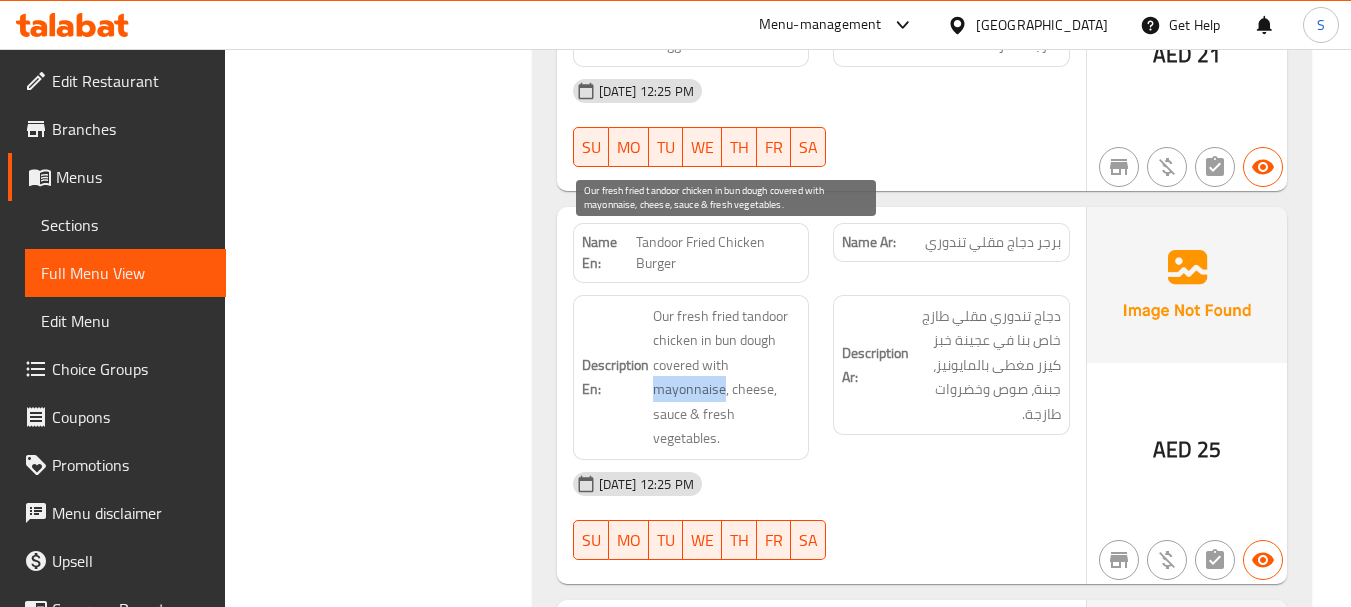 click on "Our fresh fried tandoor chicken in bun dough covered with mayonnaise, cheese, sauce & fresh vegetables." at bounding box center (727, 377) 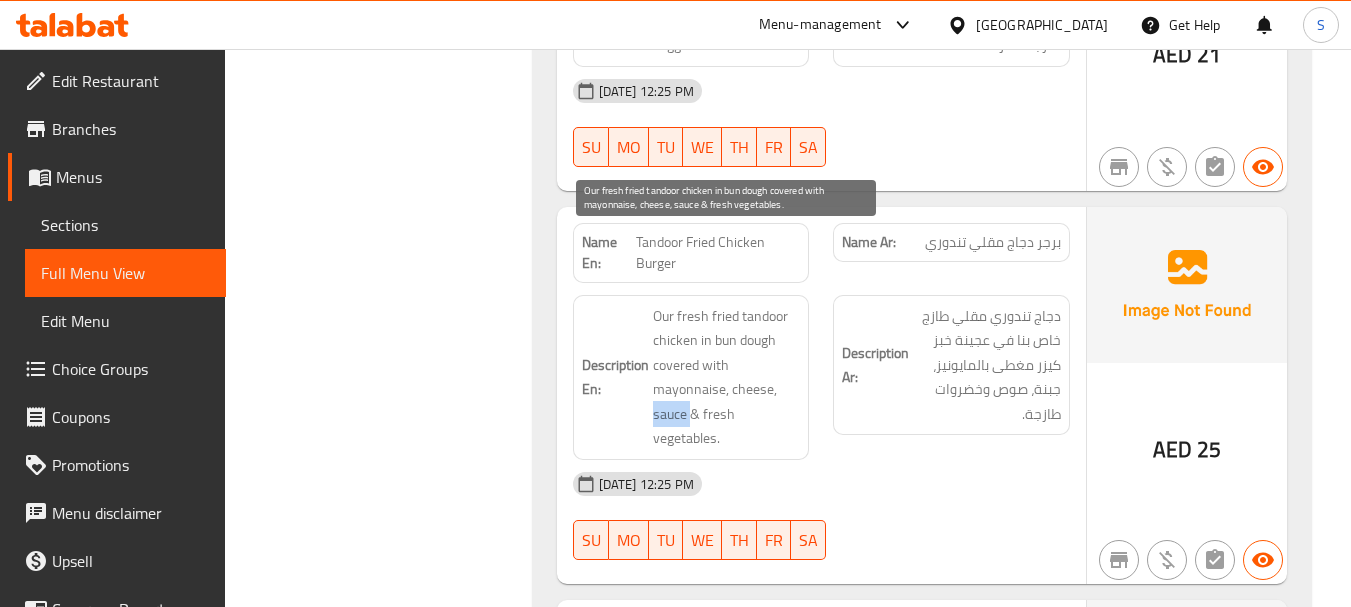 click on "Our fresh fried tandoor chicken in bun dough covered with mayonnaise, cheese, sauce & fresh vegetables." at bounding box center [727, 377] 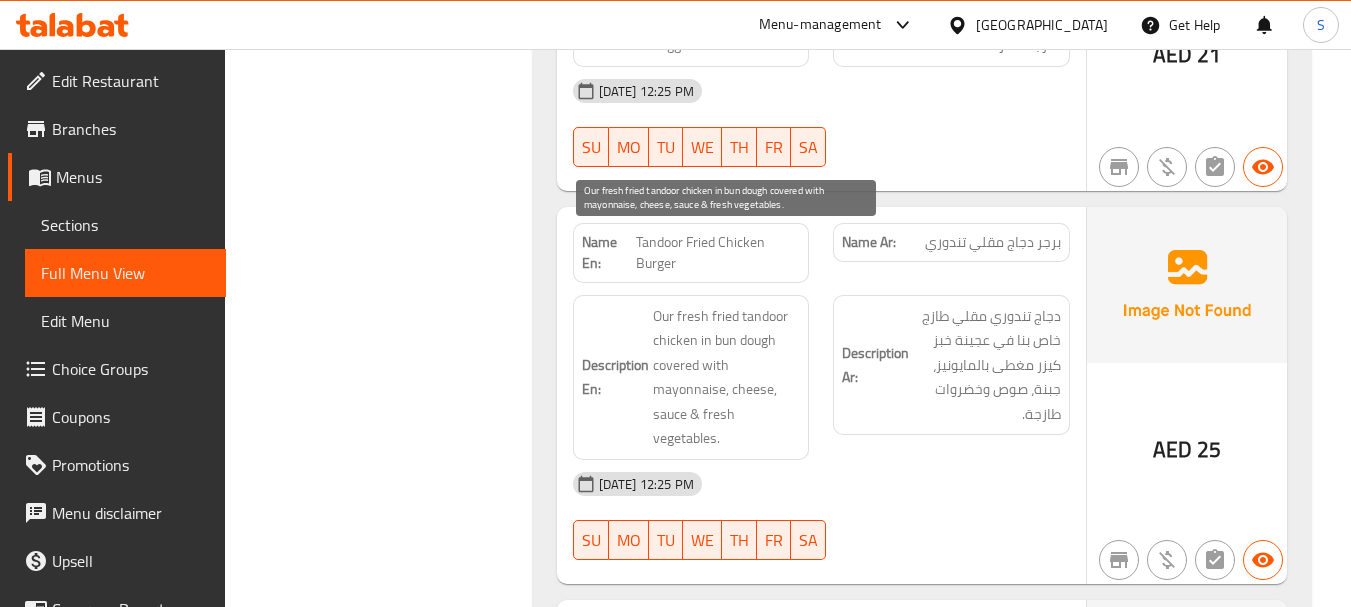 click on "Our fresh fried tandoor chicken in bun dough covered with mayonnaise, cheese, sauce & fresh vegetables." at bounding box center [727, 377] 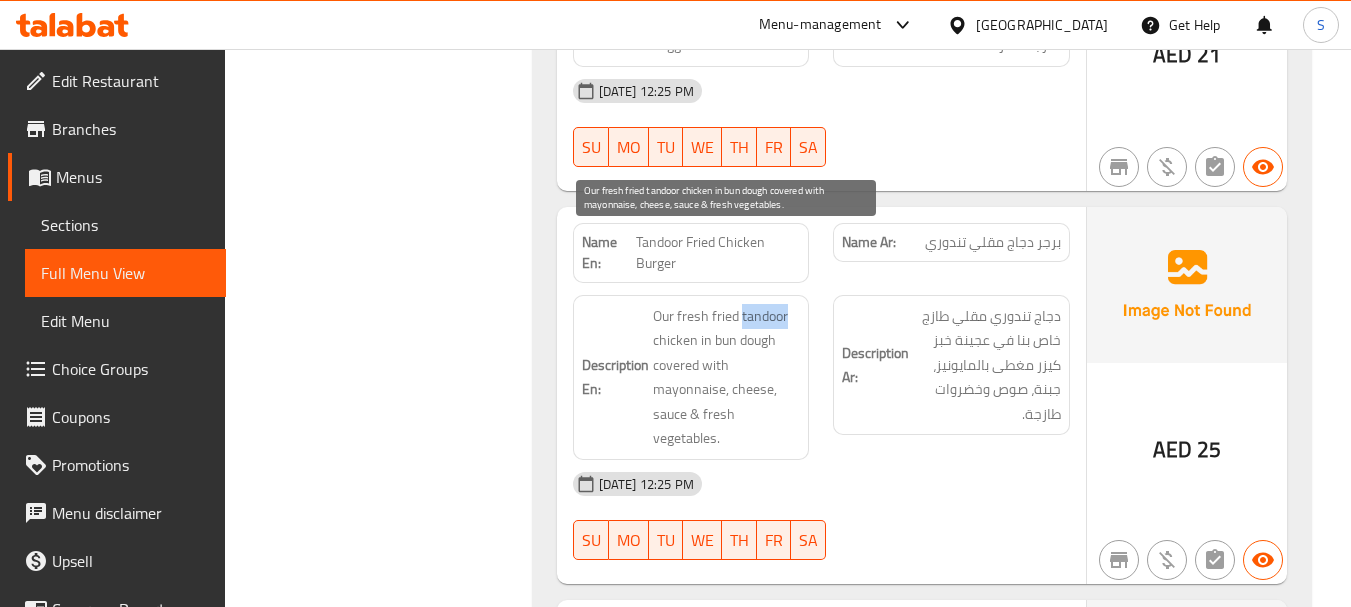 click on "Our fresh fried tandoor chicken in bun dough covered with mayonnaise, cheese, sauce & fresh vegetables." at bounding box center [727, 377] 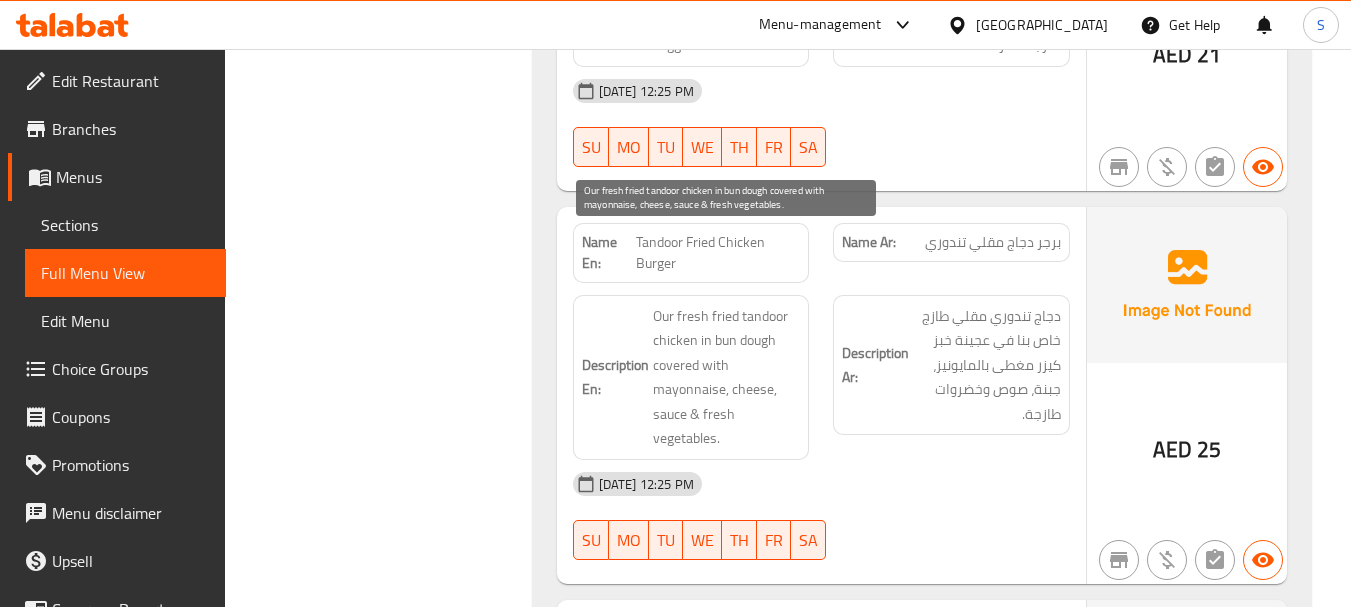 click on "Our fresh fried tandoor chicken in bun dough covered with mayonnaise, cheese, sauce & fresh vegetables." at bounding box center [727, 377] 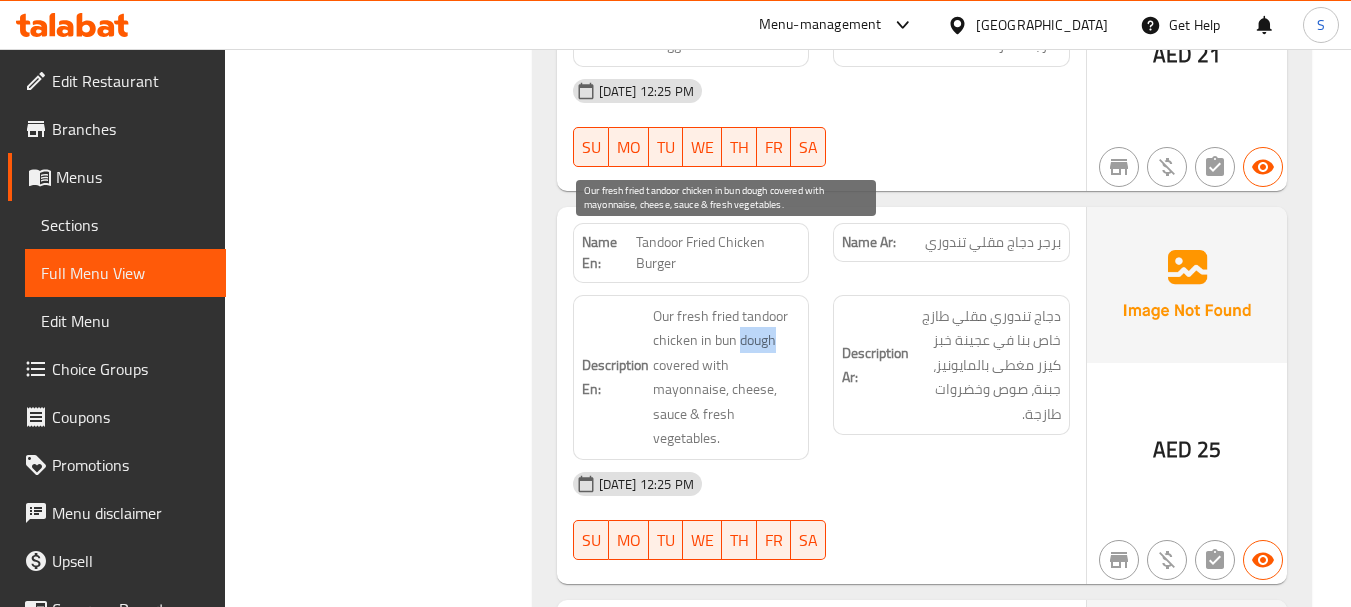 click on "Our fresh fried tandoor chicken in bun dough covered with mayonnaise, cheese, sauce & fresh vegetables." at bounding box center (727, 377) 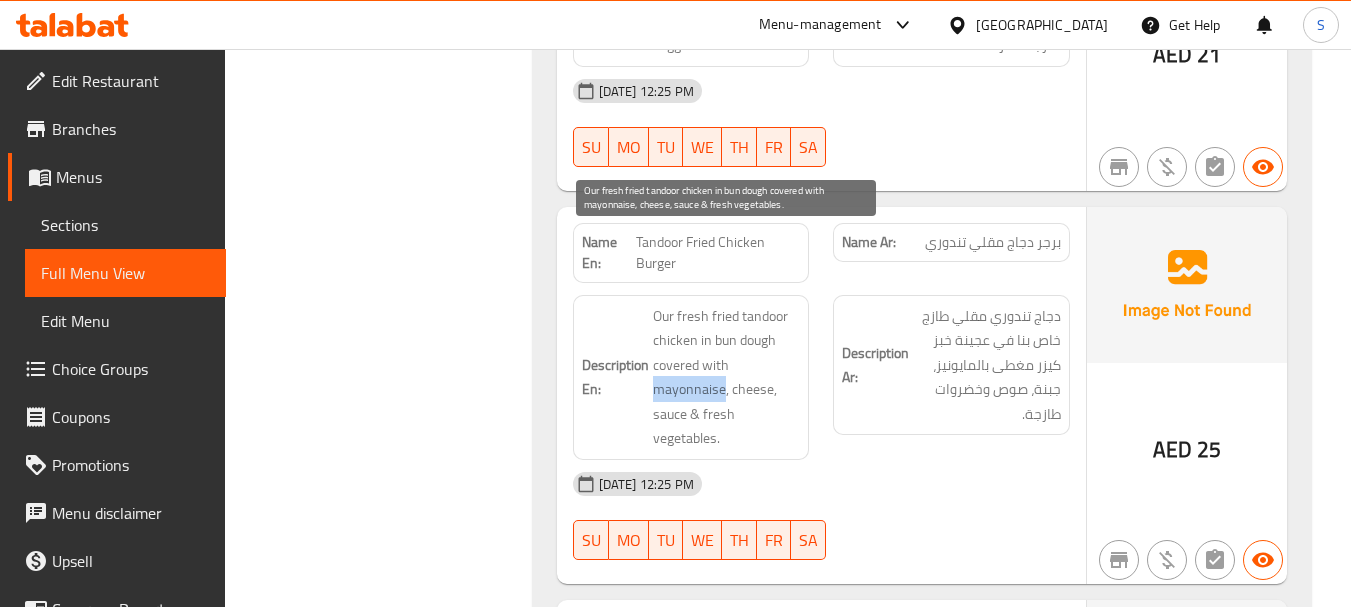 click on "Our fresh fried tandoor chicken in bun dough covered with mayonnaise, cheese, sauce & fresh vegetables." at bounding box center [727, 377] 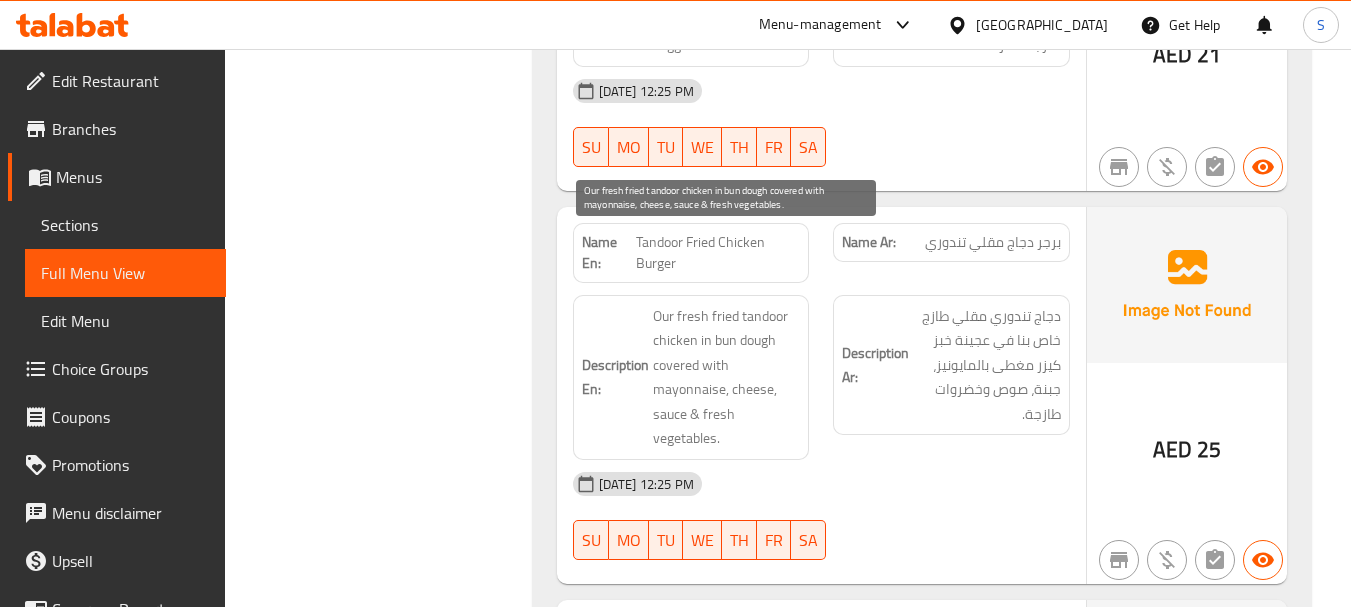 click on "Our fresh fried tandoor chicken in bun dough covered with mayonnaise, cheese, sauce & fresh vegetables." at bounding box center (727, 377) 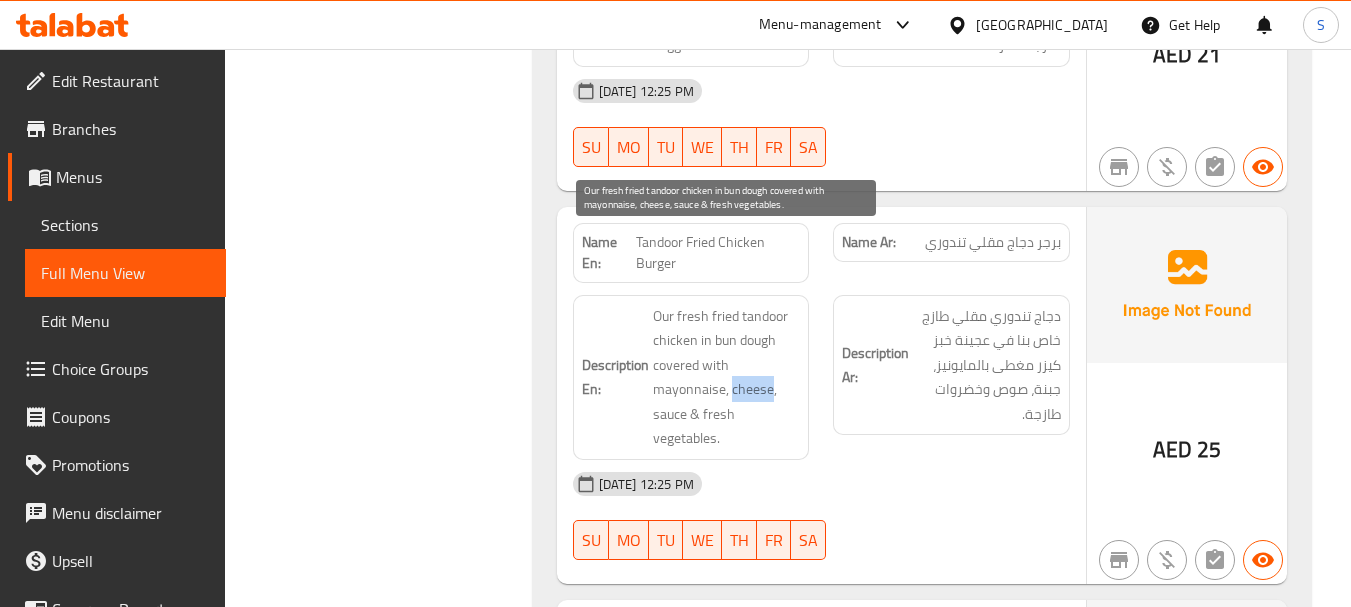 click on "Our fresh fried tandoor chicken in bun dough covered with mayonnaise, cheese, sauce & fresh vegetables." at bounding box center (727, 377) 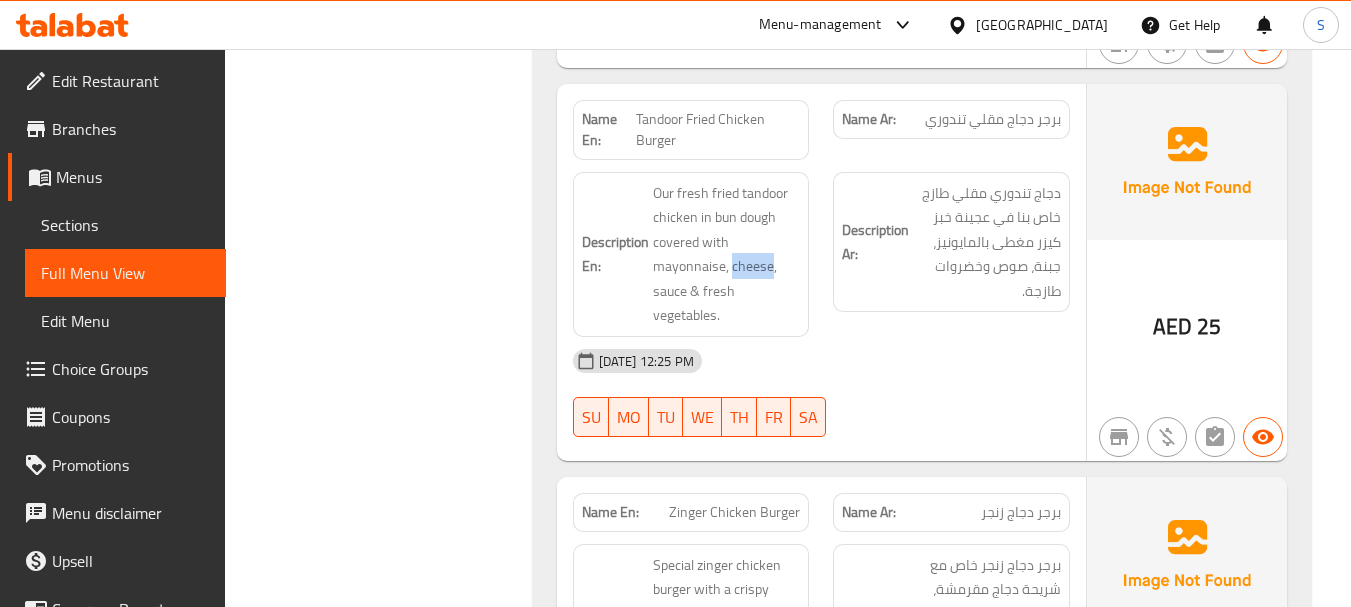 scroll, scrollTop: 7416, scrollLeft: 0, axis: vertical 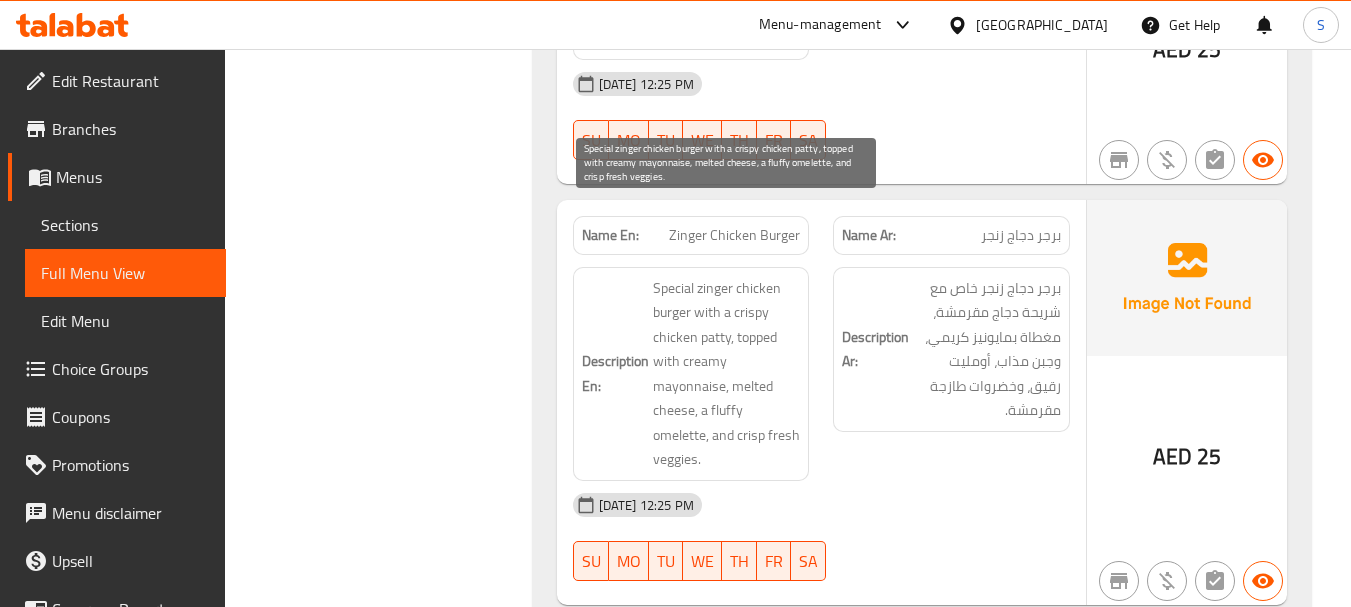 click on "Special zinger chicken burger with a crispy chicken patty, topped with creamy mayonnaise, melted cheese, a fluffy omelette, and crisp fresh veggies." at bounding box center (727, 374) 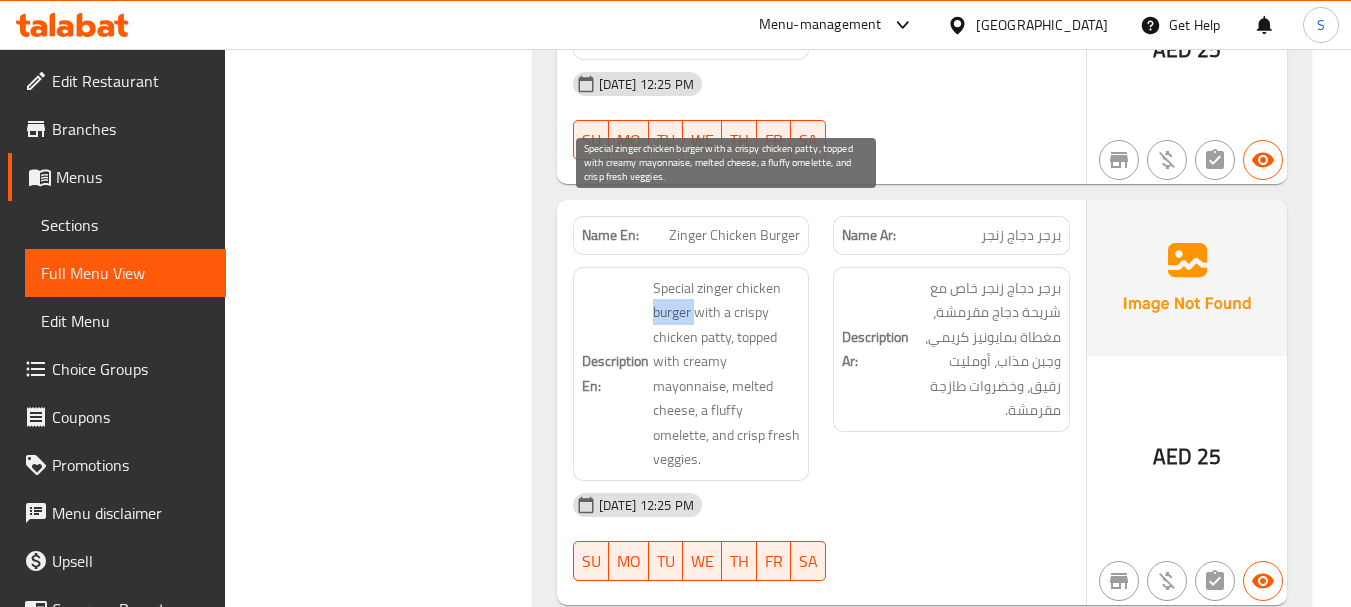 click on "Special zinger chicken burger with a crispy chicken patty, topped with creamy mayonnaise, melted cheese, a fluffy omelette, and crisp fresh veggies." at bounding box center [727, 374] 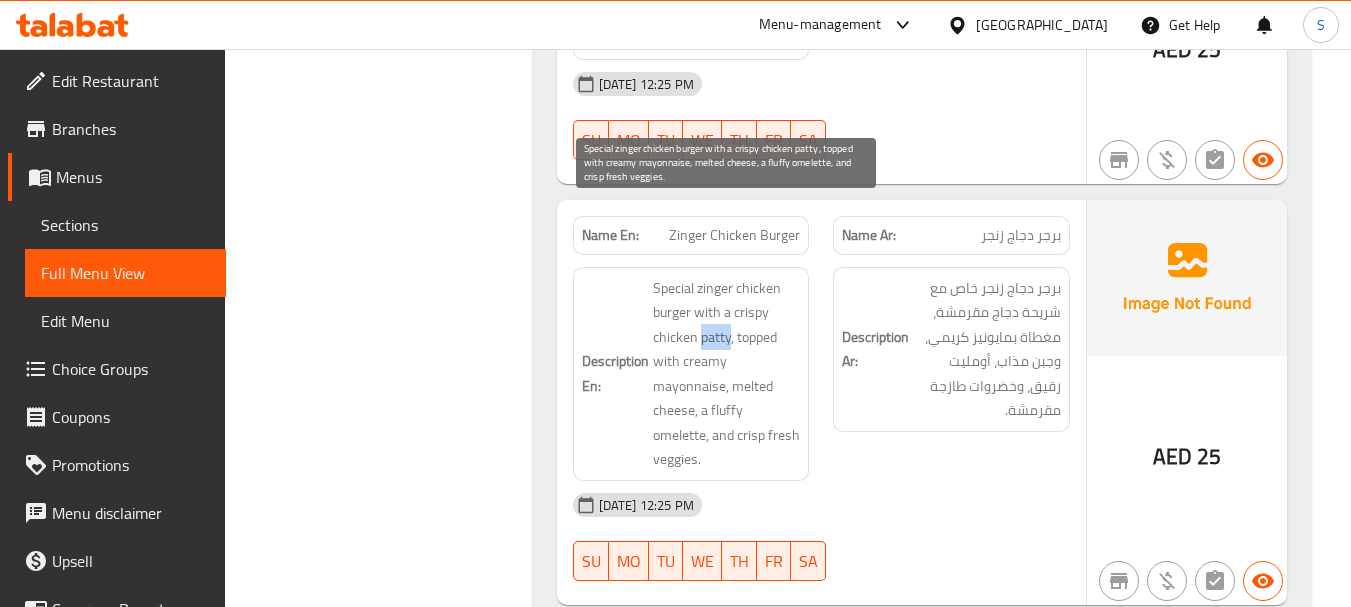 click on "Special zinger chicken burger with a crispy chicken patty, topped with creamy mayonnaise, melted cheese, a fluffy omelette, and crisp fresh veggies." at bounding box center [727, 374] 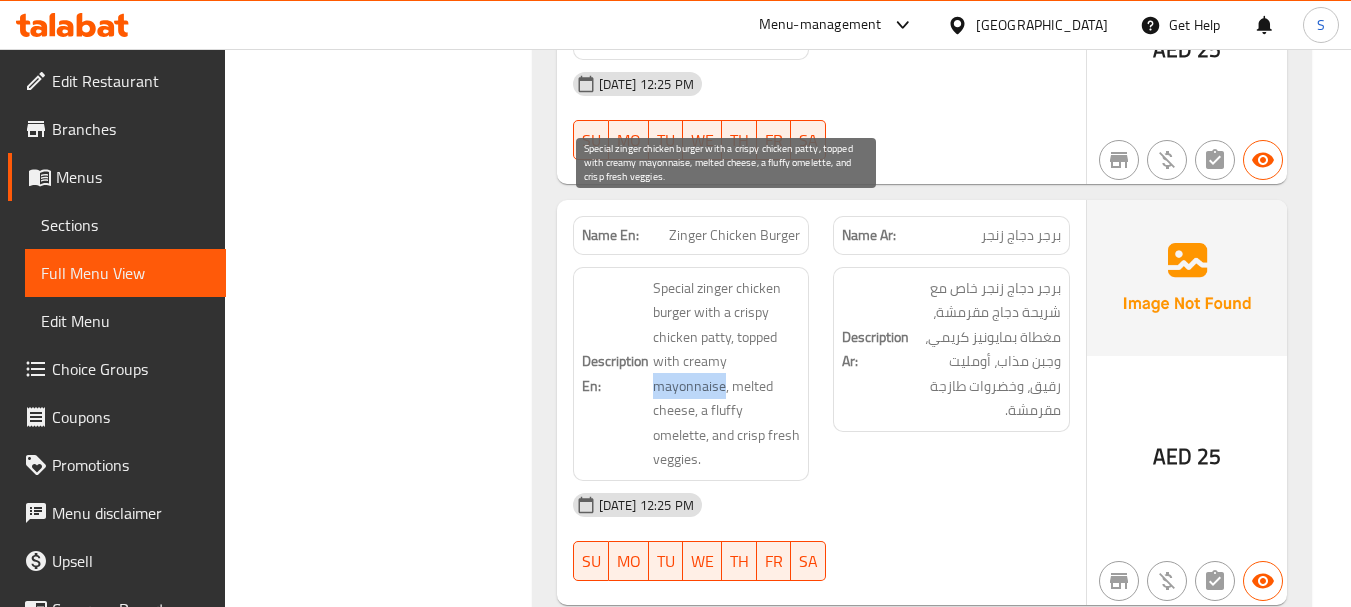 click on "Special zinger chicken burger with a crispy chicken patty, topped with creamy mayonnaise, melted cheese, a fluffy omelette, and crisp fresh veggies." at bounding box center (727, 374) 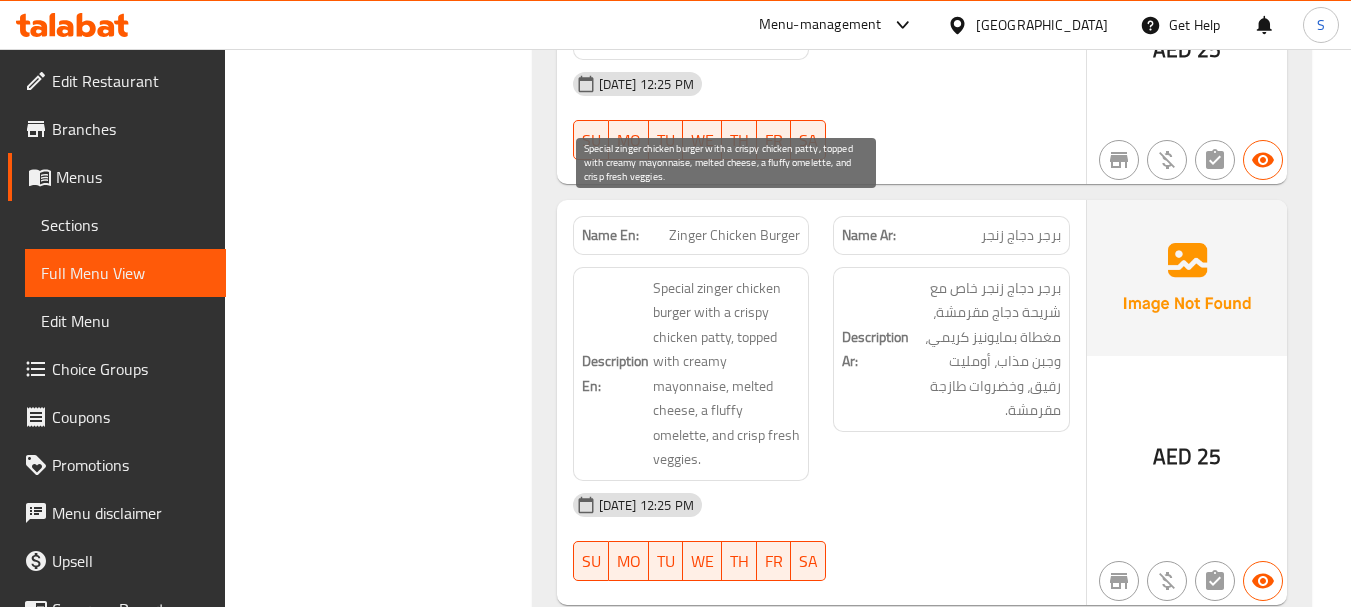 click on "Special zinger chicken burger with a crispy chicken patty, topped with creamy mayonnaise, melted cheese, a fluffy omelette, and crisp fresh veggies." at bounding box center (727, 374) 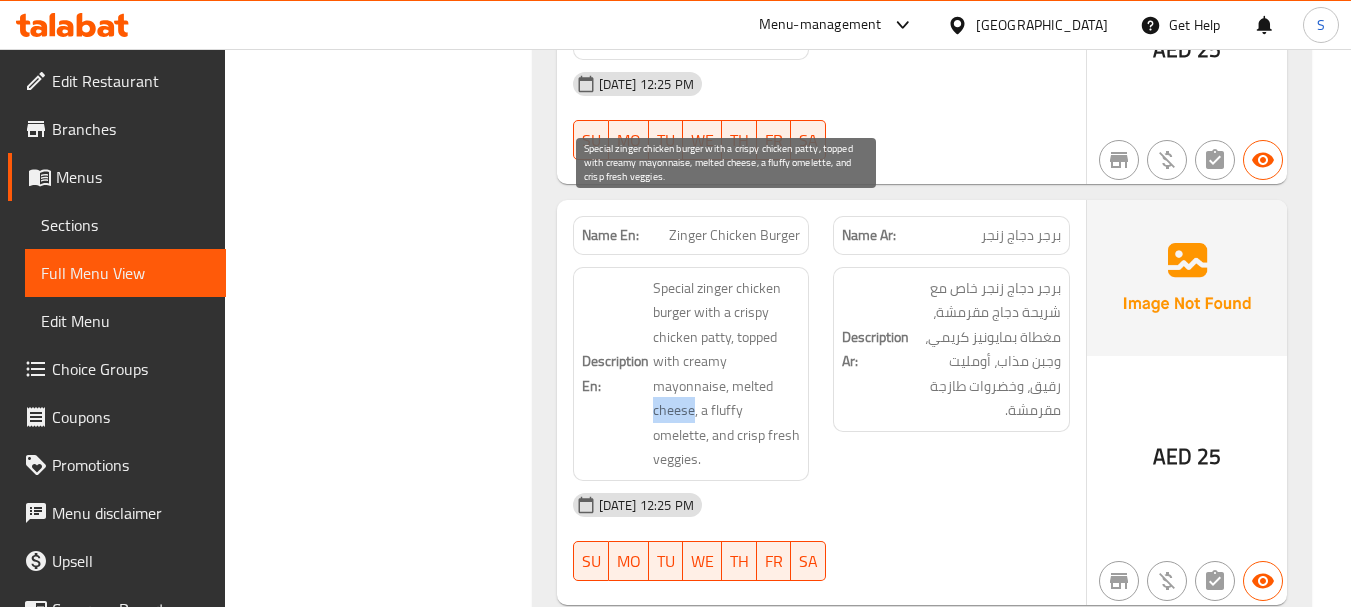 click on "Special zinger chicken burger with a crispy chicken patty, topped with creamy mayonnaise, melted cheese, a fluffy omelette, and crisp fresh veggies." at bounding box center (727, 374) 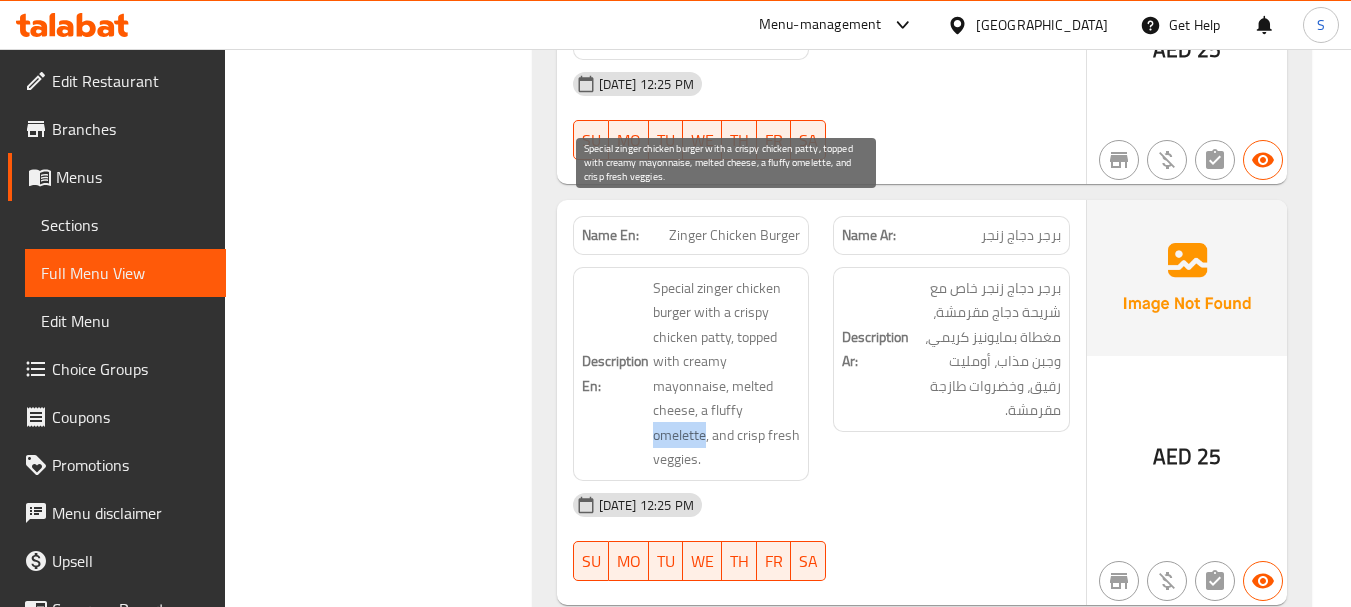 click on "Special zinger chicken burger with a crispy chicken patty, topped with creamy mayonnaise, melted cheese, a fluffy omelette, and crisp fresh veggies." at bounding box center [727, 374] 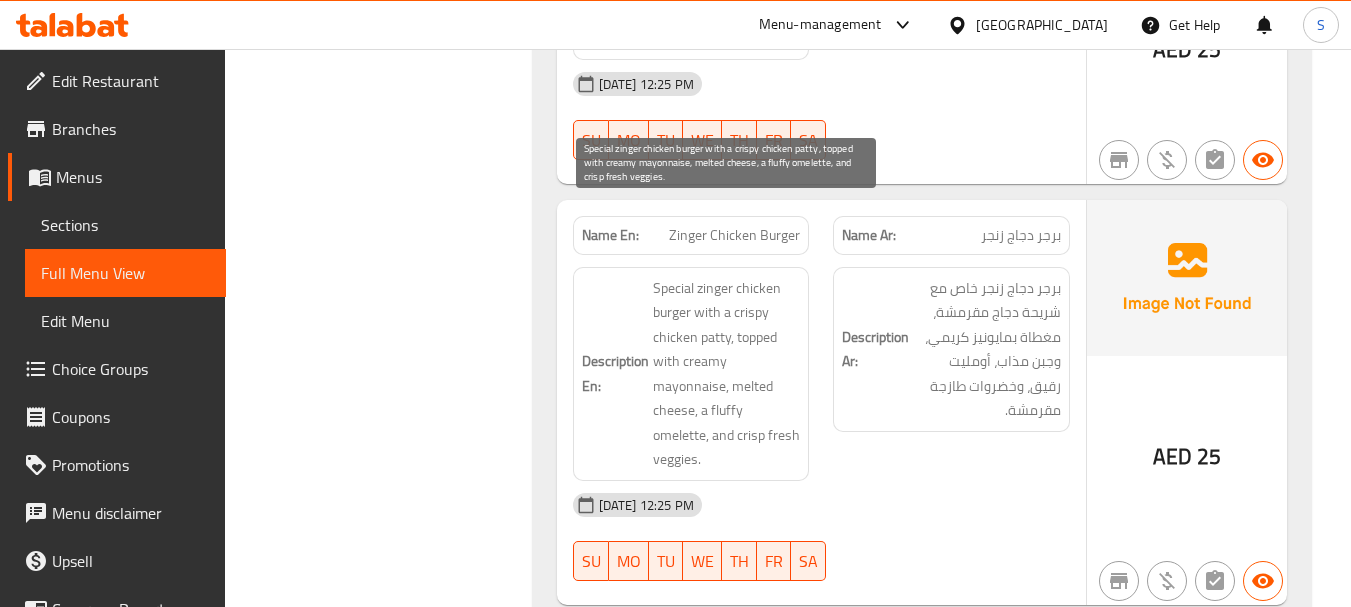 click on "Special zinger chicken burger with a crispy chicken patty, topped with creamy mayonnaise, melted cheese, a fluffy omelette, and crisp fresh veggies." at bounding box center (727, 374) 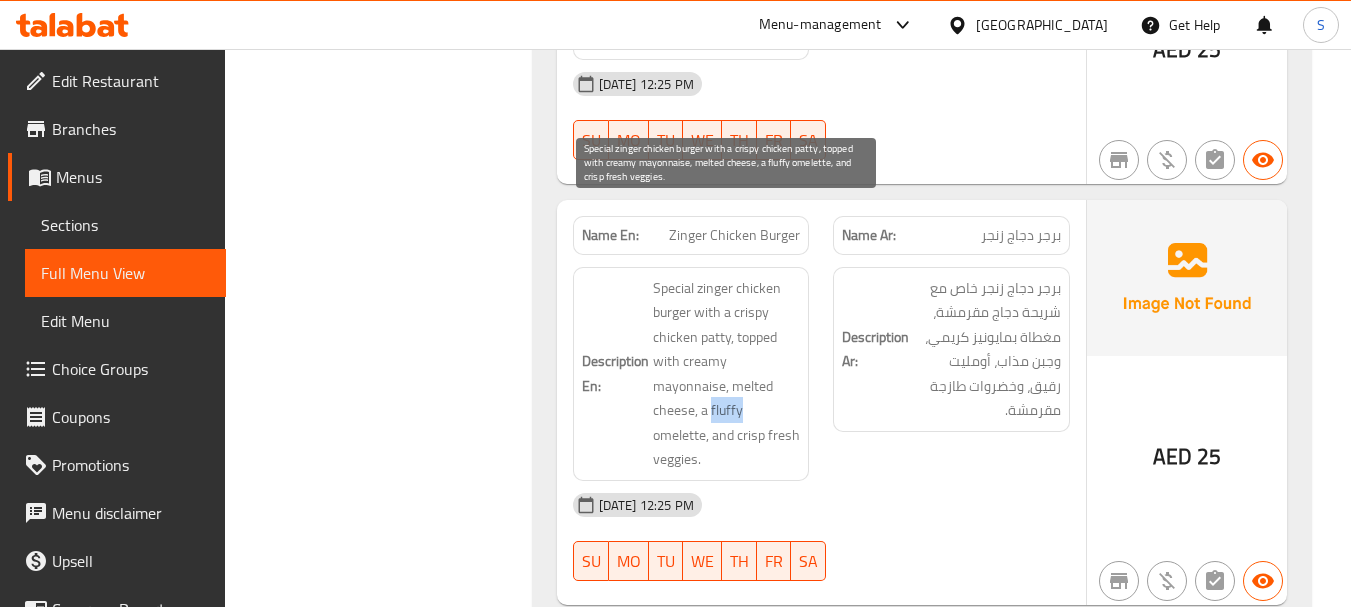 click on "Special zinger chicken burger with a crispy chicken patty, topped with creamy mayonnaise, melted cheese, a fluffy omelette, and crisp fresh veggies." at bounding box center [727, 374] 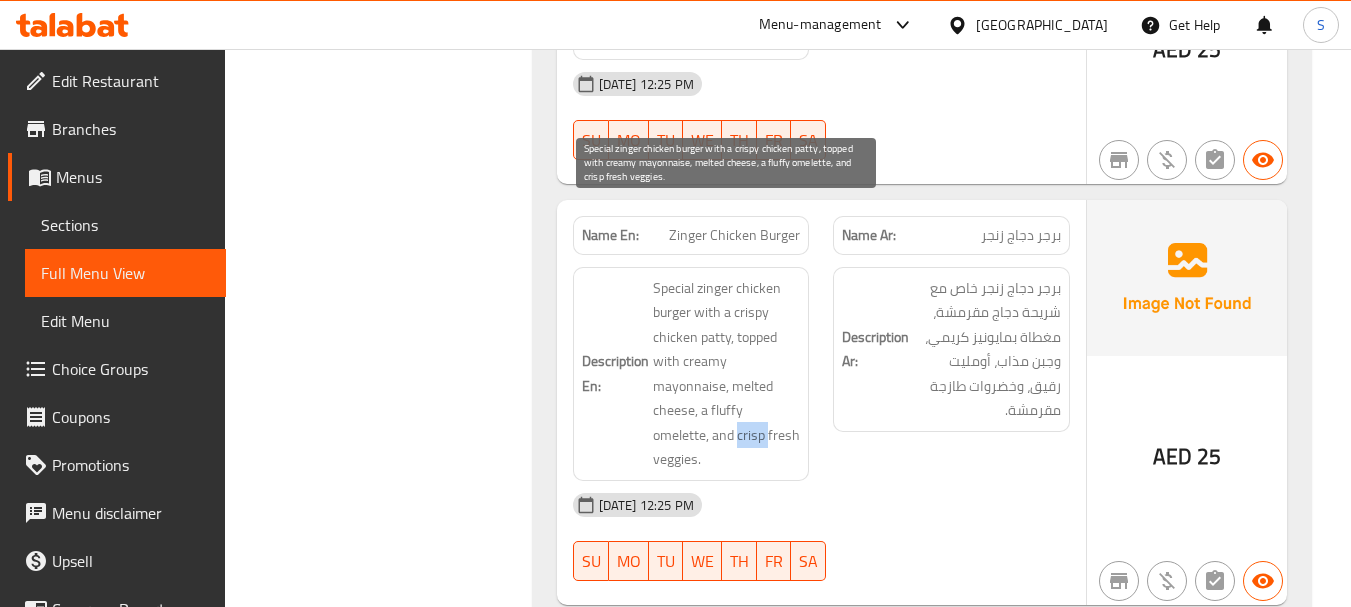 click on "Special zinger chicken burger with a crispy chicken patty, topped with creamy mayonnaise, melted cheese, a fluffy omelette, and crisp fresh veggies." at bounding box center (727, 374) 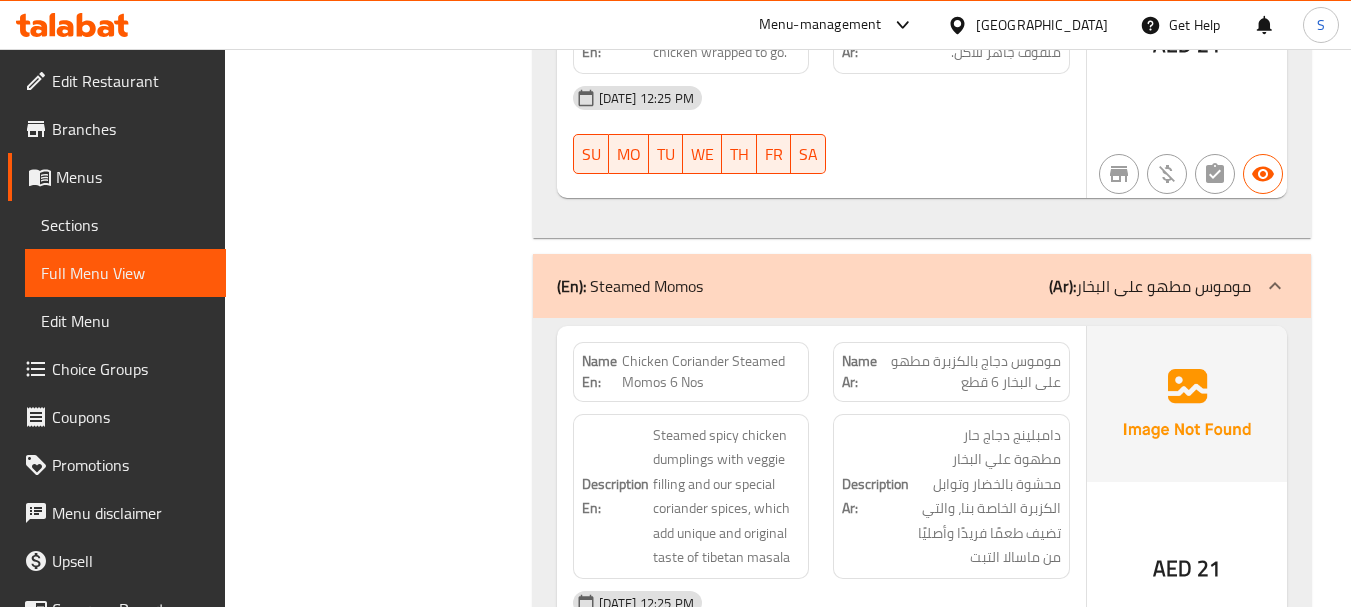 scroll, scrollTop: 16305, scrollLeft: 0, axis: vertical 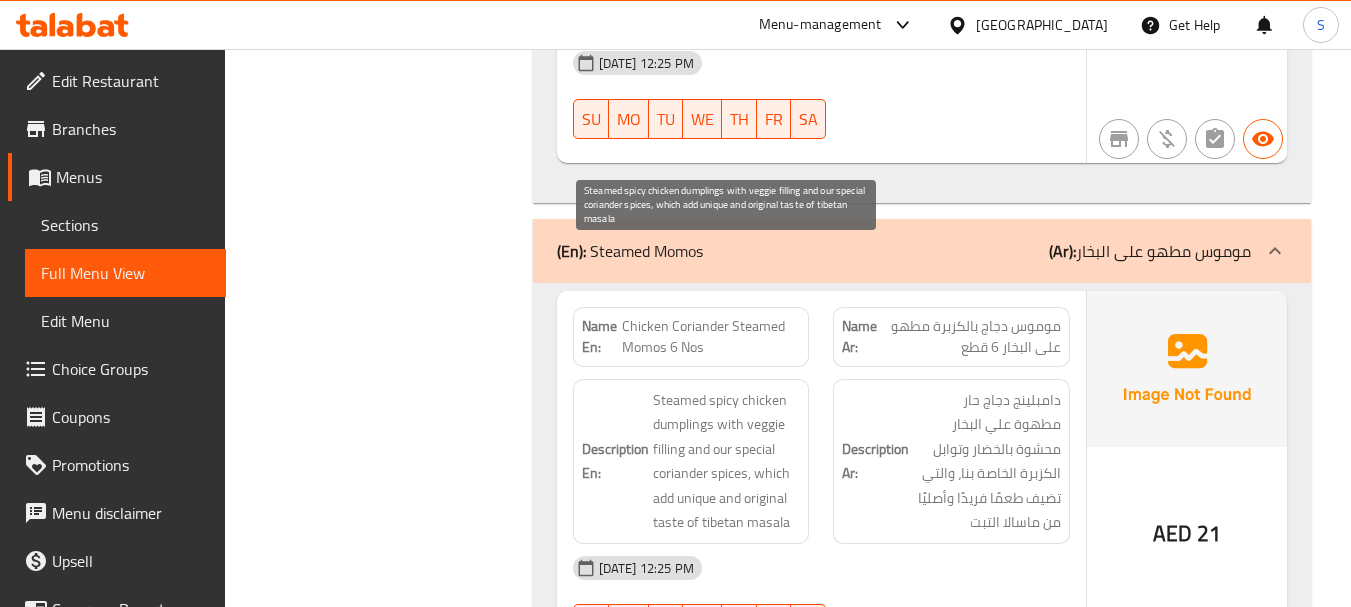 click on "Steamed spicy chicken dumplings with veggie filling and our special coriander spices, which add unique and original taste of tibetan masala" at bounding box center (727, 461) 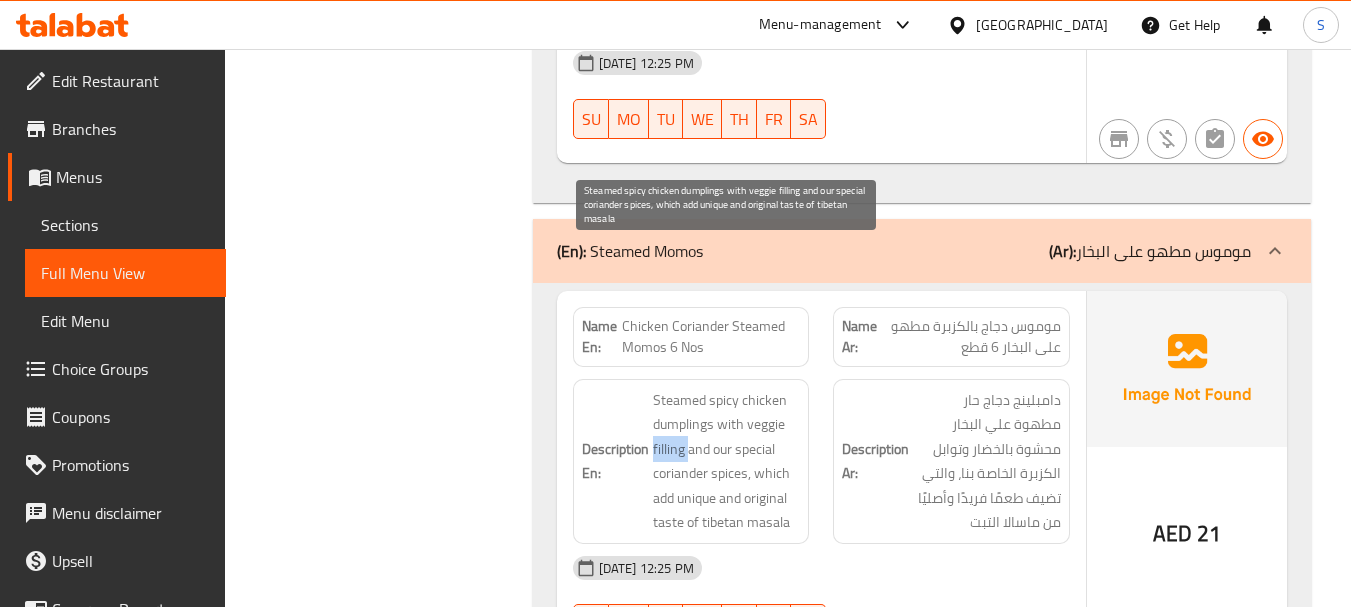 click on "Steamed spicy chicken dumplings with veggie filling and our special coriander spices, which add unique and original taste of tibetan masala" at bounding box center [727, 461] 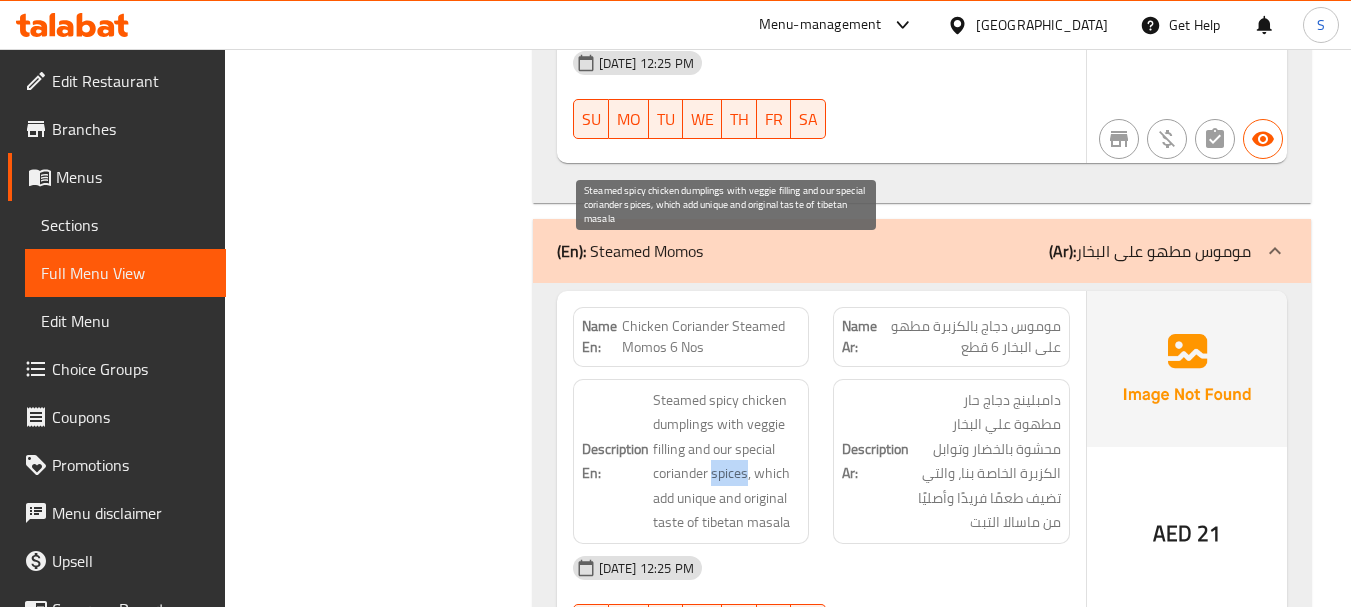click on "Steamed spicy chicken dumplings with veggie filling and our special coriander spices, which add unique and original taste of tibetan masala" at bounding box center [727, 461] 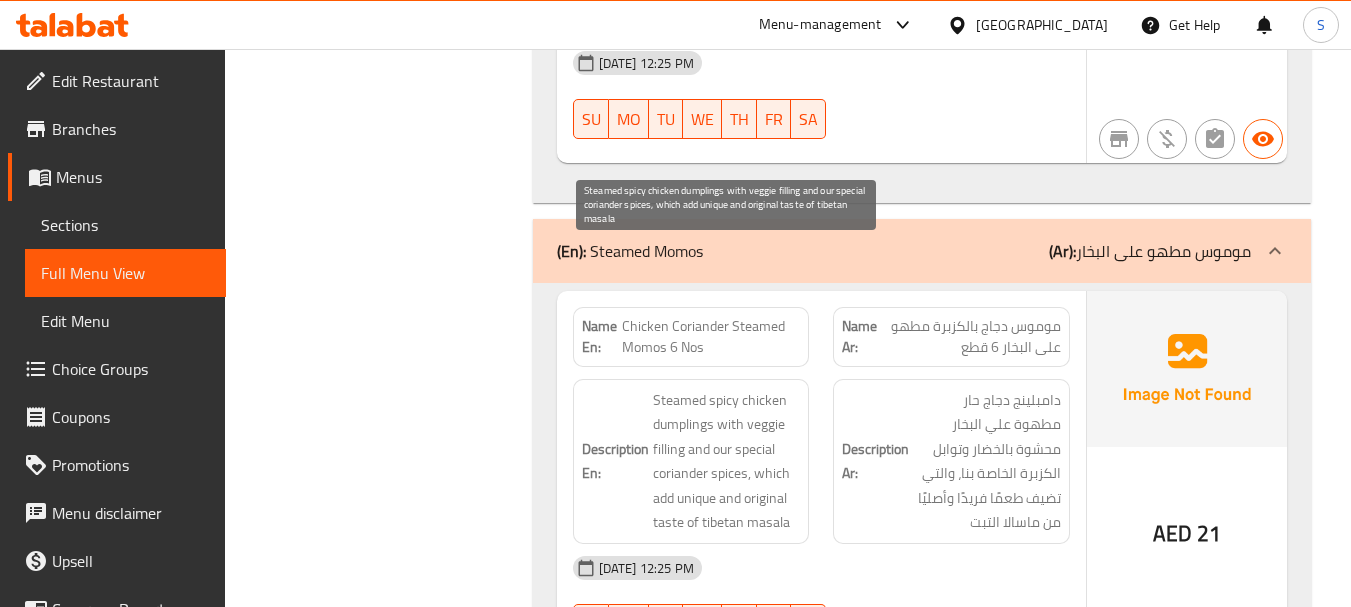 click on "Steamed spicy chicken dumplings with veggie filling and our special coriander spices, which add unique and original taste of tibetan masala" at bounding box center (727, 461) 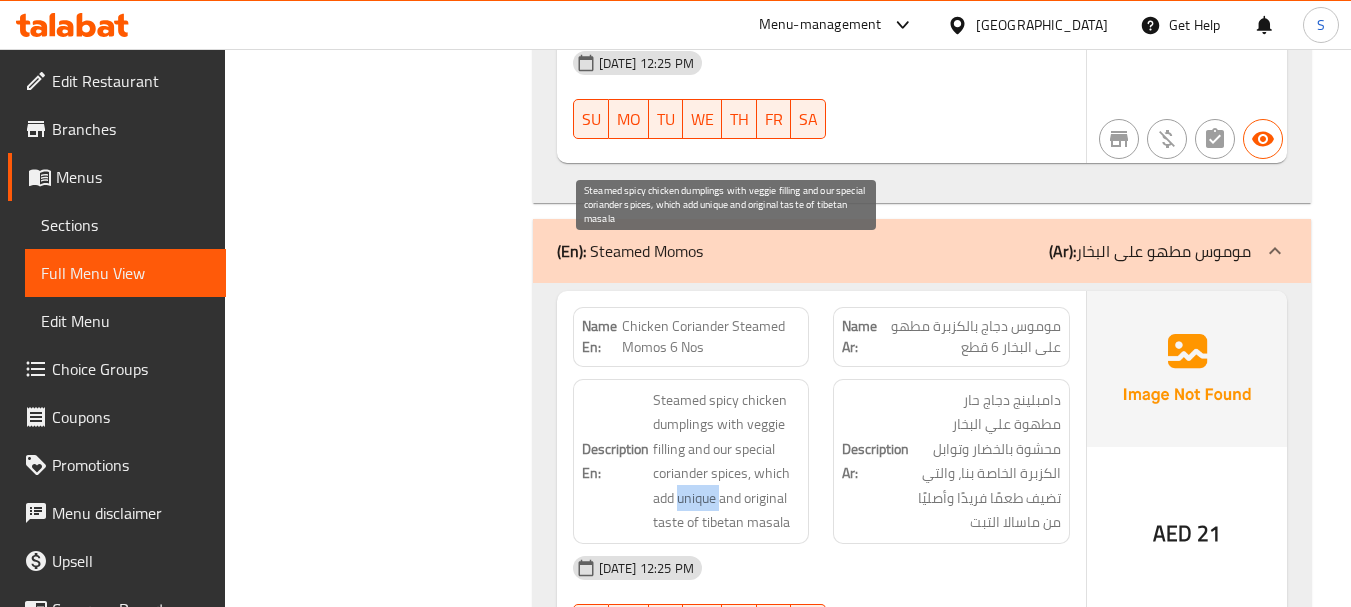 click on "Steamed spicy chicken dumplings with veggie filling and our special coriander spices, which add unique and original taste of tibetan masala" at bounding box center (727, 461) 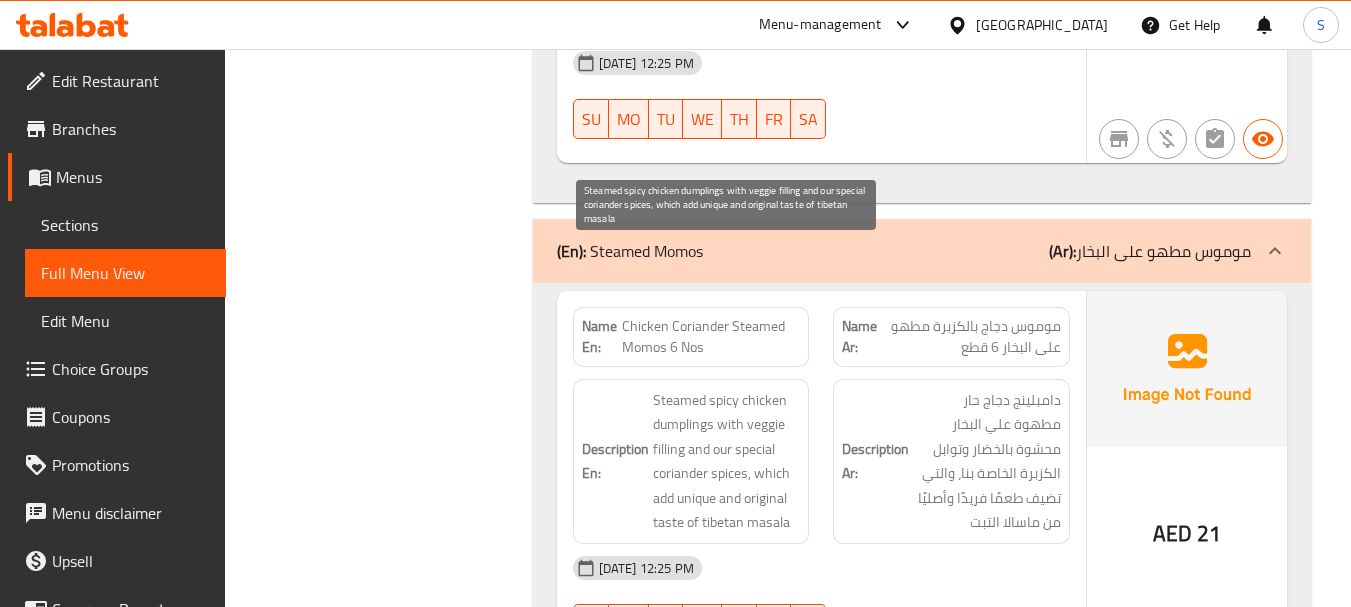 click on "Steamed spicy chicken dumplings with veggie filling and our special coriander spices, which add unique and original taste of tibetan masala" at bounding box center (727, 461) 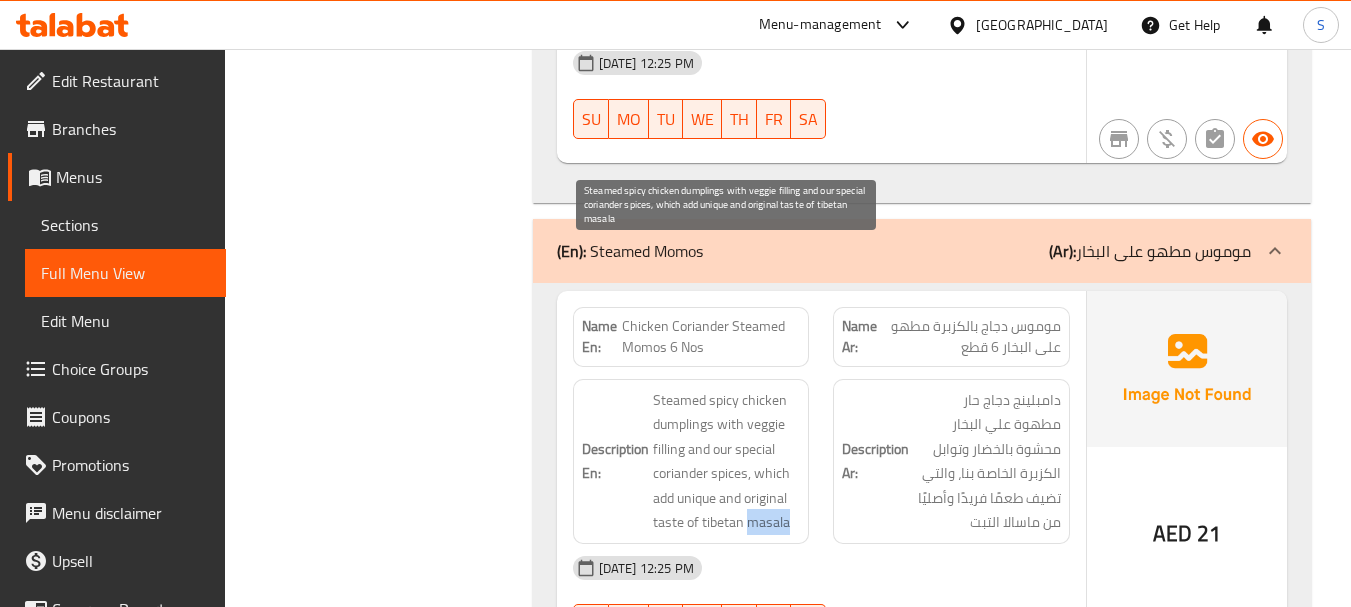 click on "Steamed spicy chicken dumplings with veggie filling and our special coriander spices, which add unique and original taste of tibetan masala" at bounding box center (727, 461) 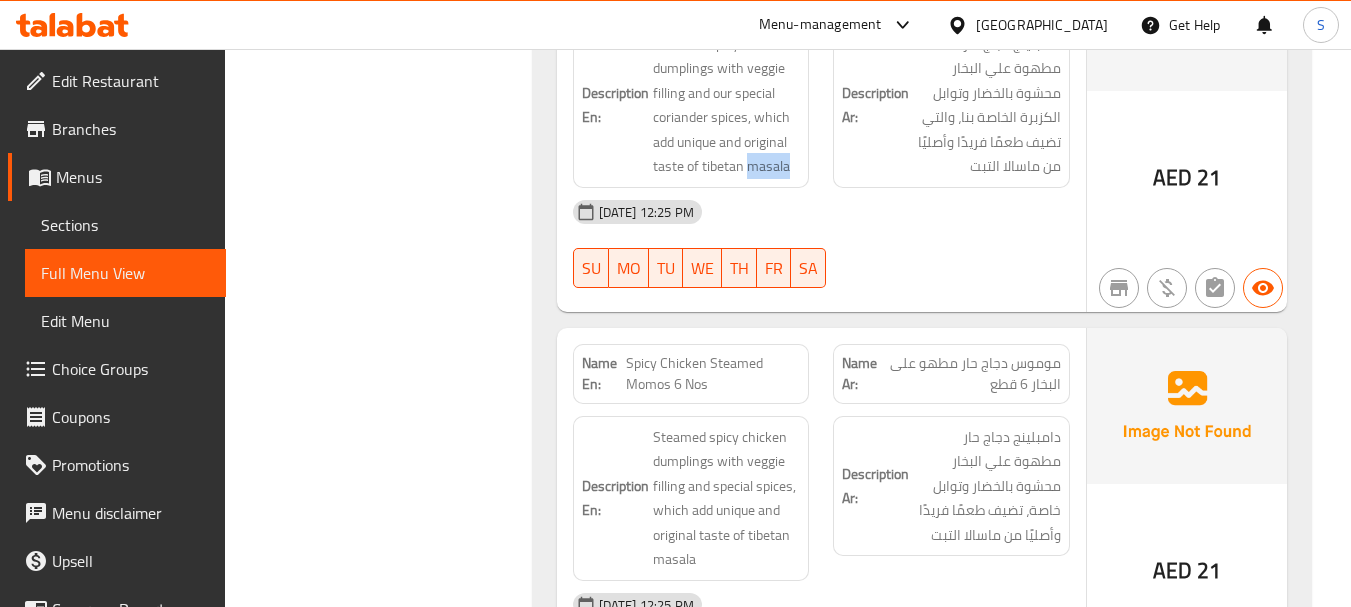 scroll, scrollTop: 16705, scrollLeft: 0, axis: vertical 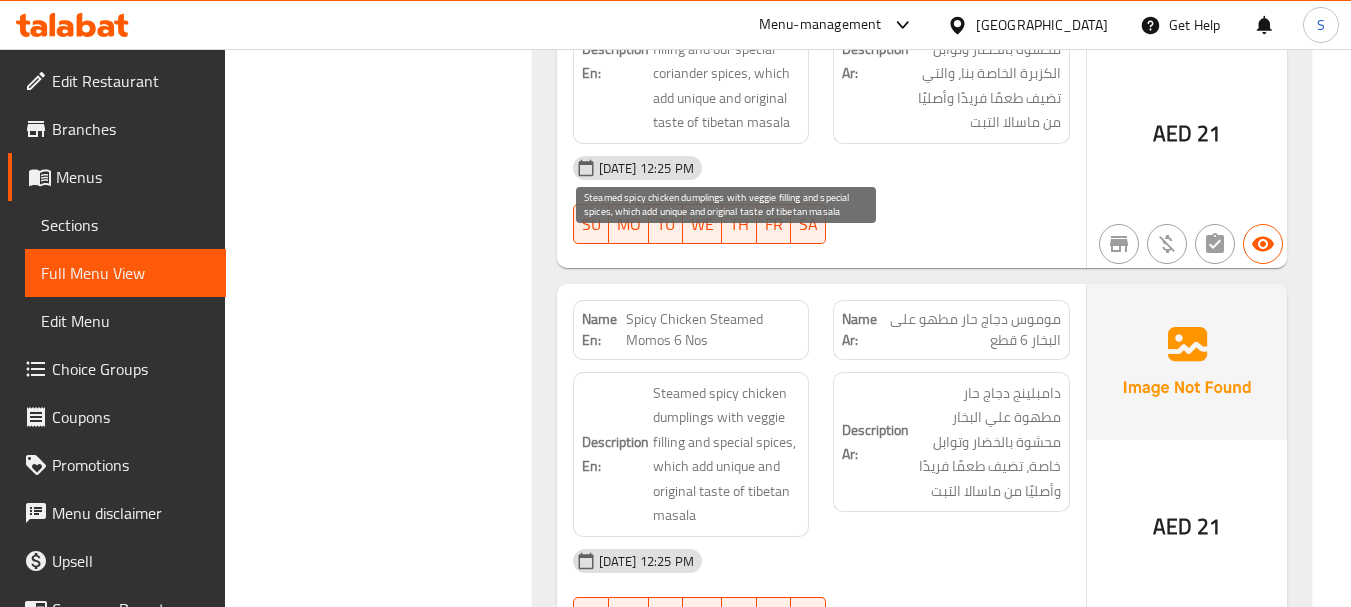 click on "Steamed spicy chicken dumplings with veggie filling and special spices, which add unique and original taste of tibetan masala" at bounding box center (727, 454) 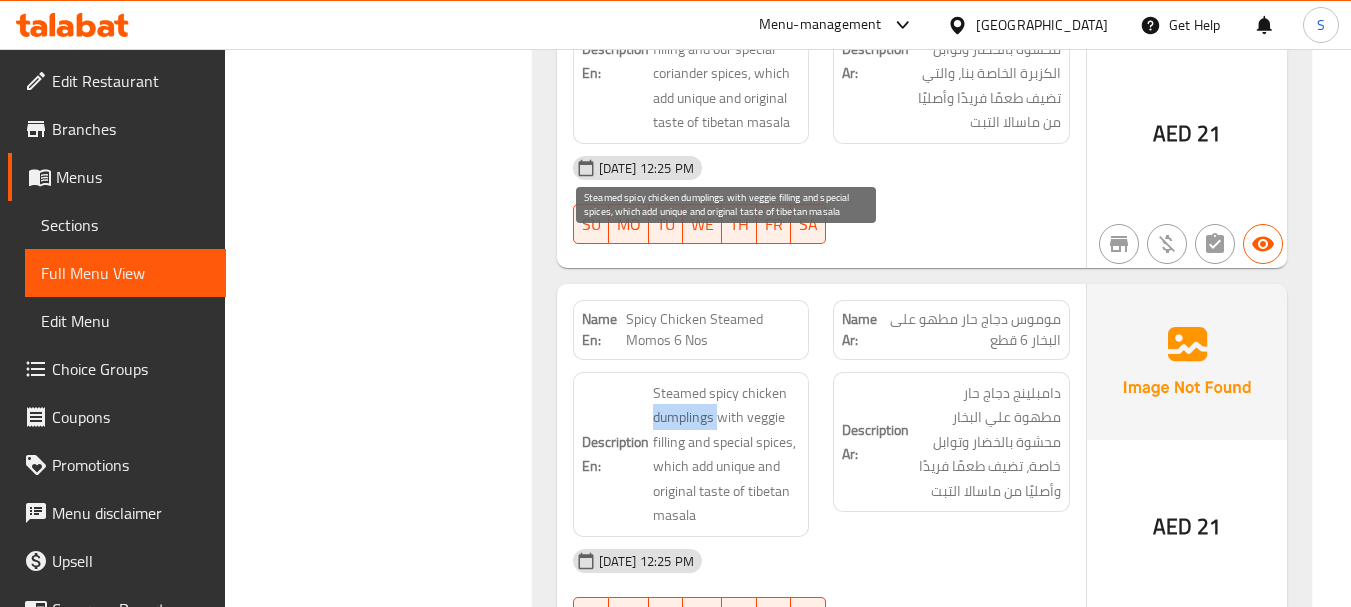 click on "Steamed spicy chicken dumplings with veggie filling and special spices, which add unique and original taste of tibetan masala" at bounding box center (727, 454) 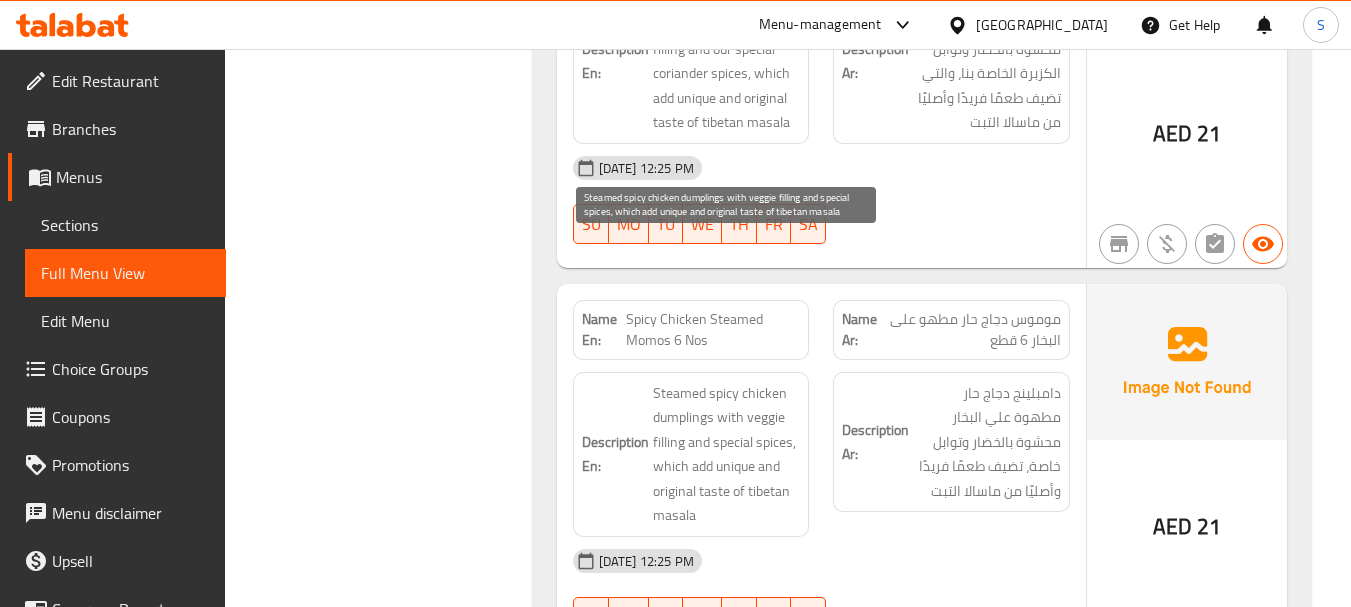 click on "Steamed spicy chicken dumplings with veggie filling and special spices, which add unique and original taste of tibetan masala" at bounding box center (727, 454) 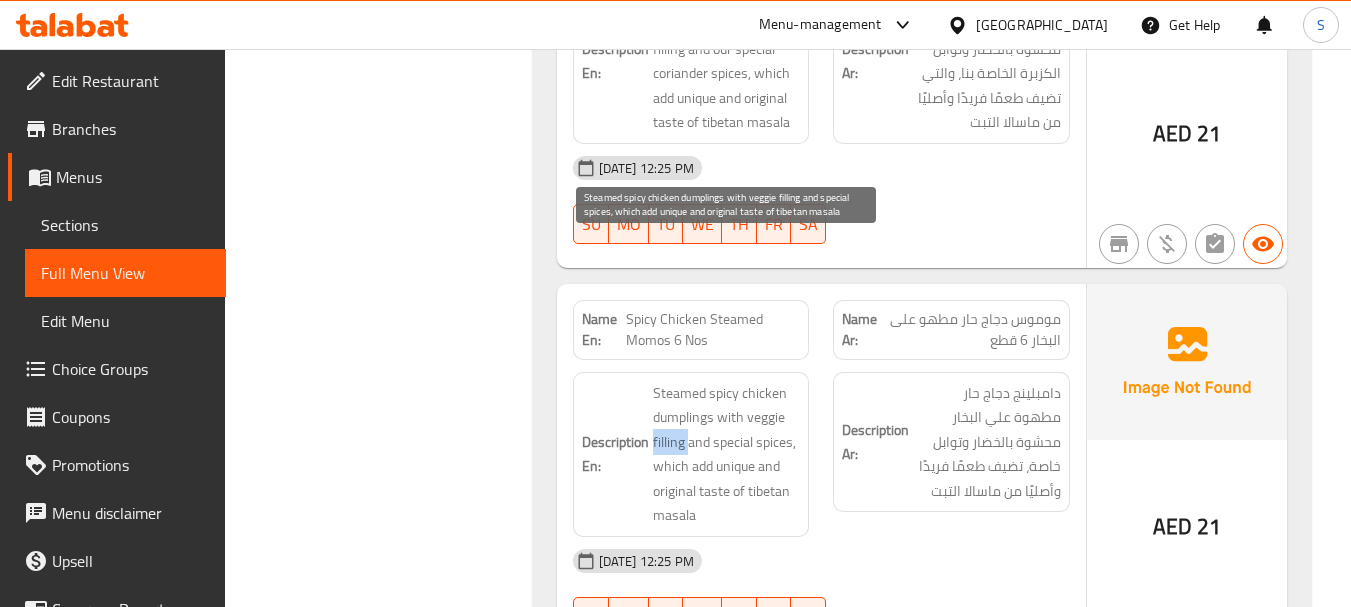 click on "Steamed spicy chicken dumplings with veggie filling and special spices, which add unique and original taste of tibetan masala" at bounding box center (727, 454) 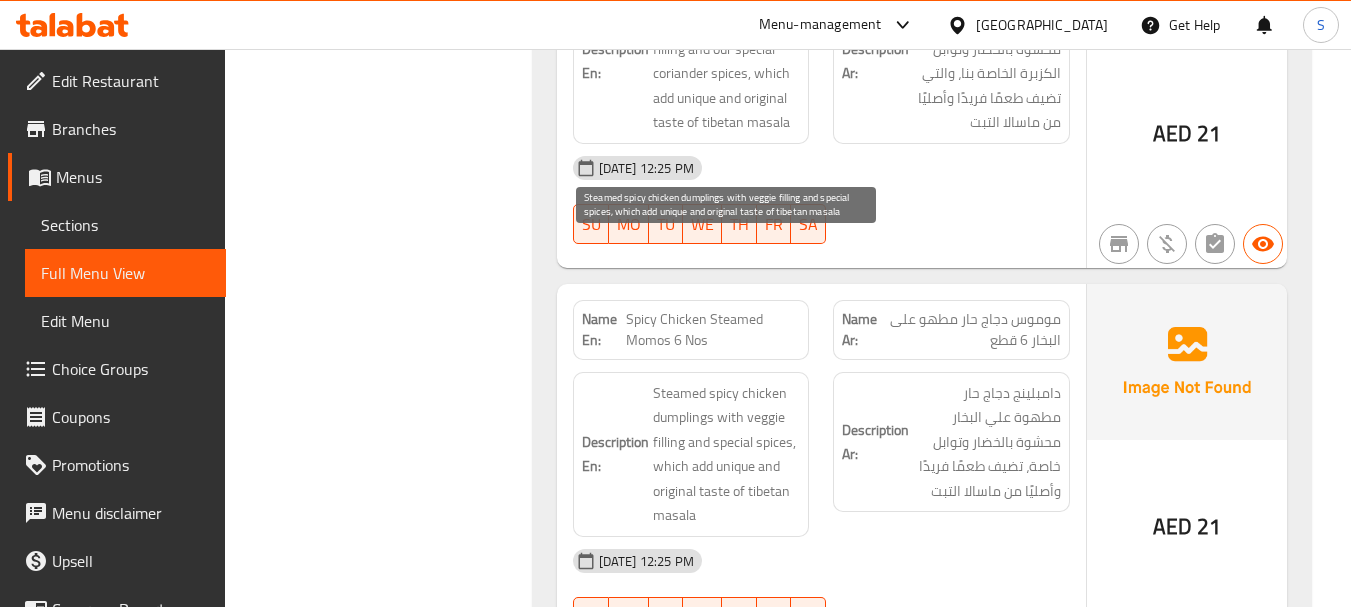 click on "Steamed spicy chicken dumplings with veggie filling and special spices, which add unique and original taste of tibetan masala" at bounding box center [727, 454] 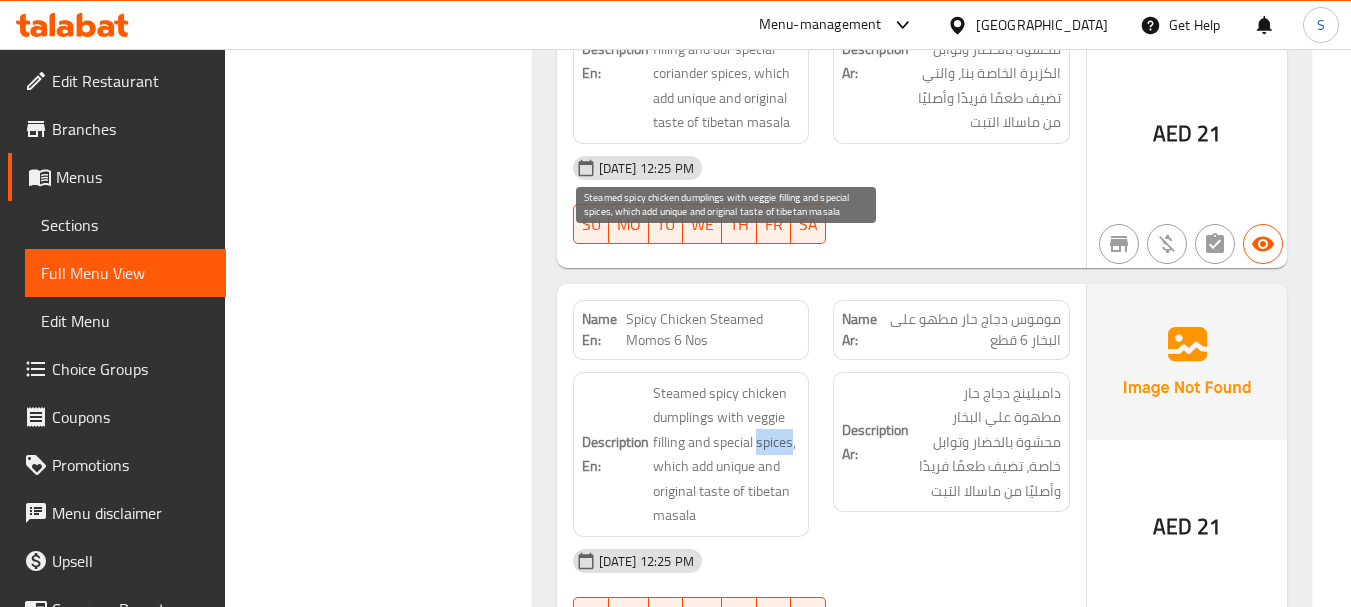 click on "Steamed spicy chicken dumplings with veggie filling and special spices, which add unique and original taste of tibetan masala" at bounding box center [727, 454] 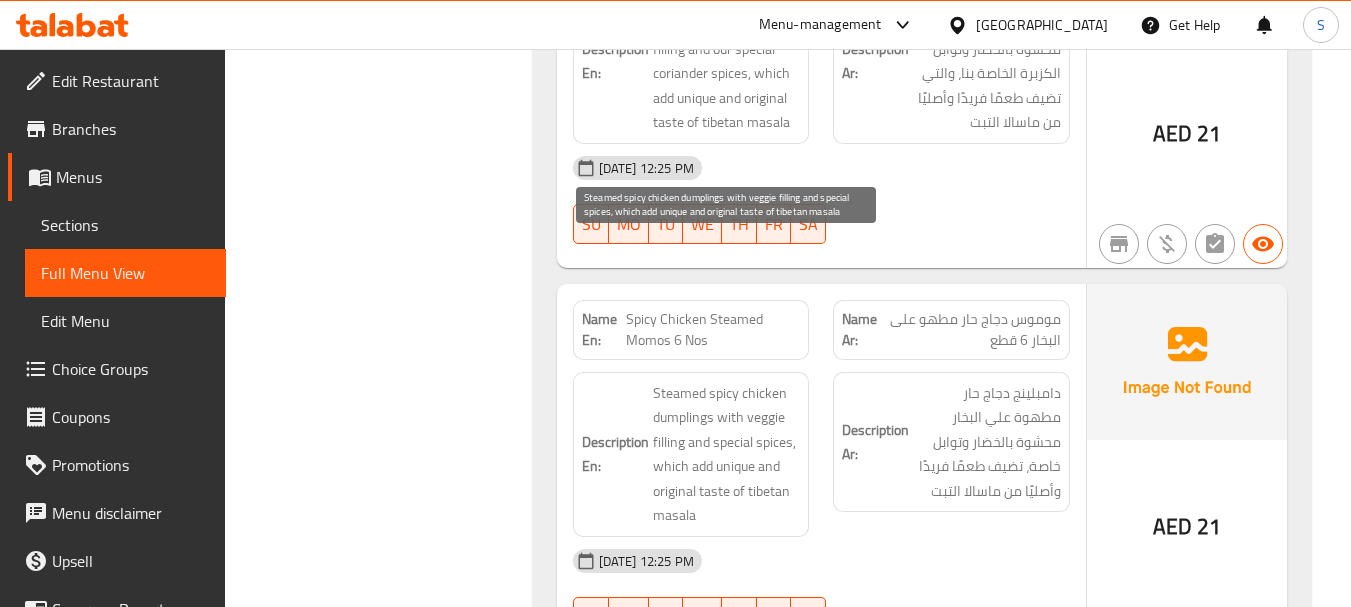 click on "Steamed spicy chicken dumplings with veggie filling and special spices, which add unique and original taste of tibetan masala" at bounding box center (727, 454) 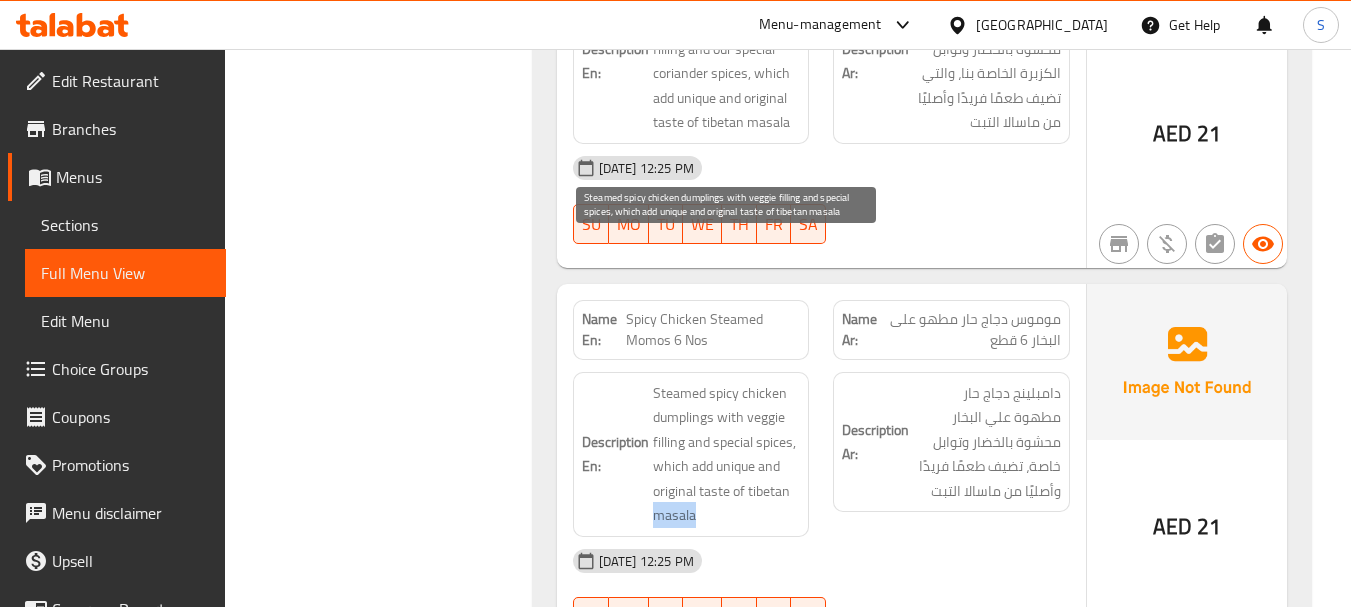 click on "Steamed spicy chicken dumplings with veggie filling and special spices, which add unique and original taste of tibetan masala" at bounding box center (727, 454) 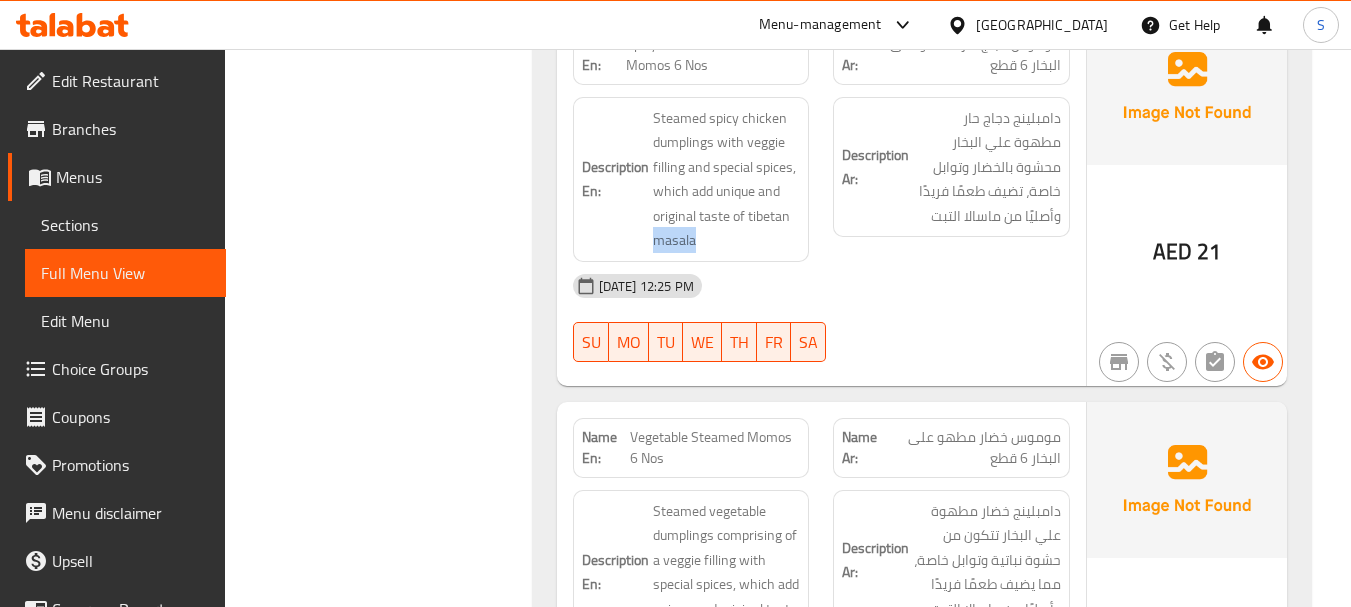 scroll, scrollTop: 17005, scrollLeft: 0, axis: vertical 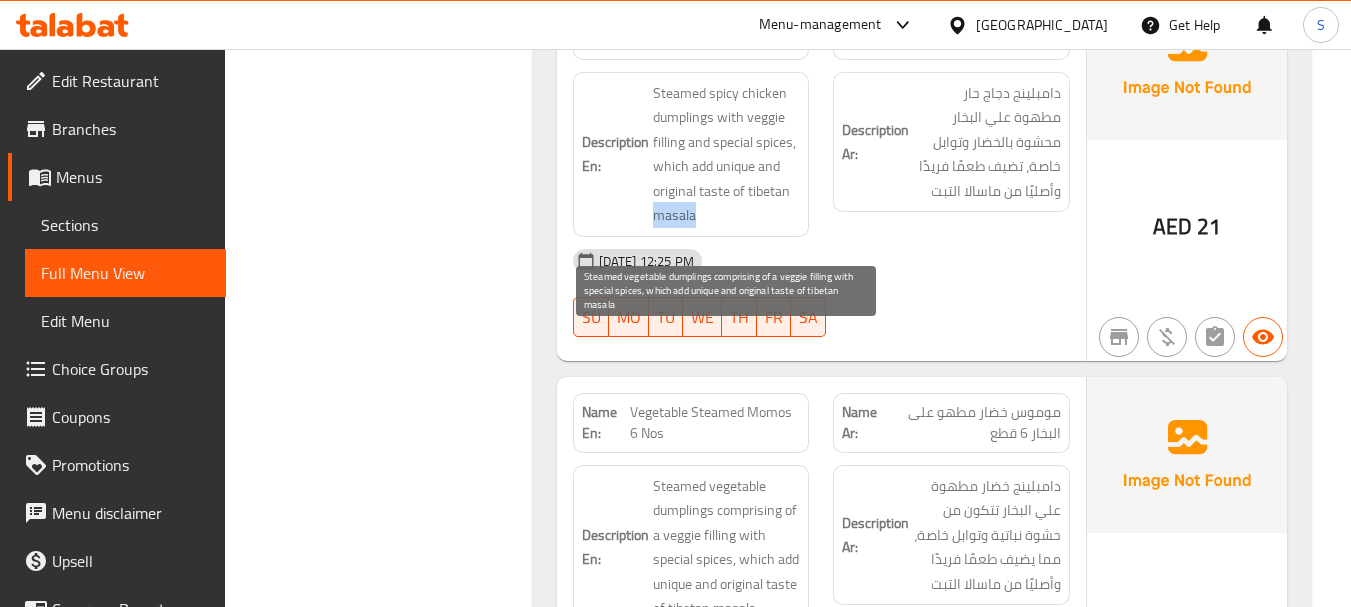 click on "Steamed vegetable dumplings comprising of a veggie filling with special spices, which add unique and original taste of tibetan masala" at bounding box center [727, 547] 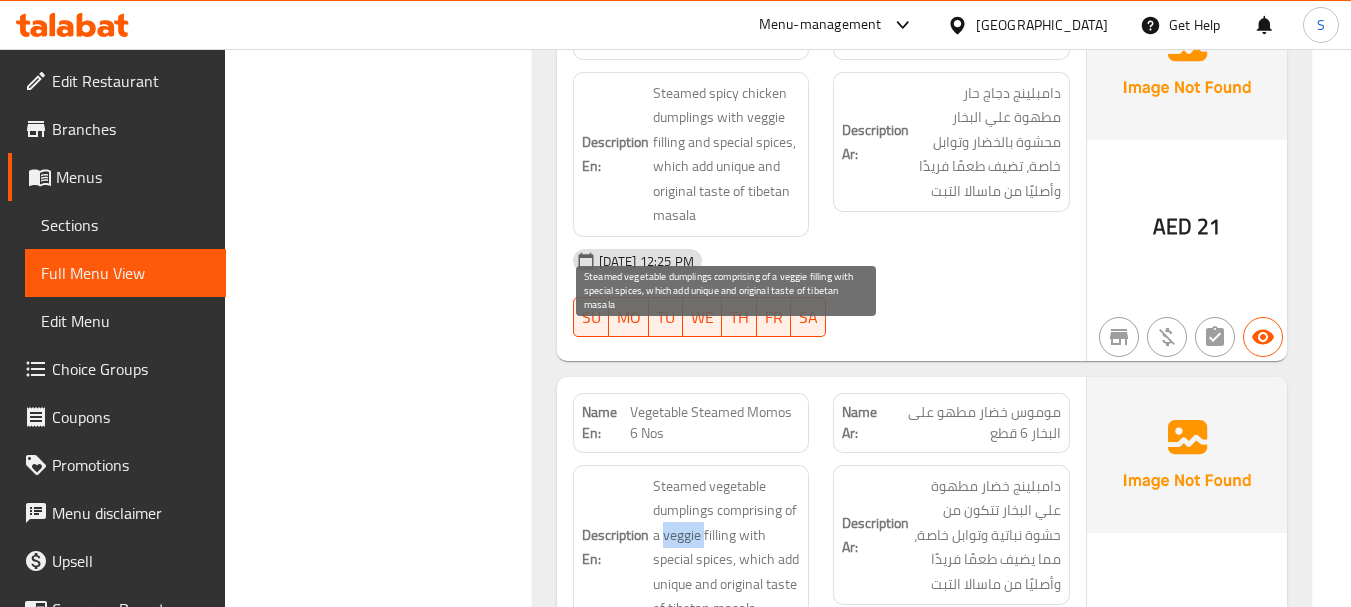 click on "Steamed vegetable dumplings comprising of a veggie filling with special spices, which add unique and original taste of tibetan masala" at bounding box center [727, 547] 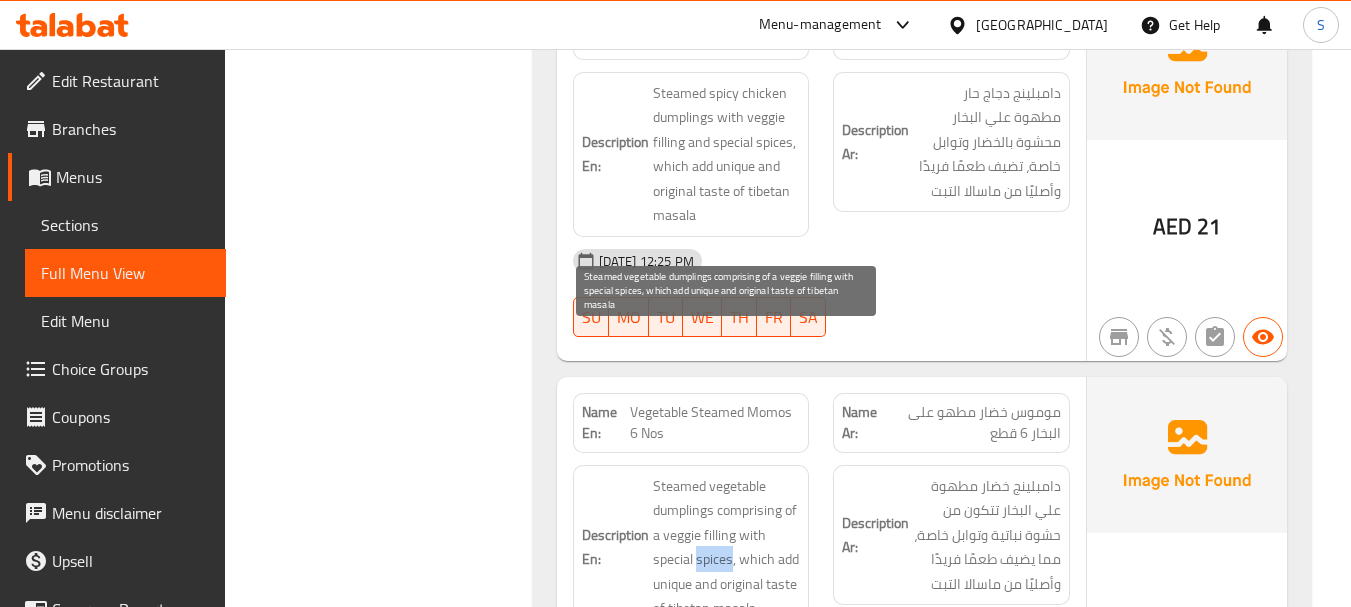 click on "Steamed vegetable dumplings comprising of a veggie filling with special spices, which add unique and original taste of tibetan masala" at bounding box center [727, 547] 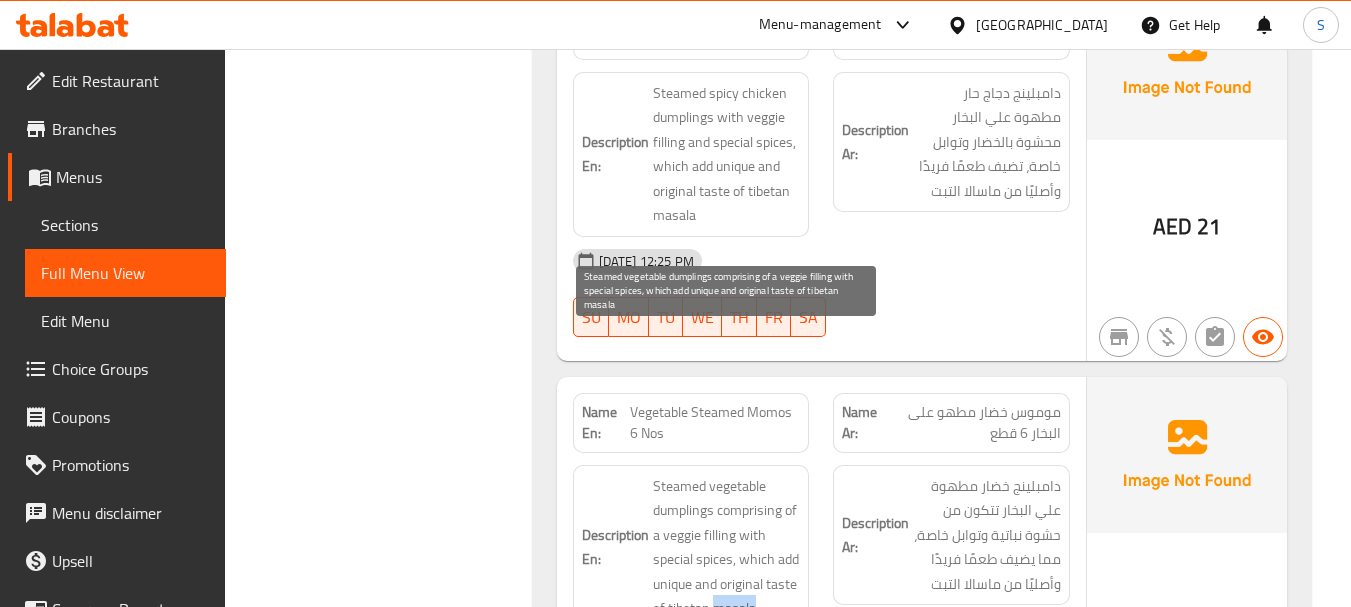 click on "Steamed vegetable dumplings comprising of a veggie filling with special spices, which add unique and original taste of tibetan masala" at bounding box center (727, 547) 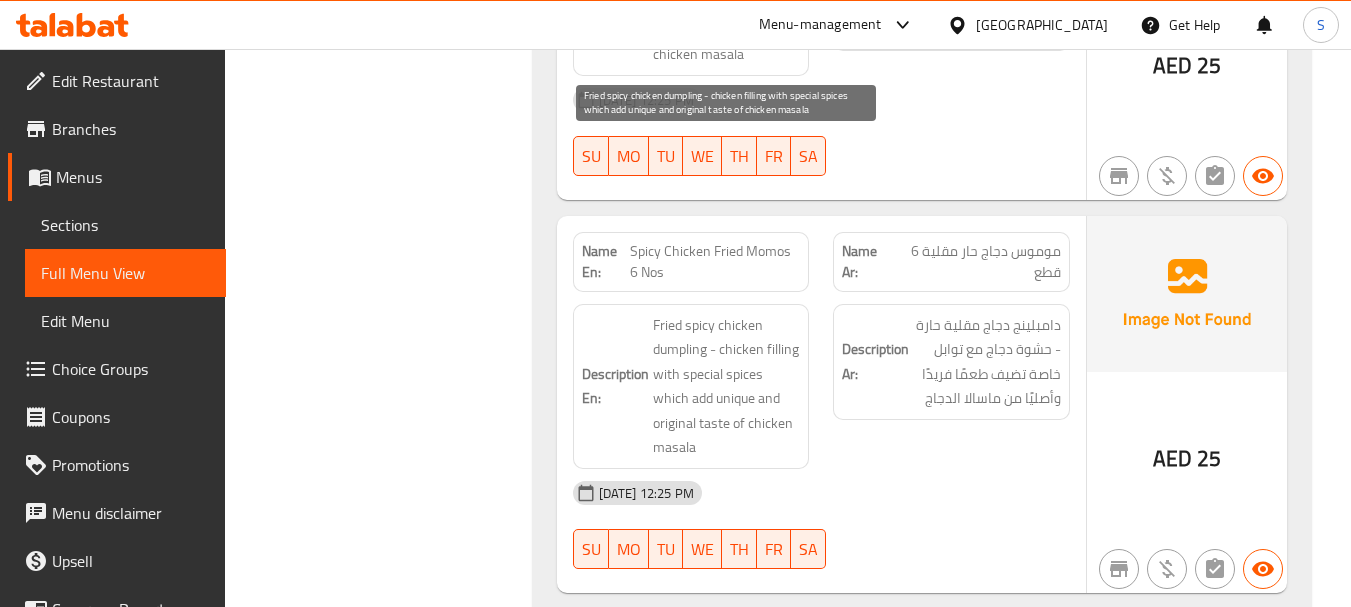 scroll, scrollTop: 35317, scrollLeft: 0, axis: vertical 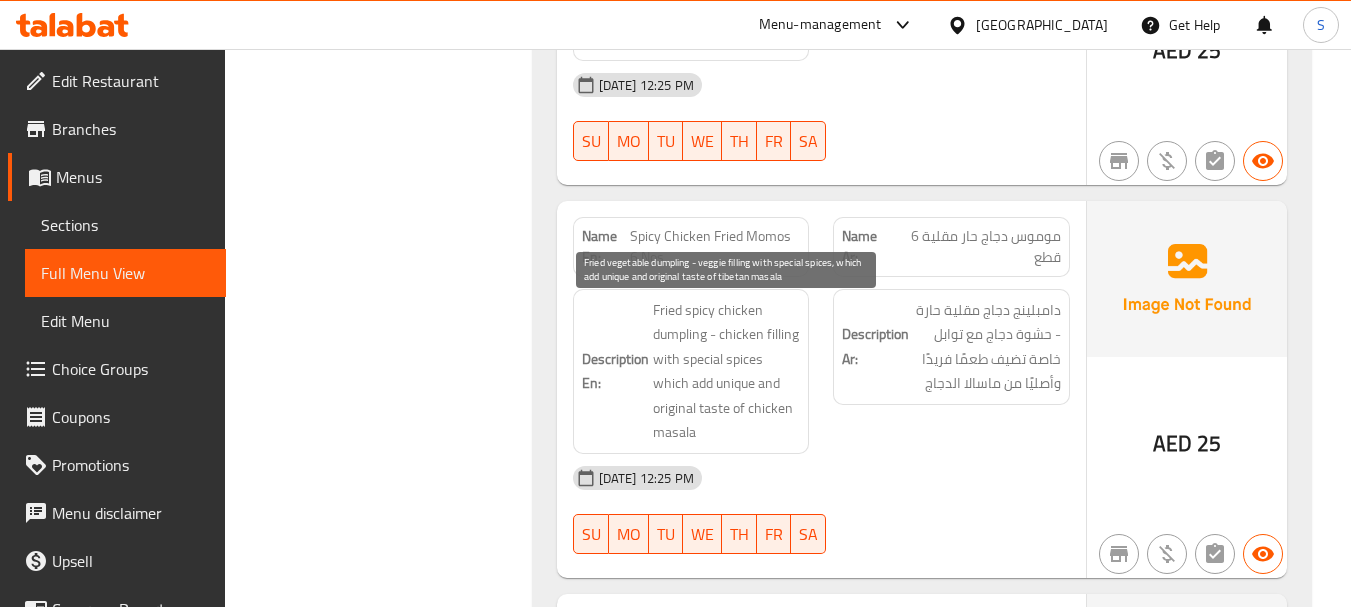 click on "Fried vegetable dumpling - veggie filling with special spices, which add unique and original taste of tibetan masala" at bounding box center [727, 752] 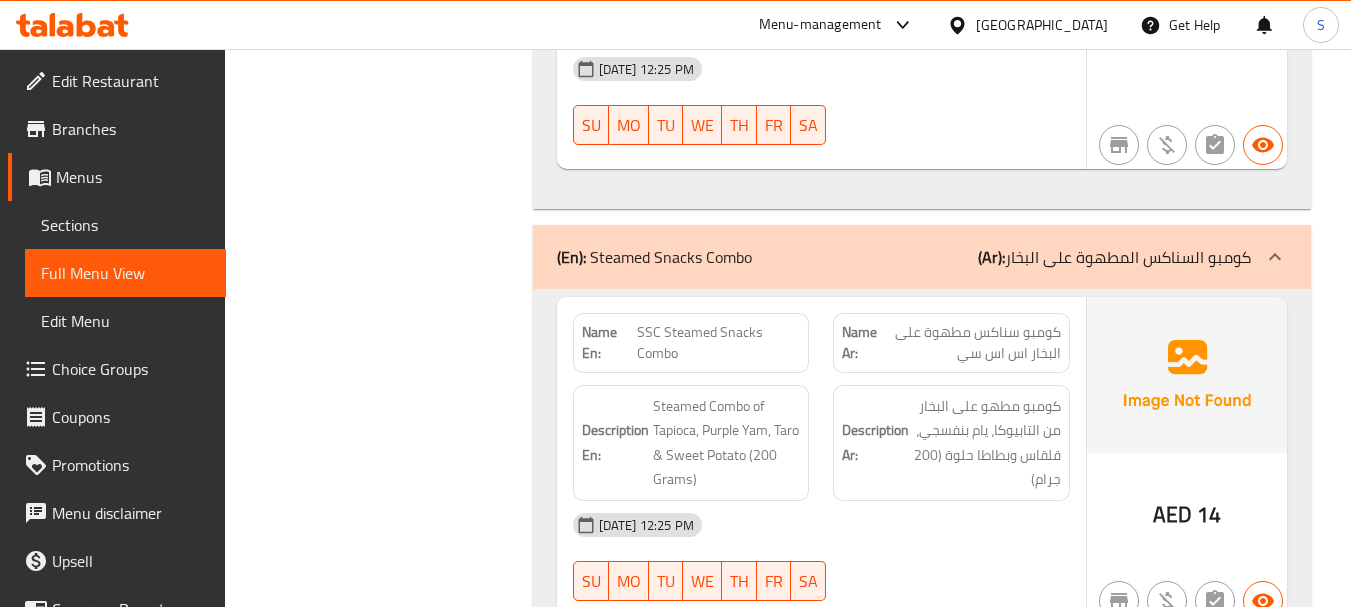 scroll, scrollTop: 17600, scrollLeft: 0, axis: vertical 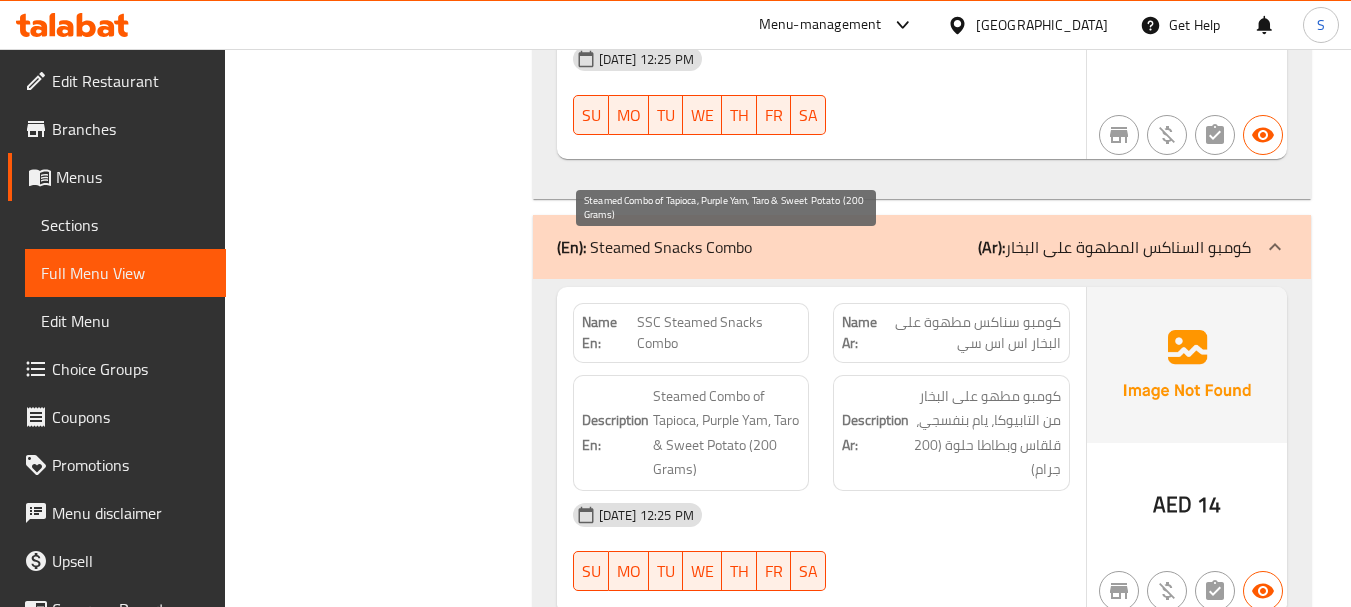 click on "Steamed Combo of Tapioca, Purple Yam, Taro & Sweet Potato (200 Grams)" at bounding box center (727, 433) 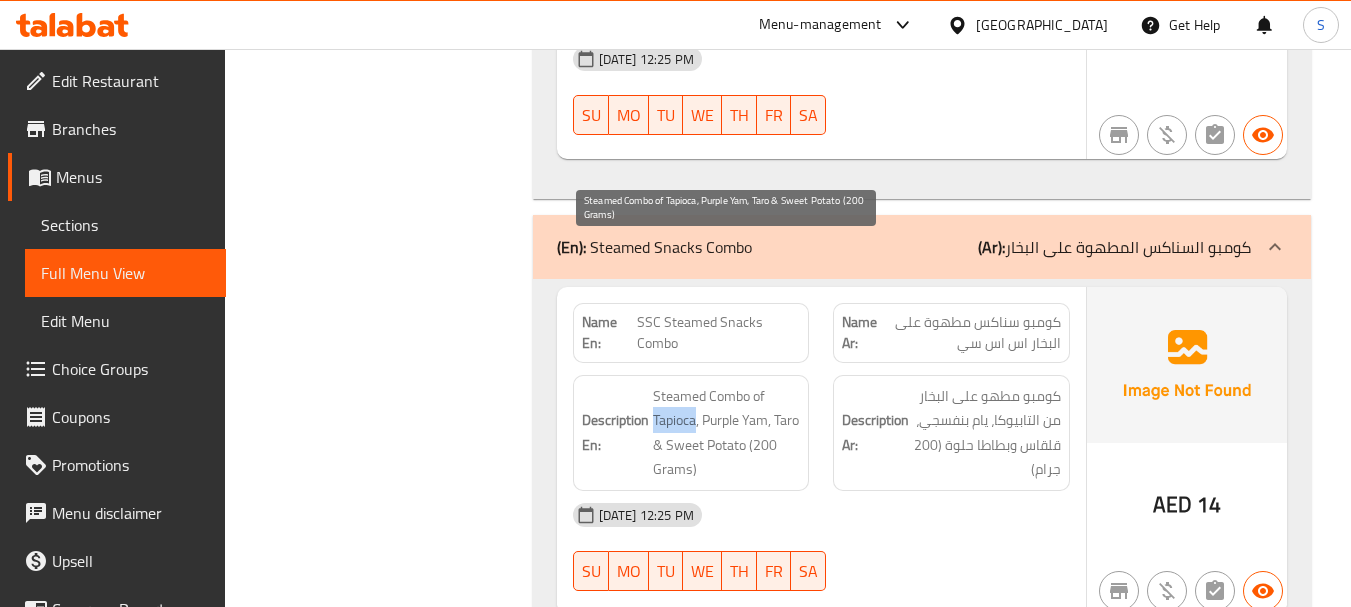 click on "Steamed Combo of Tapioca, Purple Yam, Taro & Sweet Potato (200 Grams)" at bounding box center [727, 433] 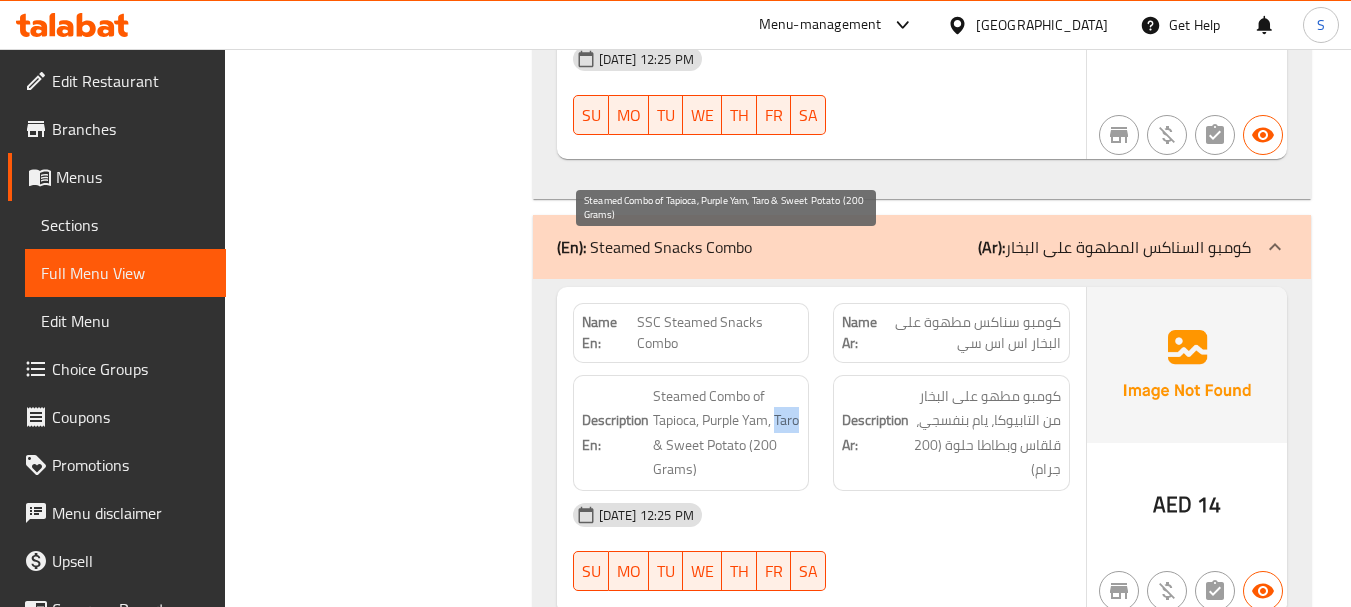click on "Steamed Combo of Tapioca, Purple Yam, Taro & Sweet Potato (200 Grams)" at bounding box center [727, 433] 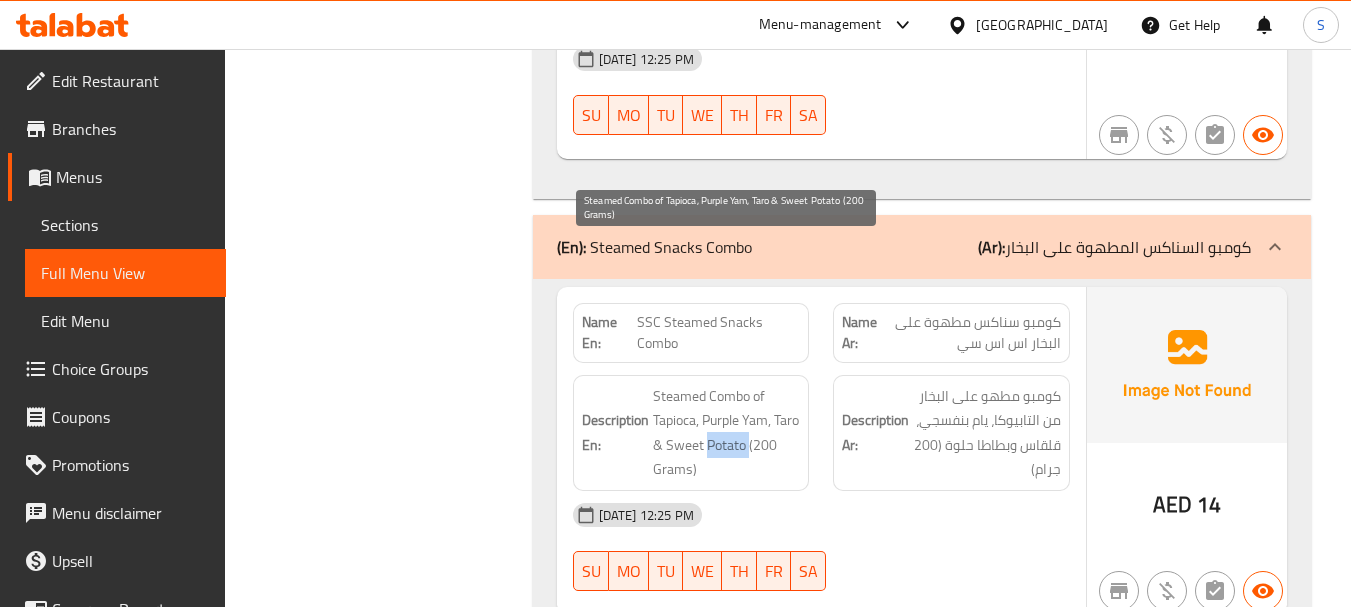click on "Steamed Combo of Tapioca, Purple Yam, Taro & Sweet Potato (200 Grams)" at bounding box center (727, 433) 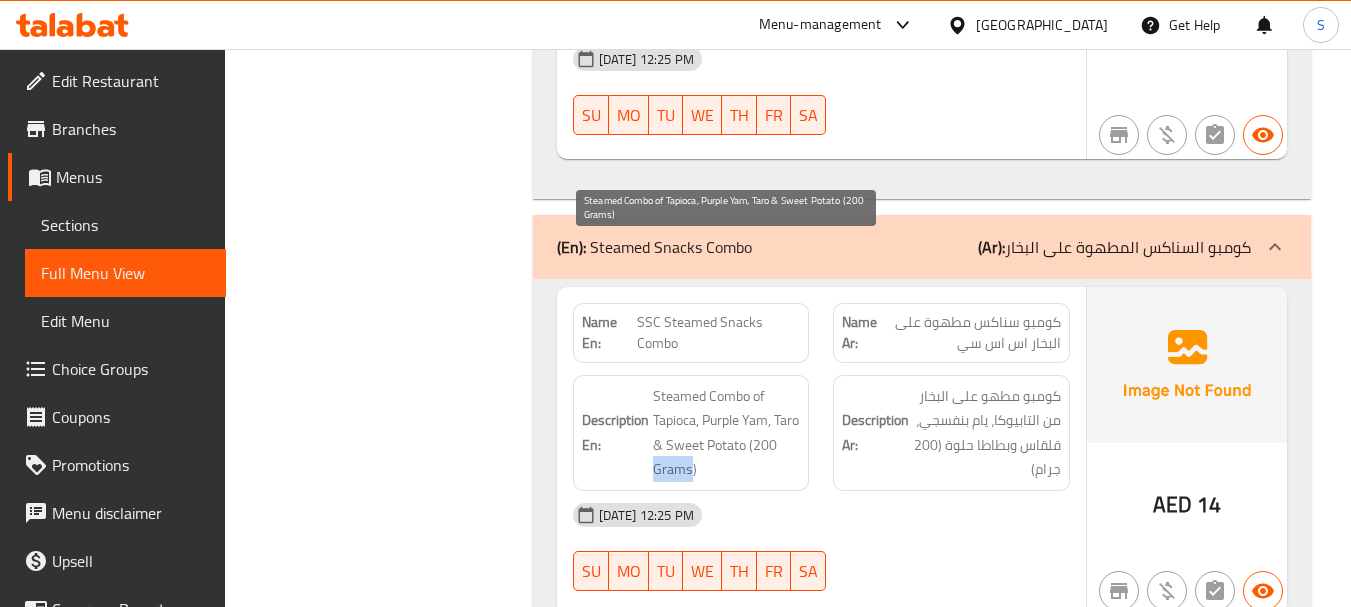 click on "Steamed Combo of Tapioca, Purple Yam, Taro & Sweet Potato (200 Grams)" at bounding box center (727, 433) 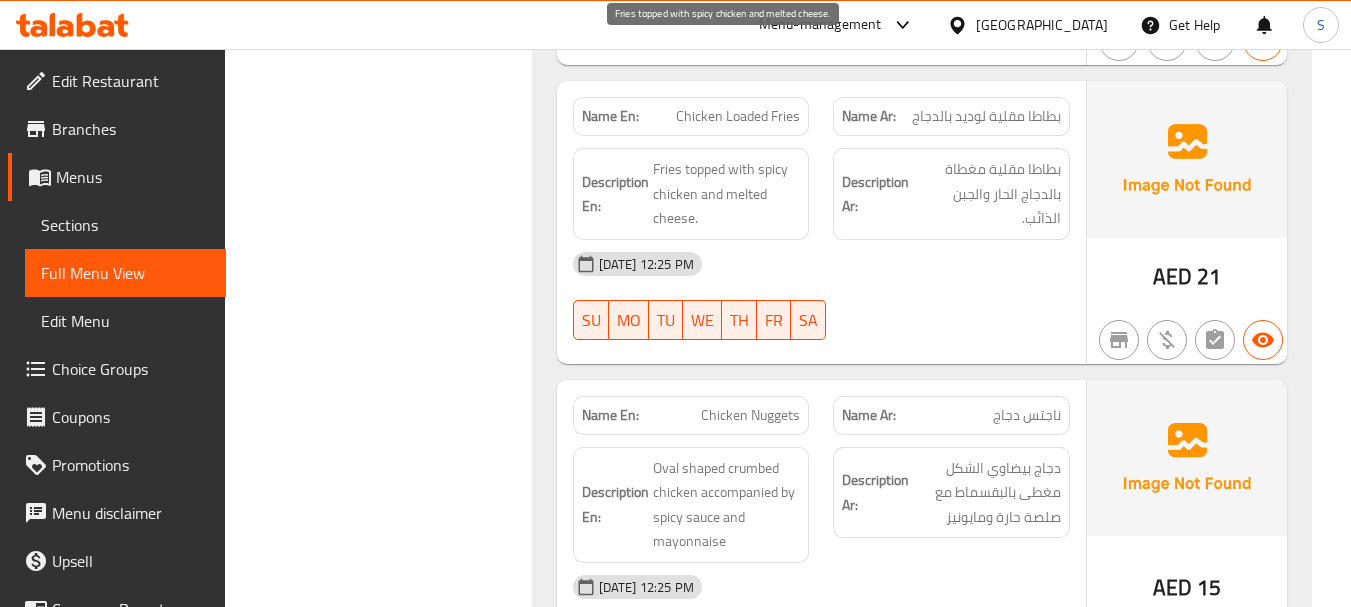 scroll, scrollTop: 20941, scrollLeft: 0, axis: vertical 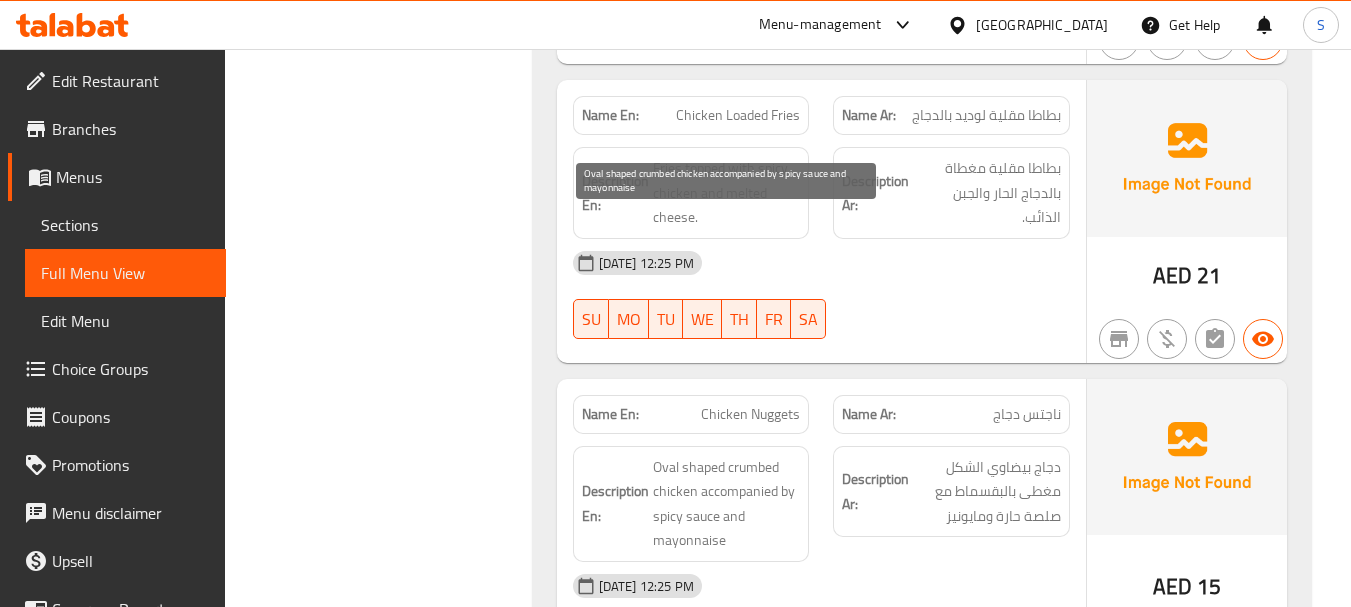 click on "Oval shaped crumbed chicken accompanied by spicy sauce and mayonnaise" at bounding box center (727, 504) 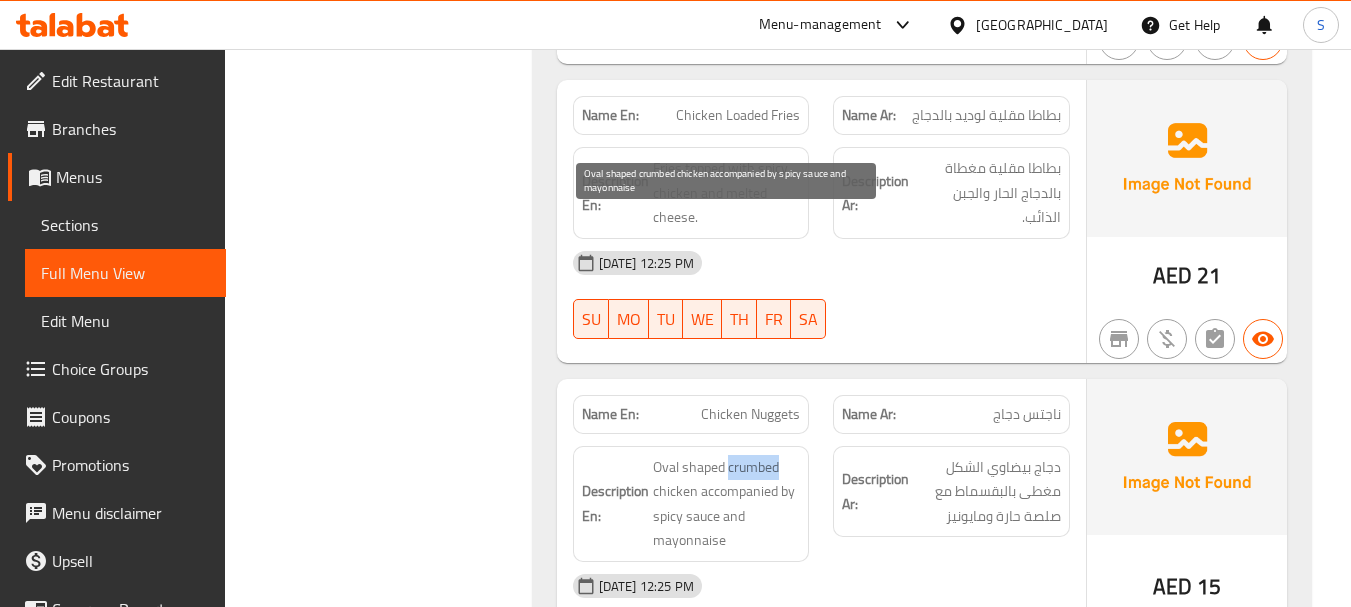click on "Oval shaped crumbed chicken accompanied by spicy sauce and mayonnaise" at bounding box center (727, 504) 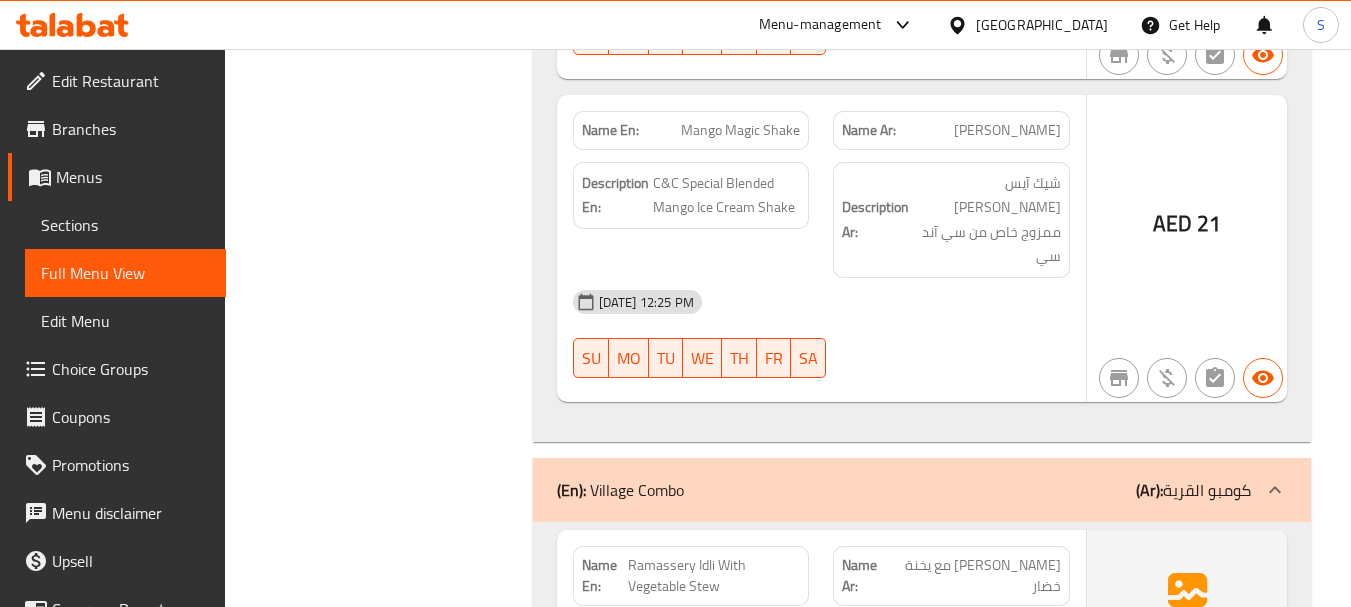 scroll, scrollTop: 30888, scrollLeft: 0, axis: vertical 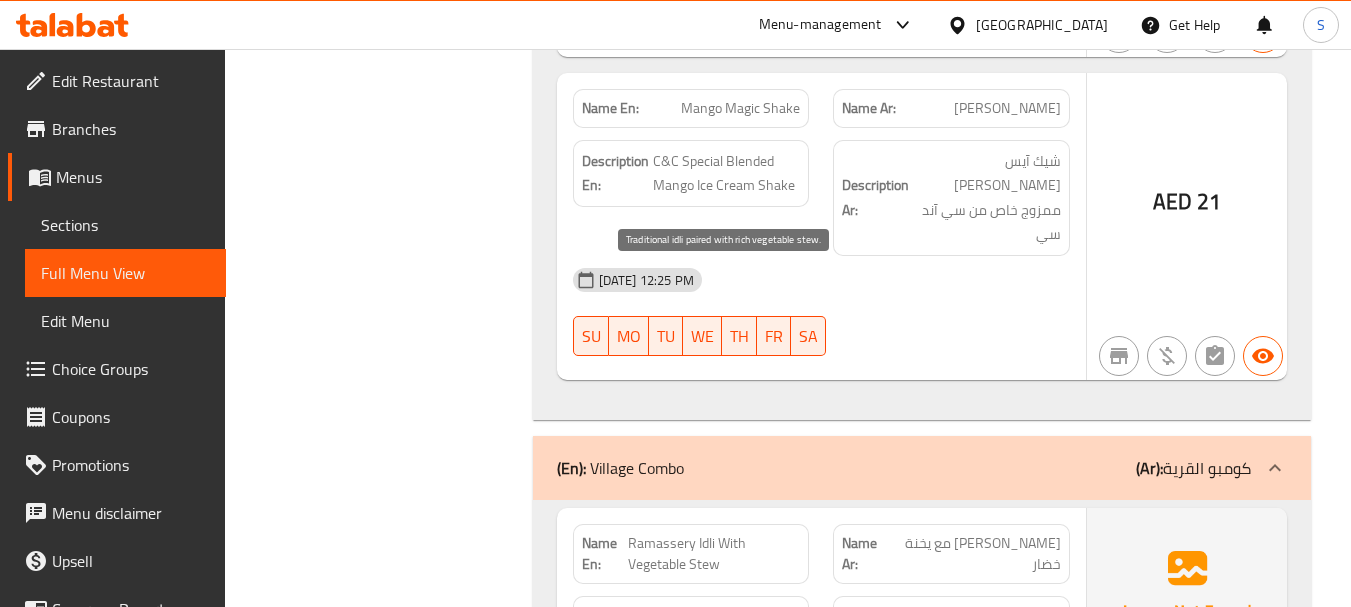 click on "Traditional idli paired with rich vegetable stew." at bounding box center (727, 642) 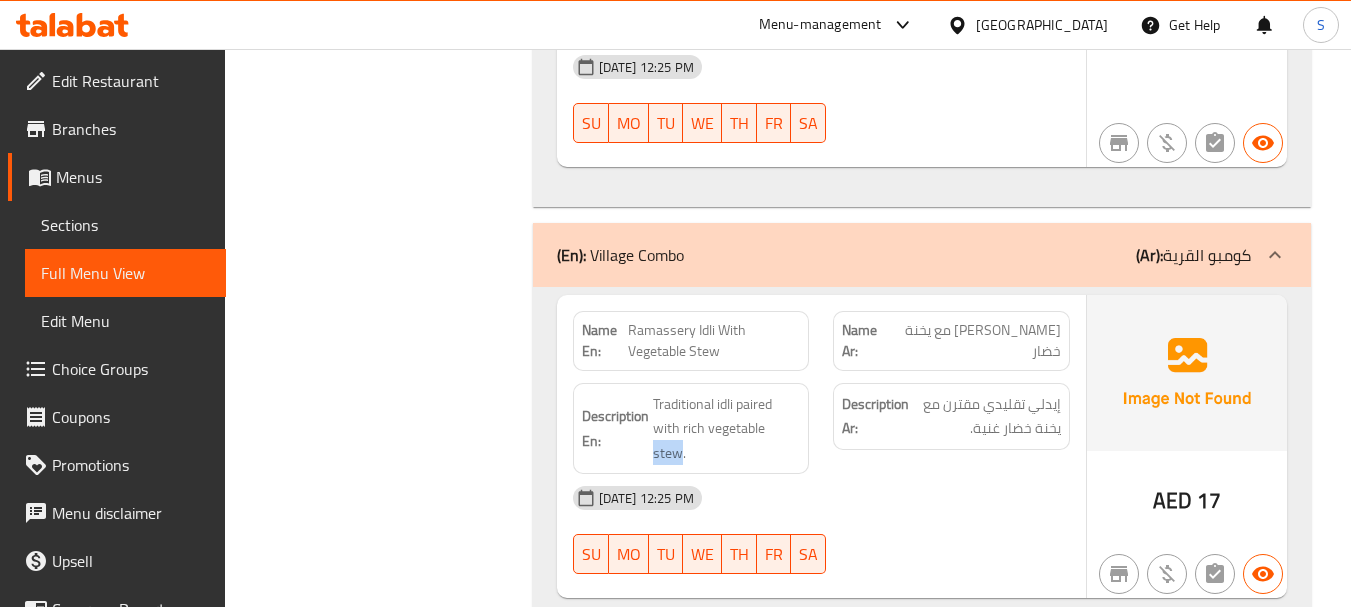scroll, scrollTop: 31188, scrollLeft: 0, axis: vertical 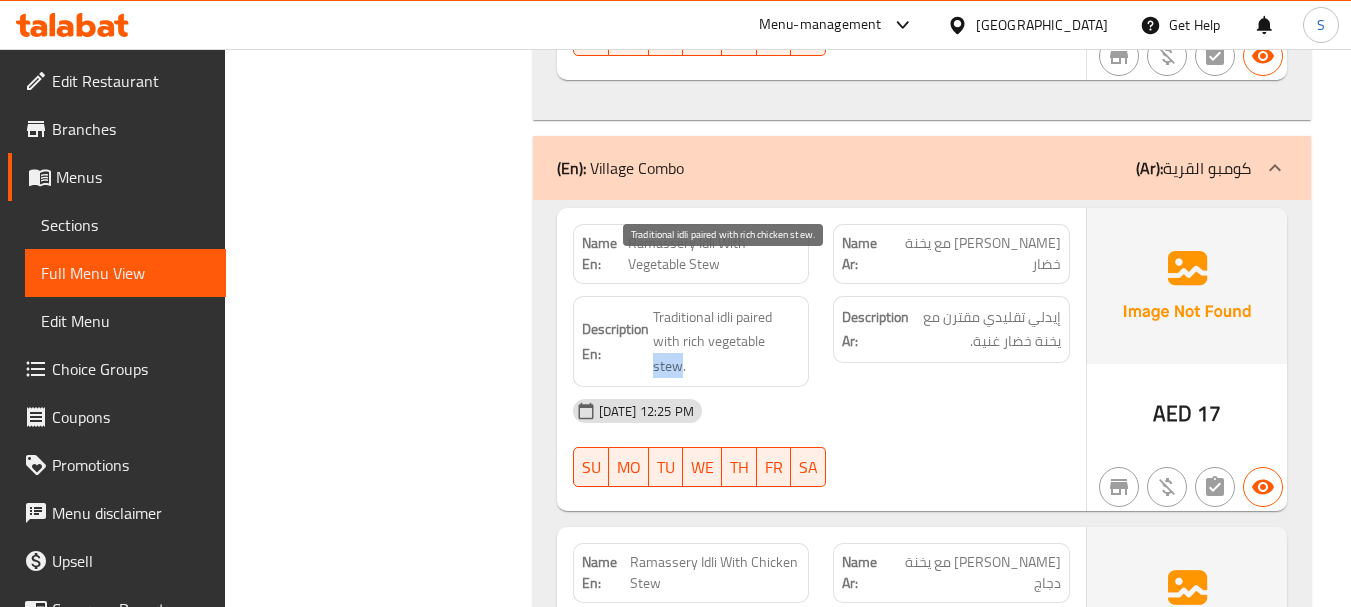 click on "Traditional idli paired with rich chicken stew." at bounding box center [727, 648] 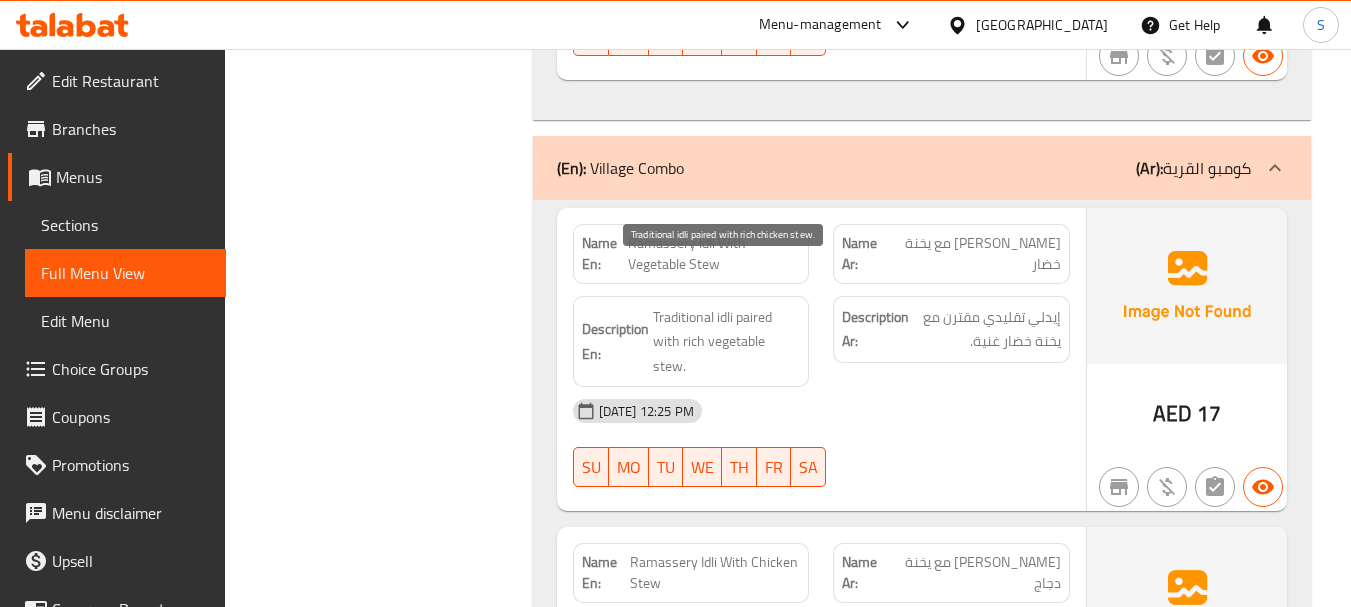 click on "Traditional idli paired with rich chicken stew." at bounding box center (727, 648) 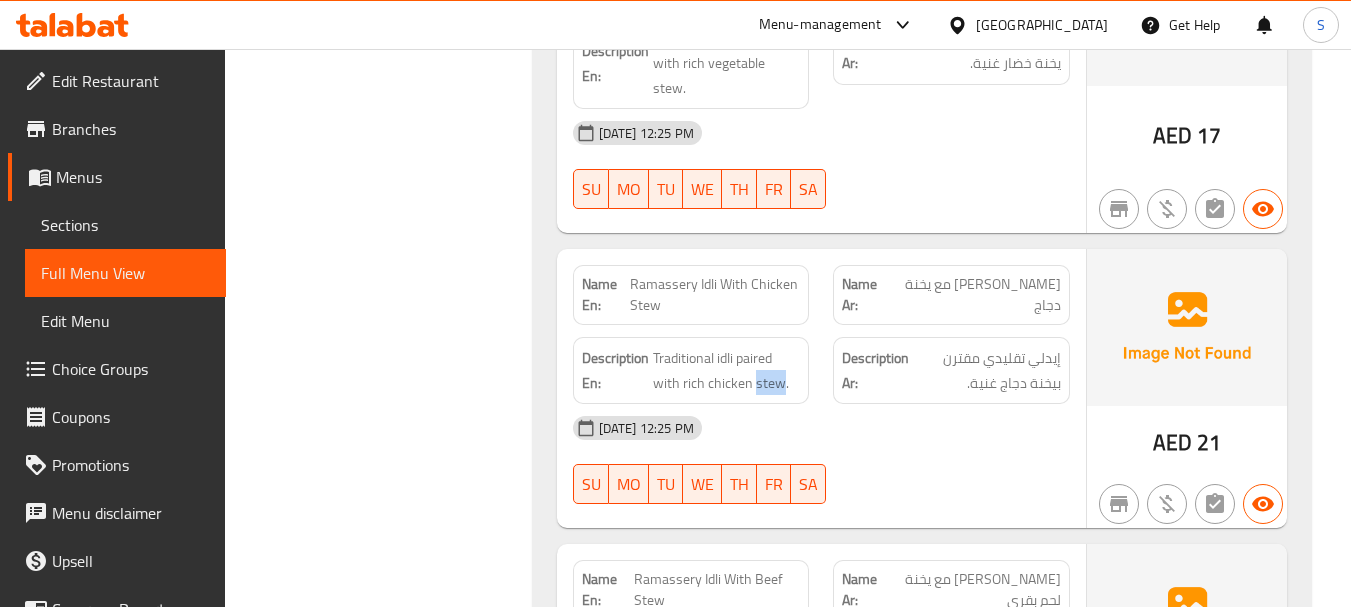 scroll, scrollTop: 31488, scrollLeft: 0, axis: vertical 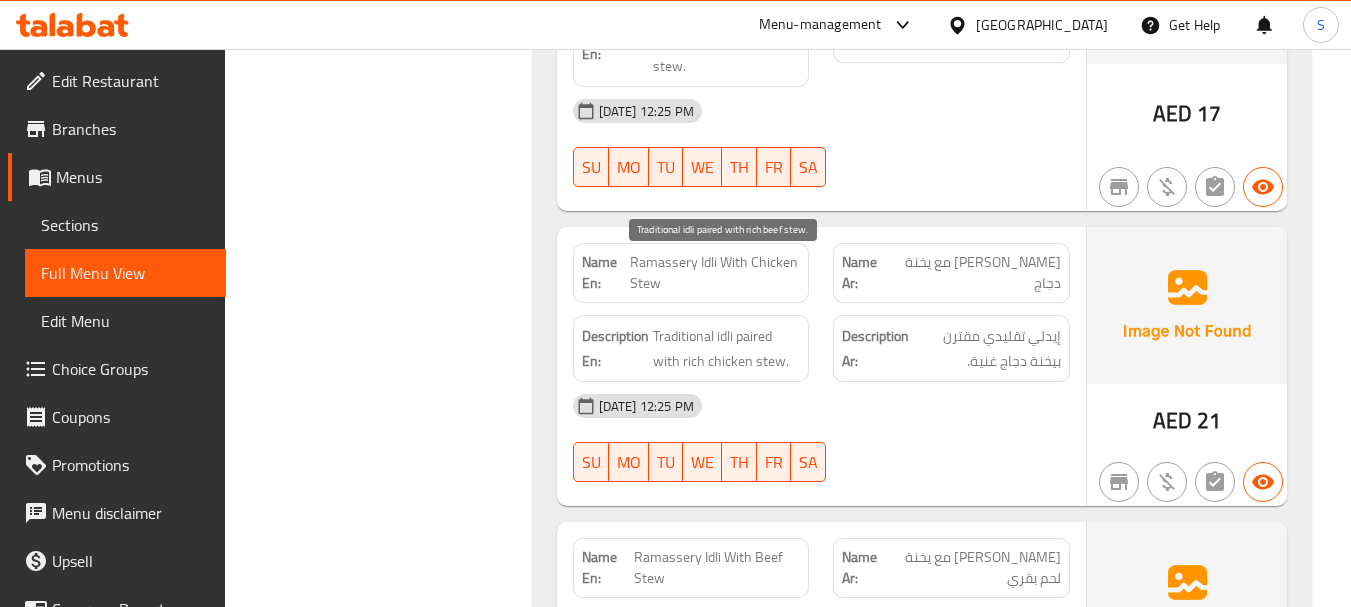 click on "Traditional idli paired with rich beef stew." at bounding box center (727, 643) 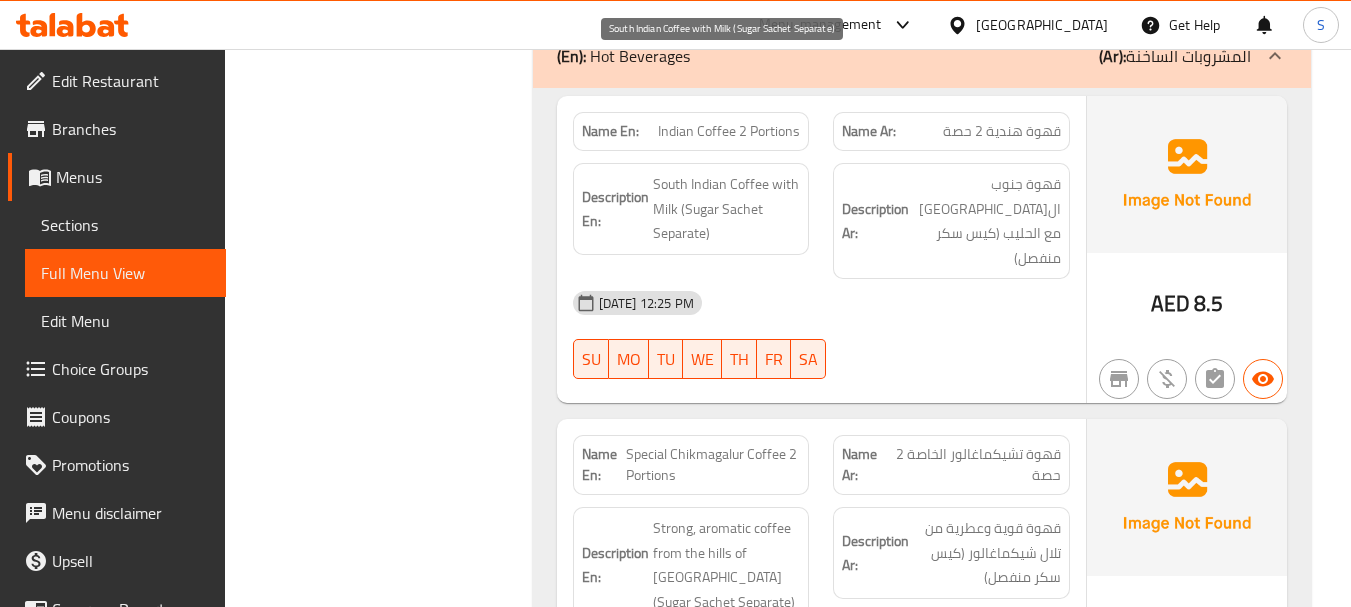 scroll, scrollTop: 25423, scrollLeft: 0, axis: vertical 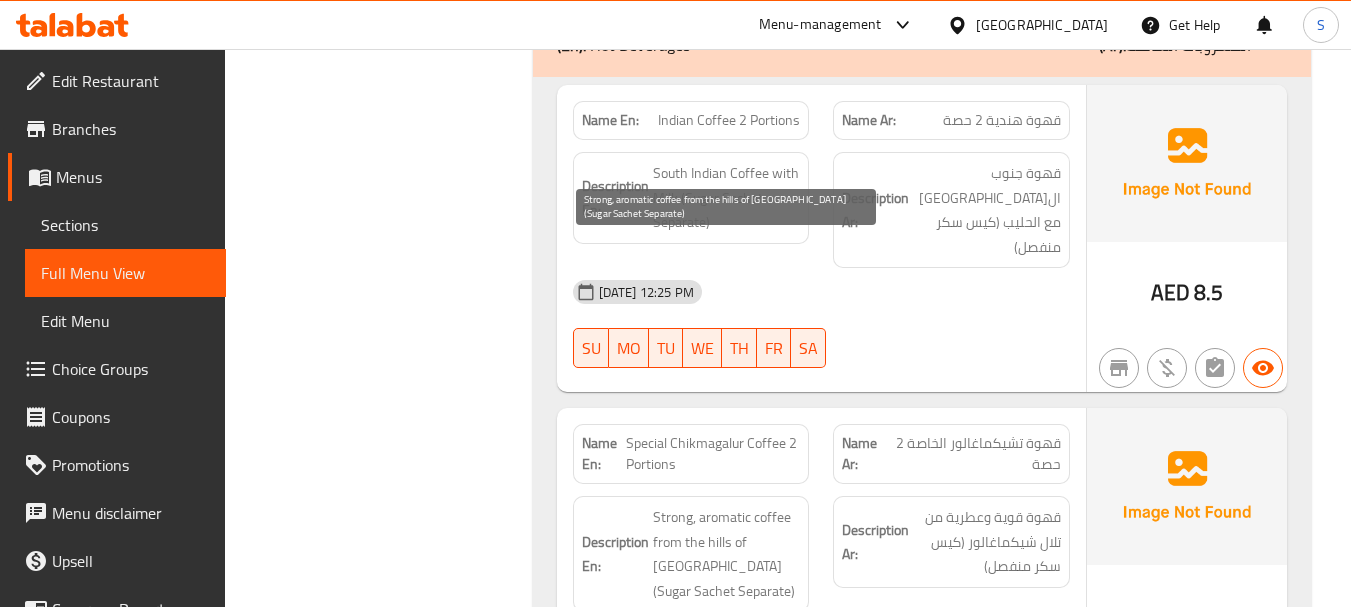 click on "Strong, aromatic coffee from the hills of Chikmagalur (Sugar Sachet Separate)" at bounding box center (727, 554) 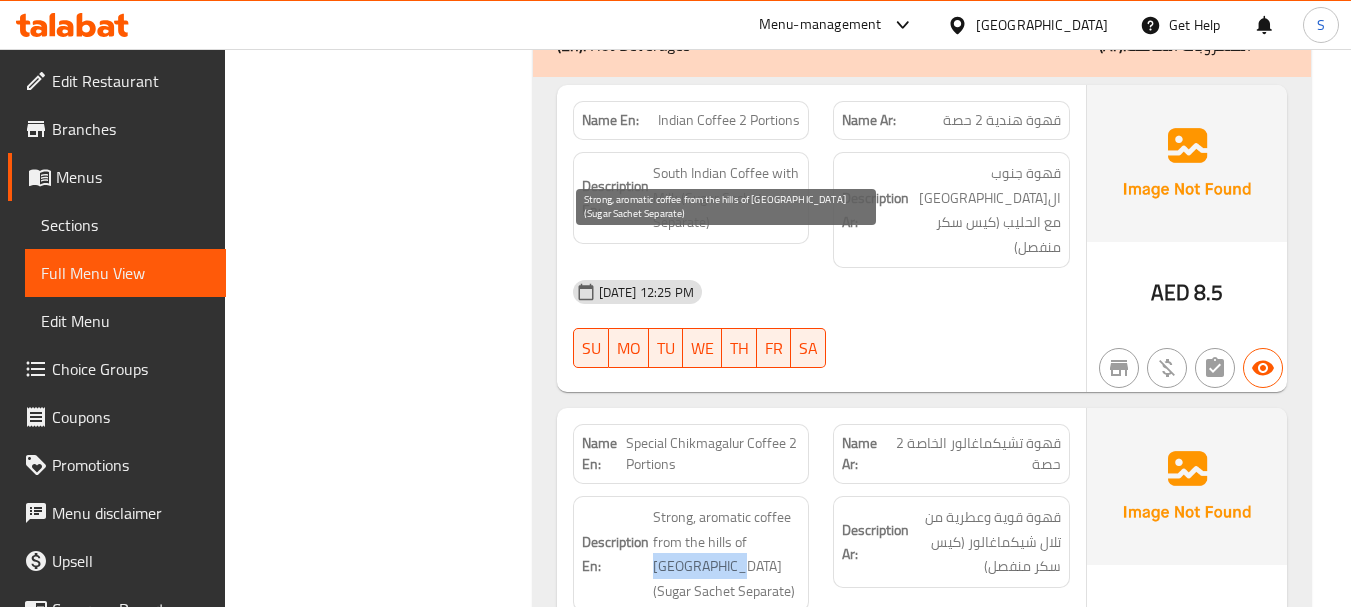 click on "Strong, aromatic coffee from the hills of Chikmagalur (Sugar Sachet Separate)" at bounding box center [727, 554] 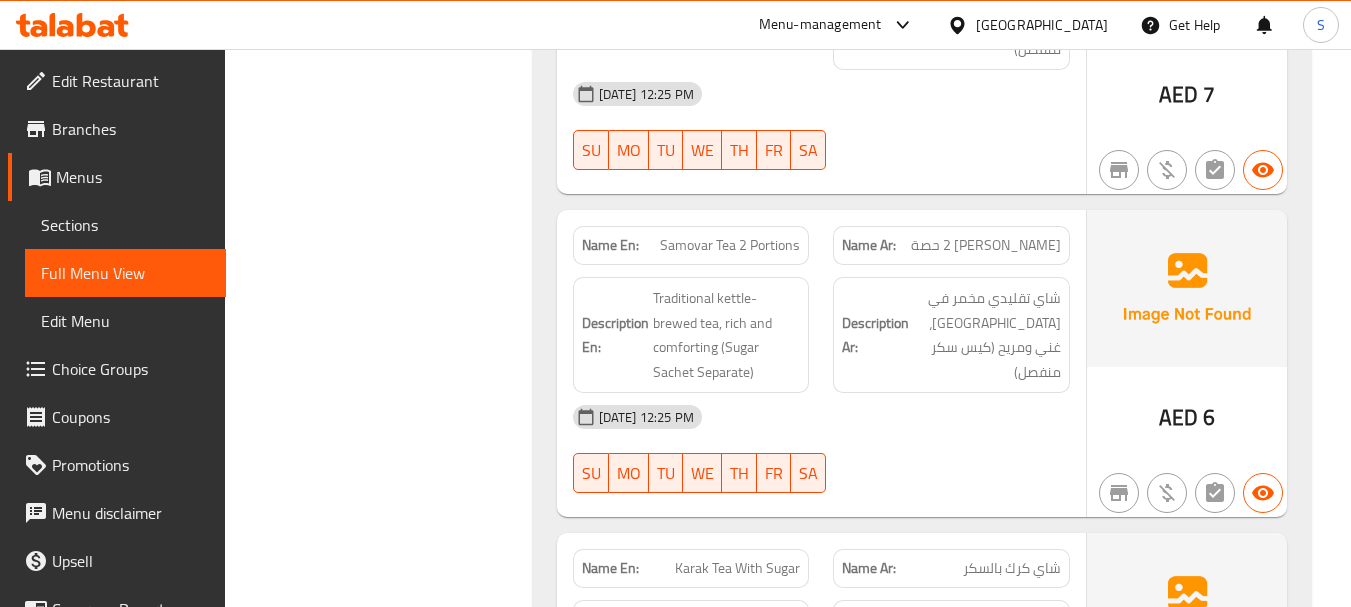 scroll, scrollTop: 26323, scrollLeft: 0, axis: vertical 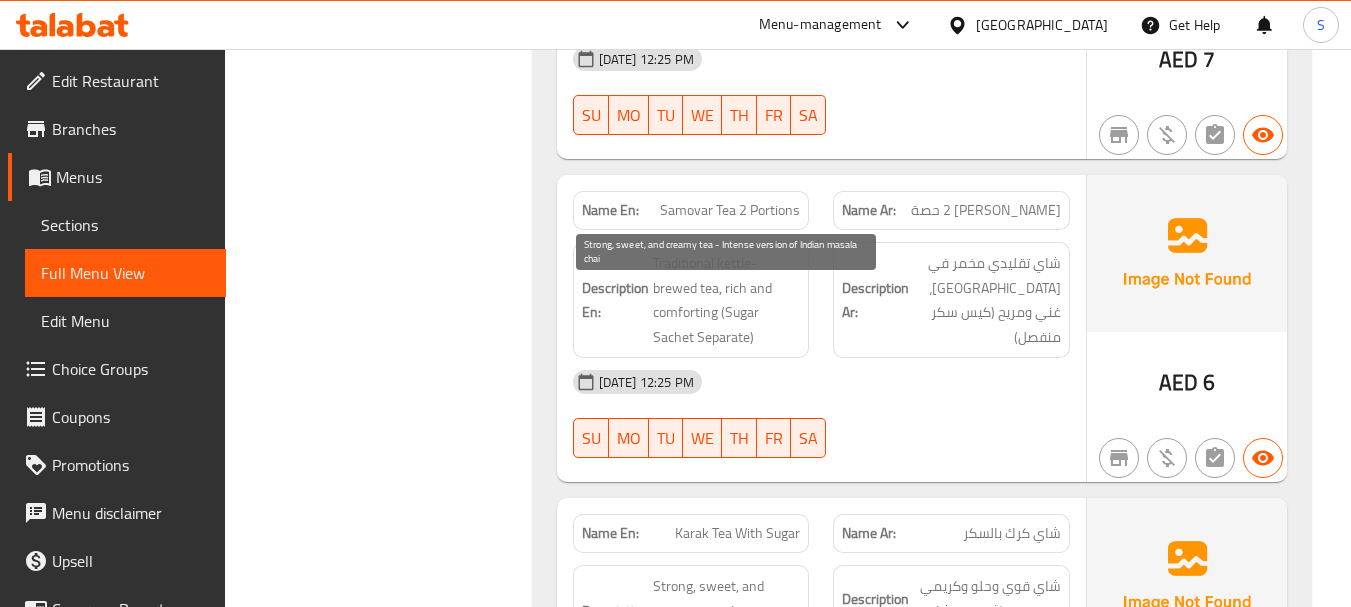 click on "Strong, sweet, and creamy tea - Intense version of Indian masala chai" at bounding box center (727, 623) 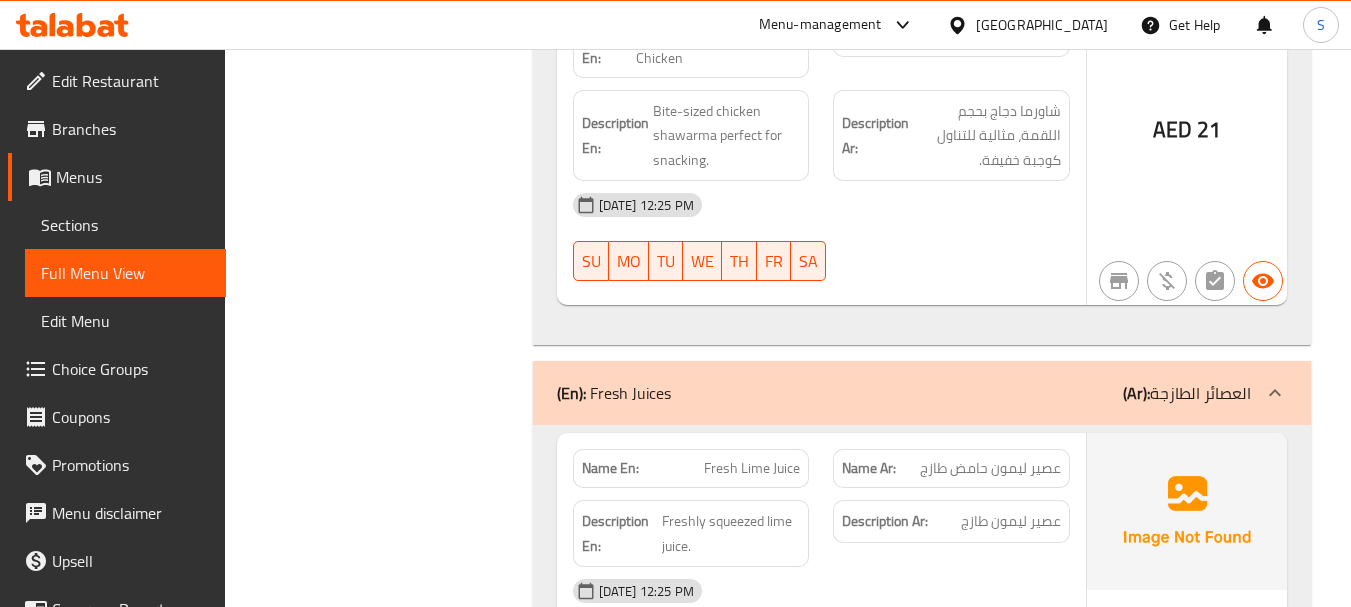 scroll, scrollTop: 22373, scrollLeft: 0, axis: vertical 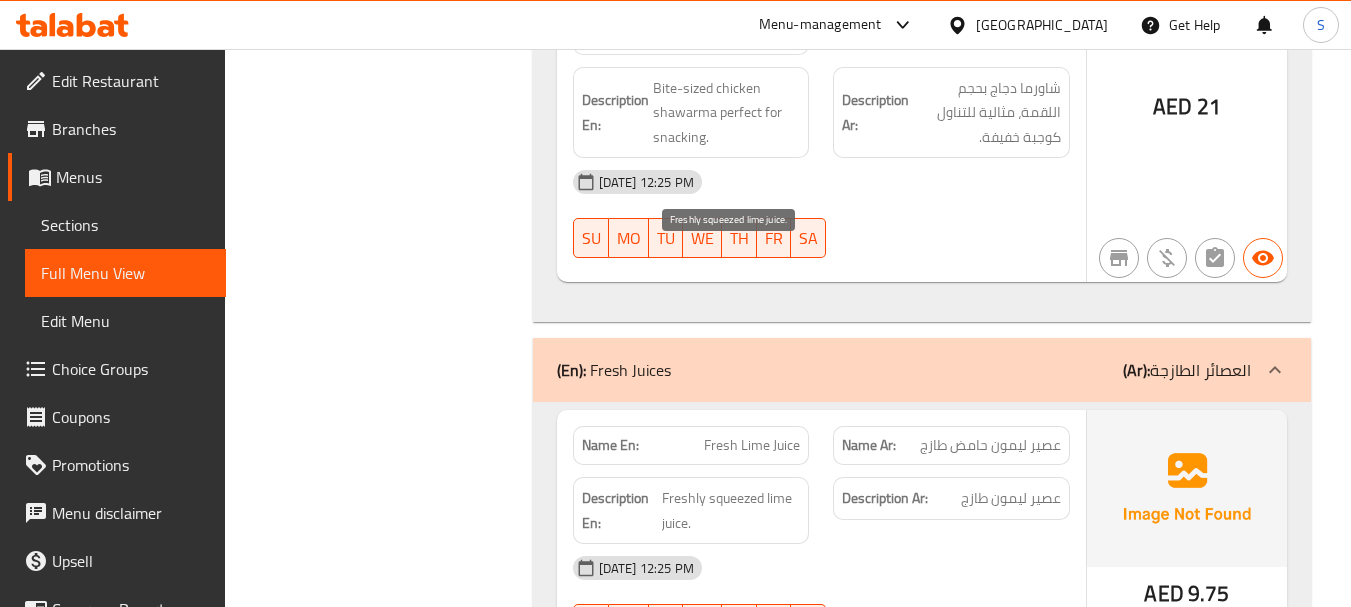 click on "Freshly squeezed lime juice." at bounding box center [731, 510] 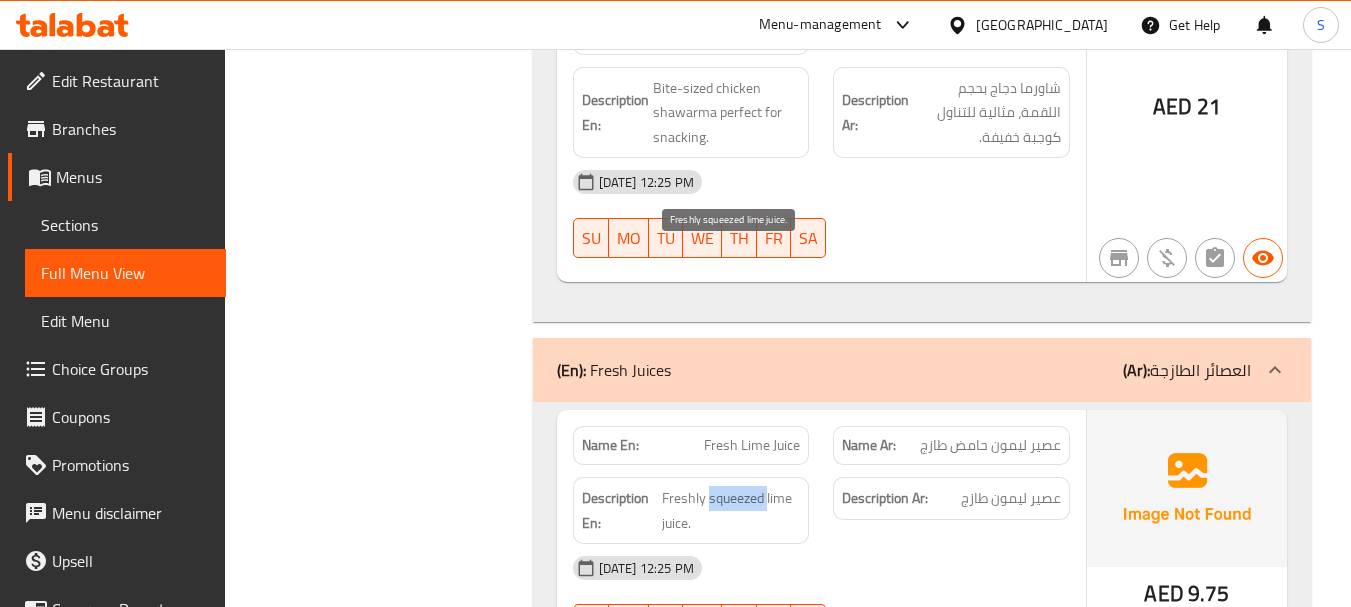click on "Freshly squeezed lime juice." at bounding box center [731, 510] 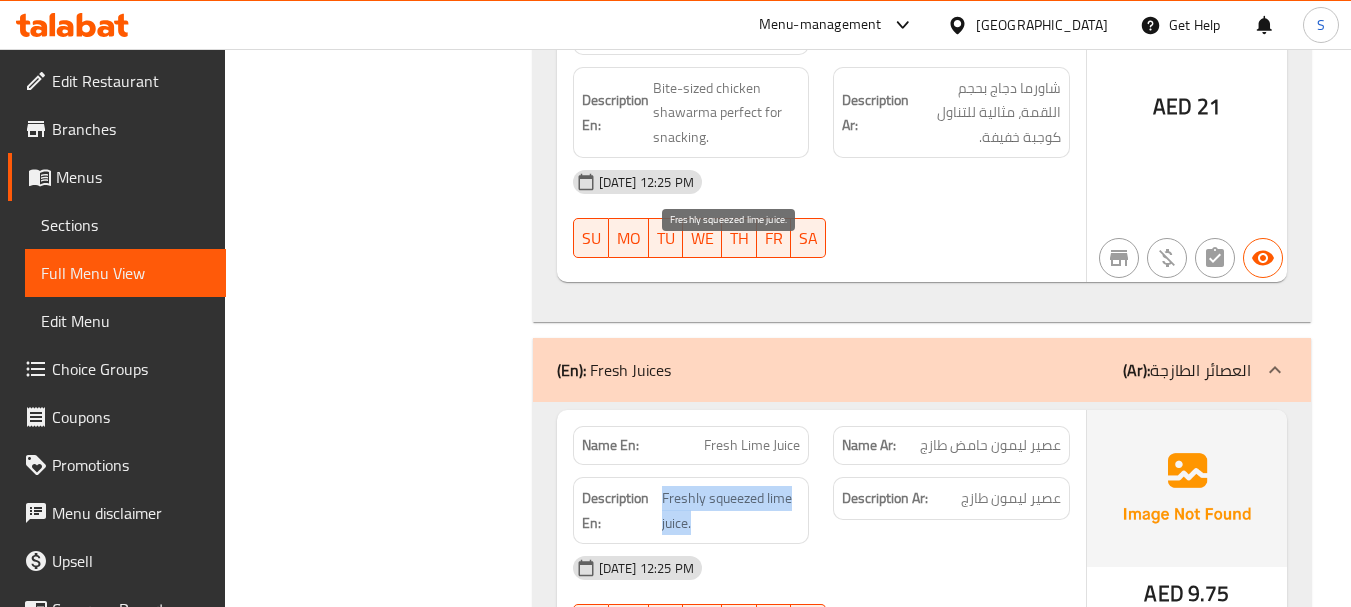 click on "Freshly squeezed lime juice." at bounding box center (731, 510) 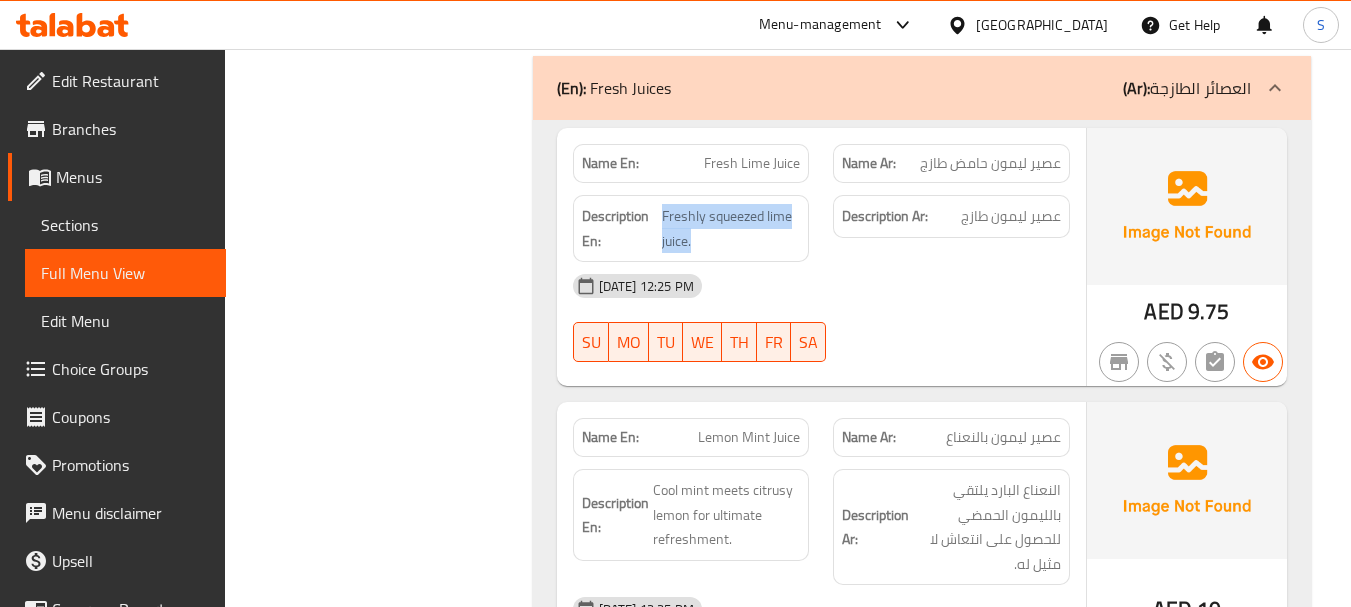 scroll, scrollTop: 22673, scrollLeft: 0, axis: vertical 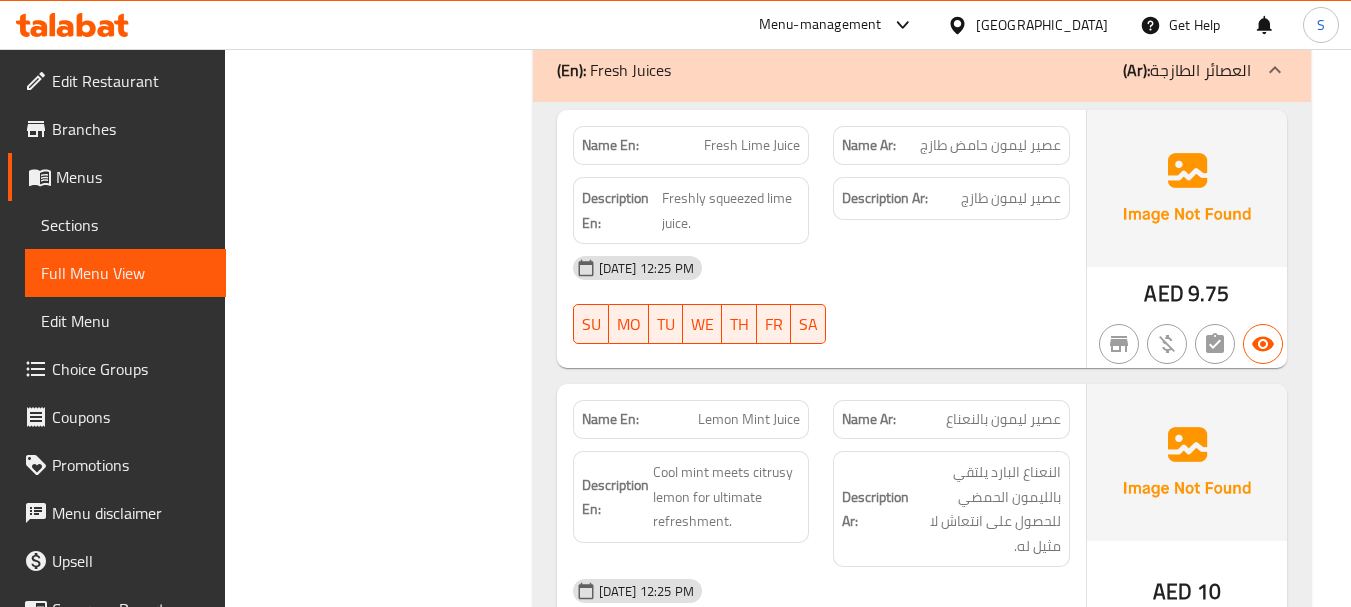 click on "Lemon Mint Juice" at bounding box center (718, -21988) 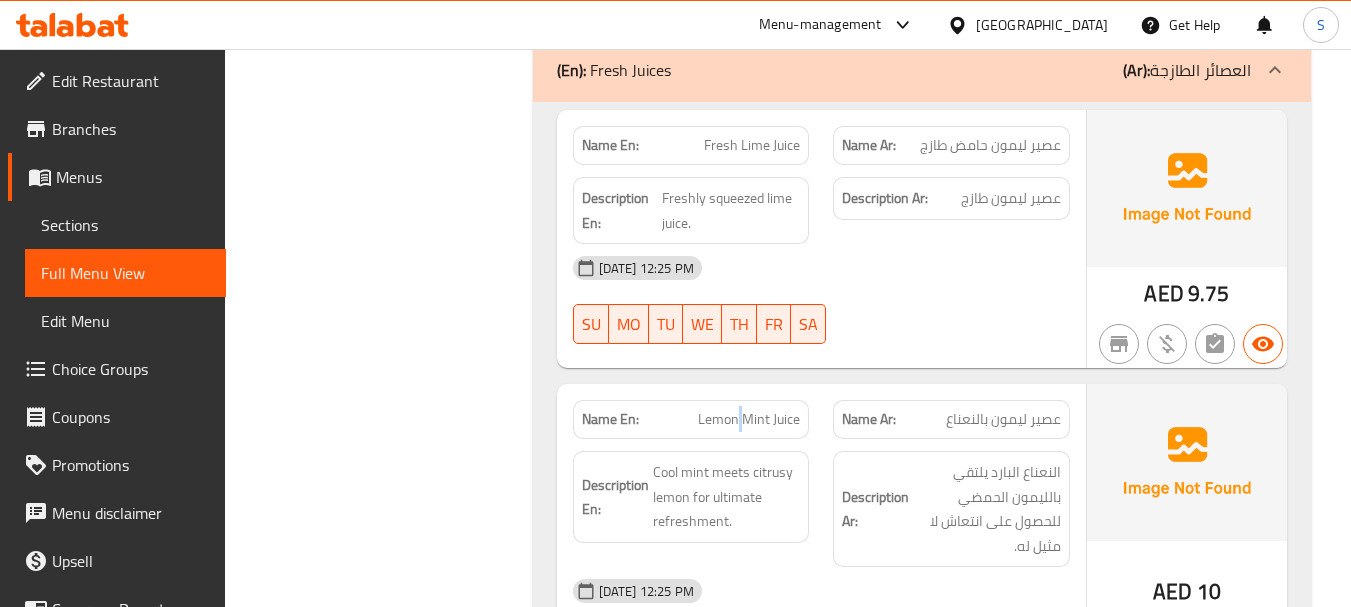 click on "Lemon Mint Juice" at bounding box center (718, -21988) 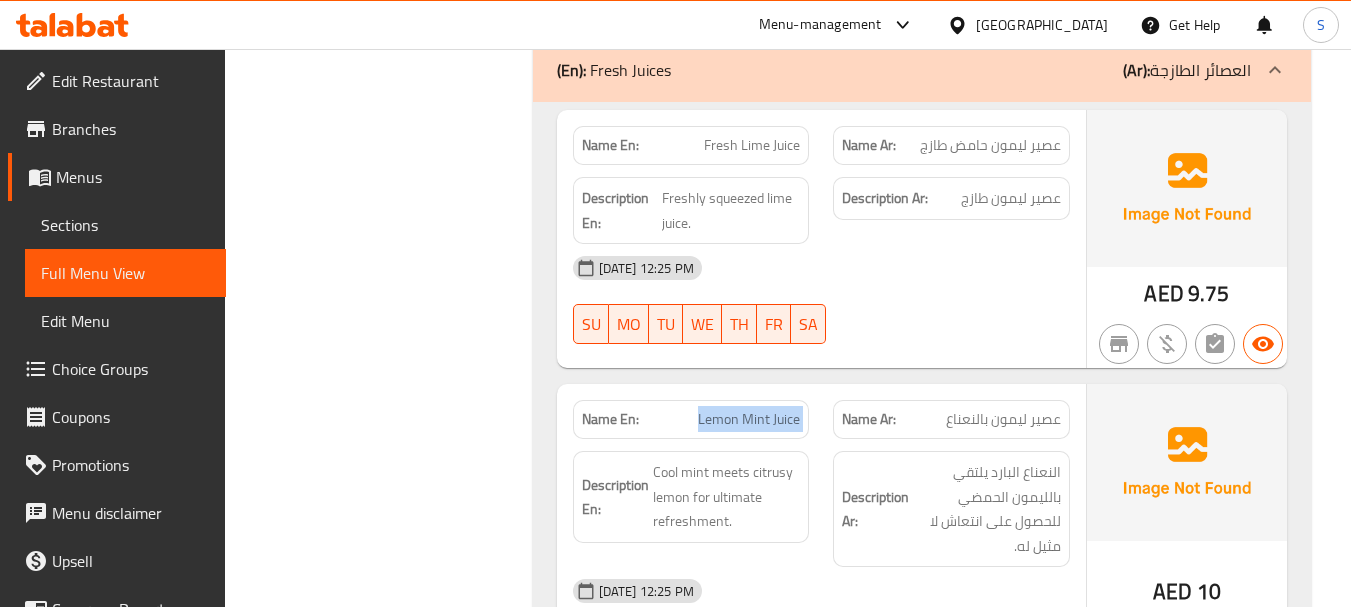 click on "Lemon Mint Juice" at bounding box center [718, -21988] 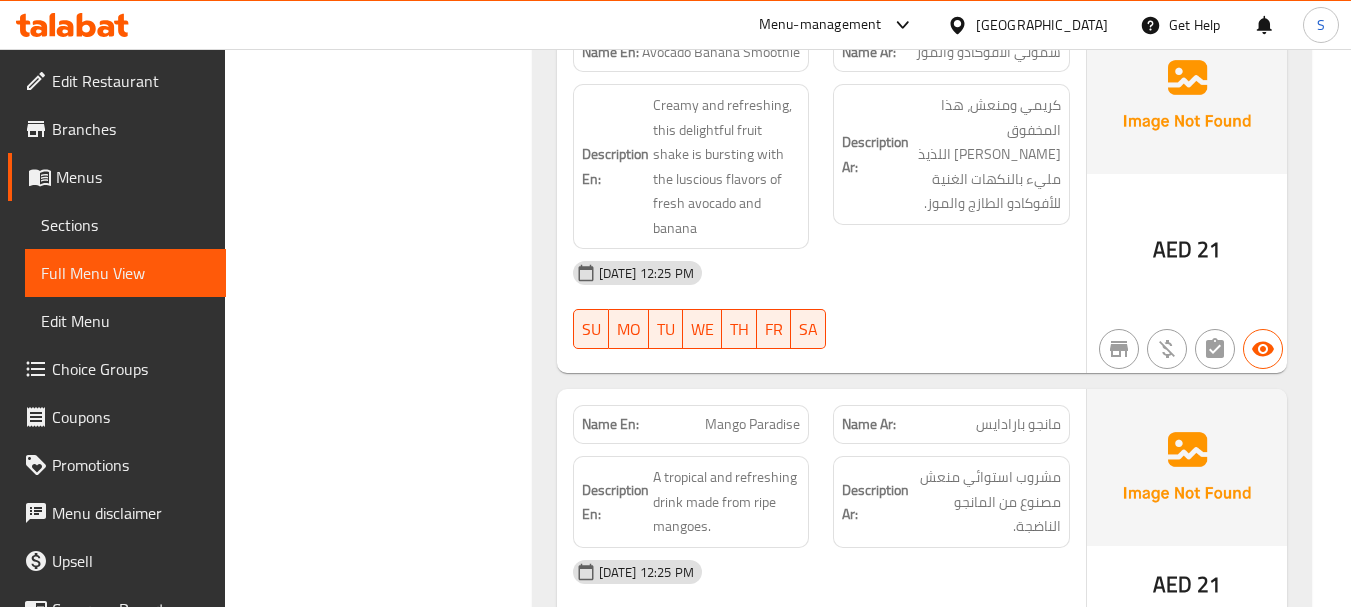 scroll, scrollTop: 18646, scrollLeft: 0, axis: vertical 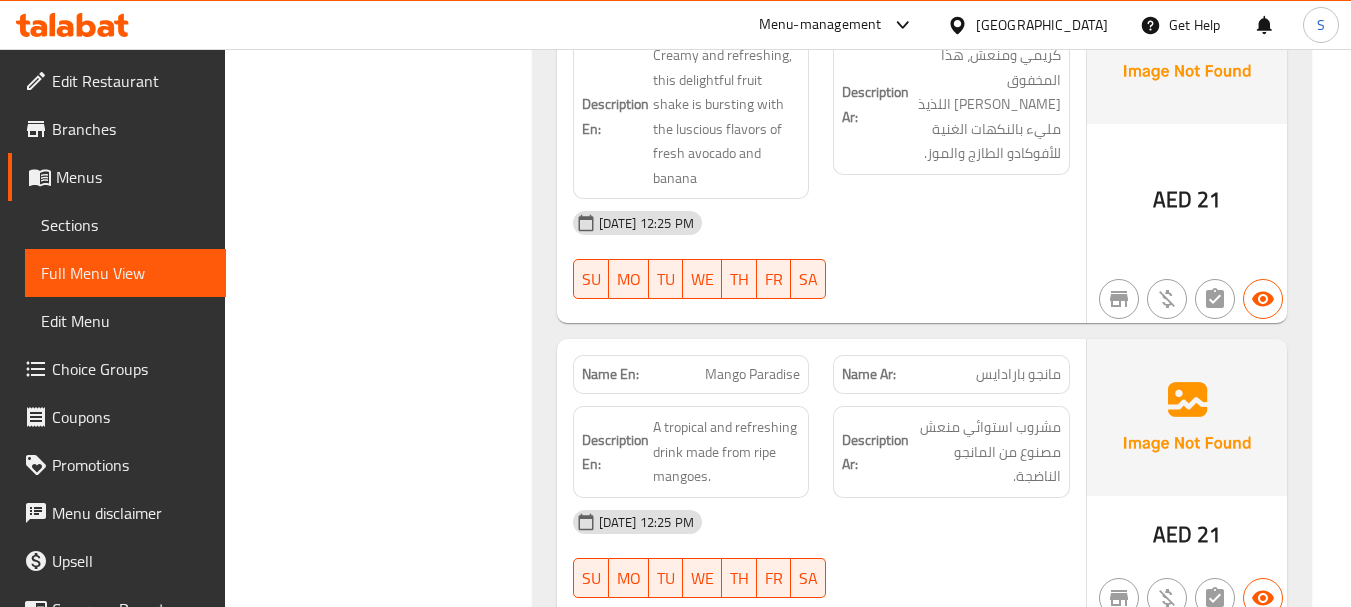 click on "Mango Paradise" at bounding box center (718, -17961) 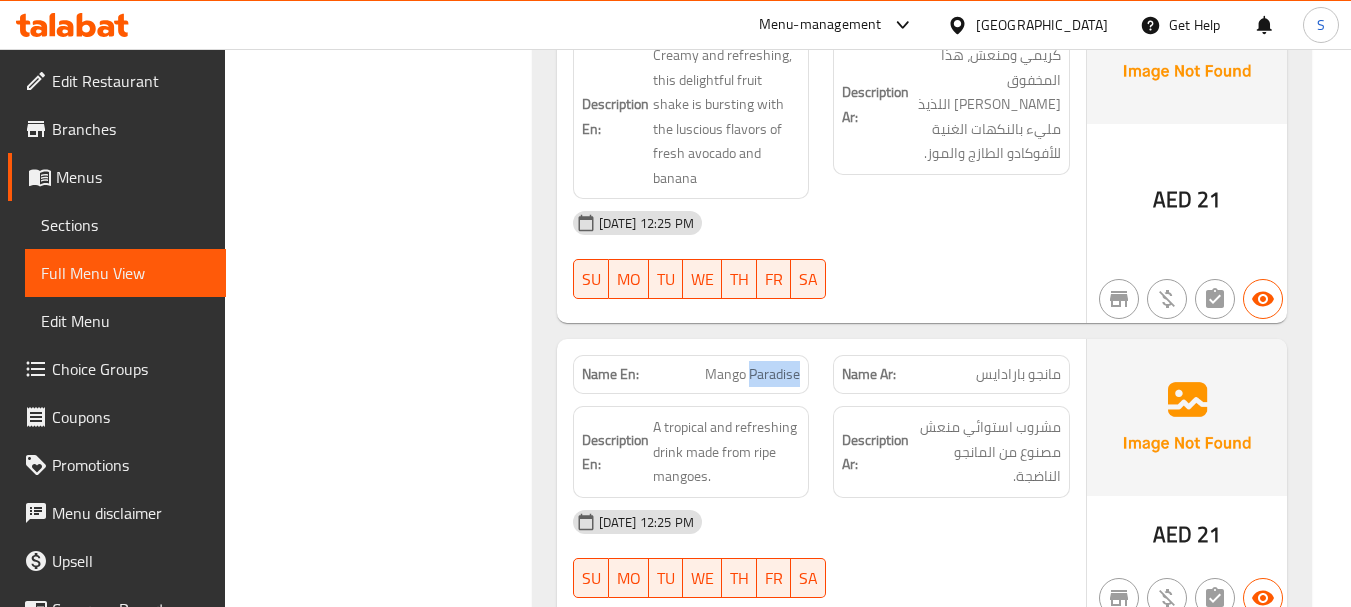 click on "Mango Paradise" at bounding box center [718, -17961] 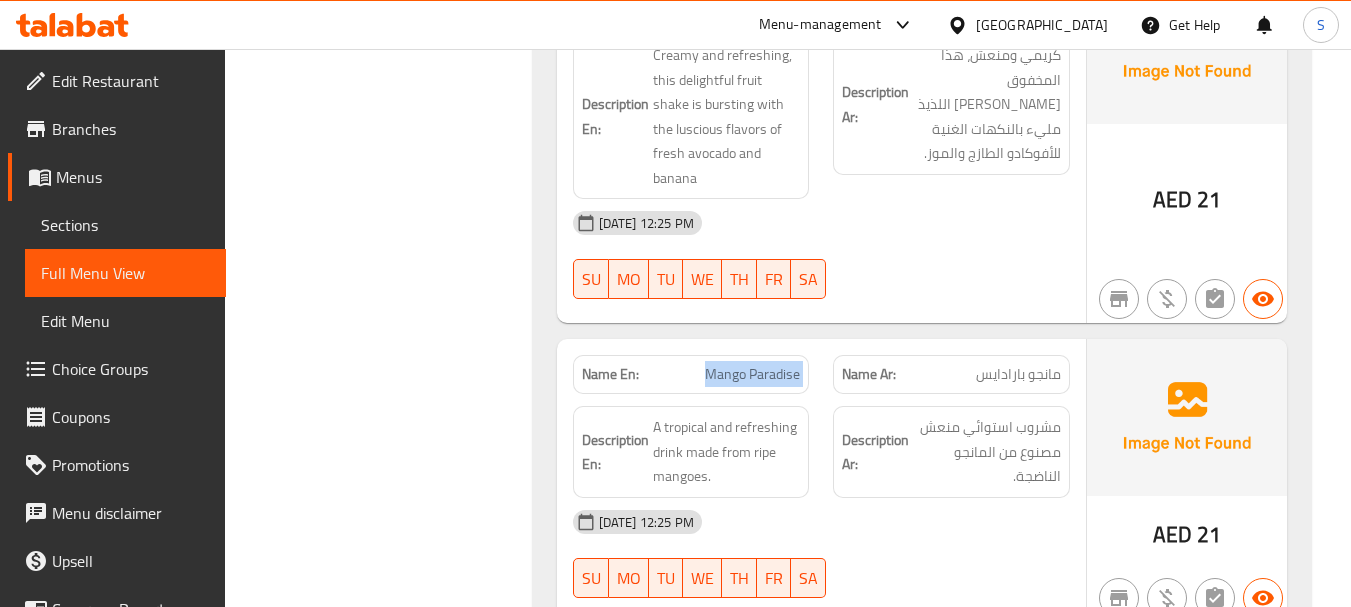 click on "Mango Paradise" at bounding box center [718, -17961] 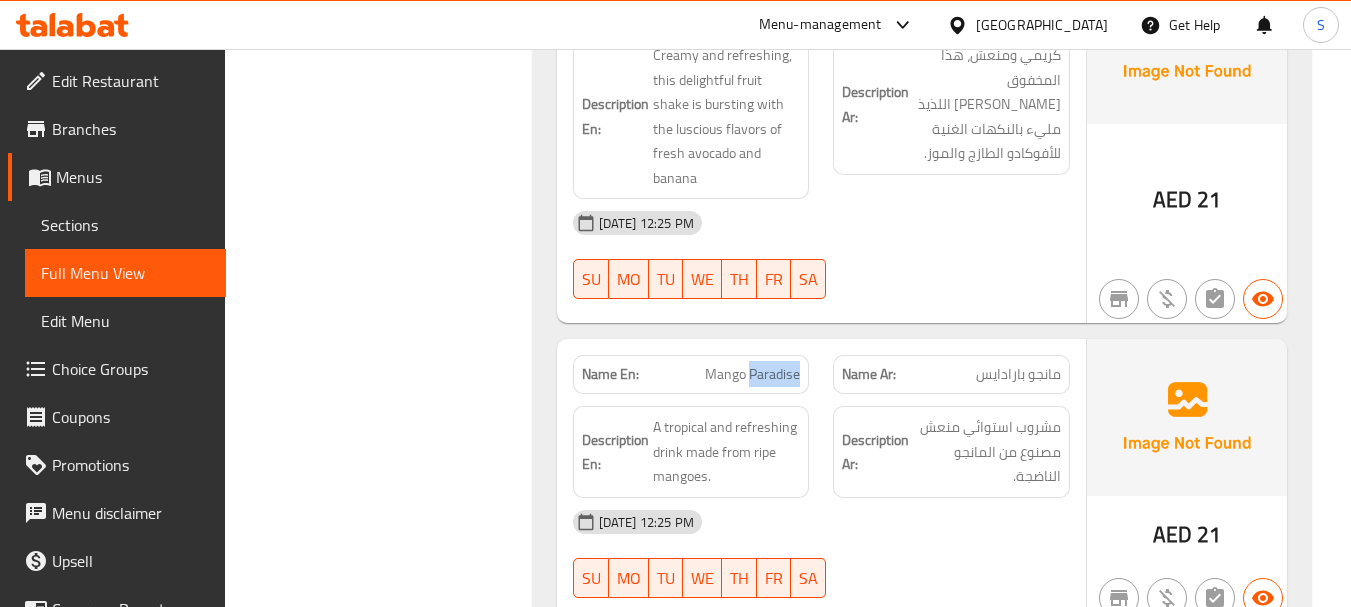 click on "Mango Paradise" at bounding box center [718, -17961] 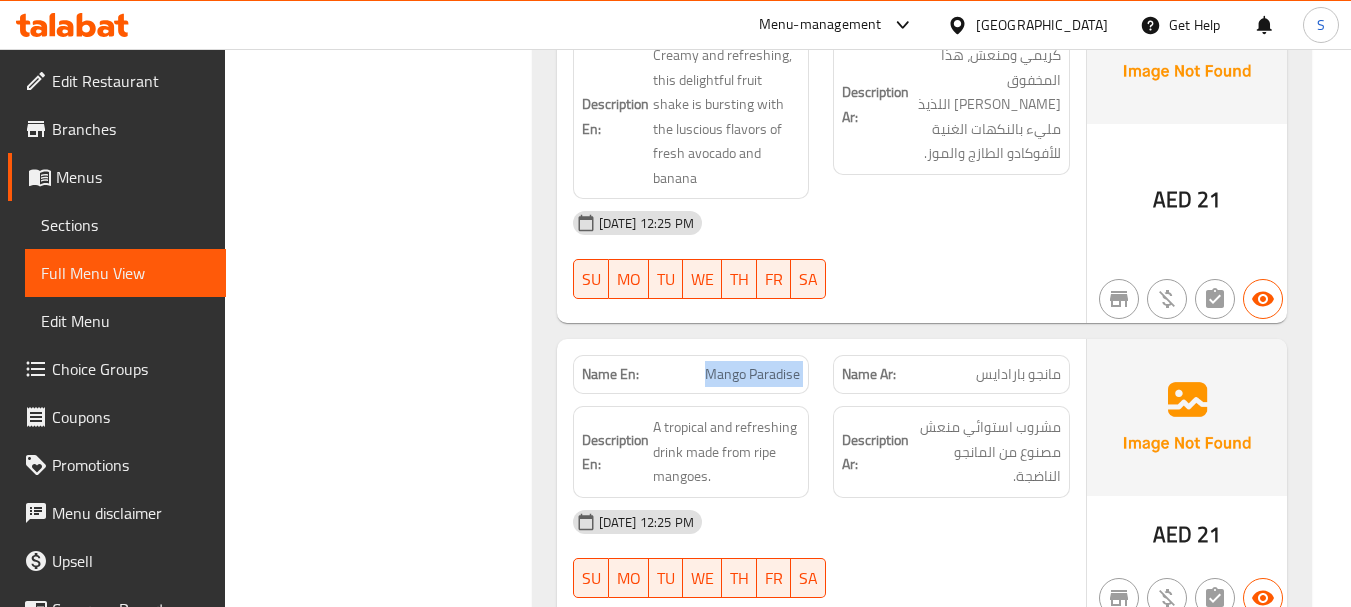 click on "Mango Paradise" at bounding box center (718, -17961) 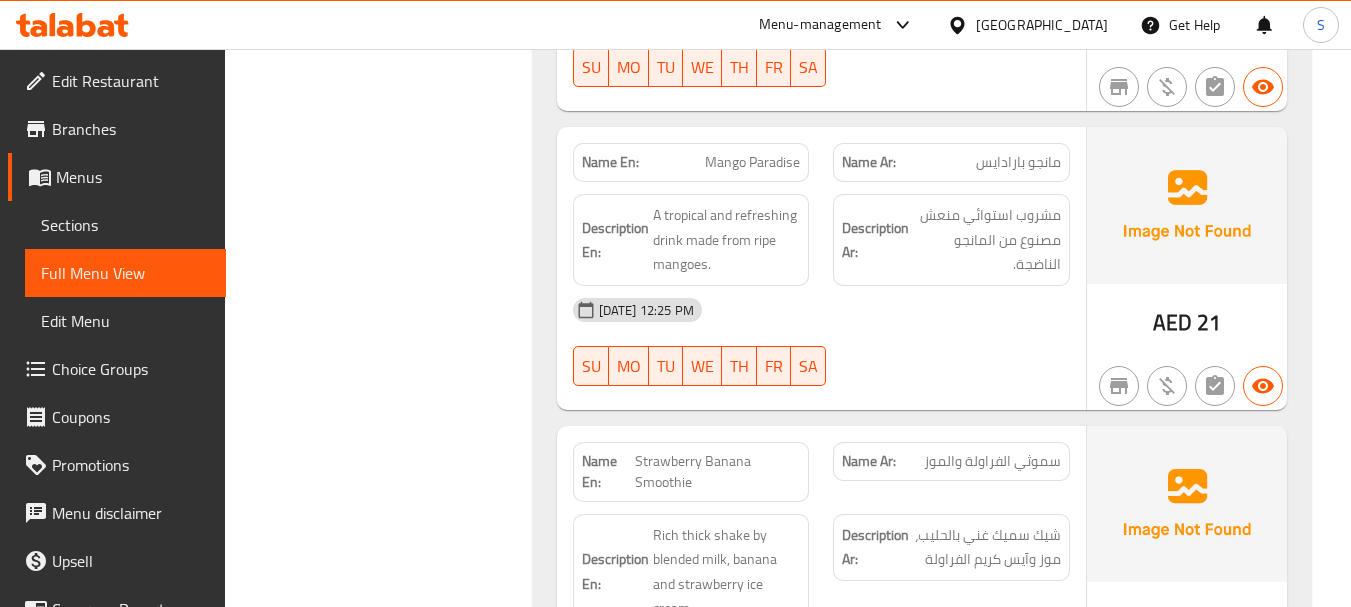 scroll, scrollTop: 18946, scrollLeft: 0, axis: vertical 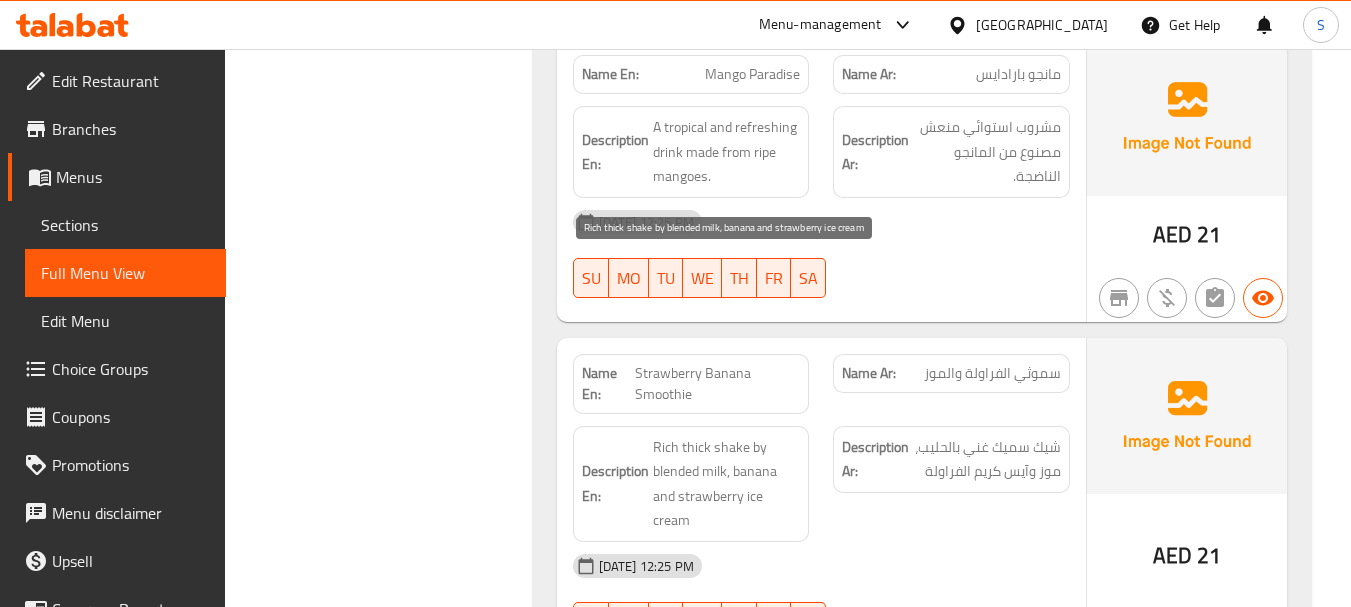 click on "Rich thick shake by blended milk, banana and strawberry ice cream" at bounding box center (727, 484) 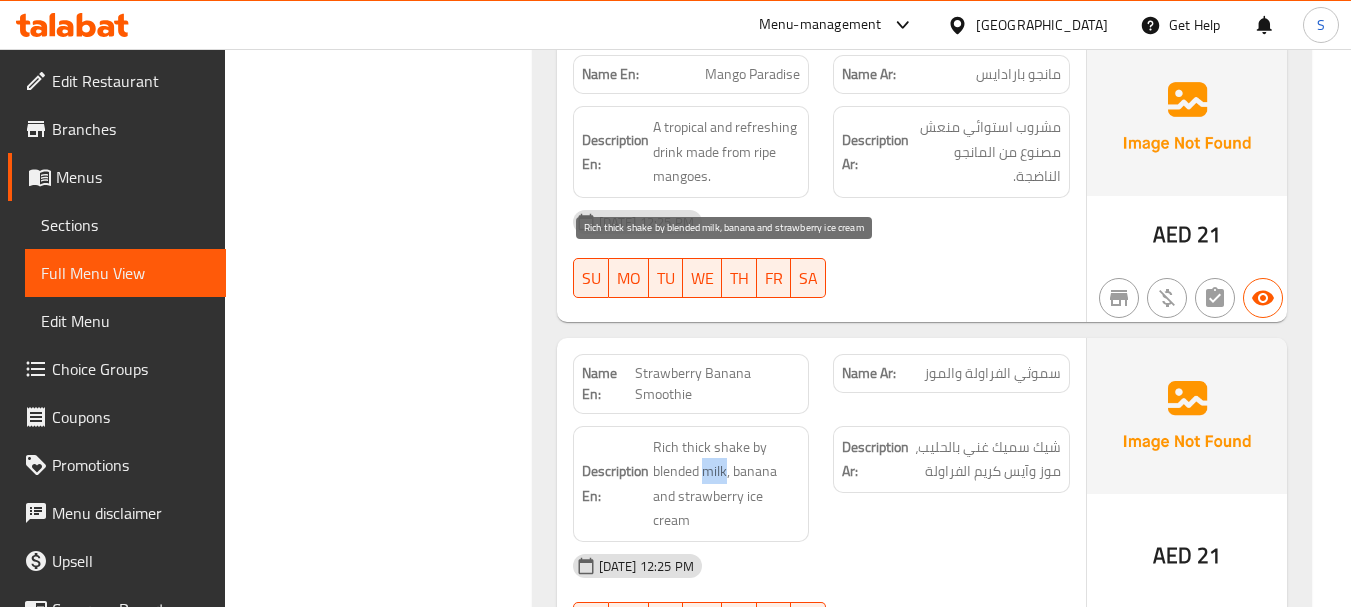 click on "Rich thick shake by blended milk, banana and strawberry ice cream" at bounding box center [727, 484] 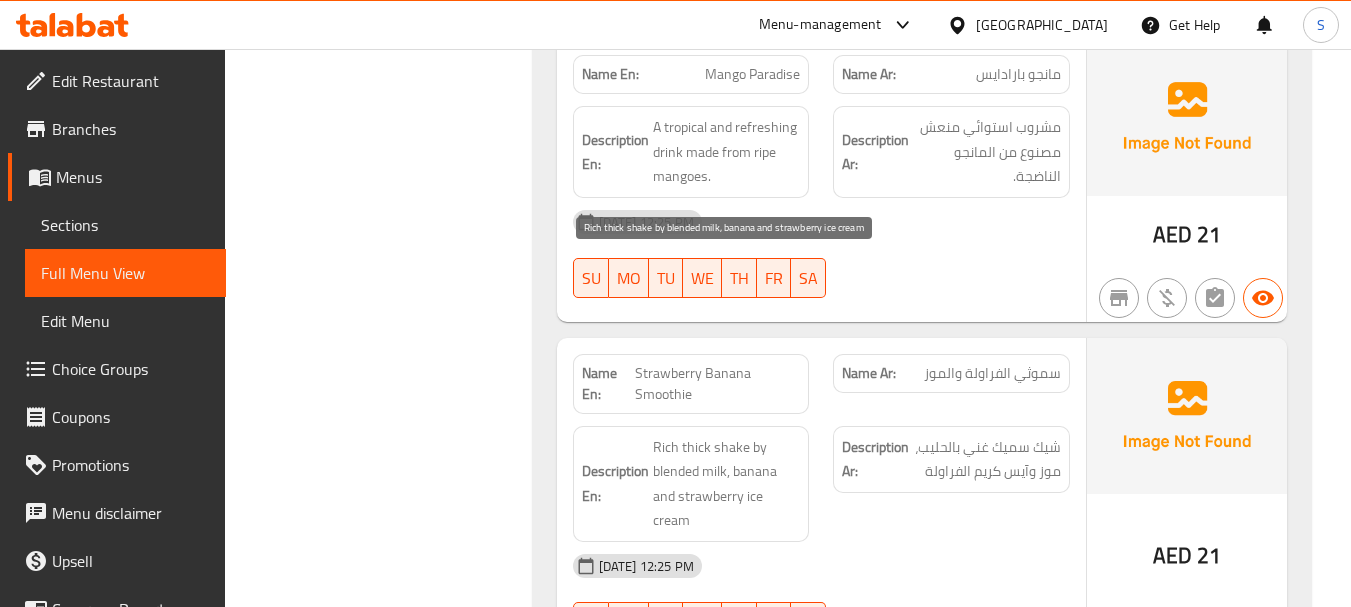 click on "Rich thick shake by blended milk, banana and strawberry ice cream" at bounding box center [727, 484] 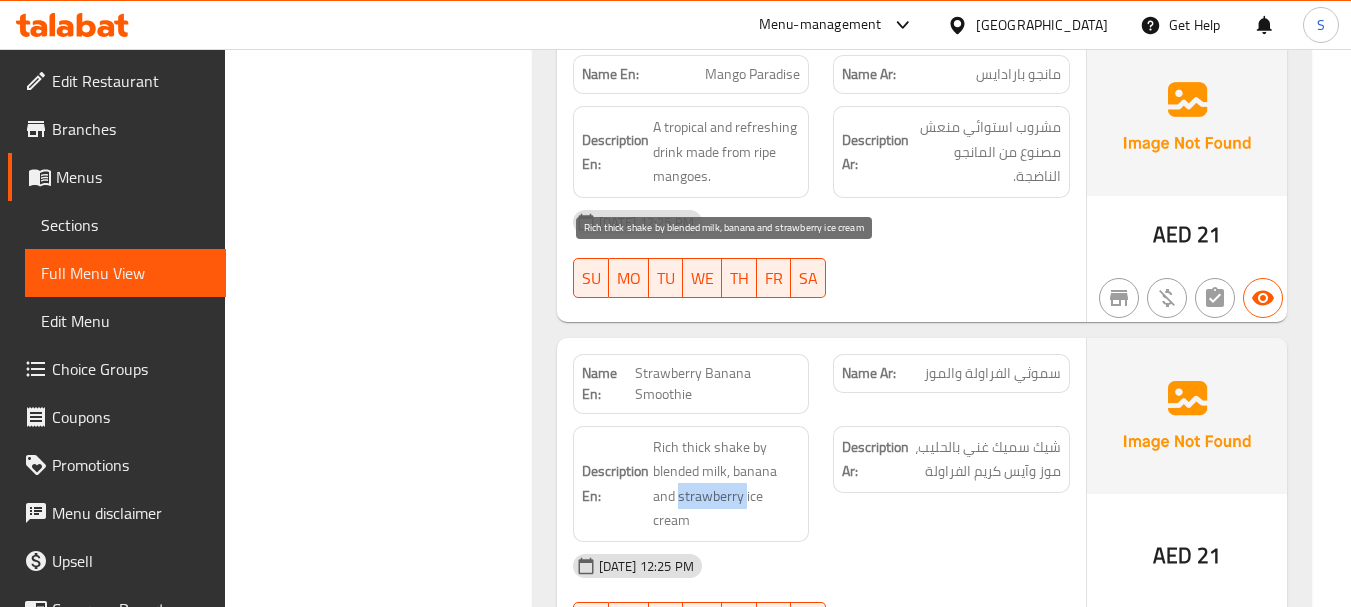 click on "Rich thick shake by blended milk, banana and strawberry ice cream" at bounding box center (727, 484) 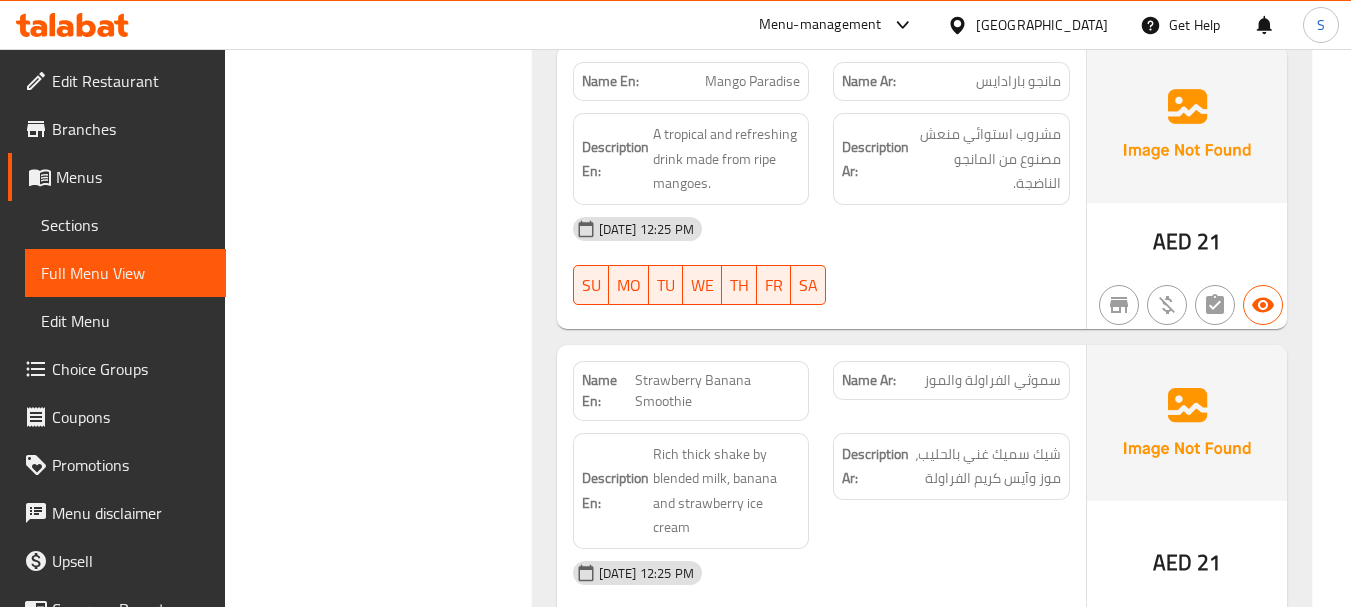 scroll, scrollTop: 18958, scrollLeft: 0, axis: vertical 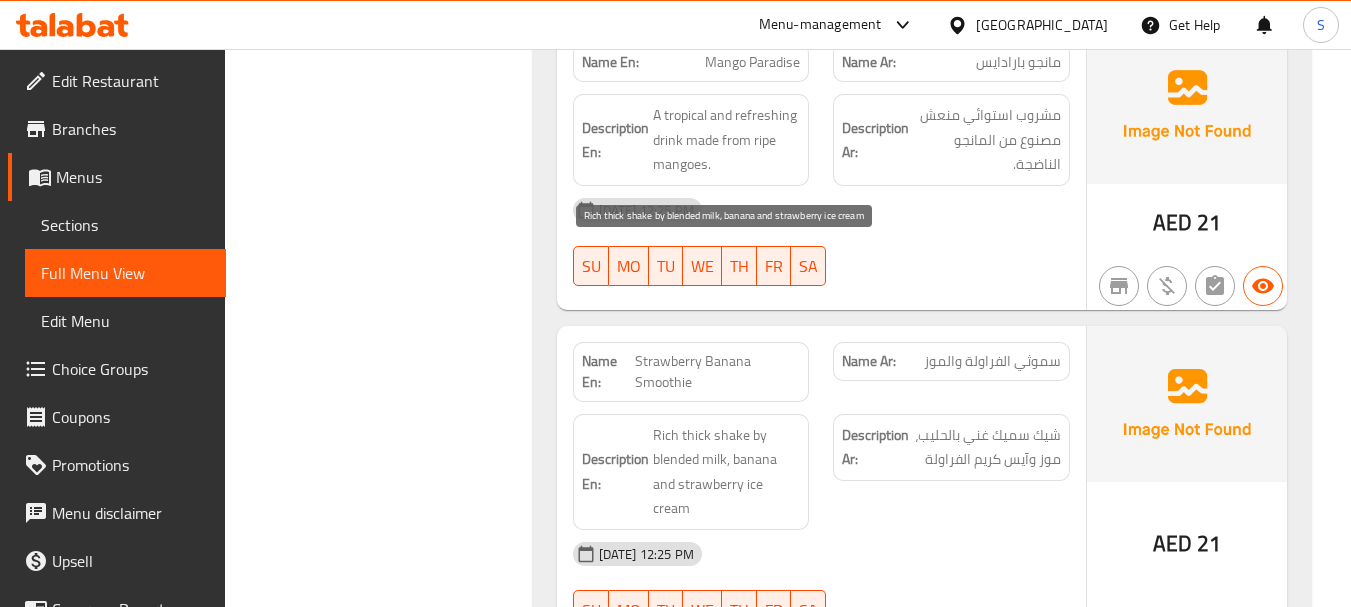 click on "Rich thick shake by blended milk, banana and strawberry ice cream" at bounding box center [727, 472] 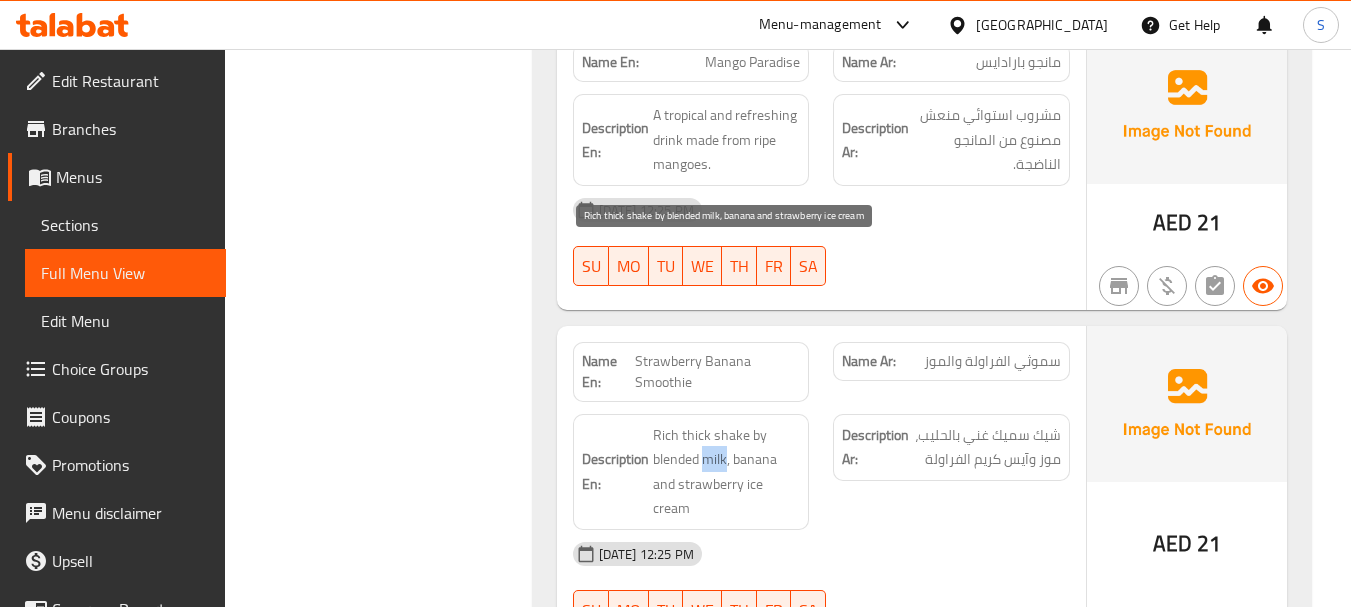 click on "Rich thick shake by blended milk, banana and strawberry ice cream" at bounding box center (727, 472) 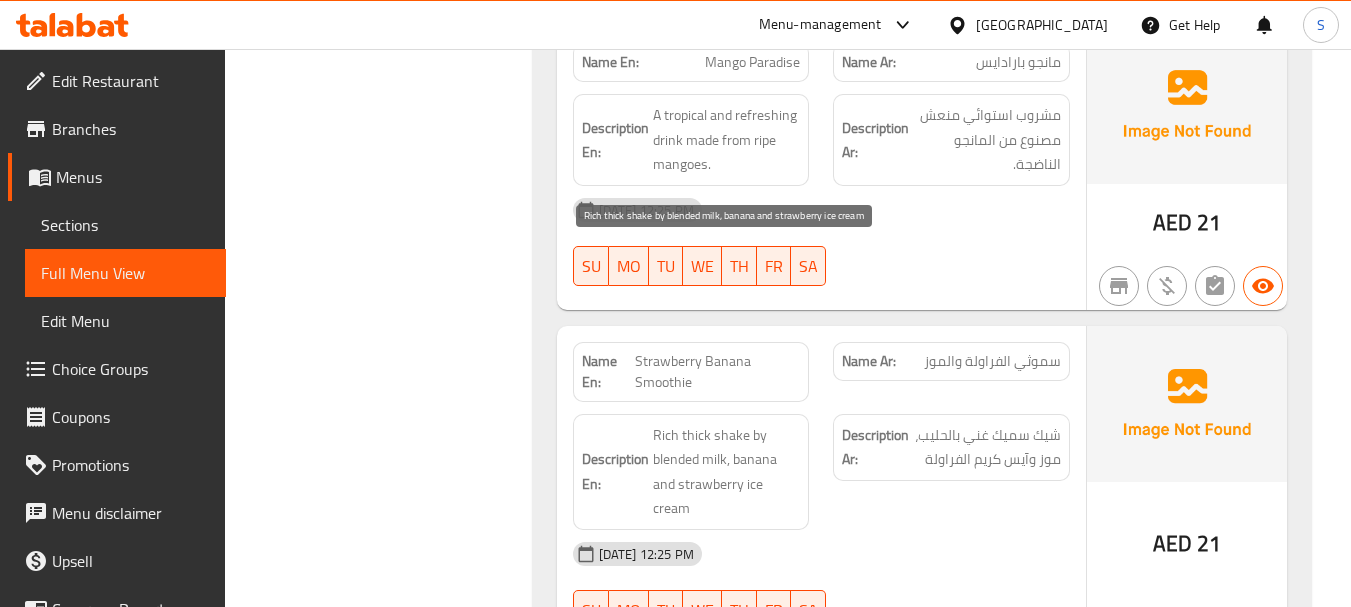 click on "Rich thick shake by blended milk, banana and strawberry ice cream" at bounding box center (727, 472) 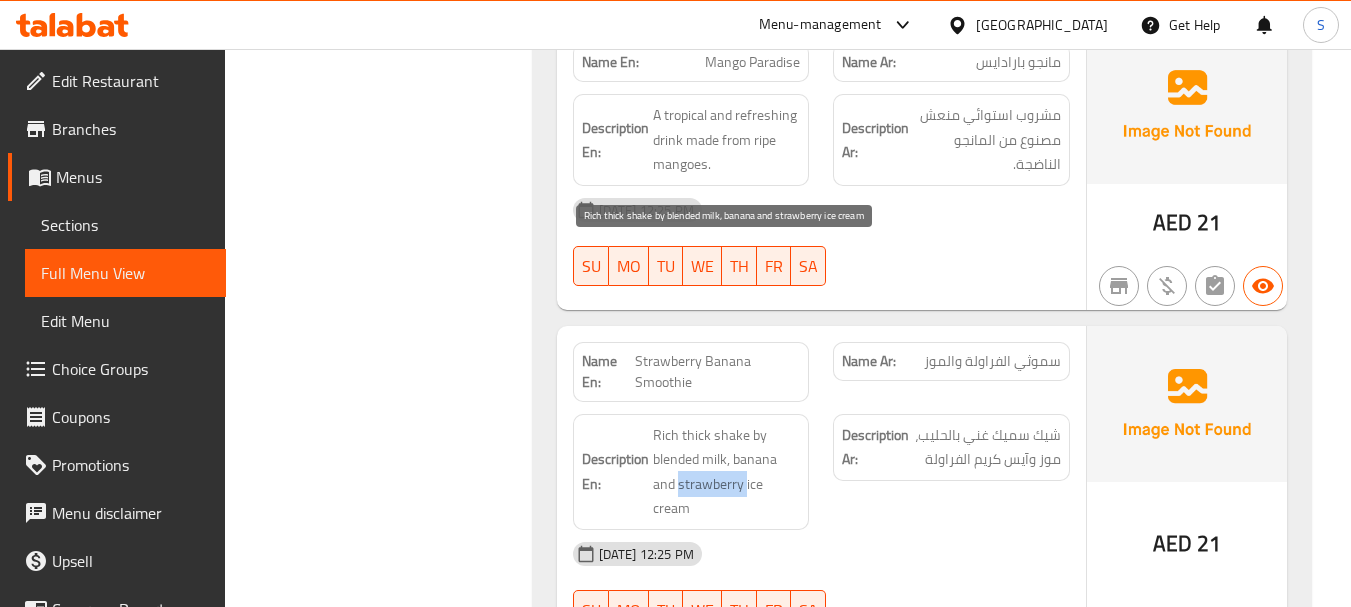 click on "Rich thick shake by blended milk, banana and strawberry ice cream" at bounding box center (727, 472) 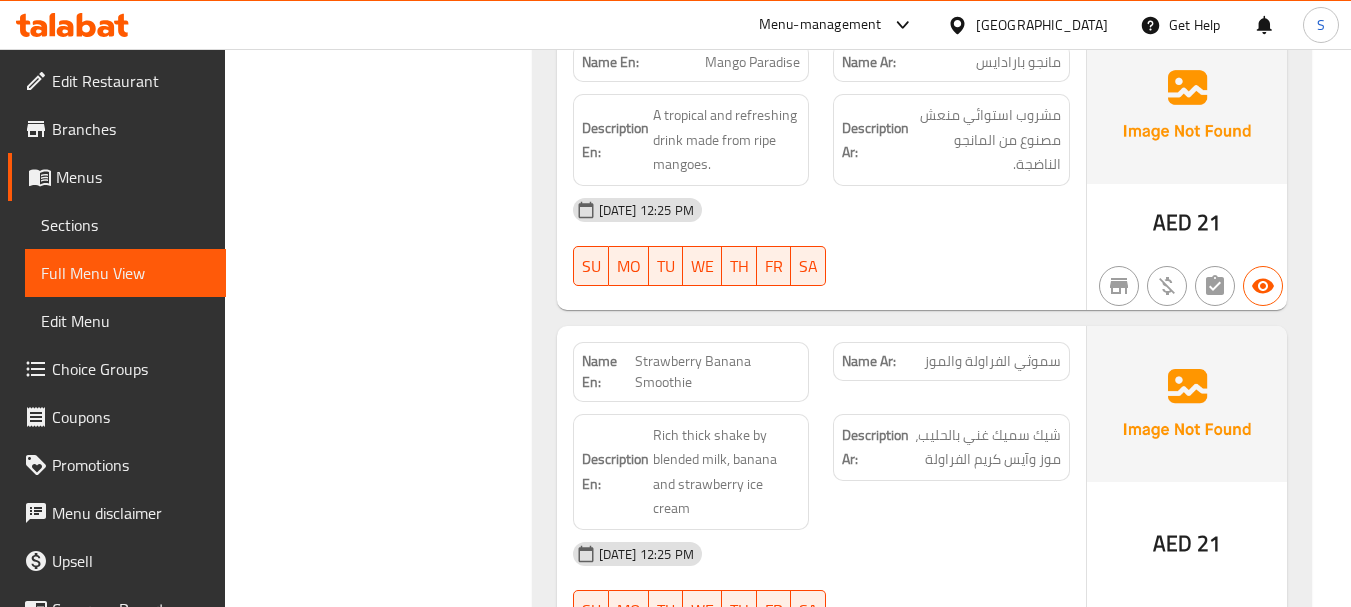 click on "Strawberry Banana Smoothie" at bounding box center [719, -17978] 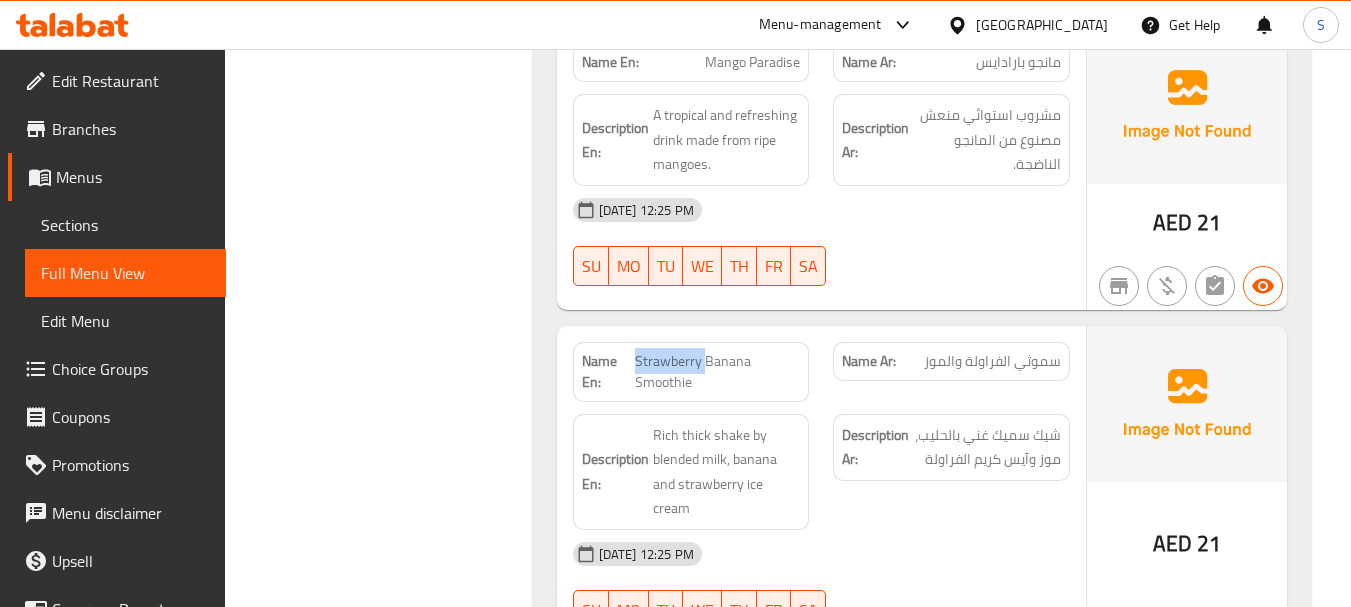 click on "Strawberry Banana Smoothie" at bounding box center (719, -17978) 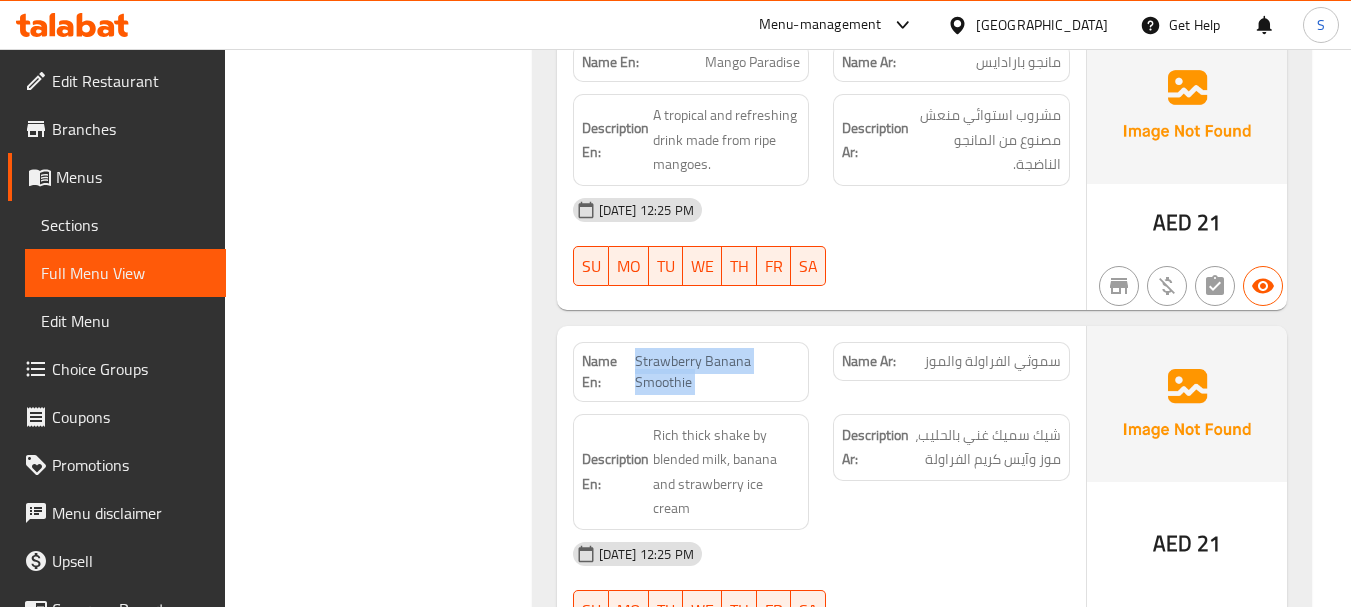 click on "Strawberry Banana Smoothie" at bounding box center [719, -17978] 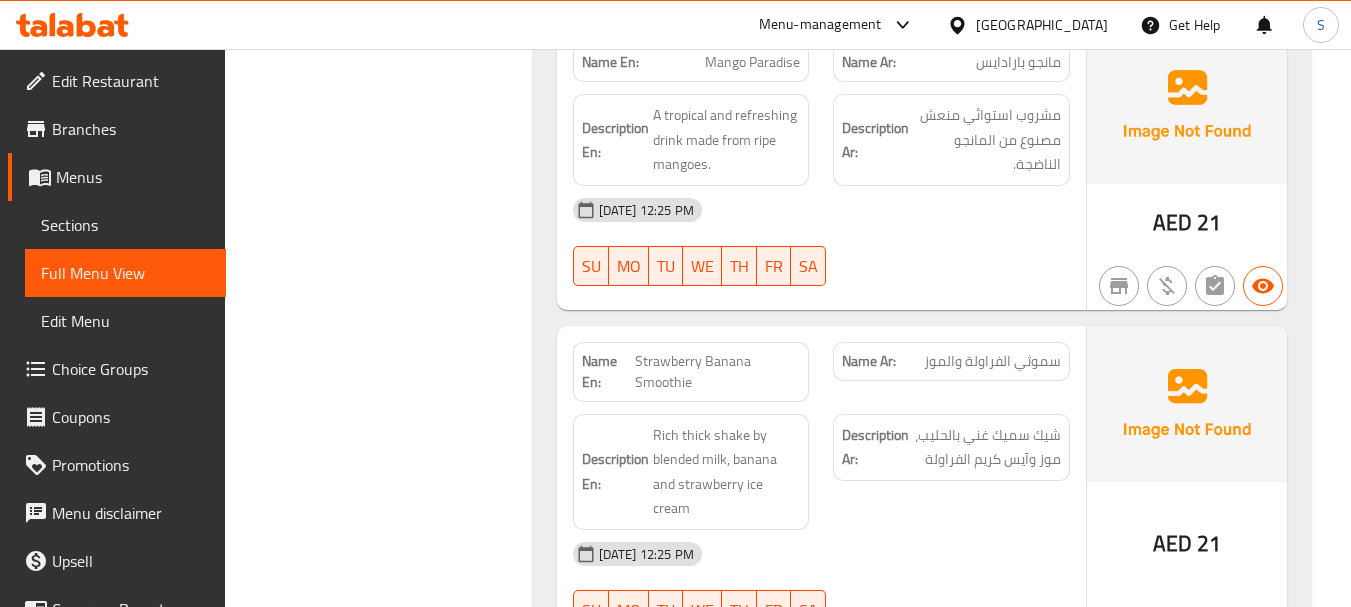 click on "Strawberry Banana Smoothie" at bounding box center [719, -17978] 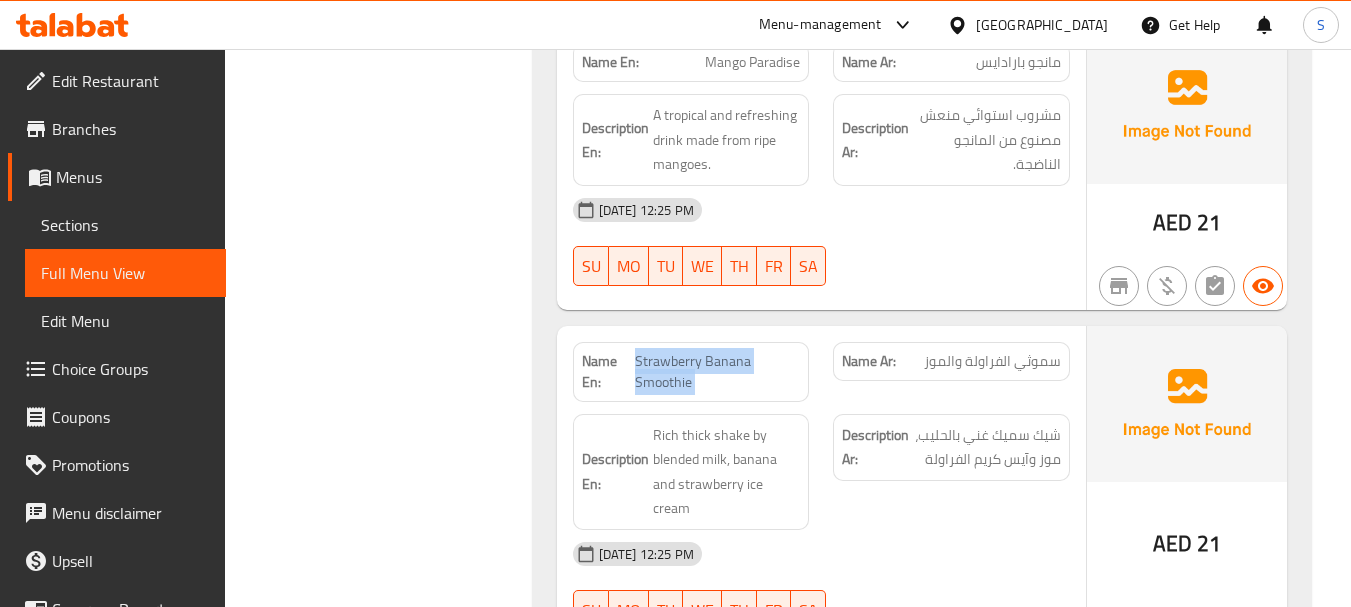 click on "Strawberry Banana Smoothie" at bounding box center [719, -17978] 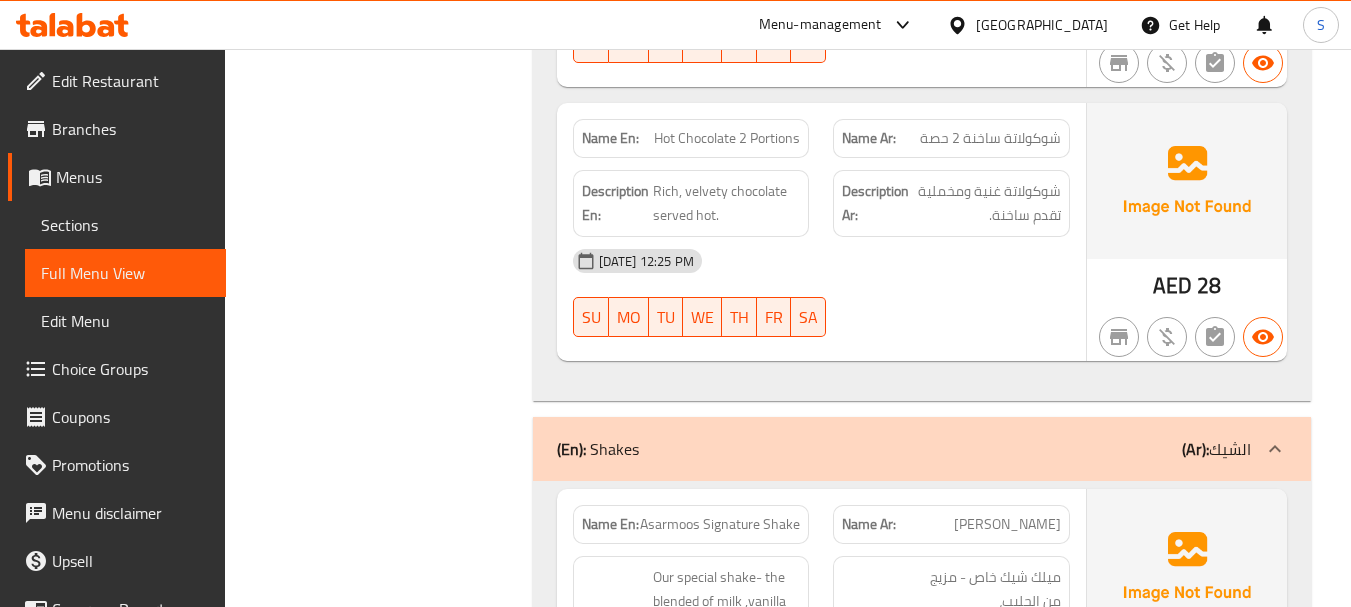 scroll, scrollTop: 28539, scrollLeft: 0, axis: vertical 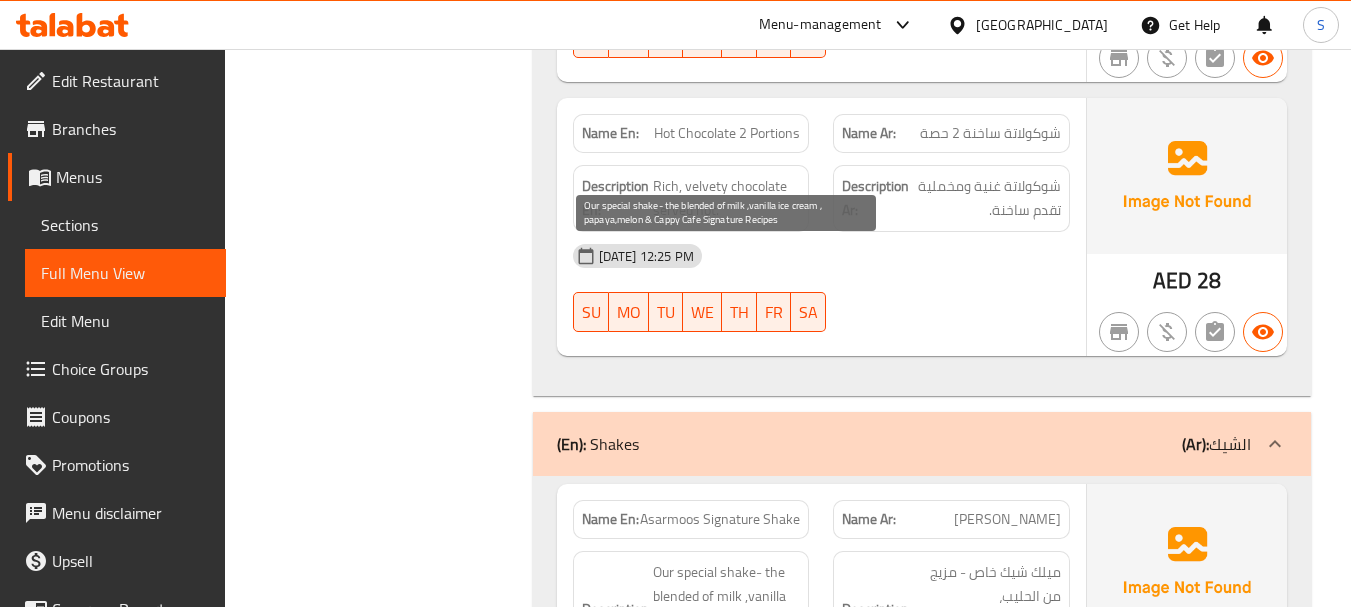 click on "Our special shake- the blended of milk ,vanilla ice cream , papaya,melon & Cappy Cafe Signature Recipes" at bounding box center (727, 621) 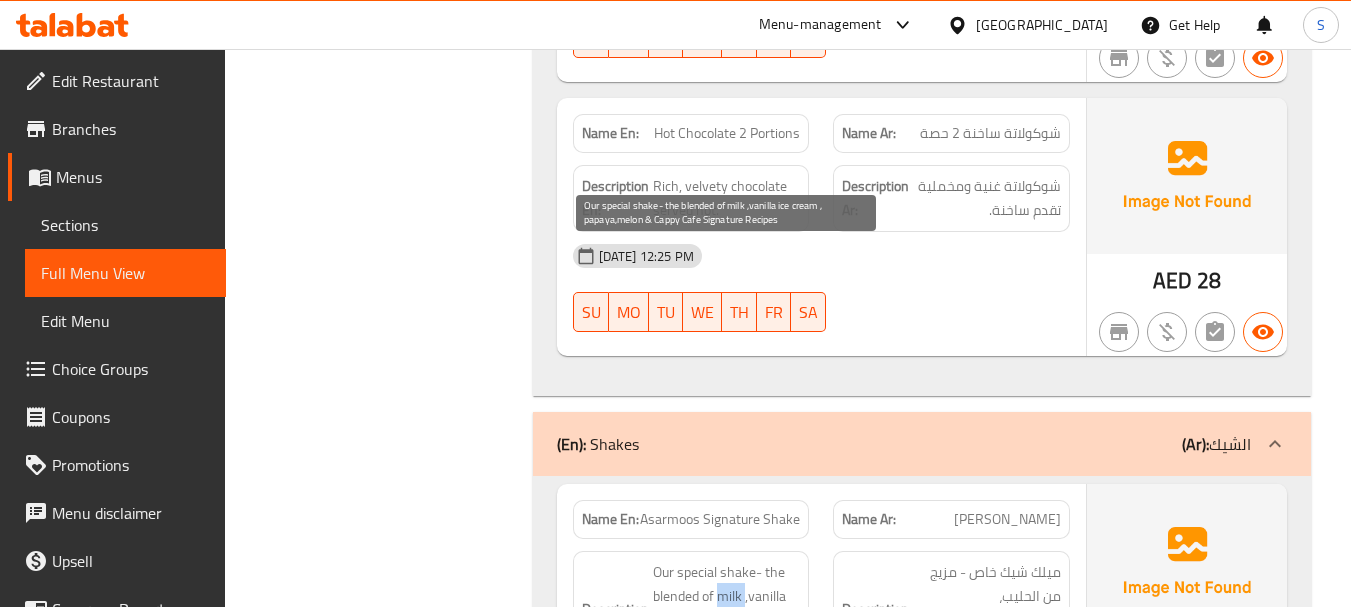 click on "Our special shake- the blended of milk ,vanilla ice cream , papaya,melon & Cappy Cafe Signature Recipes" at bounding box center (727, 621) 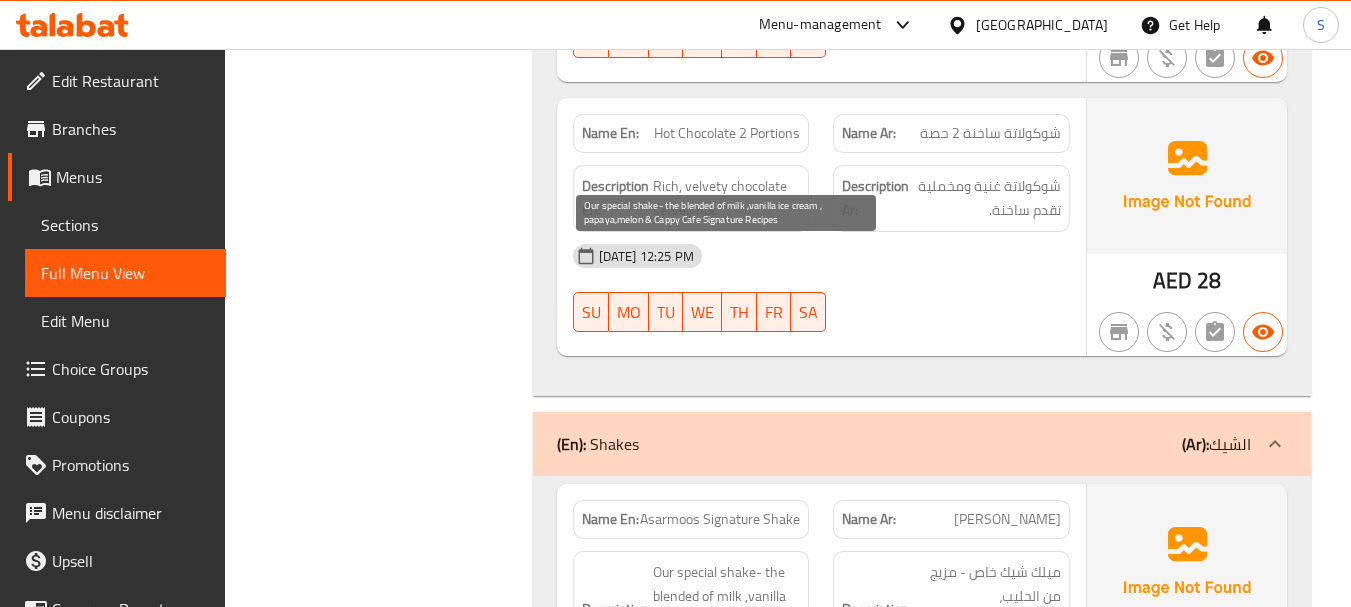 click on "Our special shake- the blended of milk ,vanilla ice cream , papaya,melon & Cappy Cafe Signature Recipes" at bounding box center [727, 621] 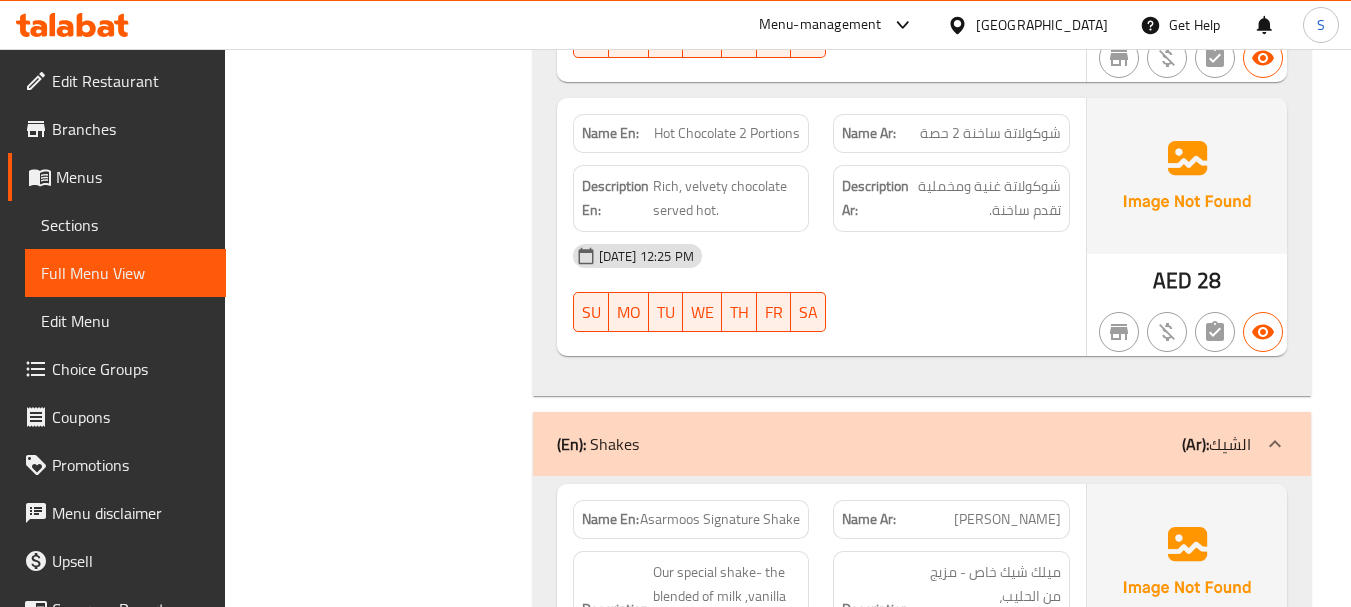 click on "Asarmoos Signature Shake" at bounding box center [738, -28163] 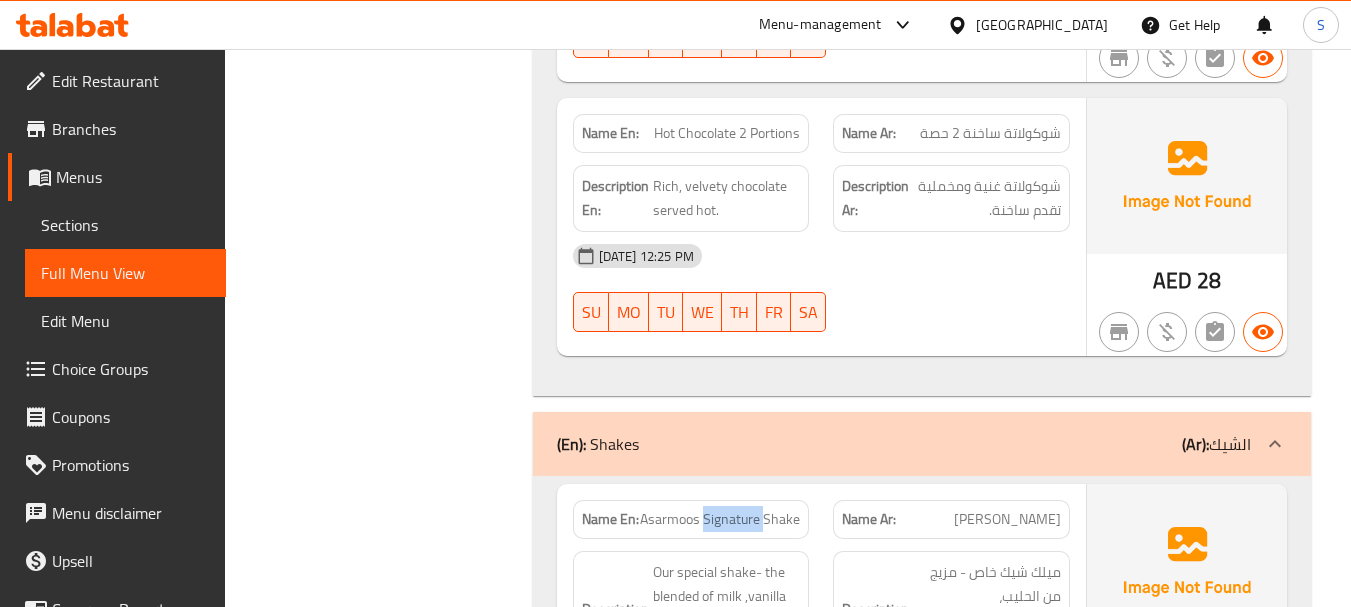 click on "Asarmoos Signature Shake" at bounding box center [738, -28163] 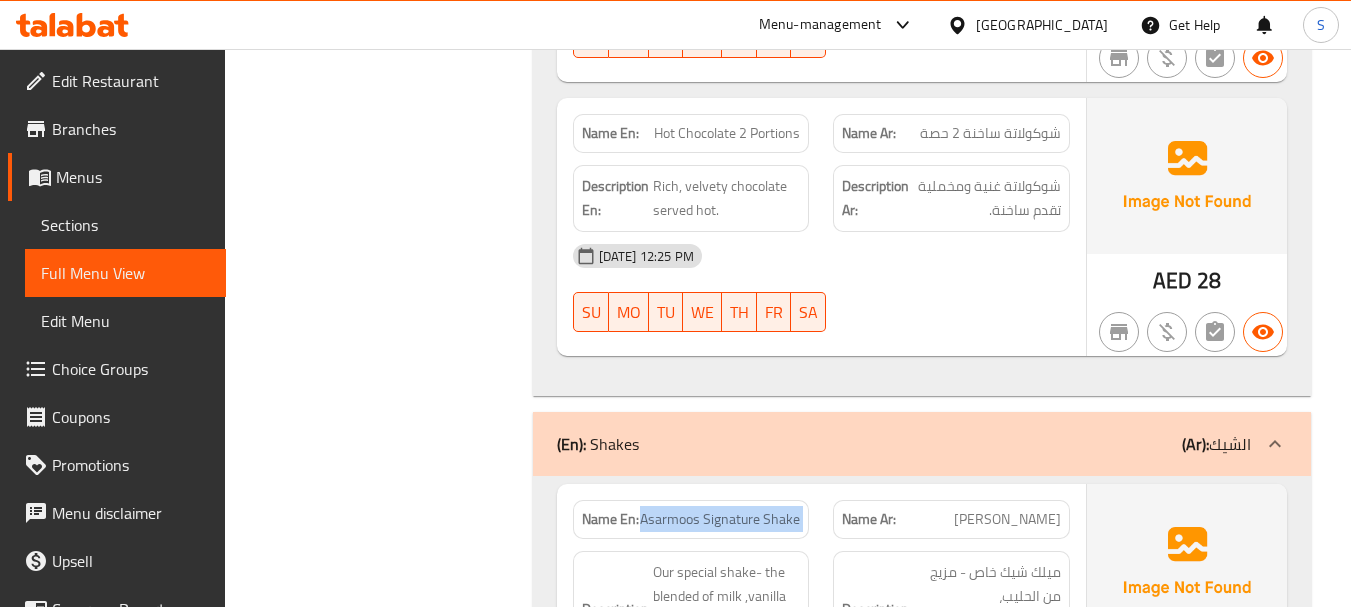 click on "Asarmoos Signature Shake" at bounding box center (738, -28163) 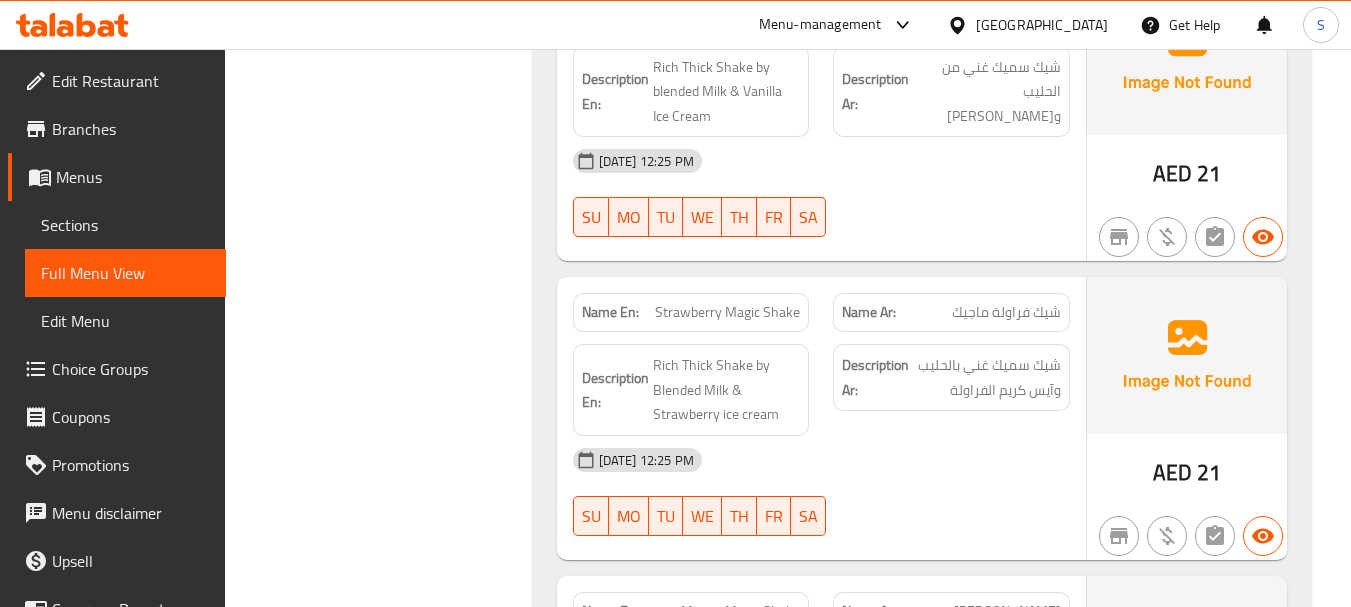 scroll, scrollTop: 30539, scrollLeft: 0, axis: vertical 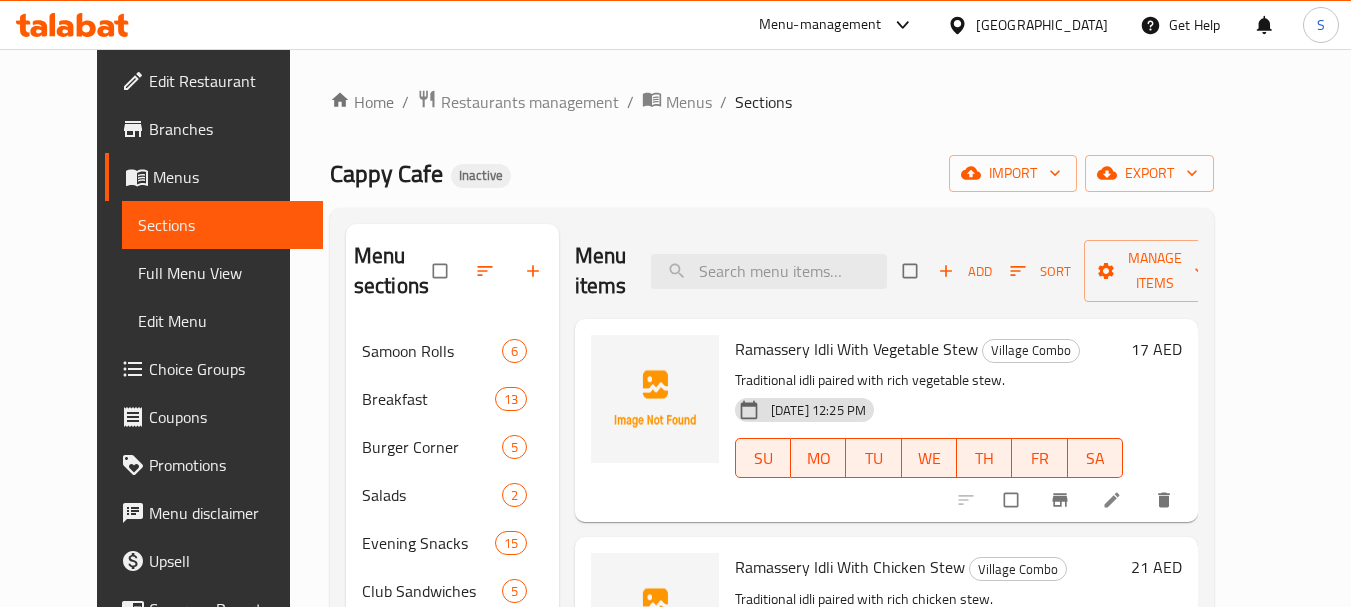 click on "[GEOGRAPHIC_DATA]" at bounding box center (1042, 25) 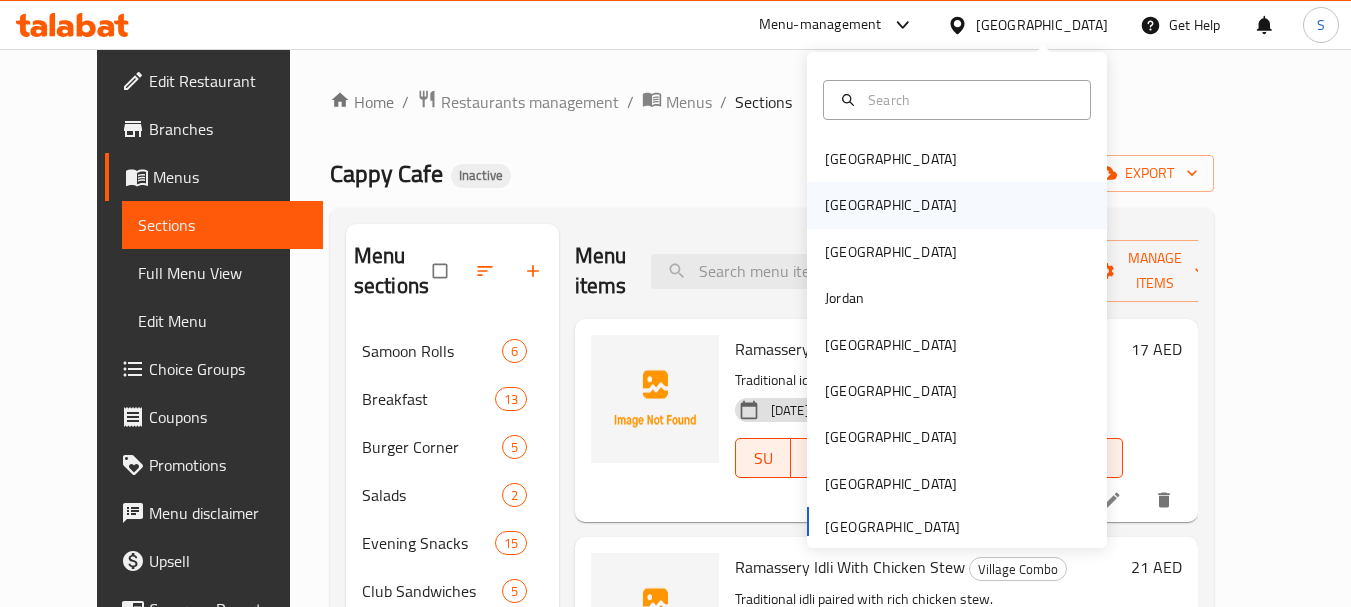 click on "Egypt" at bounding box center (957, 205) 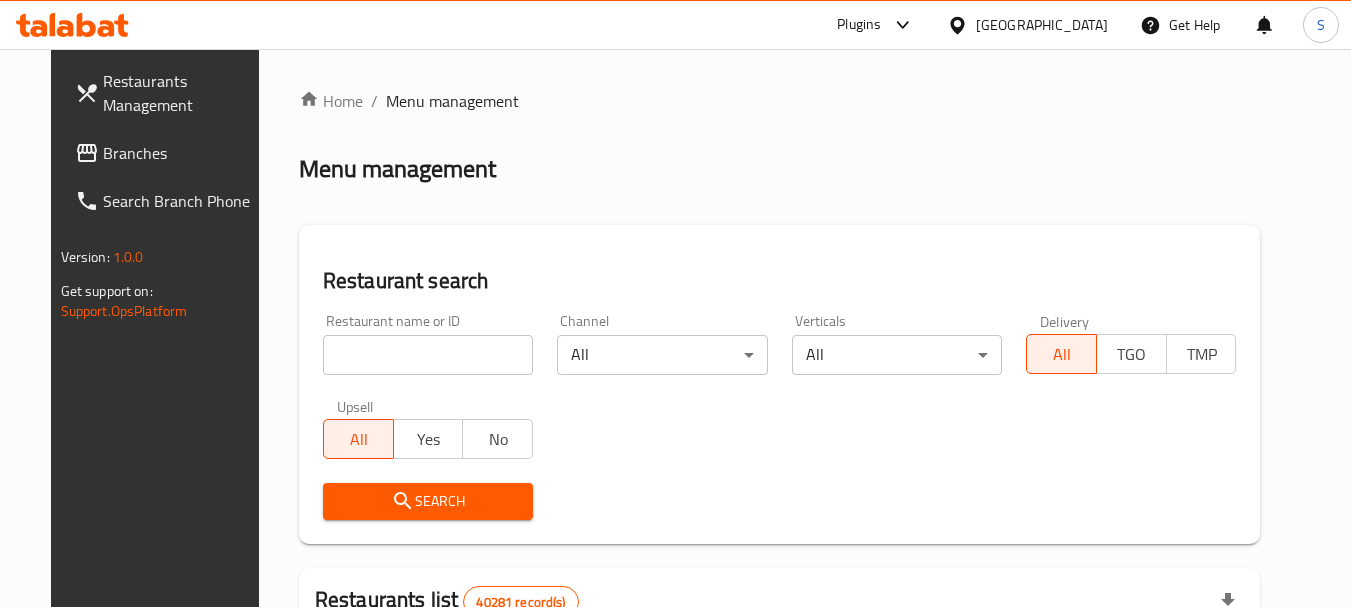 click at bounding box center [428, 355] 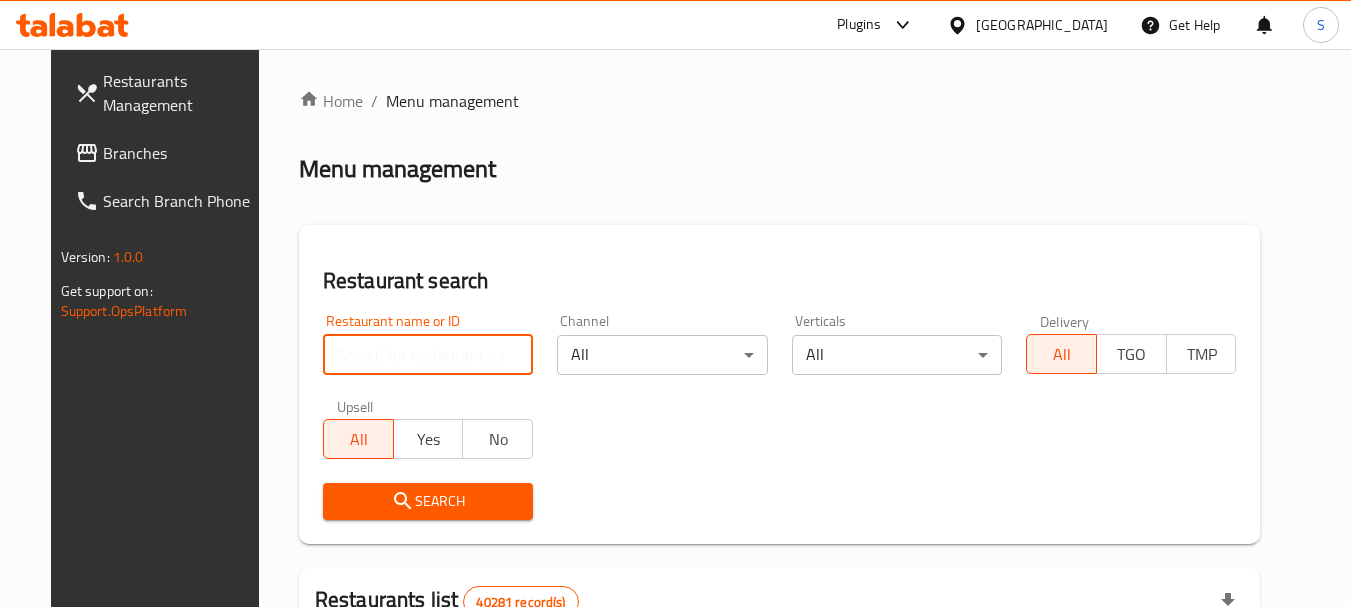 paste on "701754" 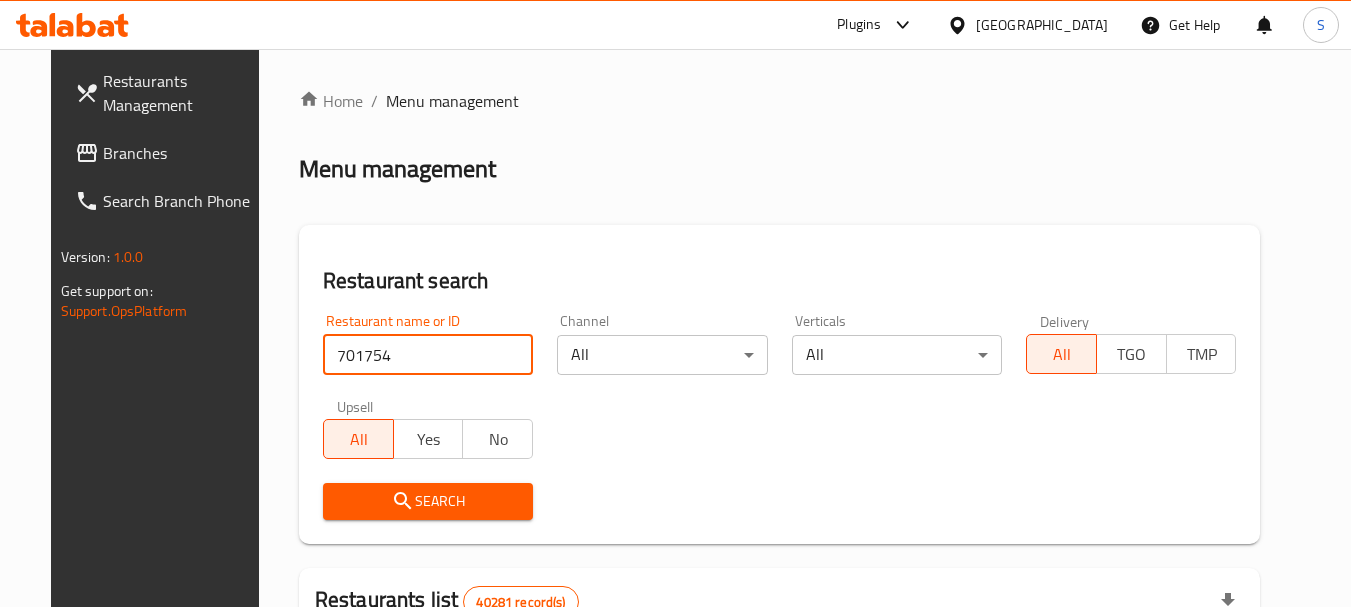 type on "701754" 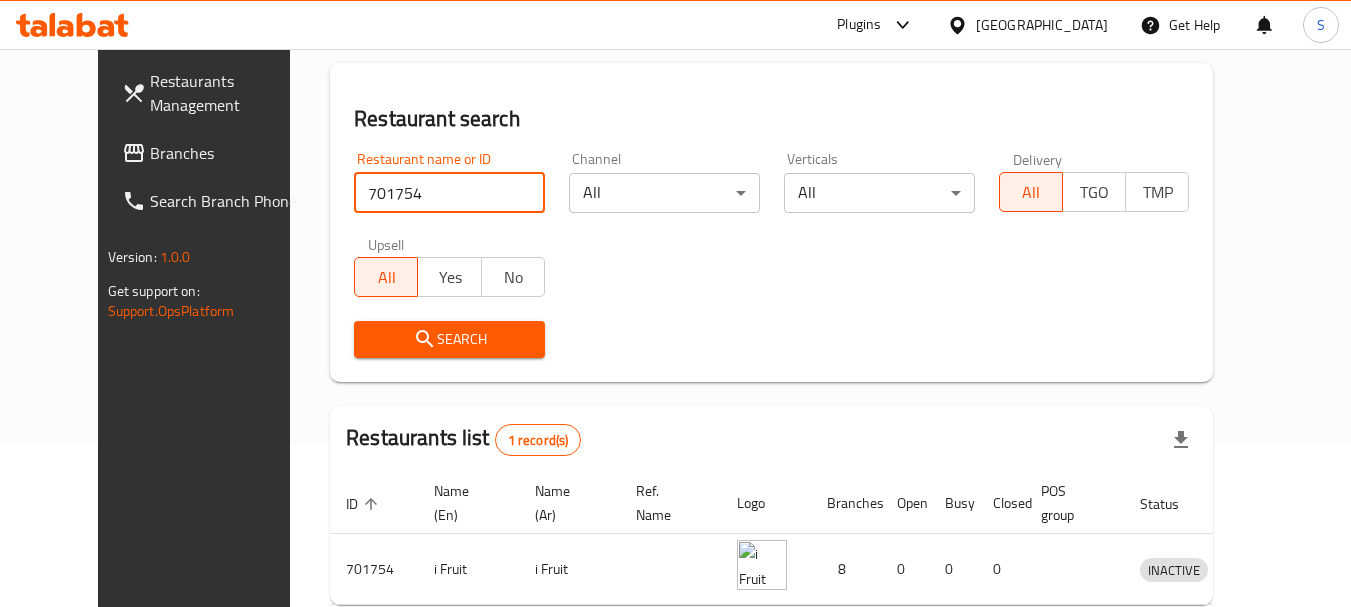 scroll, scrollTop: 236, scrollLeft: 0, axis: vertical 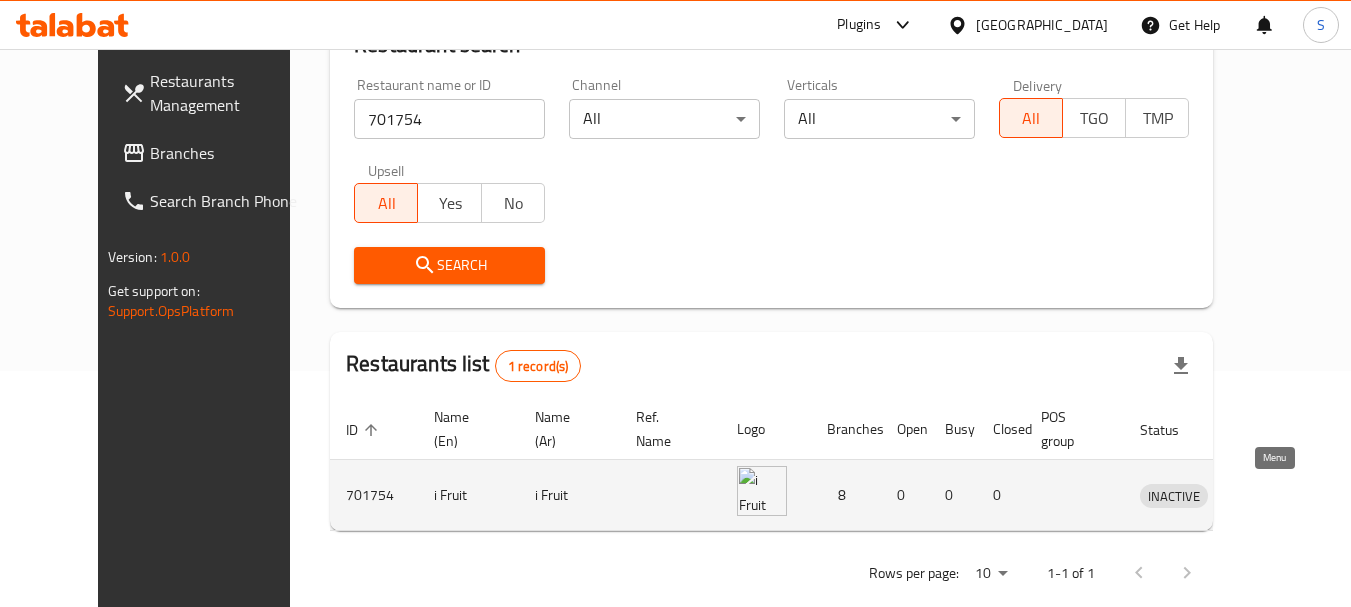 click 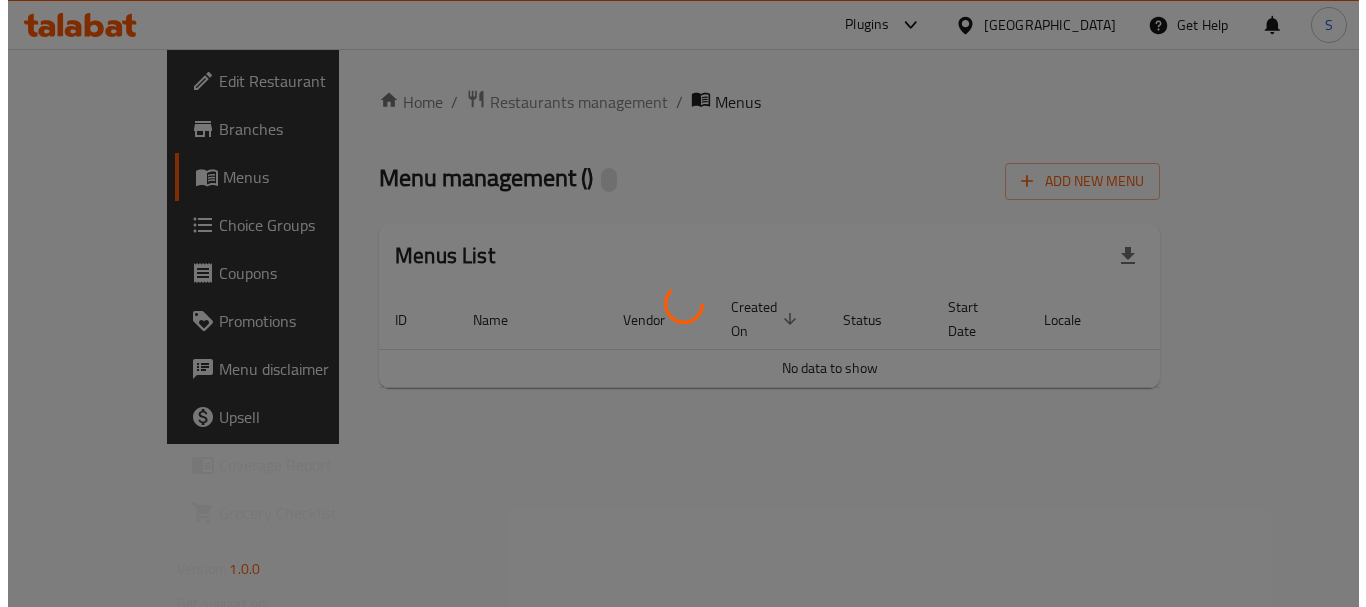 scroll, scrollTop: 0, scrollLeft: 0, axis: both 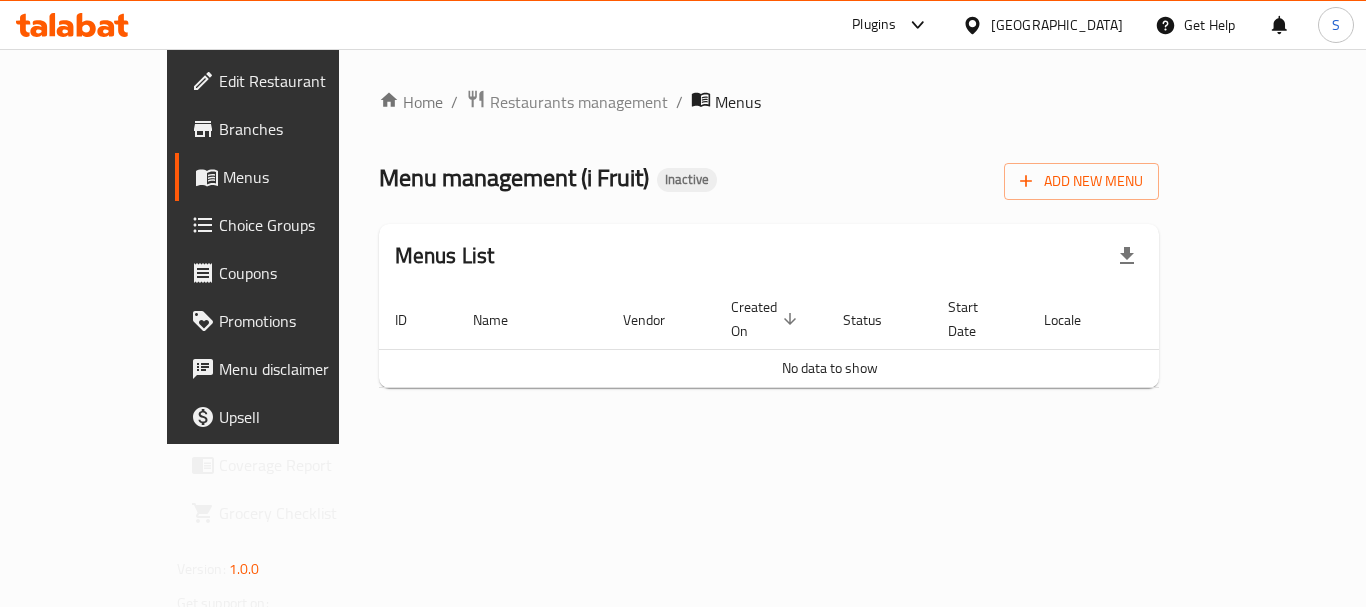 click on "Branches" at bounding box center [285, 129] 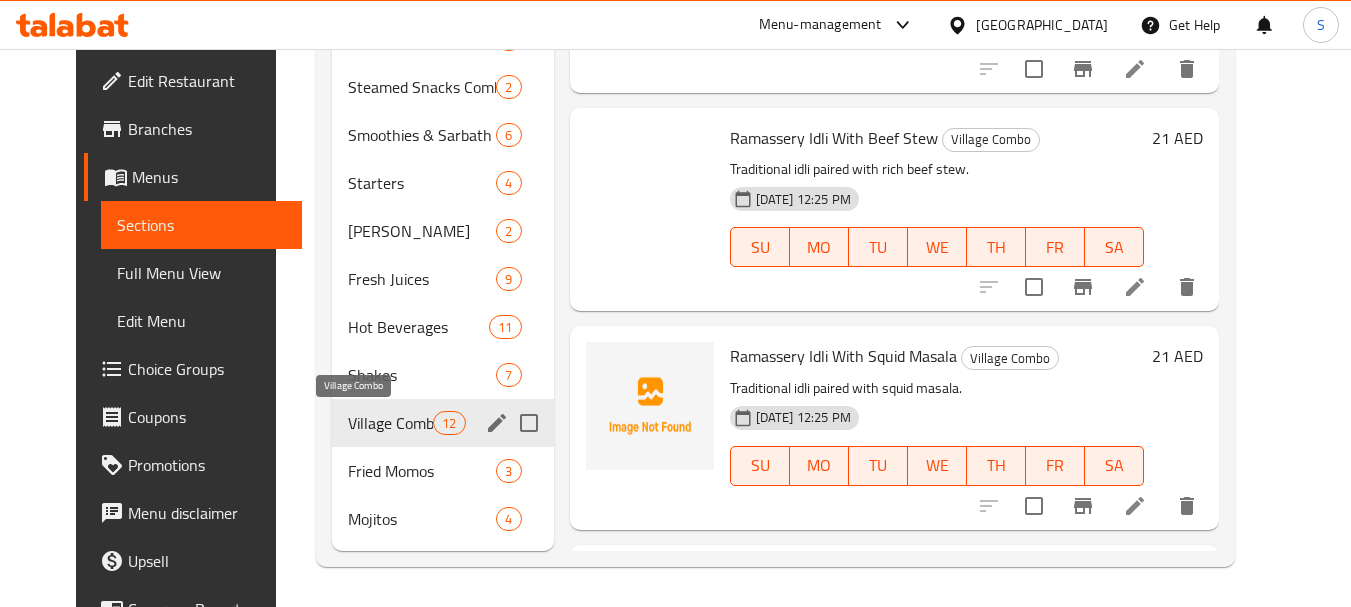 scroll, scrollTop: 648, scrollLeft: 0, axis: vertical 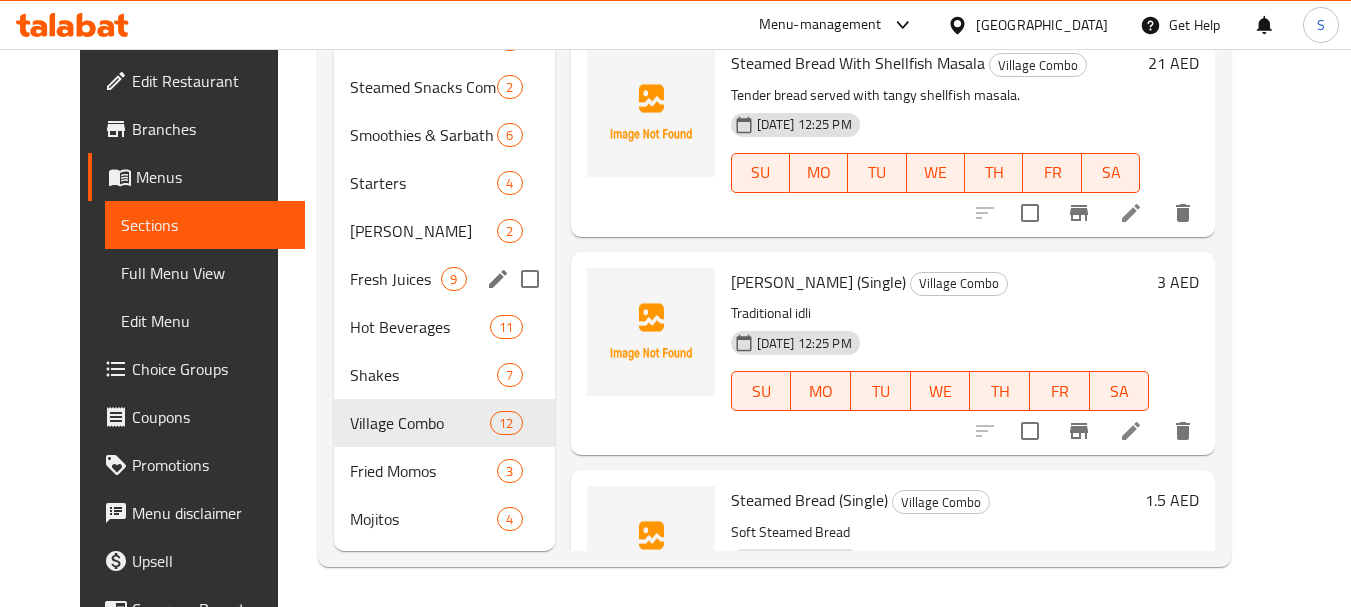 click on "Fresh Juices" at bounding box center [395, 279] 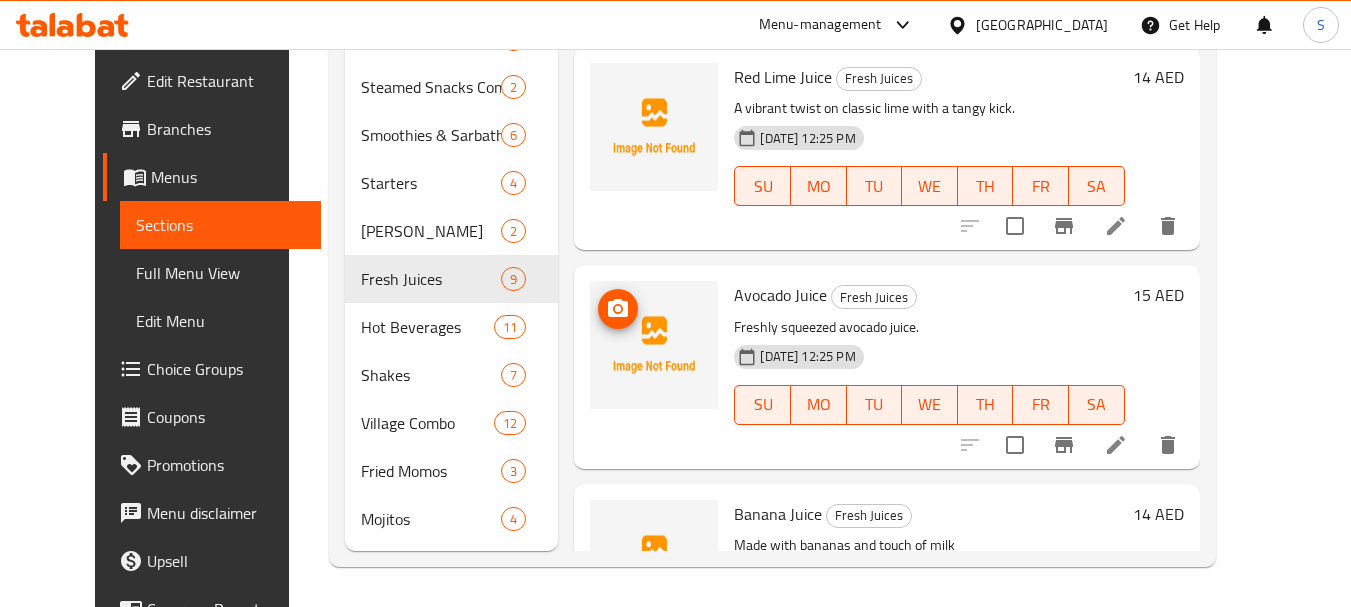 scroll, scrollTop: 0, scrollLeft: 0, axis: both 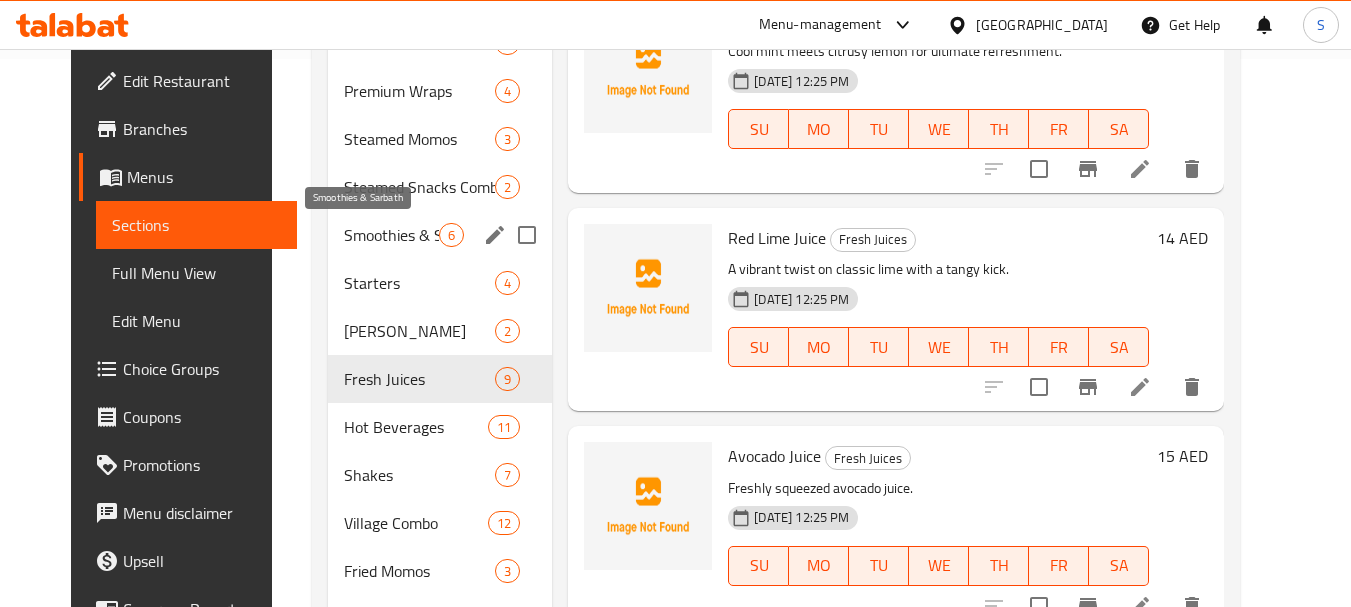 click on "Smoothies & Sarbath" at bounding box center (391, 235) 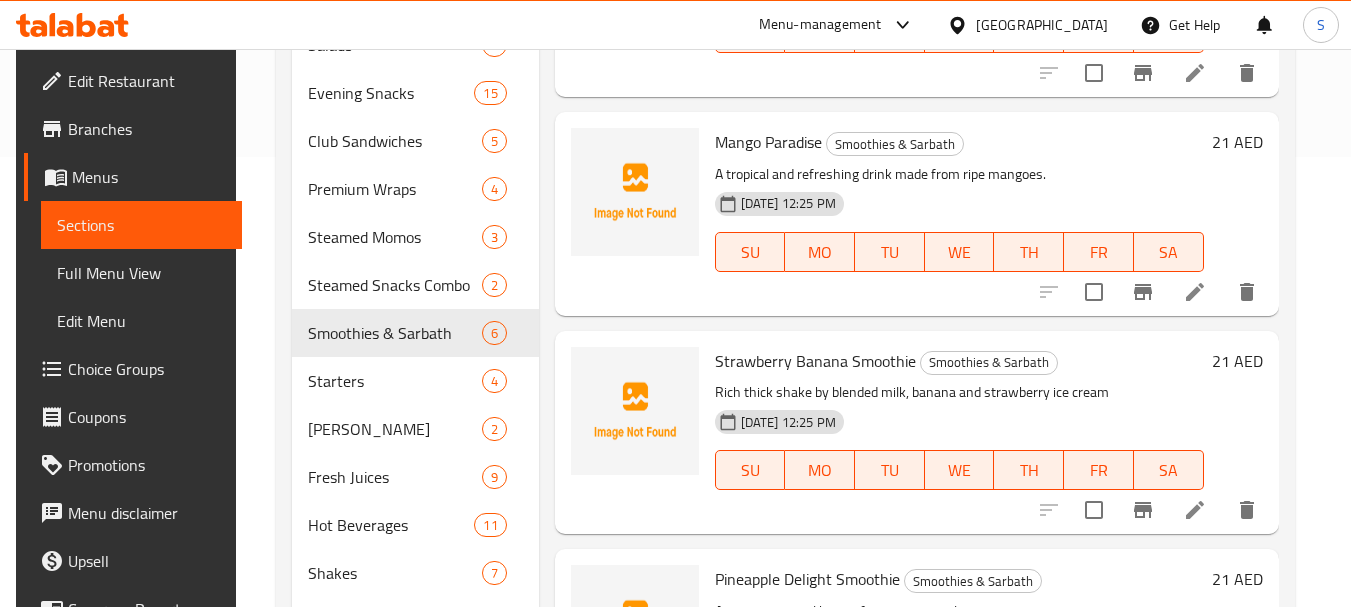 scroll, scrollTop: 448, scrollLeft: 0, axis: vertical 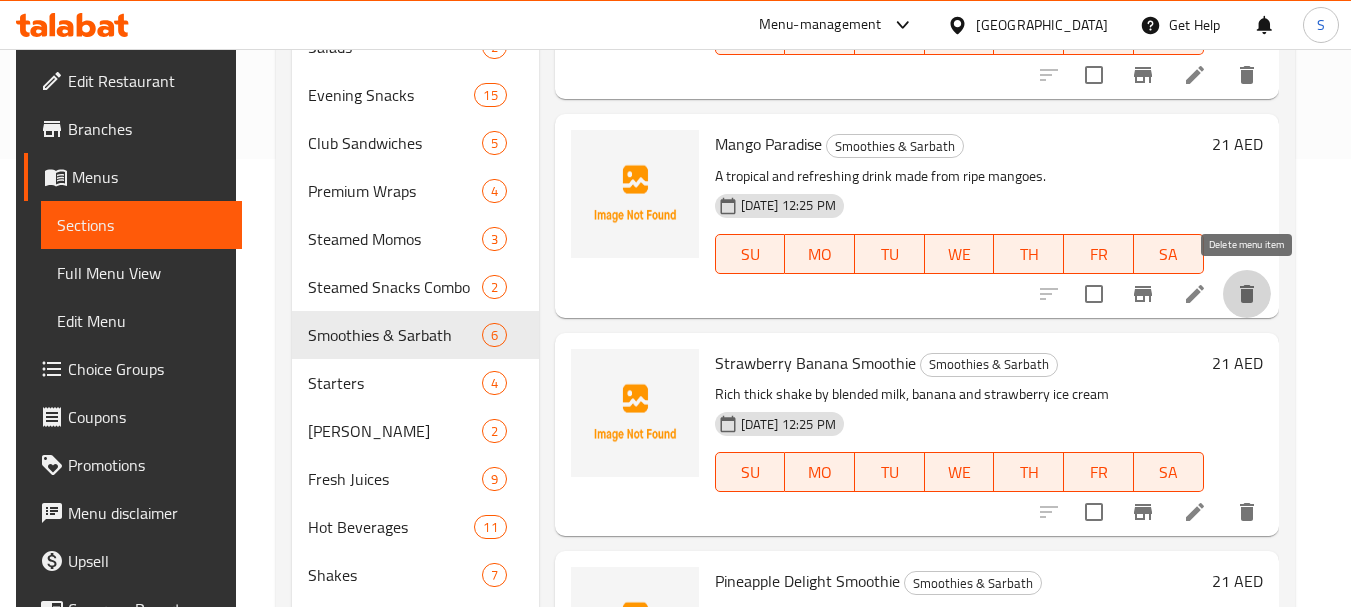 click 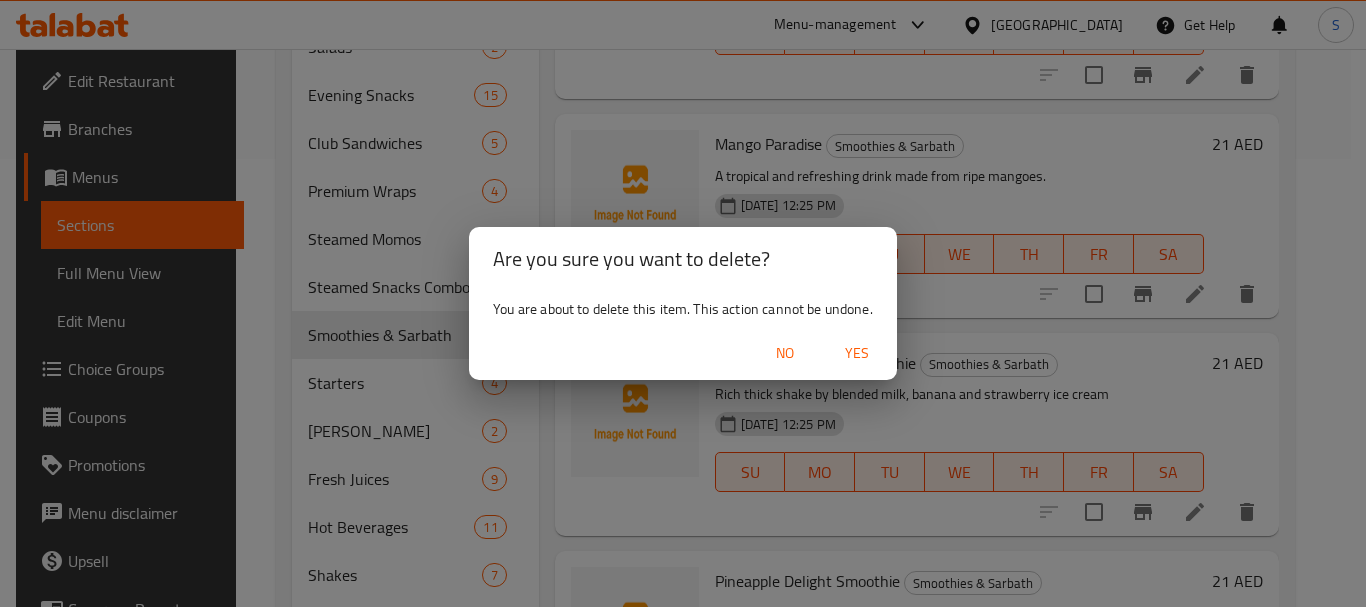 click on "Yes" at bounding box center (857, 353) 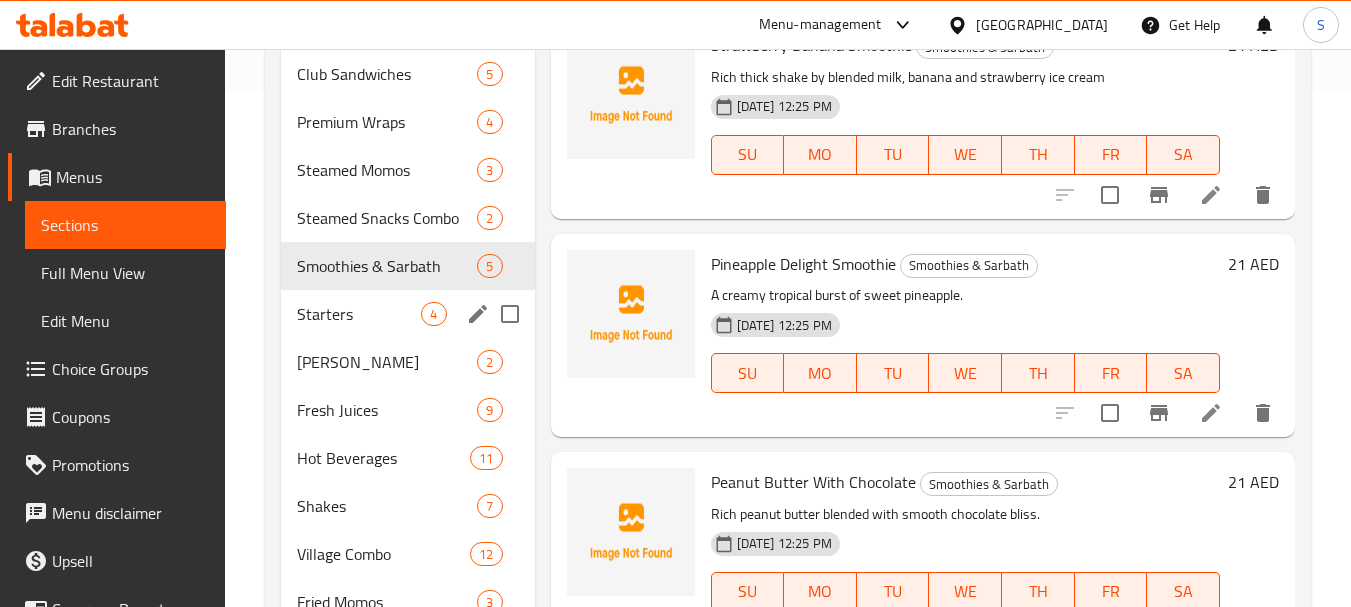 scroll, scrollTop: 548, scrollLeft: 0, axis: vertical 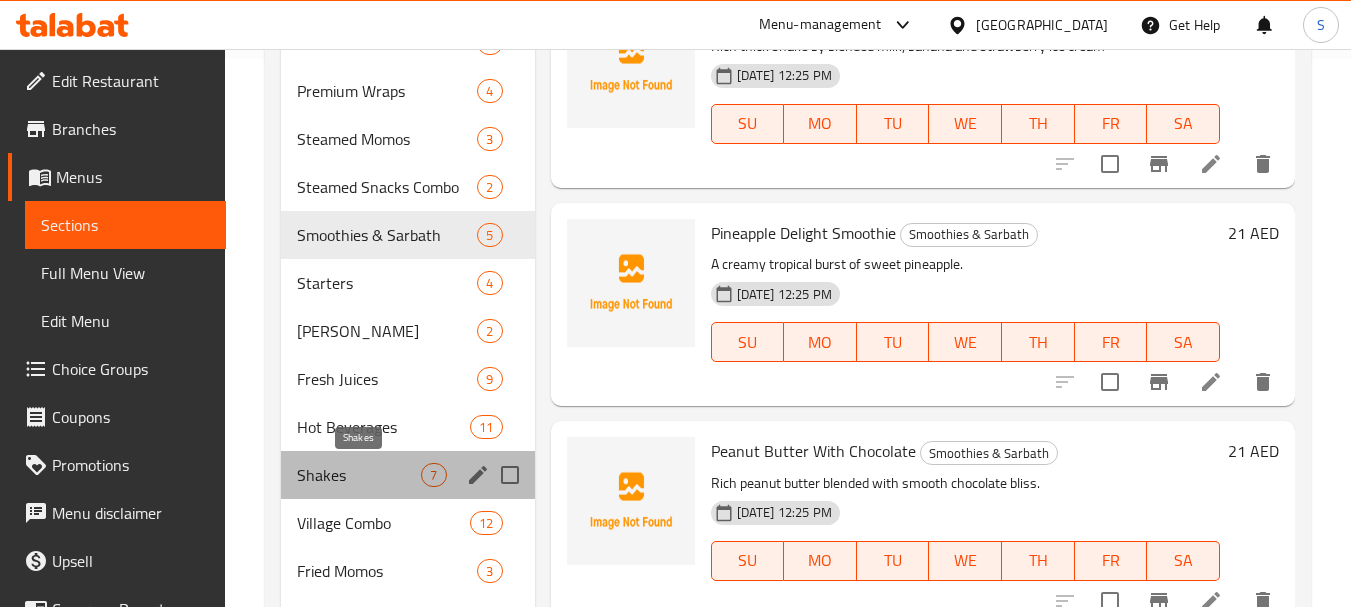 click on "Shakes" at bounding box center (359, 475) 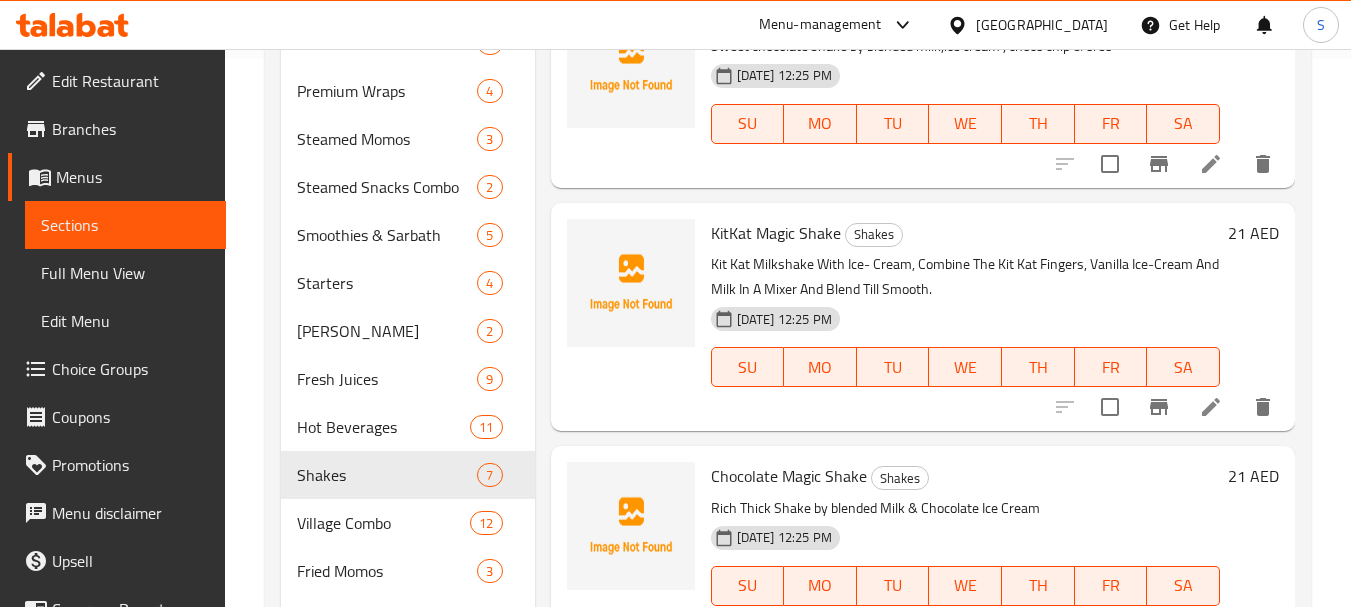 scroll, scrollTop: 45, scrollLeft: 0, axis: vertical 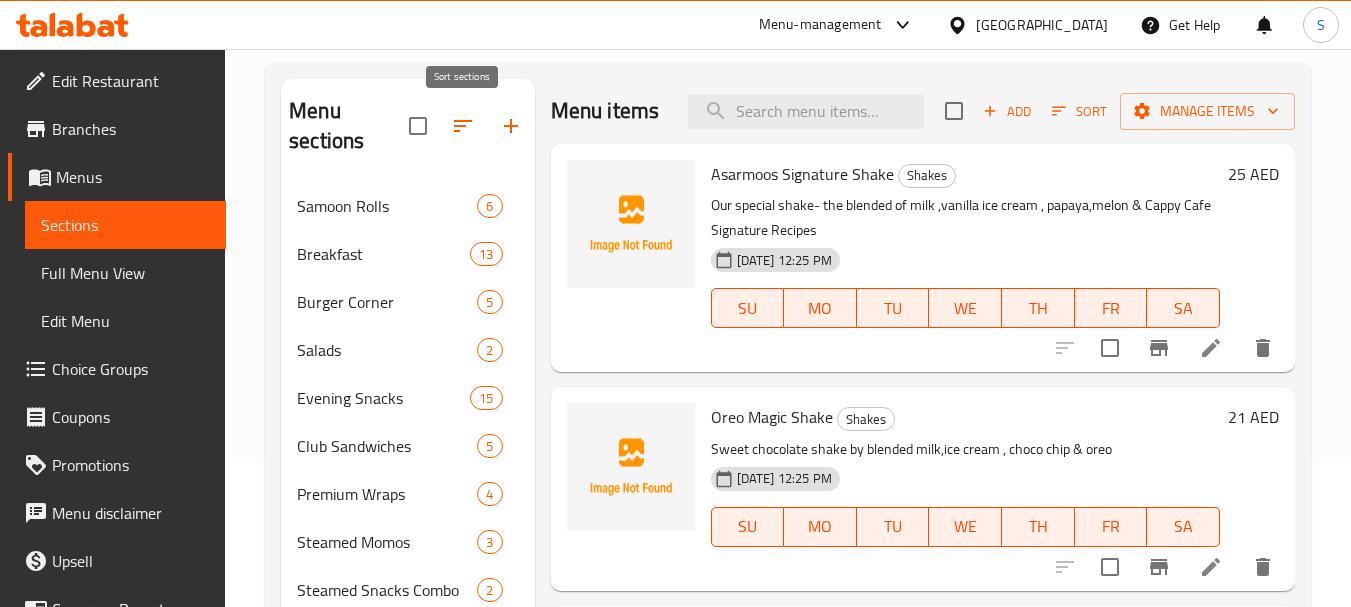 click 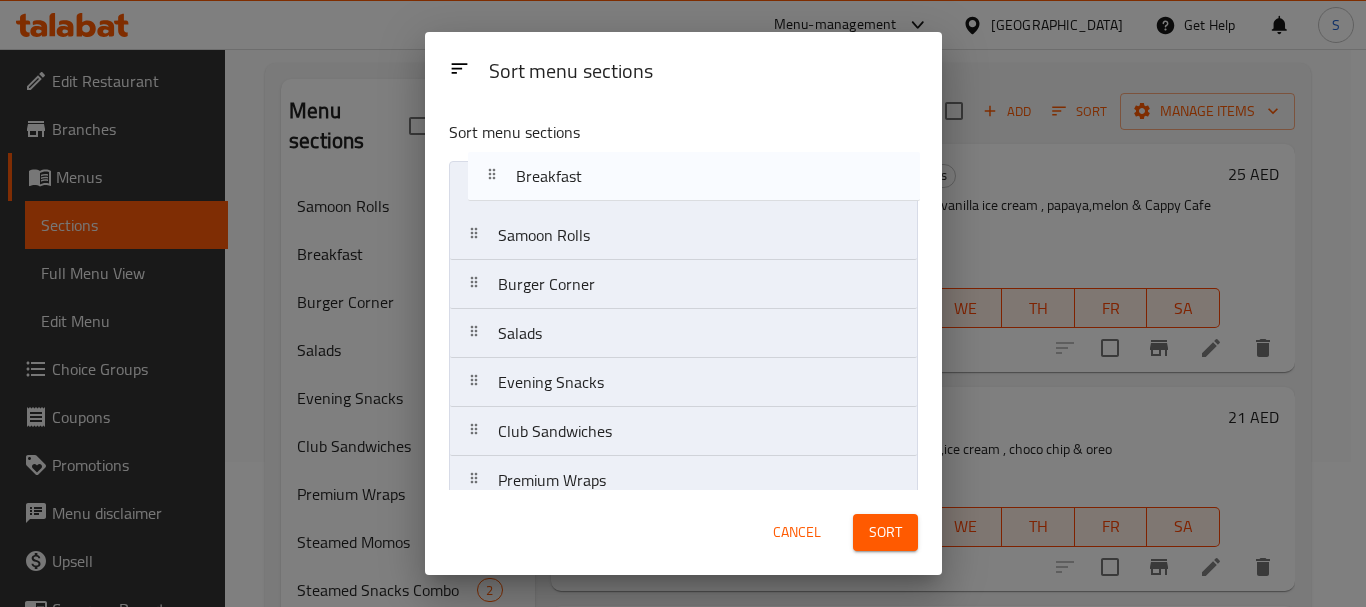 drag, startPoint x: 551, startPoint y: 248, endPoint x: 576, endPoint y: 172, distance: 80.00625 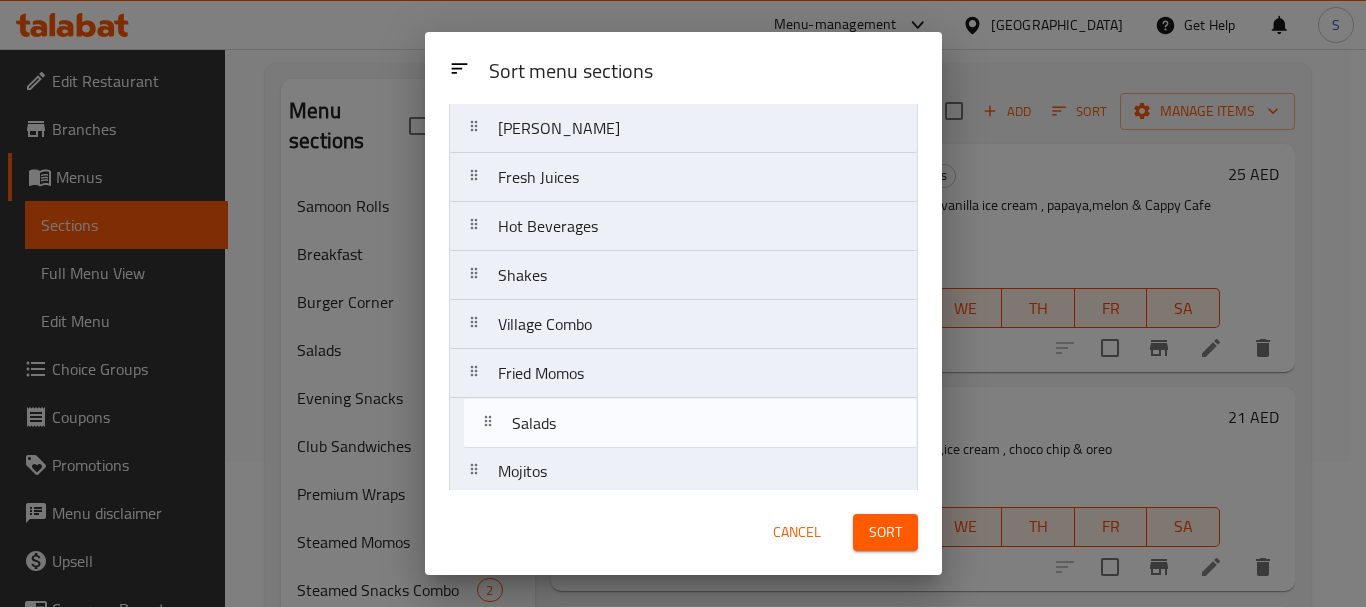 scroll, scrollTop: 562, scrollLeft: 0, axis: vertical 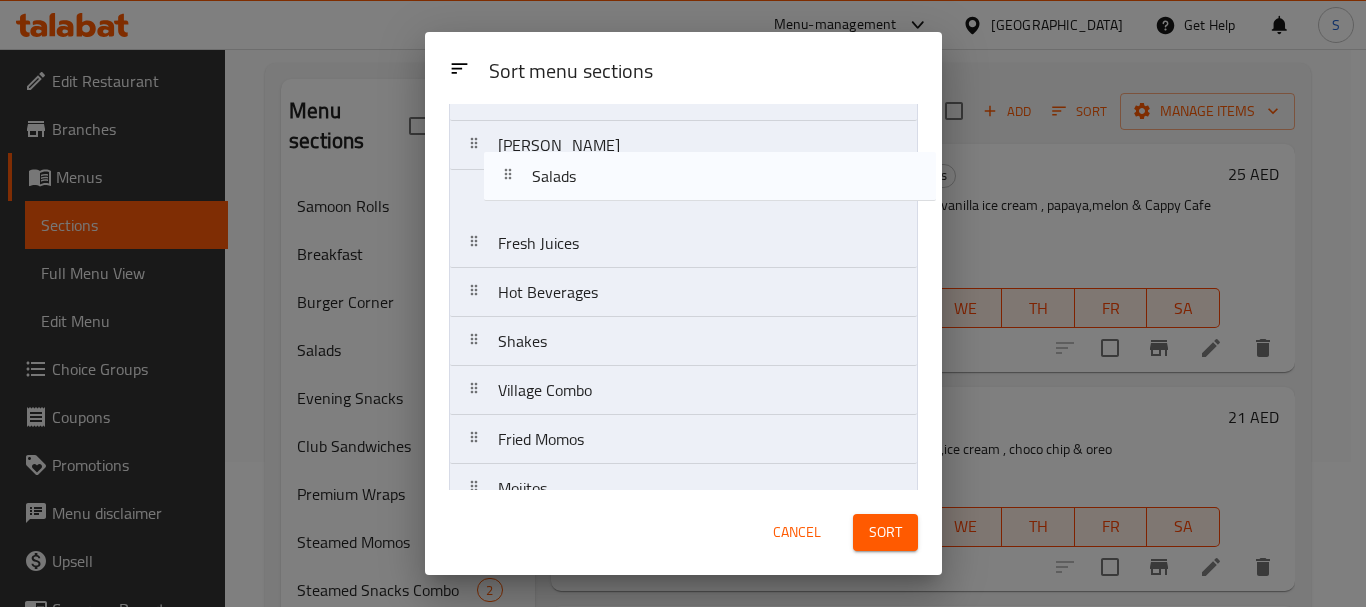 drag, startPoint x: 608, startPoint y: 335, endPoint x: 644, endPoint y: 207, distance: 132.96616 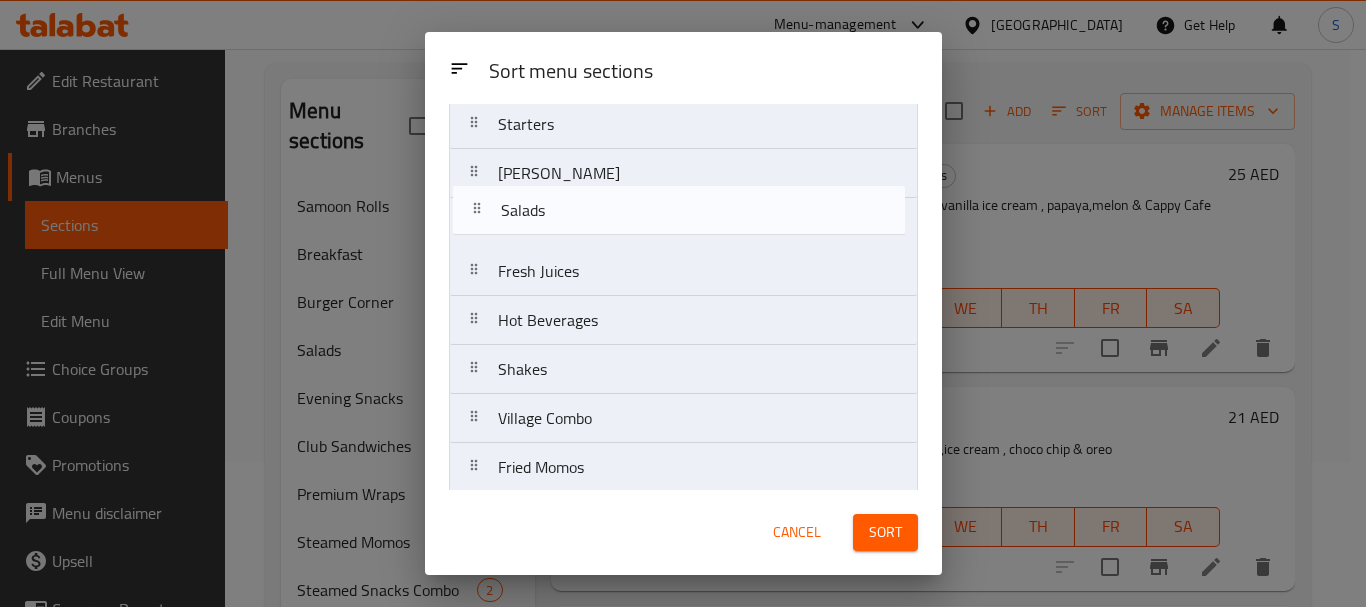 scroll, scrollTop: 503, scrollLeft: 0, axis: vertical 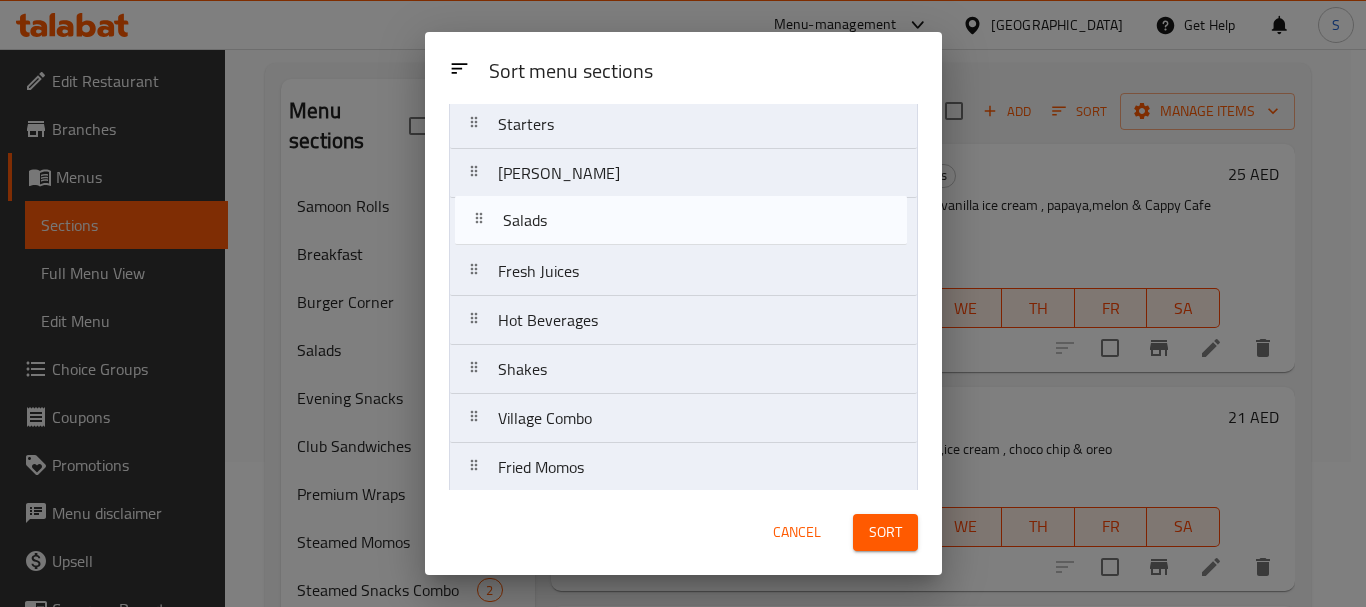 drag, startPoint x: 620, startPoint y: 184, endPoint x: 625, endPoint y: 243, distance: 59.211487 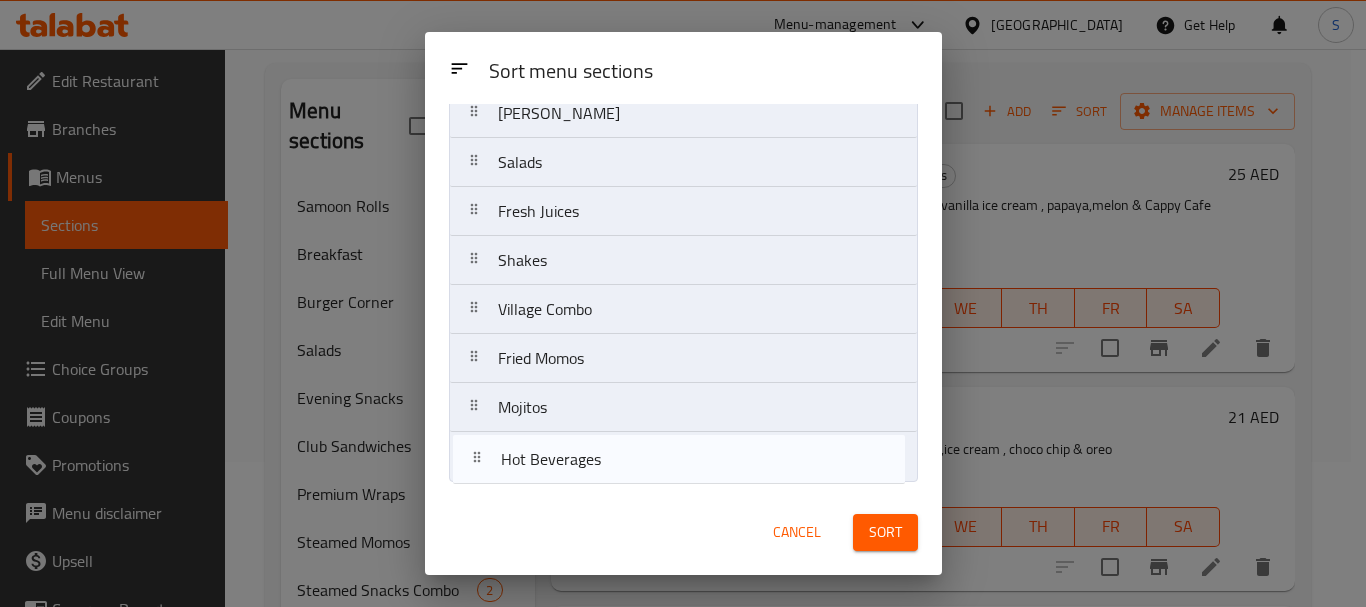 scroll, scrollTop: 563, scrollLeft: 0, axis: vertical 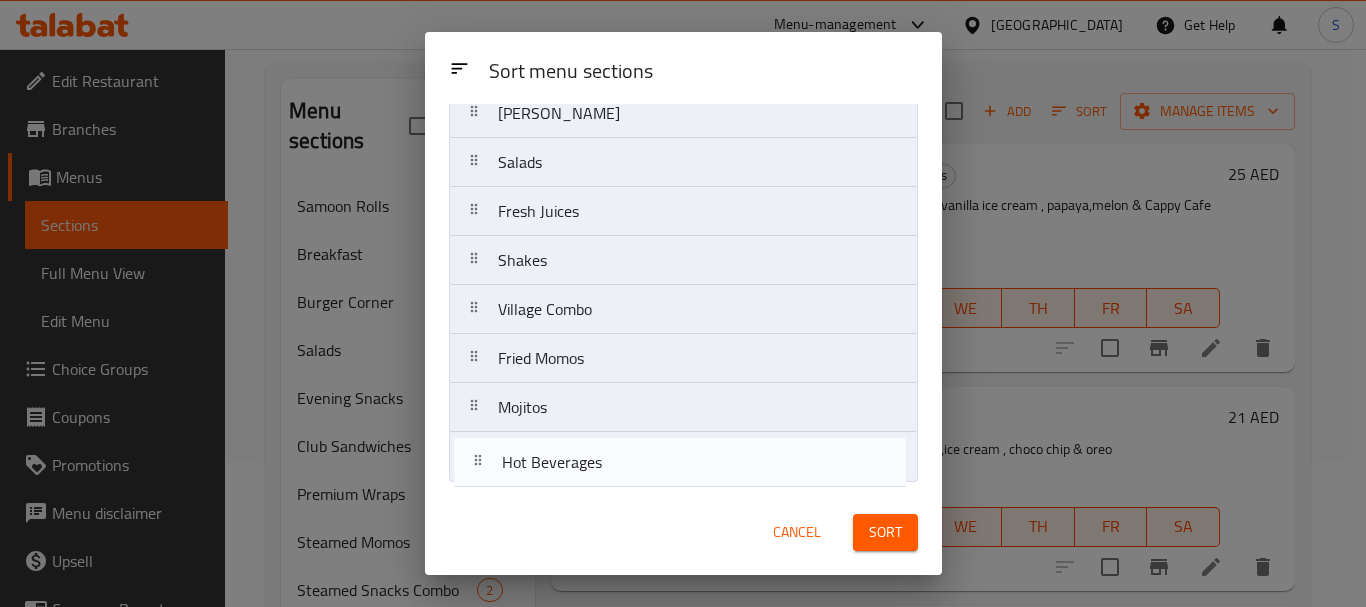 drag, startPoint x: 606, startPoint y: 333, endPoint x: 610, endPoint y: 494, distance: 161.04968 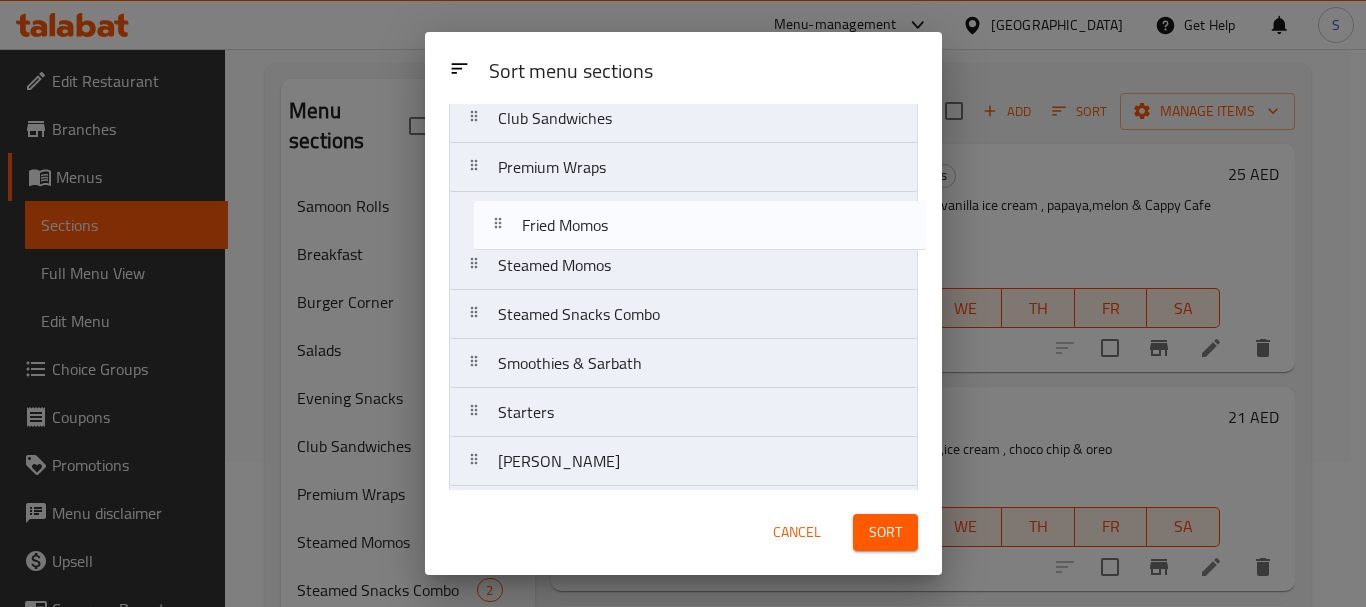 drag, startPoint x: 633, startPoint y: 364, endPoint x: 657, endPoint y: 226, distance: 140.07141 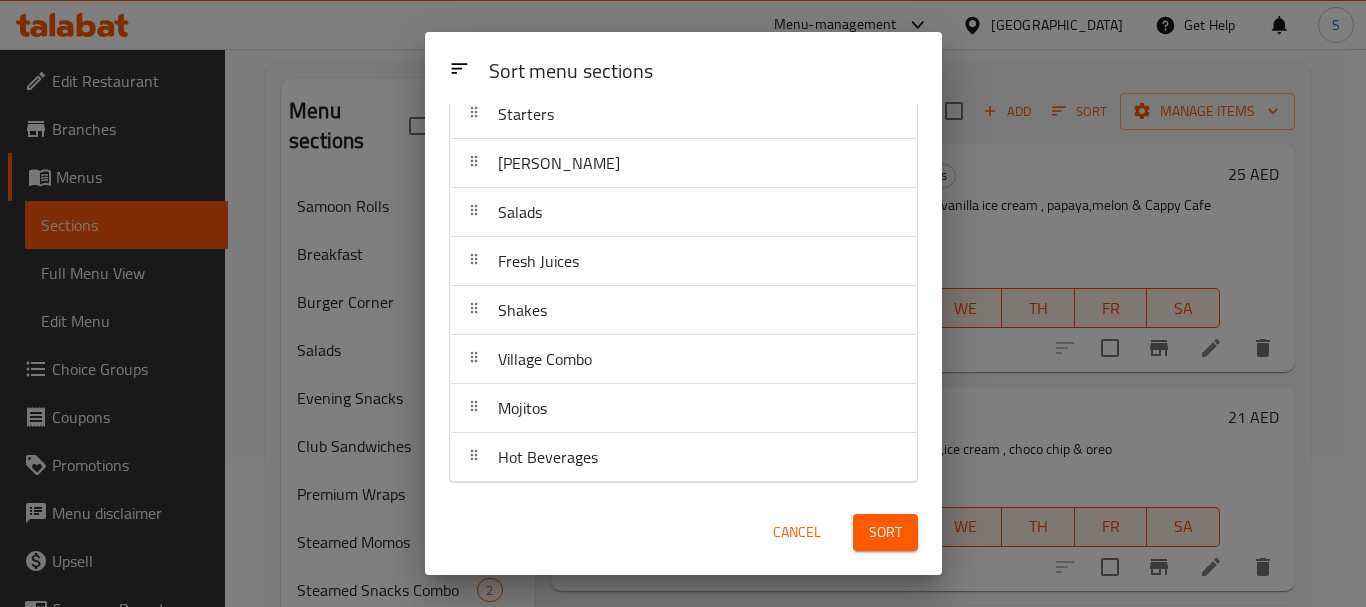 scroll, scrollTop: 563, scrollLeft: 0, axis: vertical 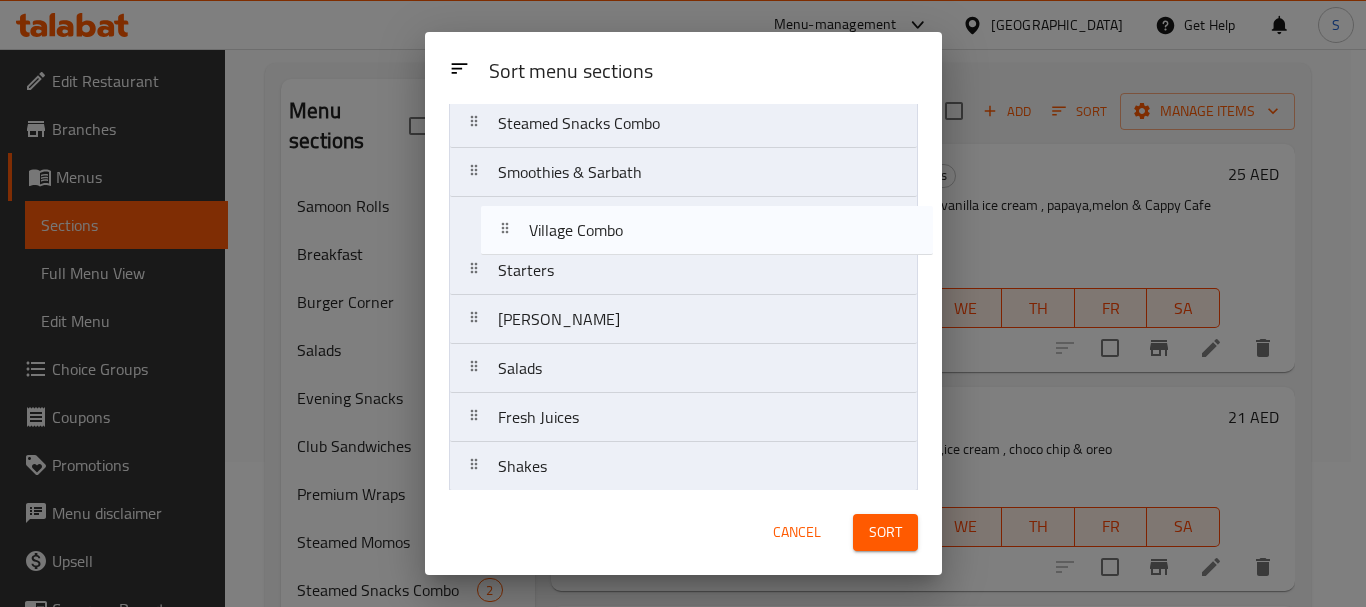 drag, startPoint x: 633, startPoint y: 365, endPoint x: 666, endPoint y: 230, distance: 138.97482 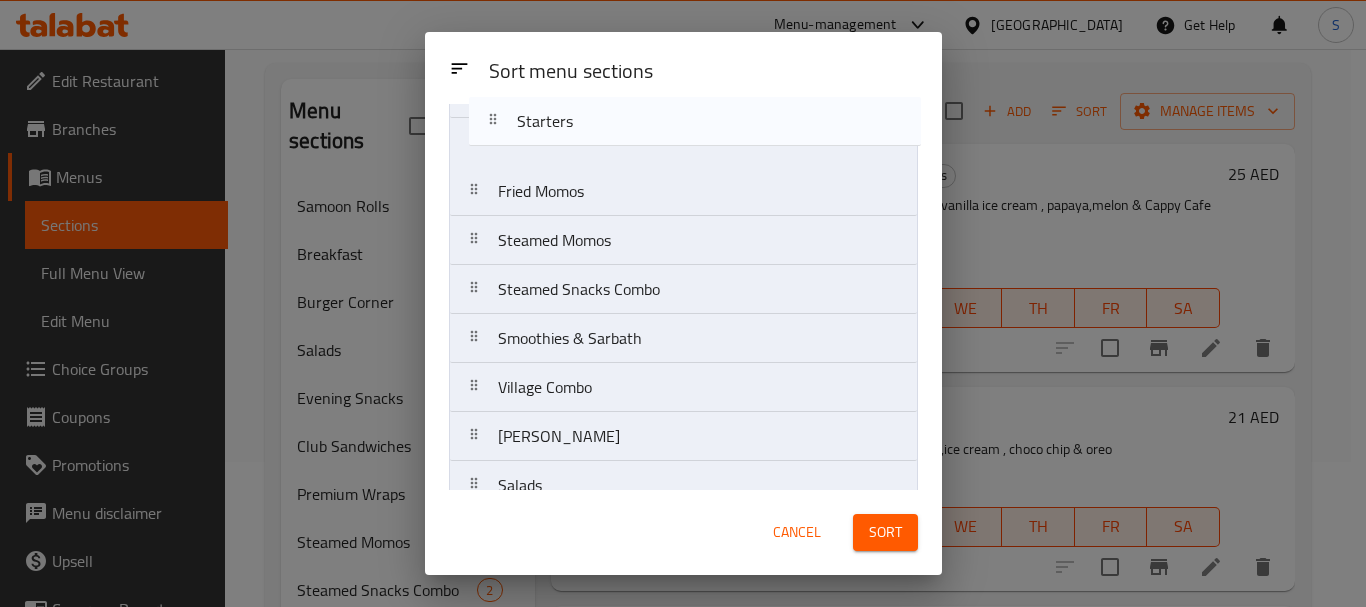 scroll, scrollTop: 0, scrollLeft: 0, axis: both 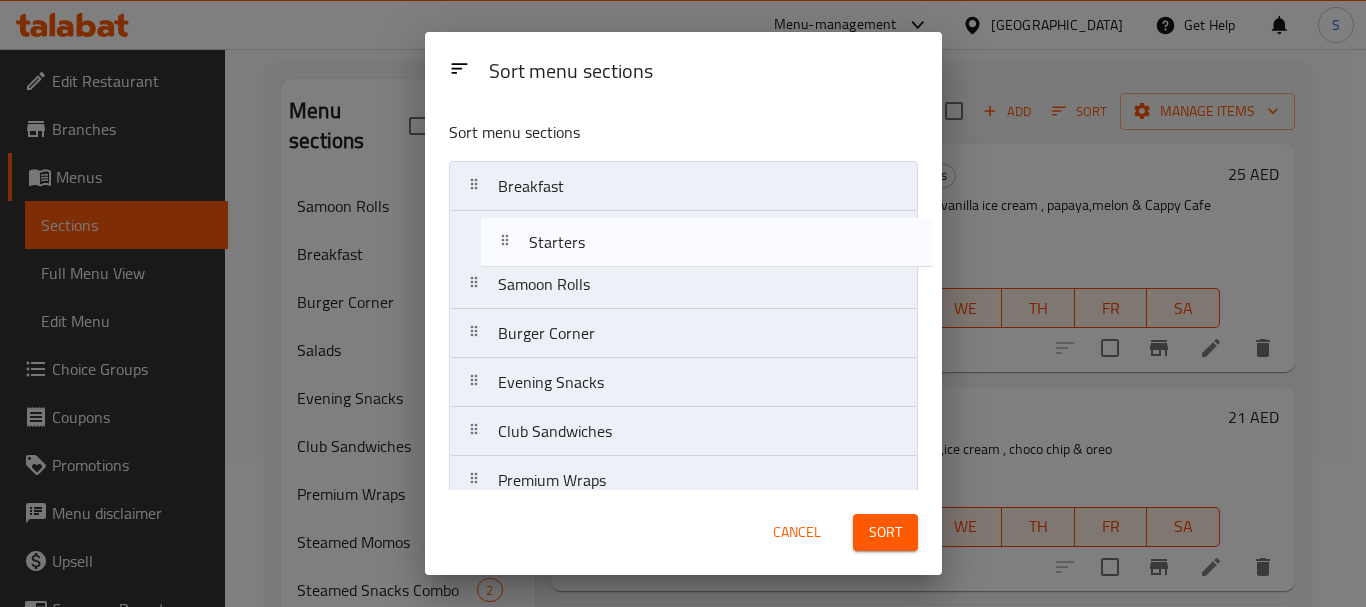 drag, startPoint x: 601, startPoint y: 280, endPoint x: 634, endPoint y: 244, distance: 48.83646 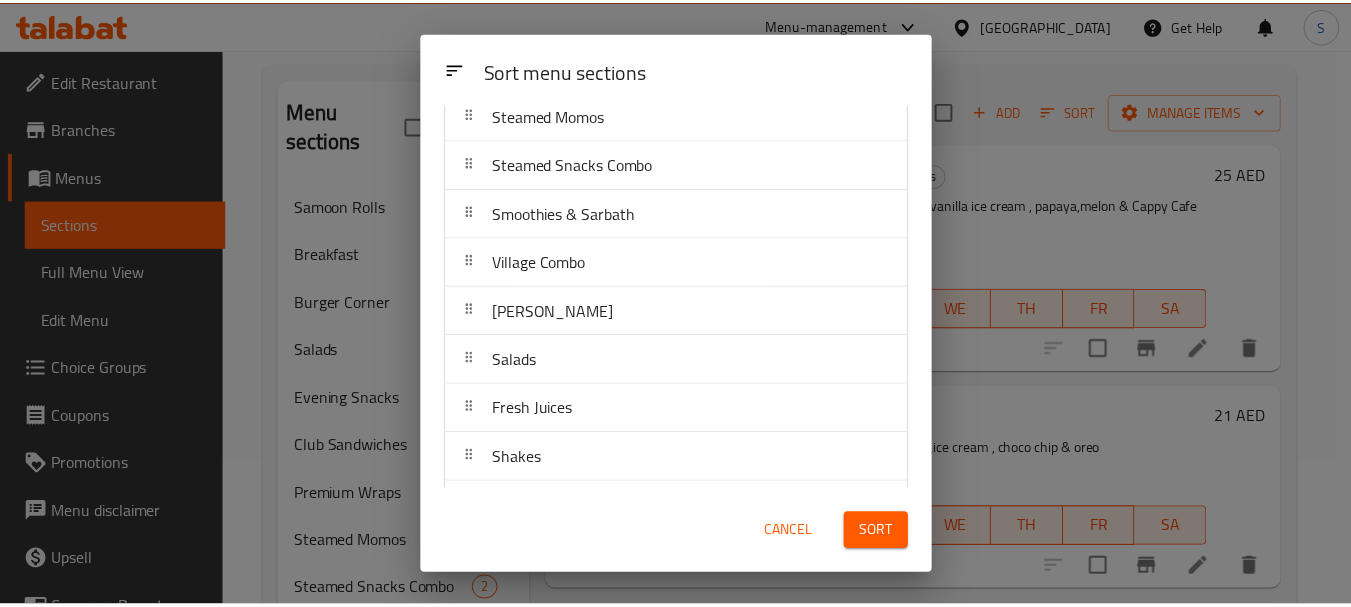scroll, scrollTop: 563, scrollLeft: 0, axis: vertical 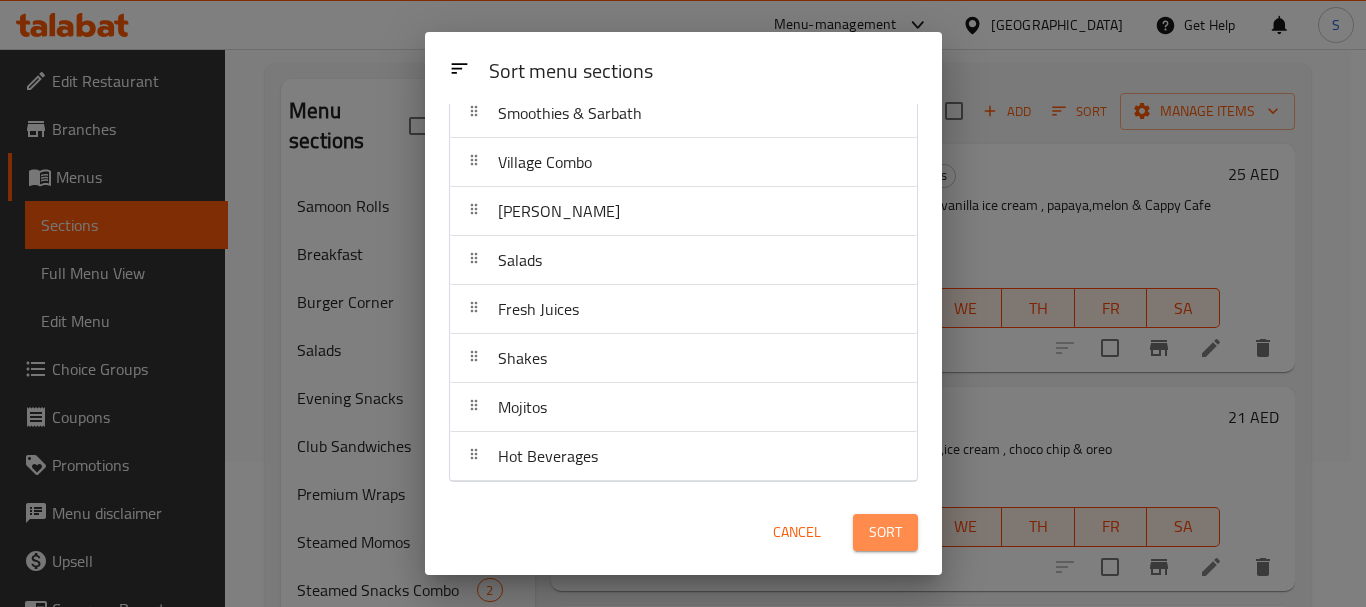 click on "Sort" at bounding box center [885, 532] 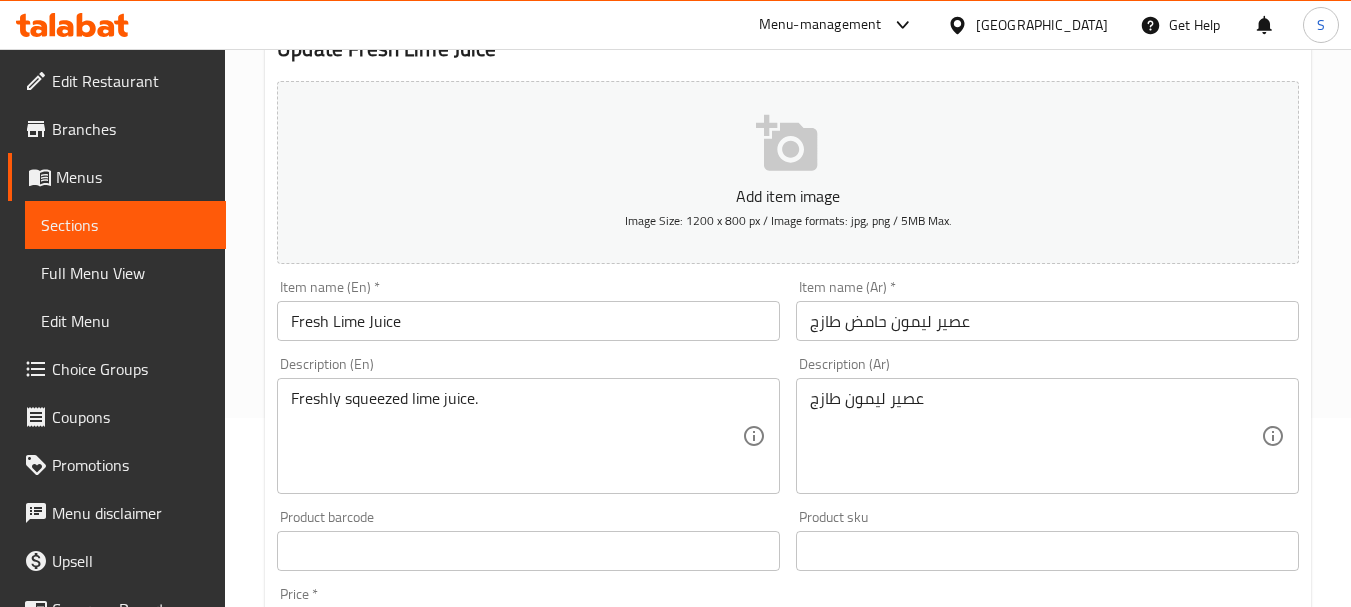 scroll, scrollTop: 200, scrollLeft: 0, axis: vertical 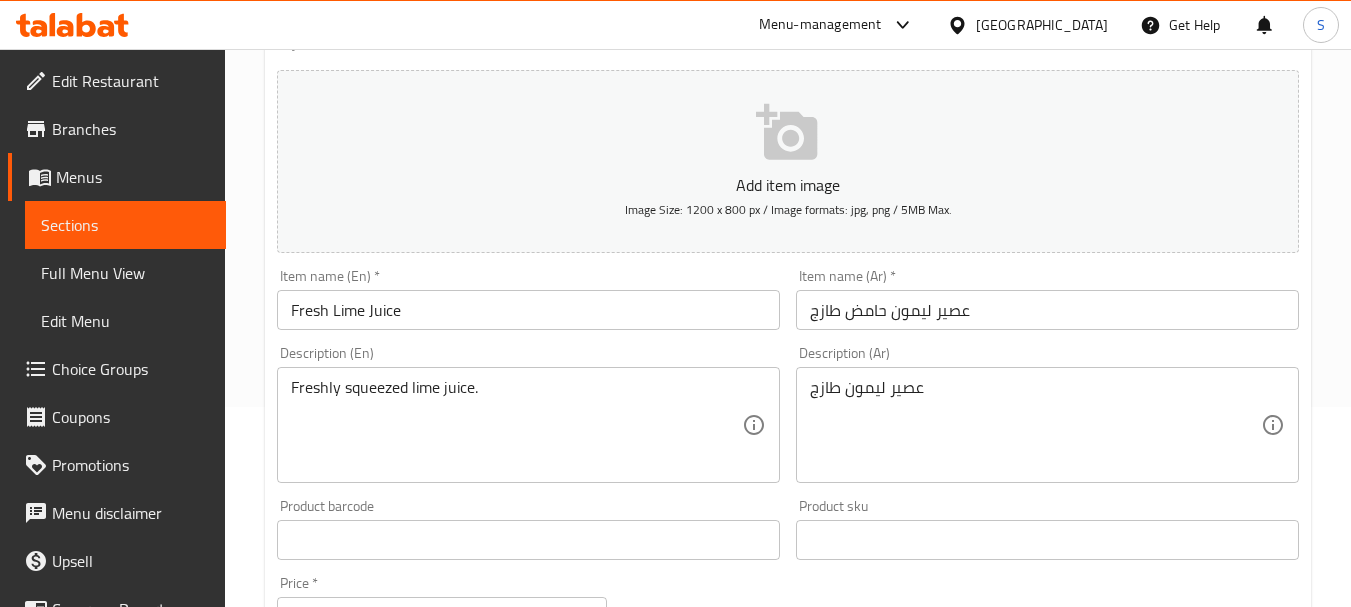 click on "Freshly squeezed lime juice." at bounding box center [516, 425] 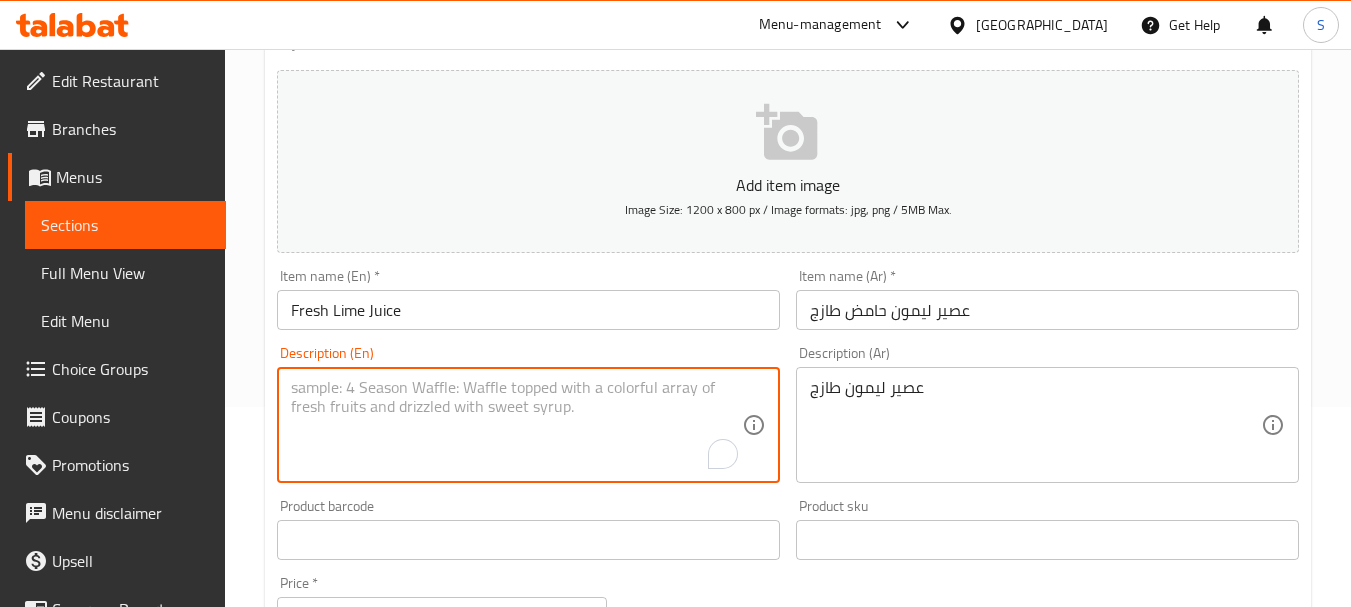 type 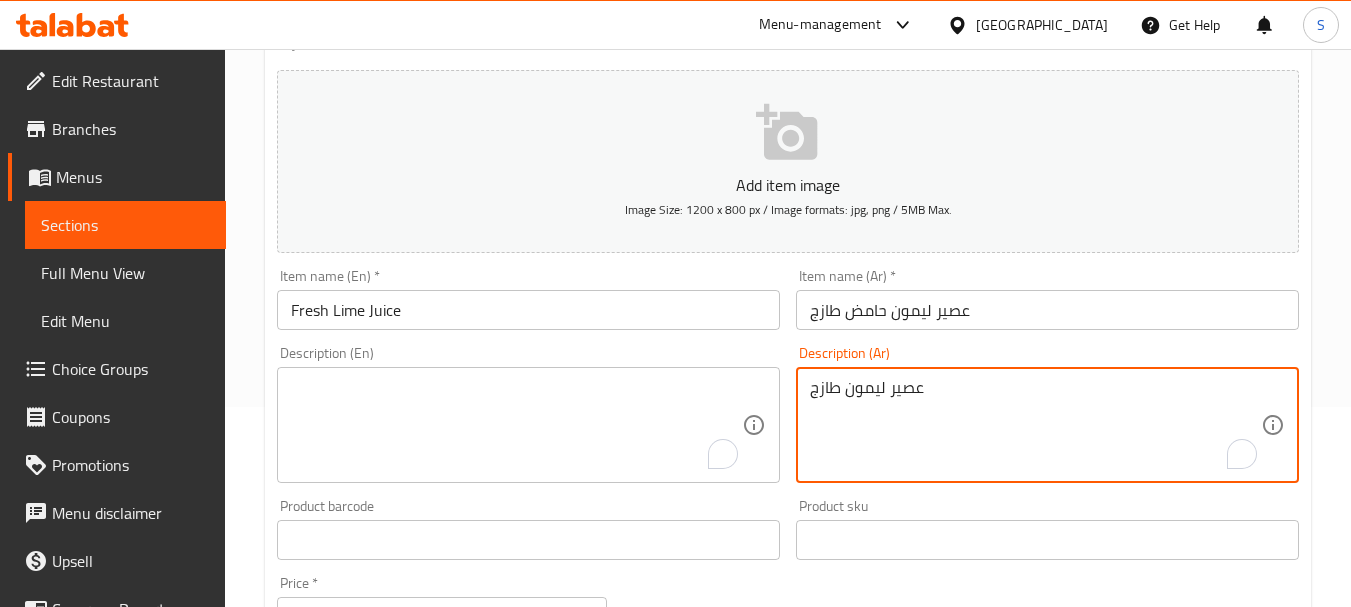 click on "عصير ليمون طازج" at bounding box center [1035, 425] 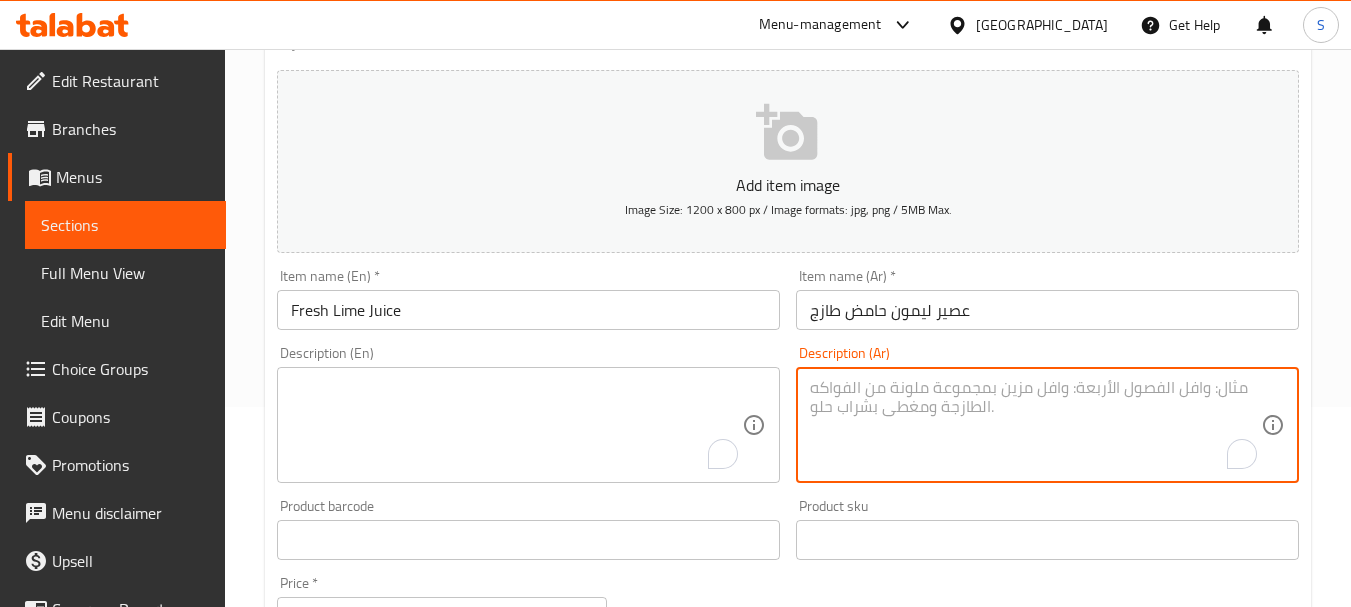 type 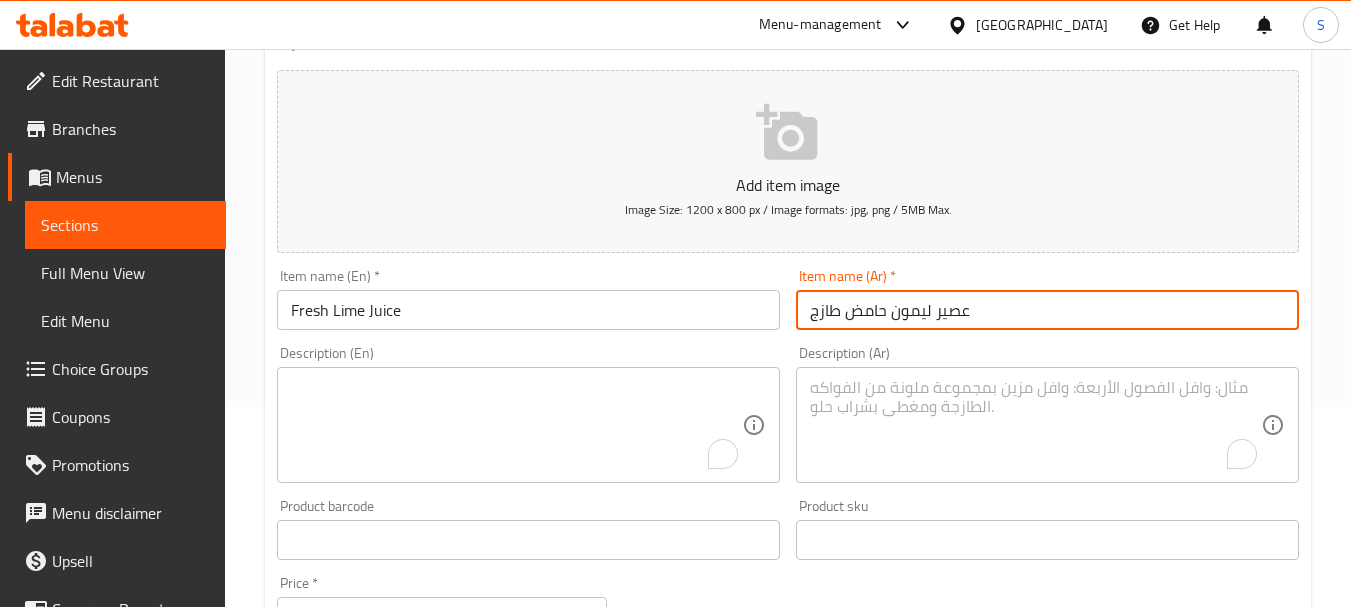 click on "Update" at bounding box center [398, 1126] 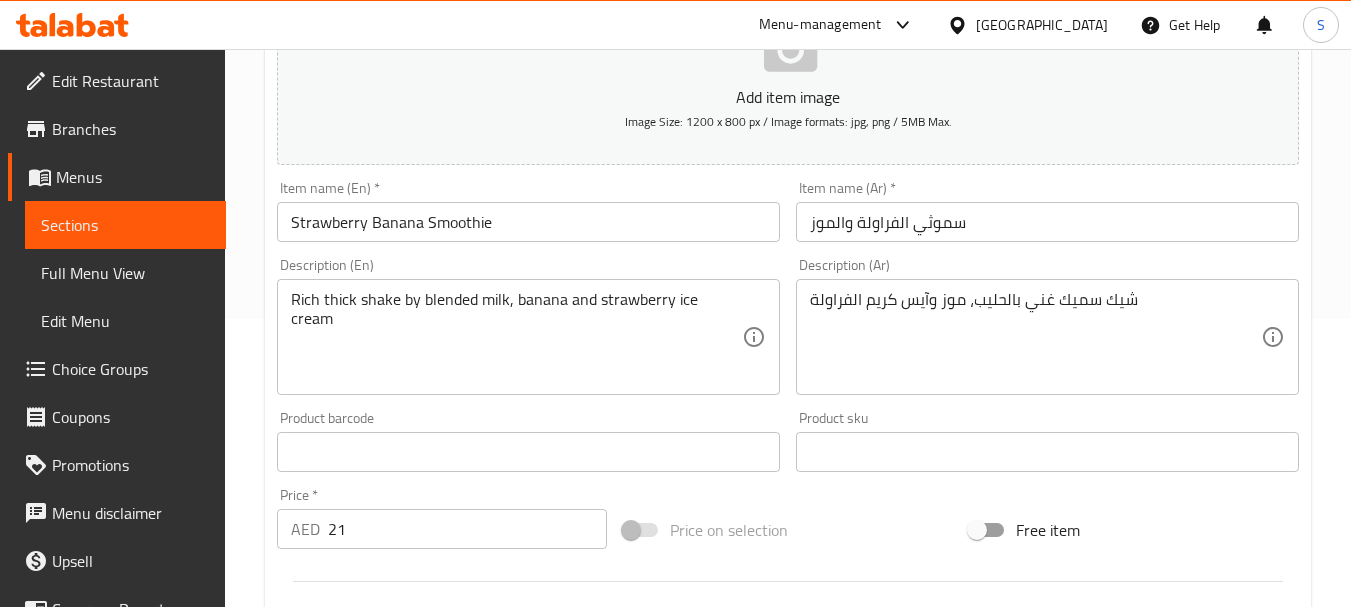 scroll, scrollTop: 300, scrollLeft: 0, axis: vertical 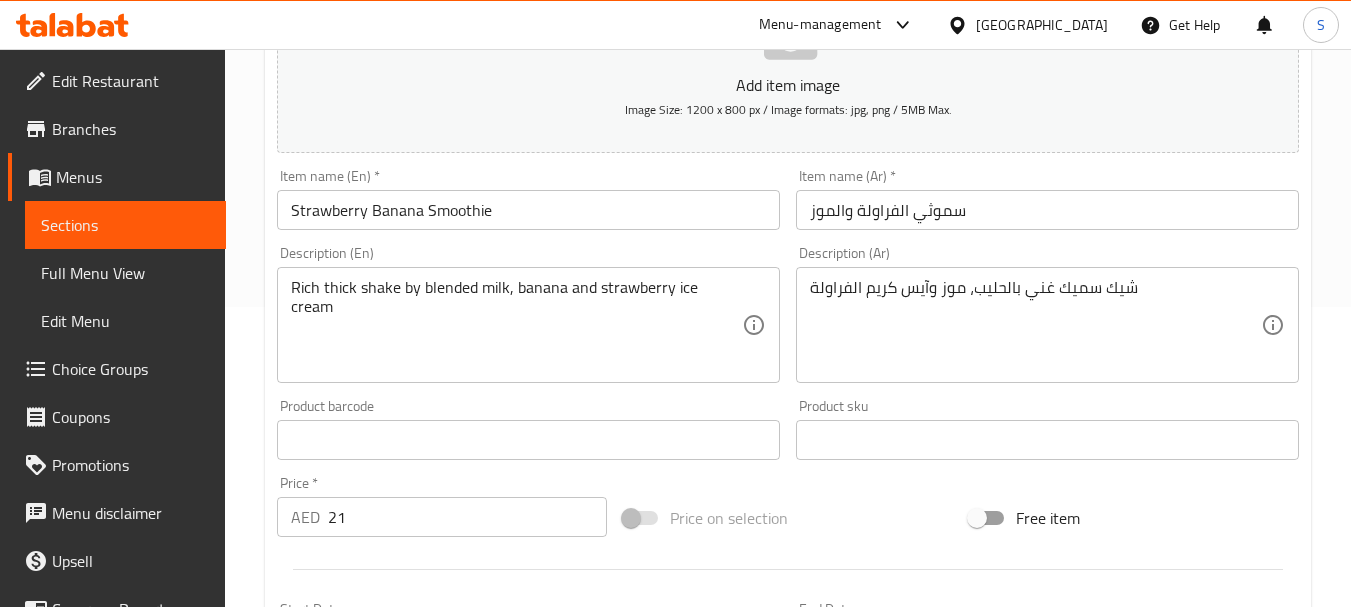click on "Rich thick shake by blended milk, banana and strawberry ice cream" at bounding box center (516, 325) 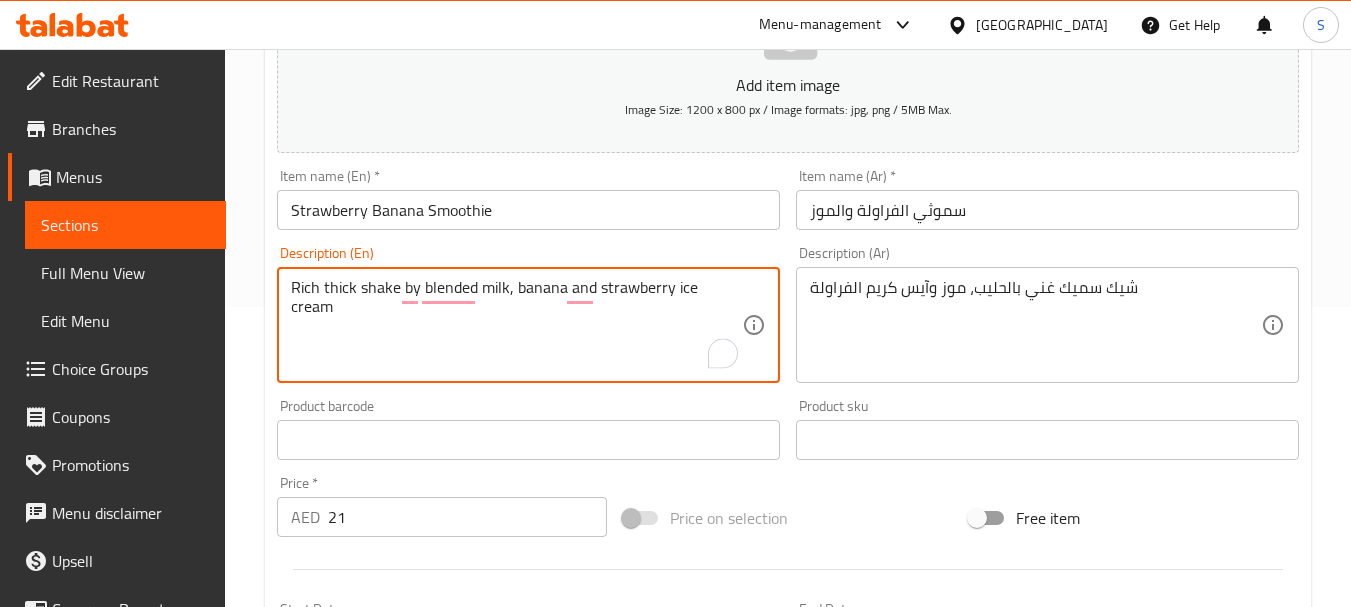 drag, startPoint x: 596, startPoint y: 290, endPoint x: 512, endPoint y: 290, distance: 84 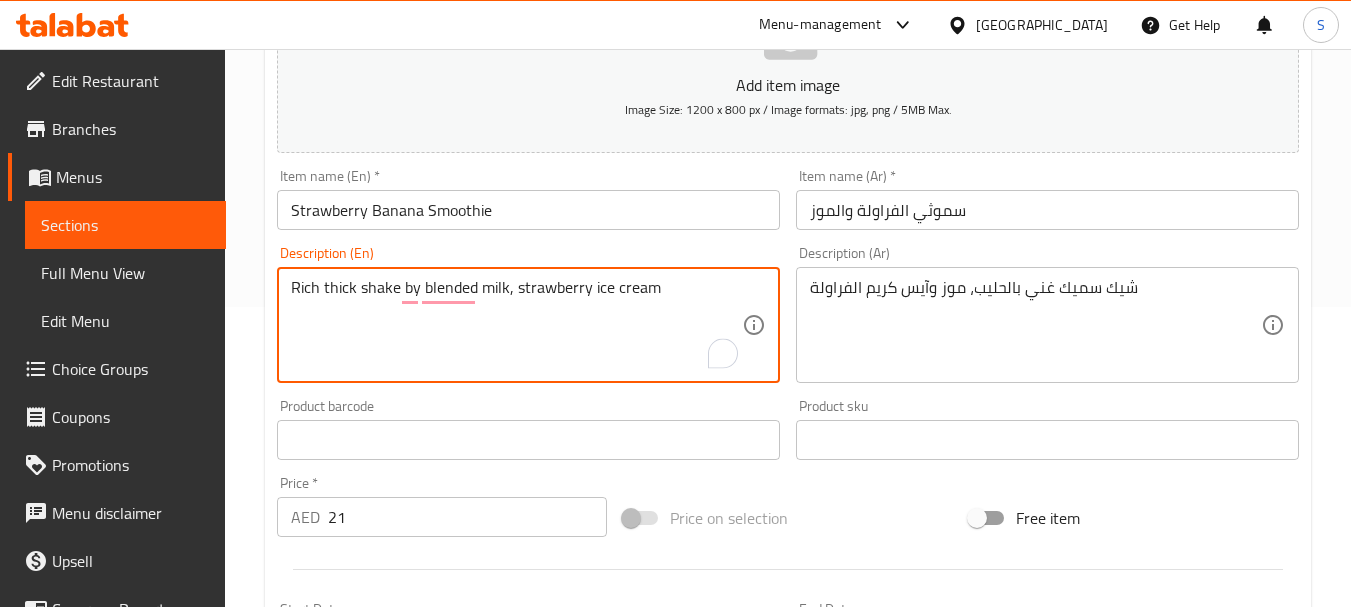 type on "Rich thick shake by blended milk, strawberry ice cream" 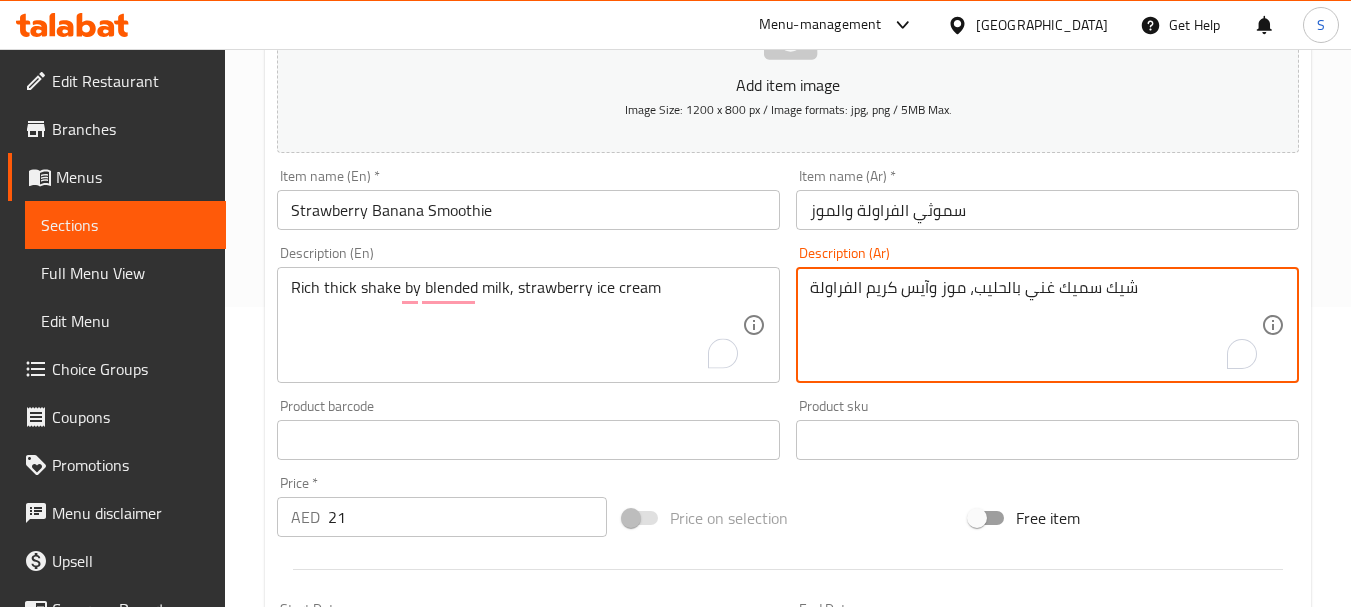 drag, startPoint x: 950, startPoint y: 289, endPoint x: 963, endPoint y: 289, distance: 13 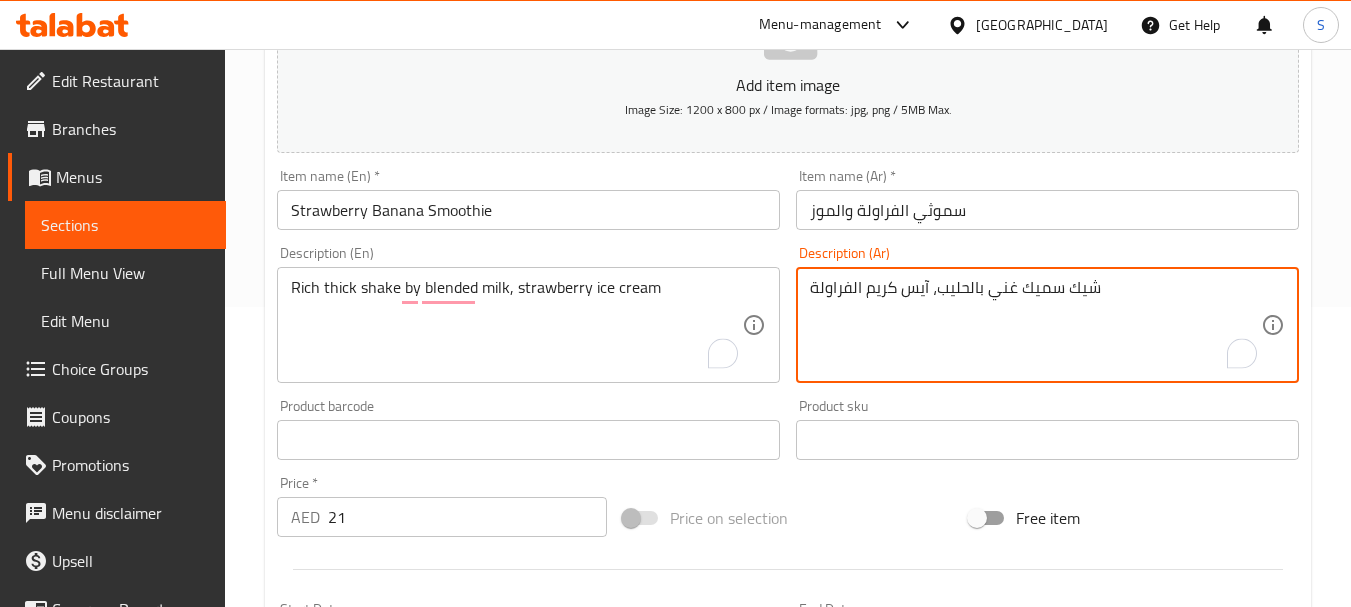 type on "شيك سميك غني بالحليب، آيس كريم الفراولة" 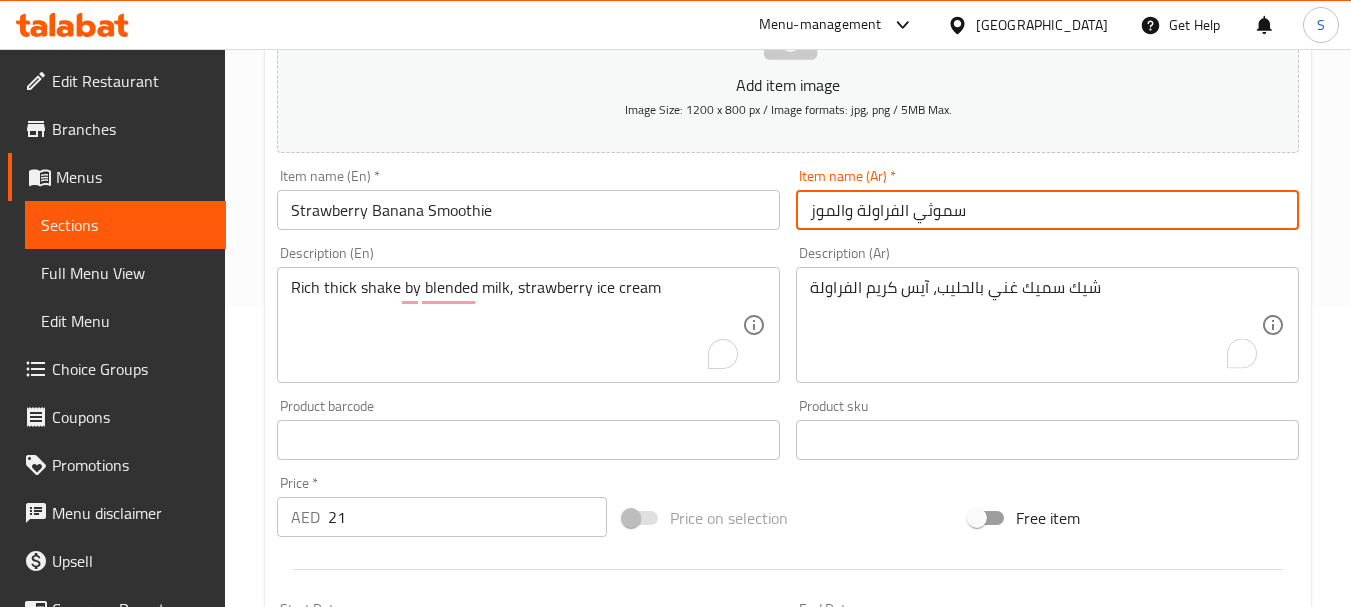 click on "Update" at bounding box center [398, 1026] 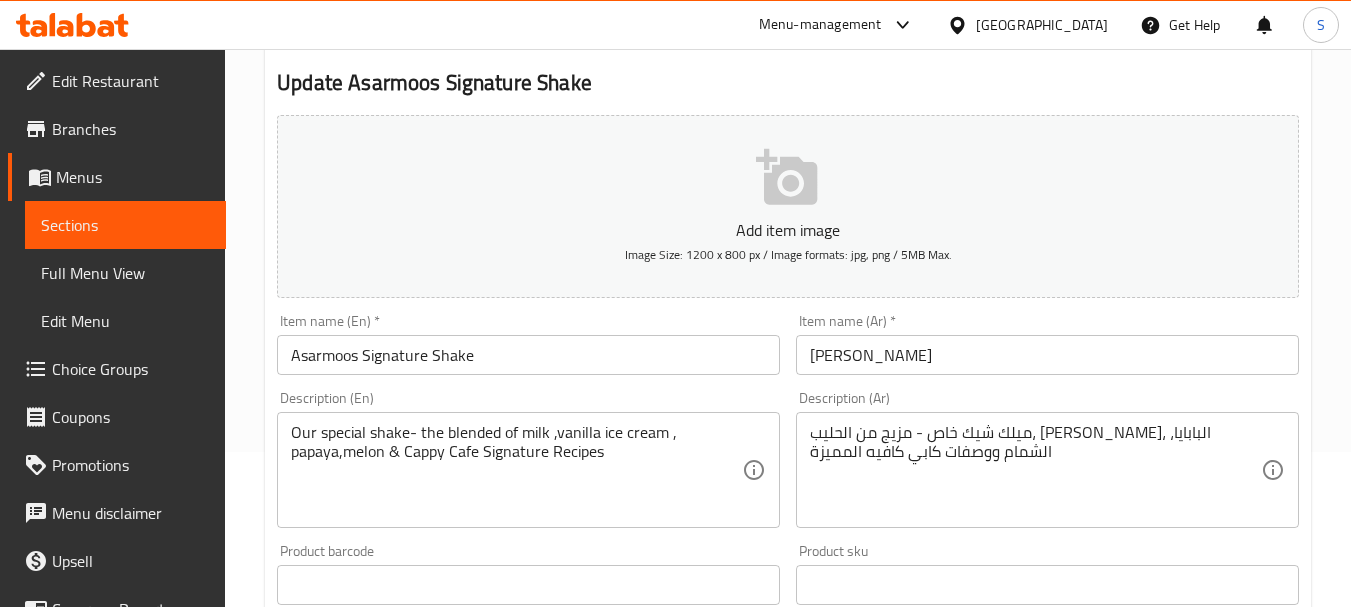 scroll, scrollTop: 200, scrollLeft: 0, axis: vertical 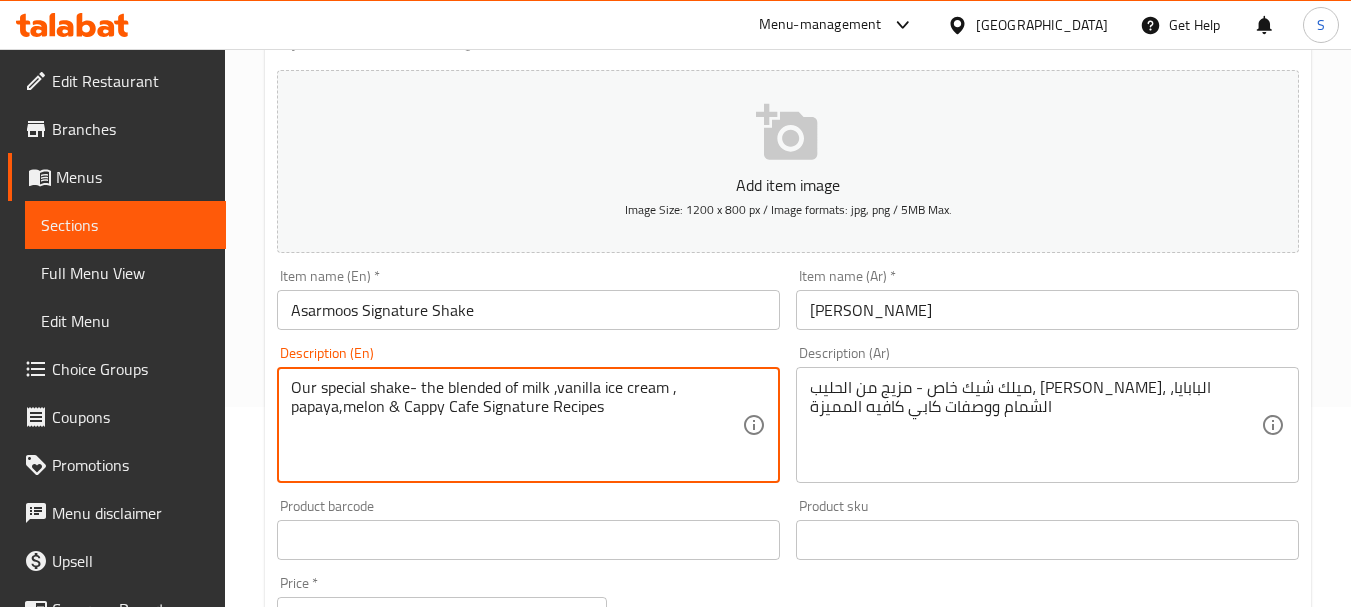 click on "Our special shake- the blended of milk ,vanilla ice cream , papaya,melon & Cappy Cafe Signature Recipes" at bounding box center (516, 425) 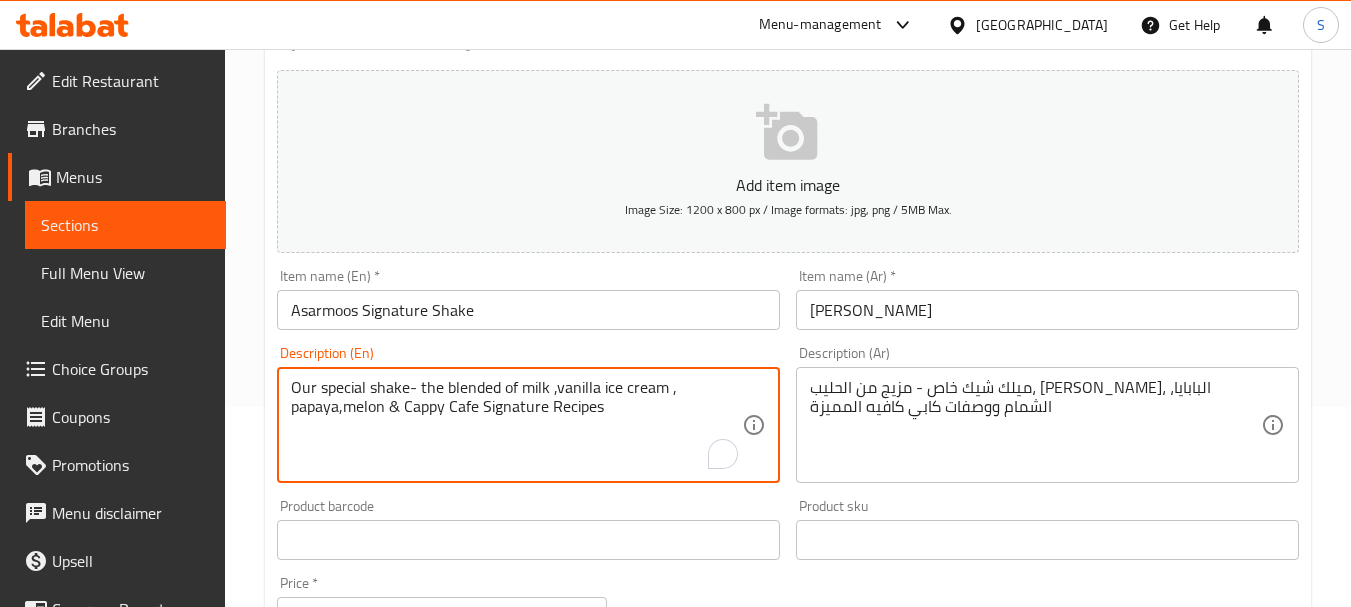 paste on "[DEMOGRAPHIC_DATA]" 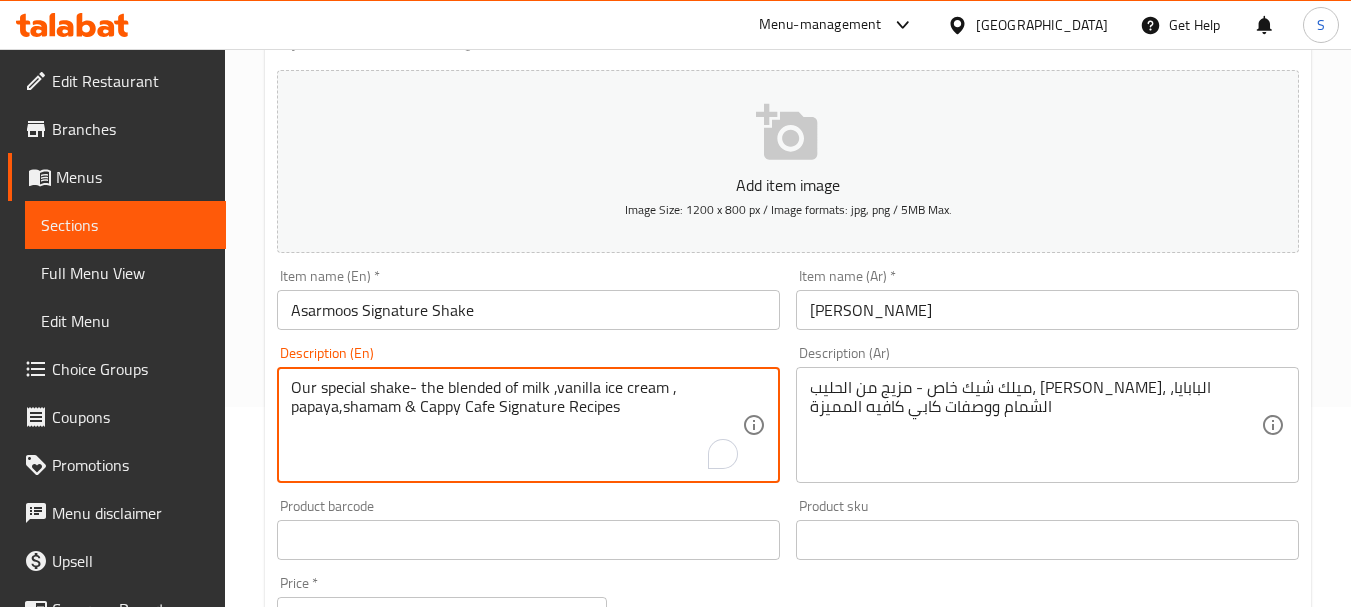 type on "Our special shake- the blended of milk ,vanilla ice cream , papaya,shamam & Cappy Cafe Signature Recipes" 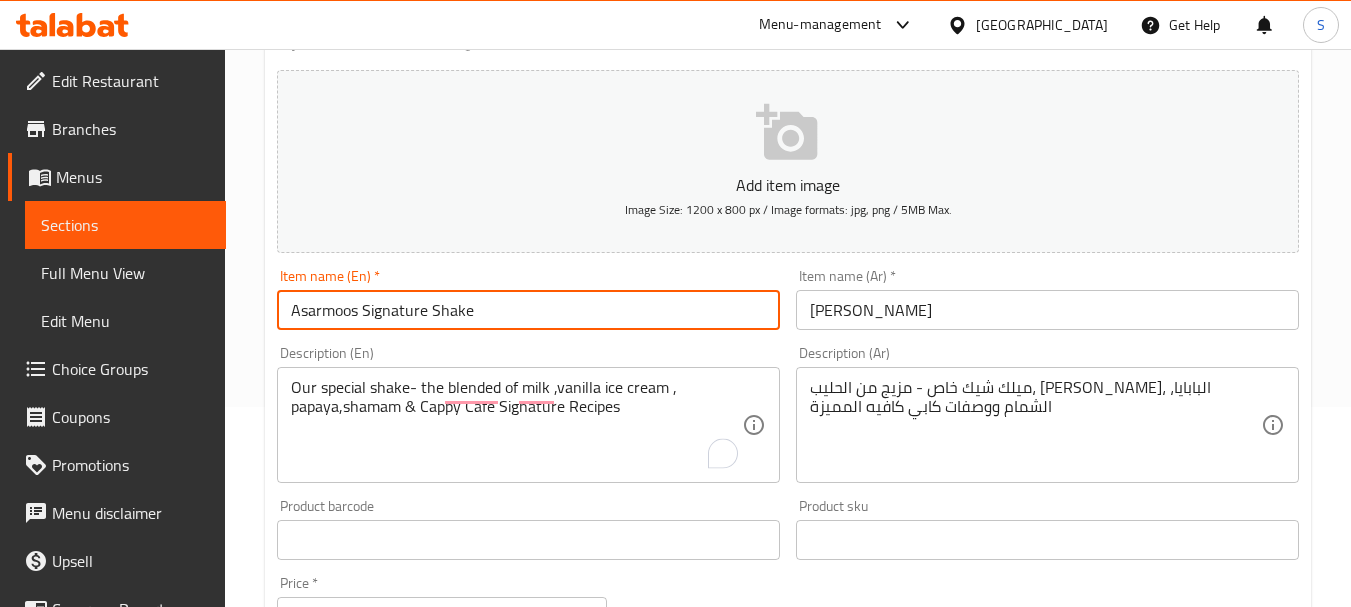 click on "Update" at bounding box center [398, 1126] 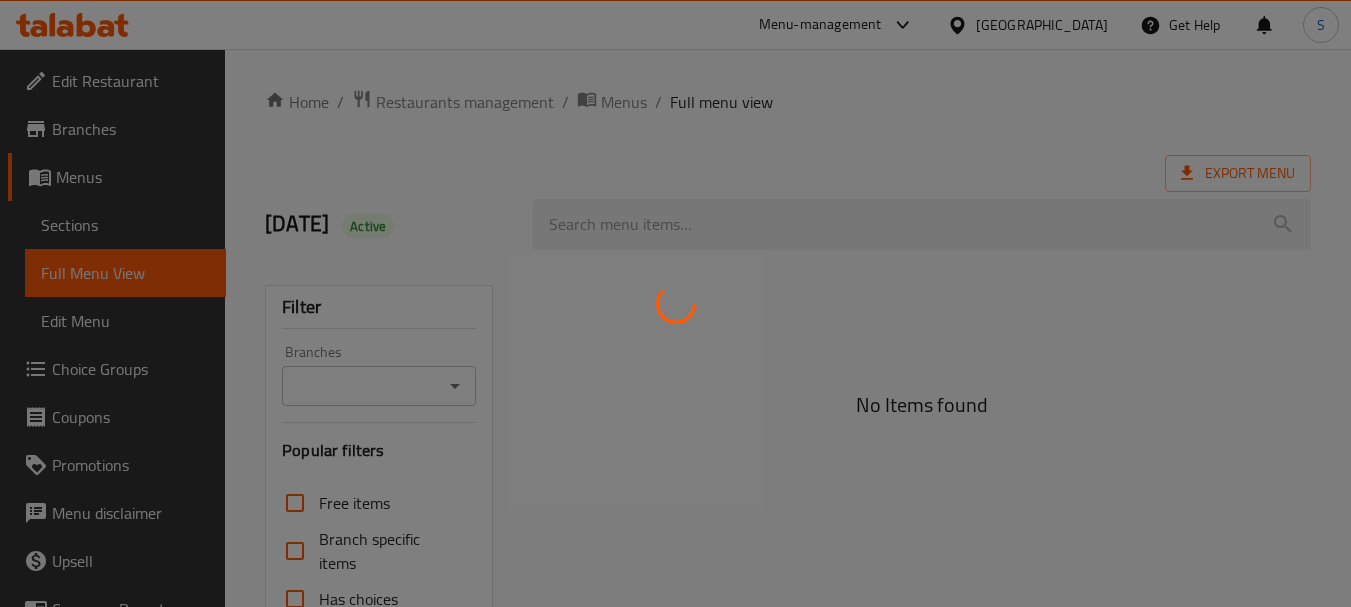 scroll, scrollTop: 0, scrollLeft: 0, axis: both 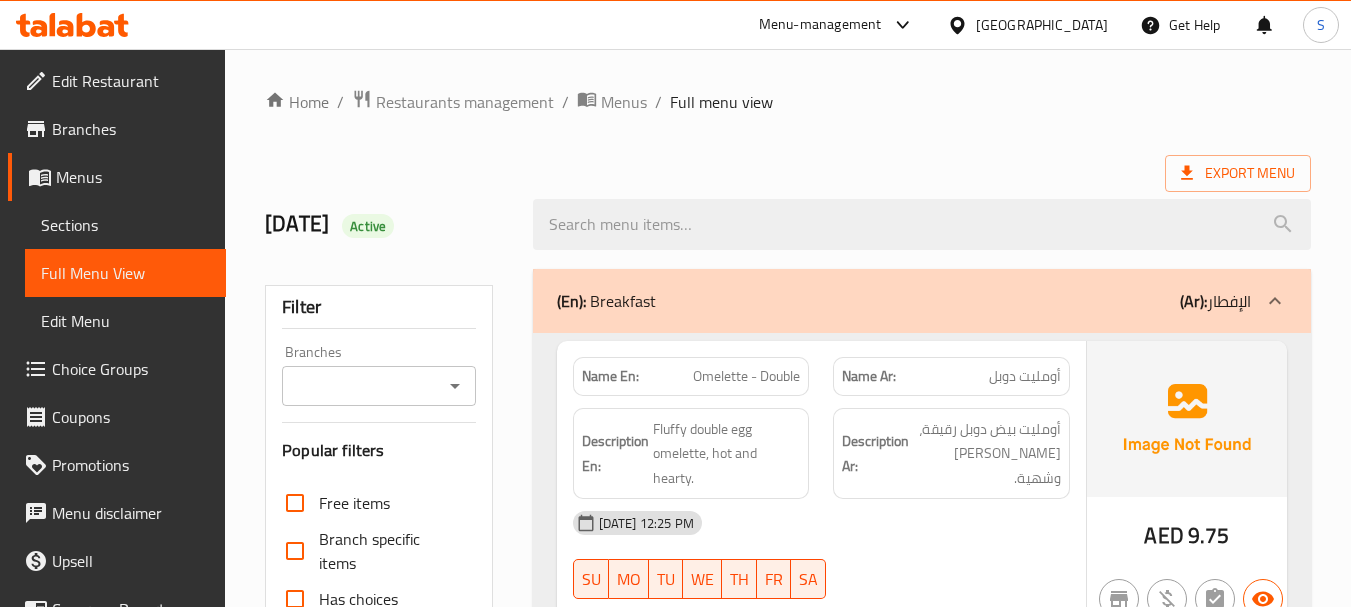 click on "Export Menu" at bounding box center [788, 173] 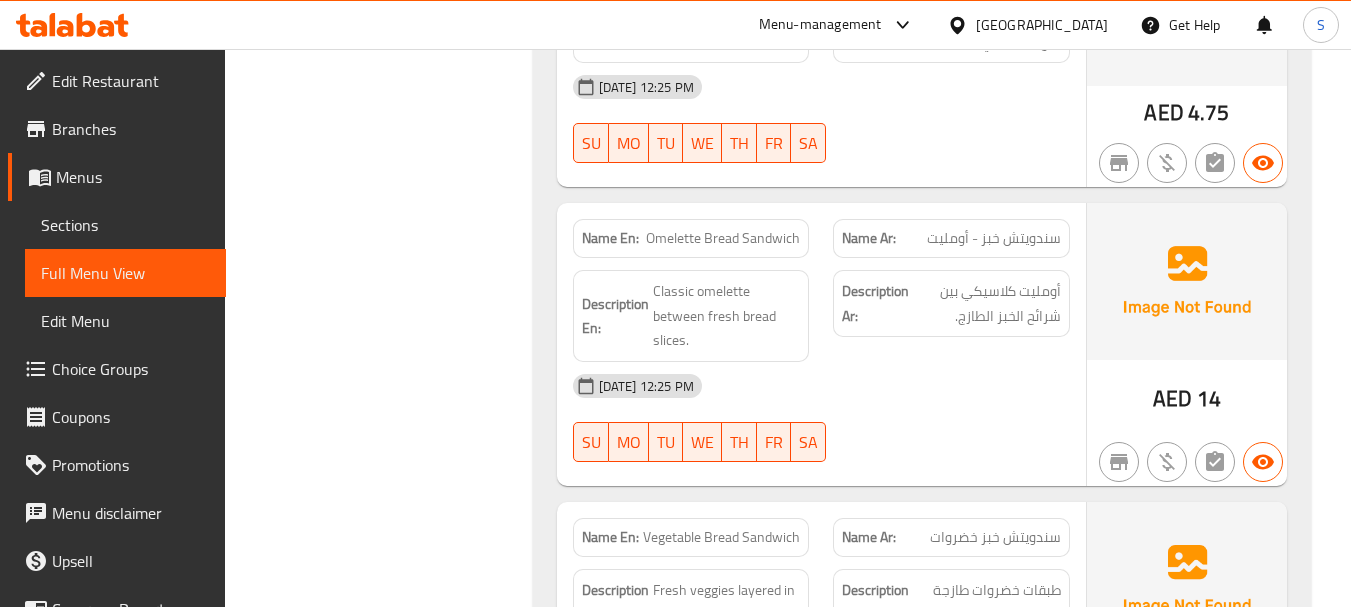scroll, scrollTop: 1841, scrollLeft: 0, axis: vertical 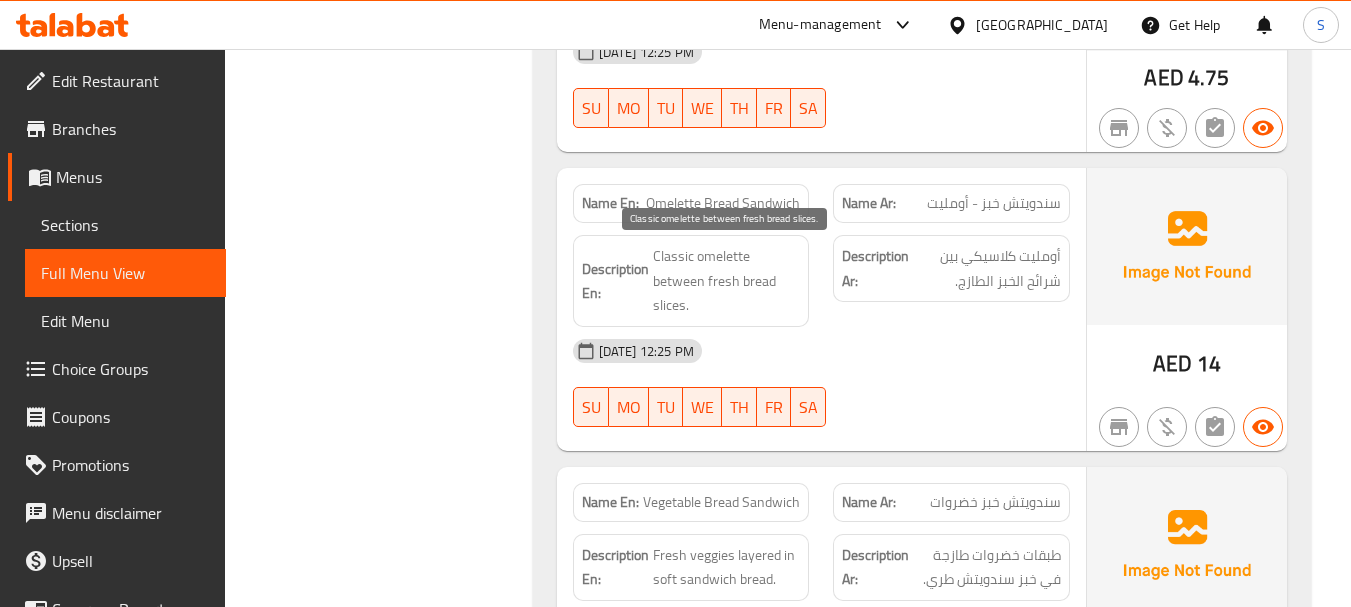 click on "Classic omelette between fresh bread slices." at bounding box center (727, 281) 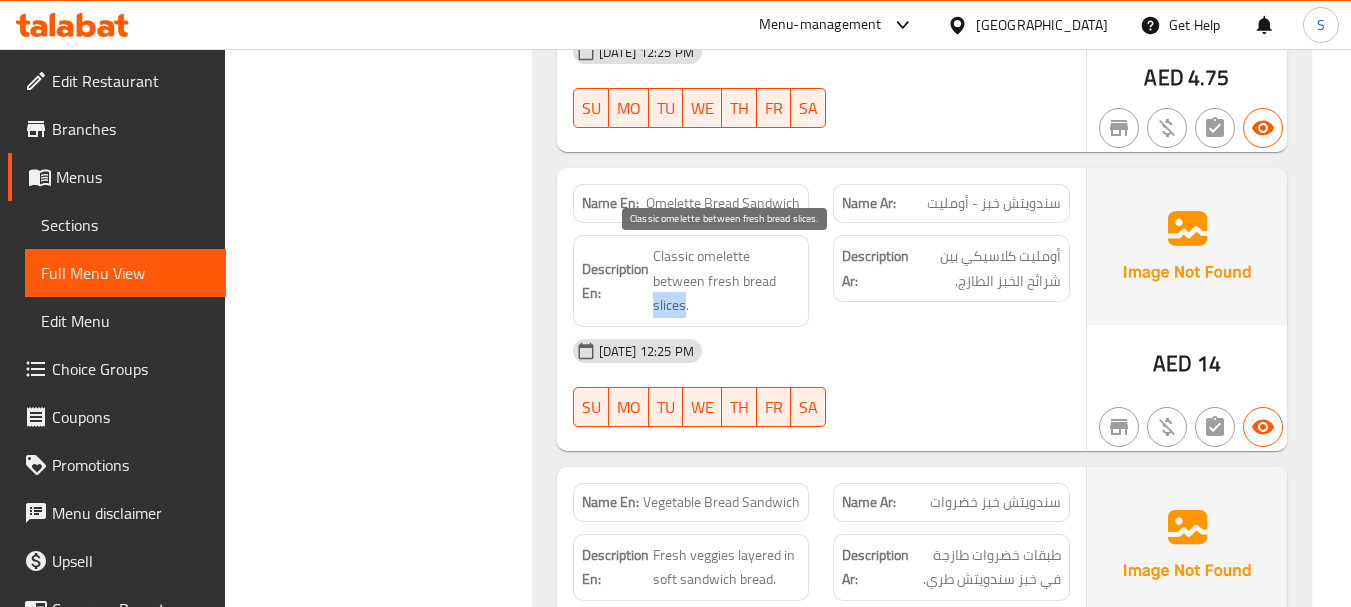 click on "Classic omelette between fresh bread slices." at bounding box center [727, 281] 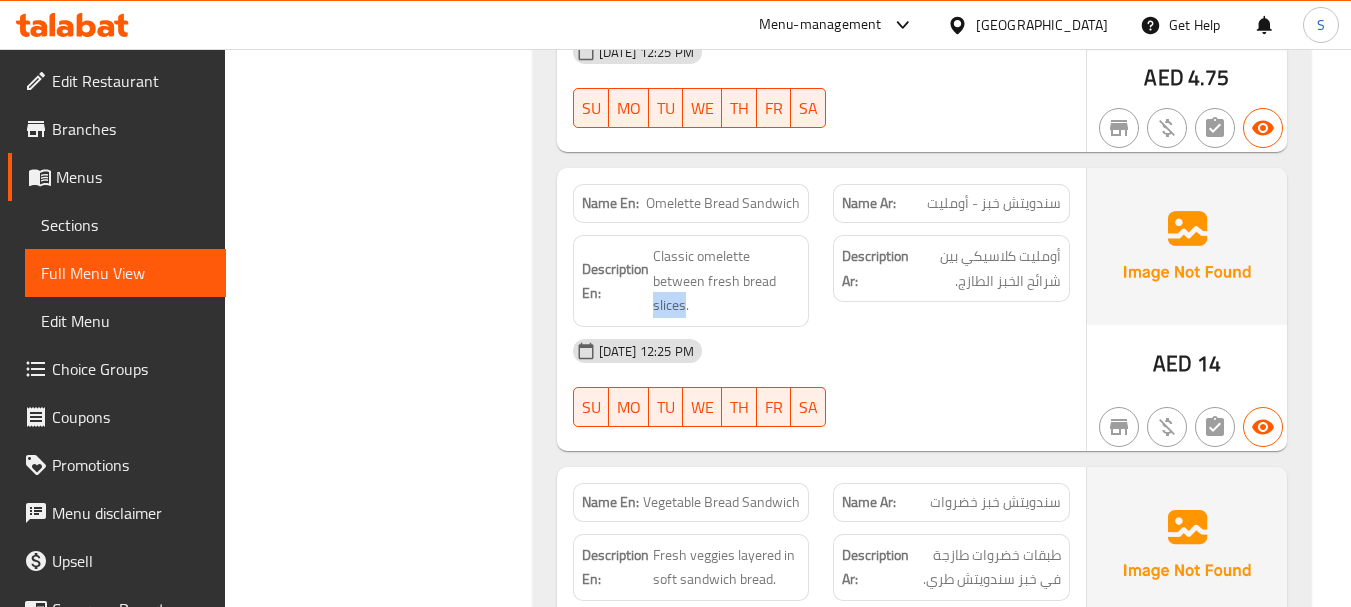 click on "Filter Branches Branches Popular filters Free items Branch specific items Has choices Upsell items Availability filters Available Not available View filters Collapse sections Collapse categories Collapse Choices" at bounding box center (386, 16937) 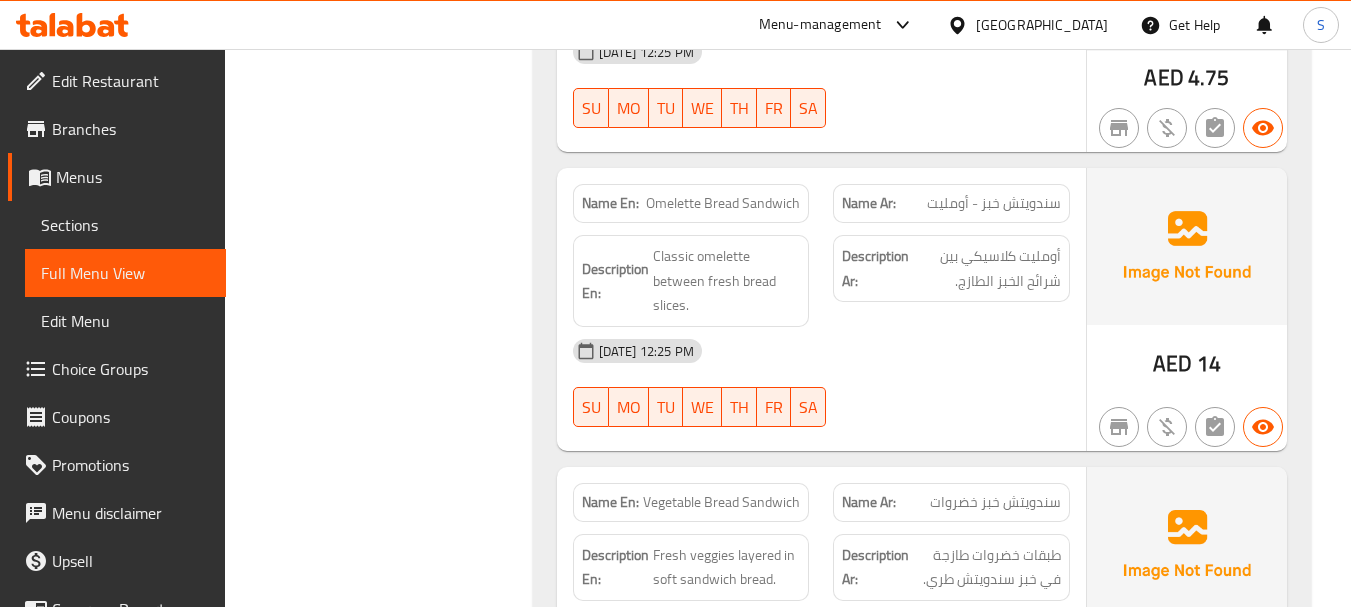 scroll, scrollTop: 6060, scrollLeft: 0, axis: vertical 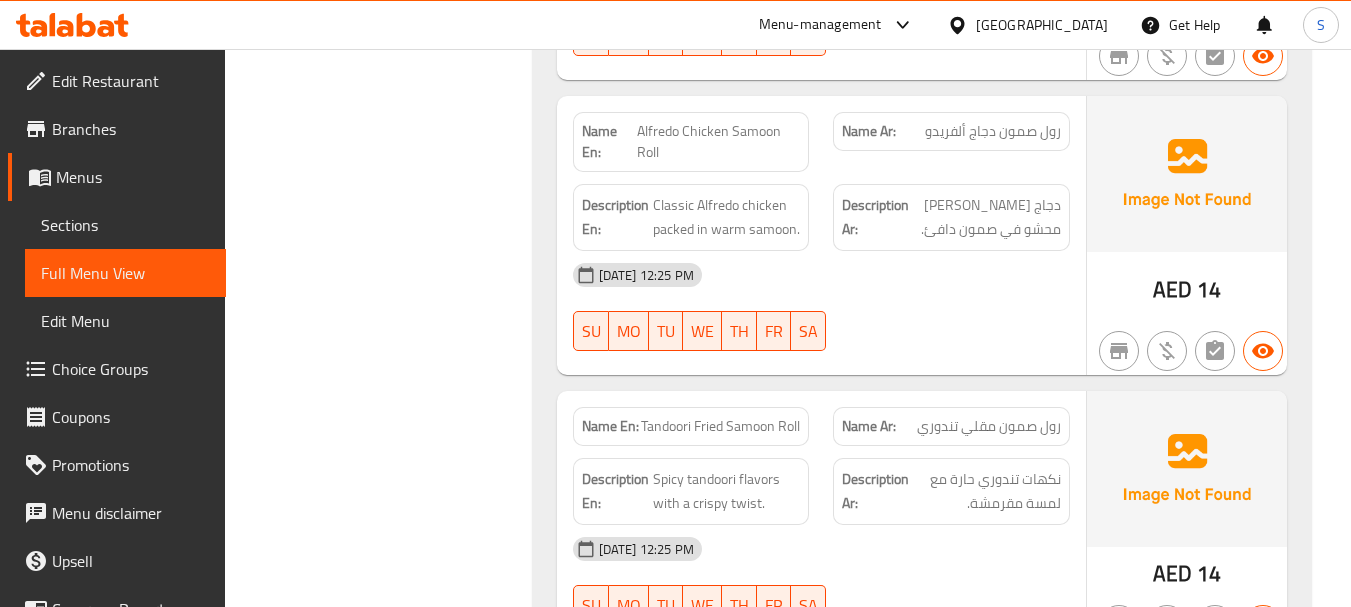 click on "Filter Branches Branches Popular filters Free items Branch specific items Has choices Upsell items Availability filters Available Not available View filters Collapse sections Collapse categories Collapse Choices" at bounding box center (386, 12718) 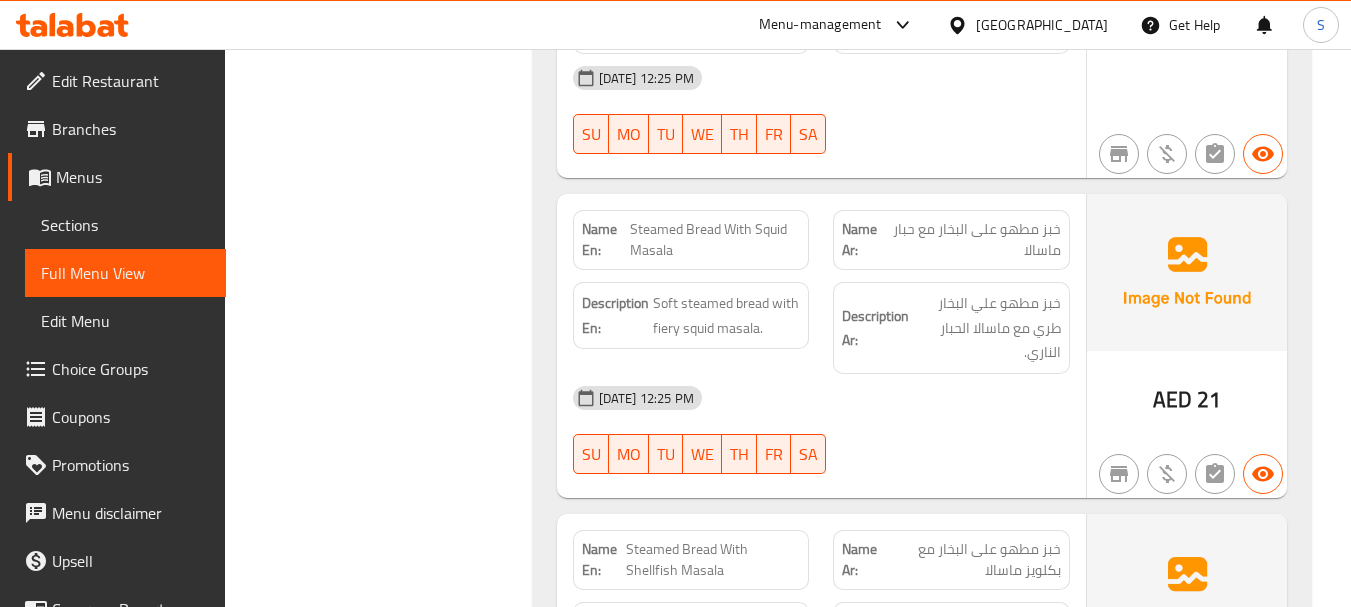 scroll, scrollTop: 6608, scrollLeft: 0, axis: vertical 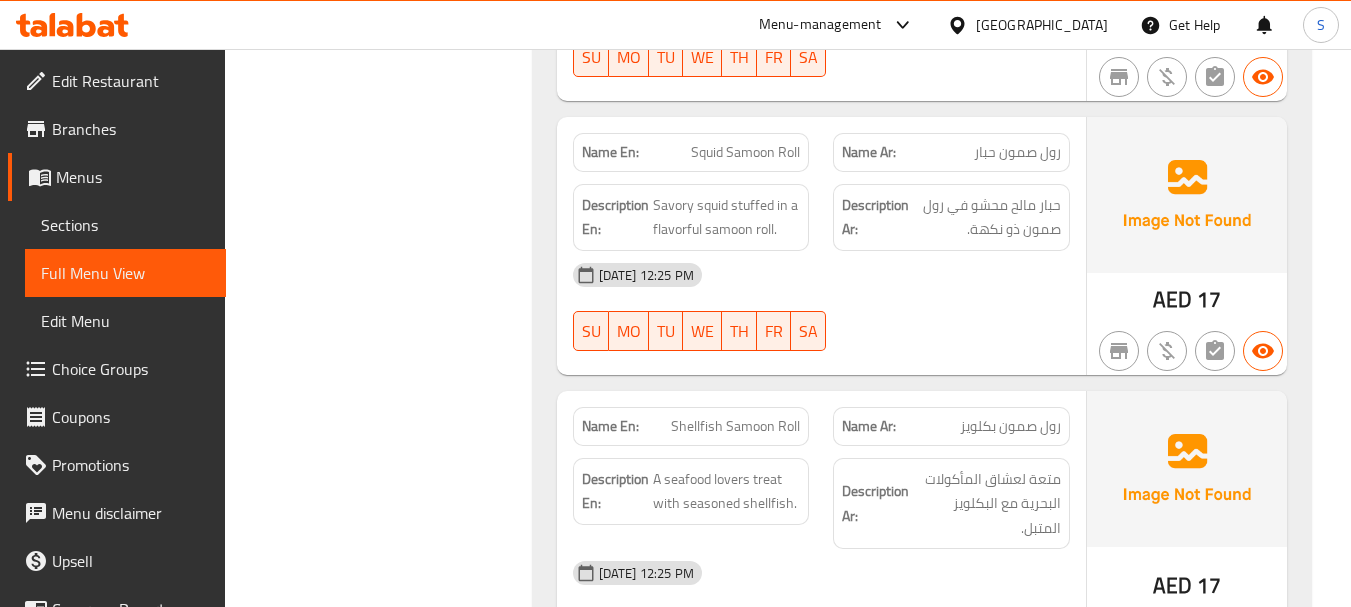 click on "Filter Branches Branches Popular filters Free items Branch specific items Has choices Upsell items Availability filters Available Not available View filters Collapse sections Collapse categories Collapse Choices" at bounding box center (386, 12170) 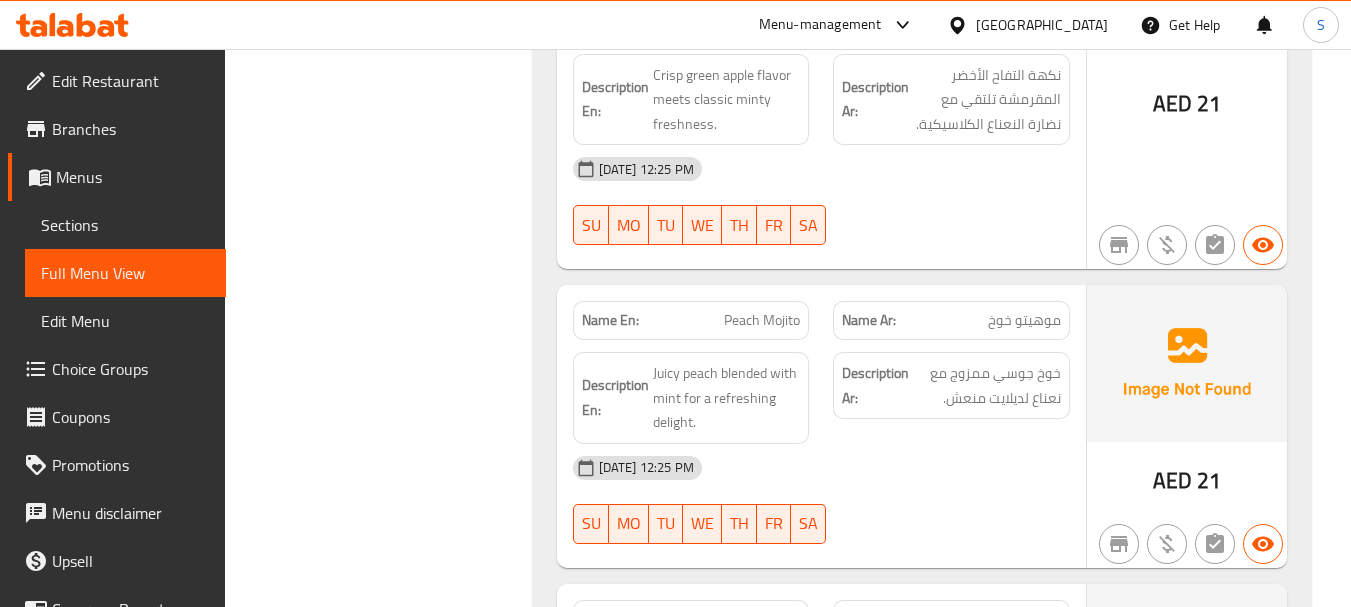 click on "Filter Branches Branches Popular filters Free items Branch specific items Has choices Upsell items Availability filters Available Not available View filters Collapse sections Collapse categories Collapse Choices" at bounding box center (386, -13790) 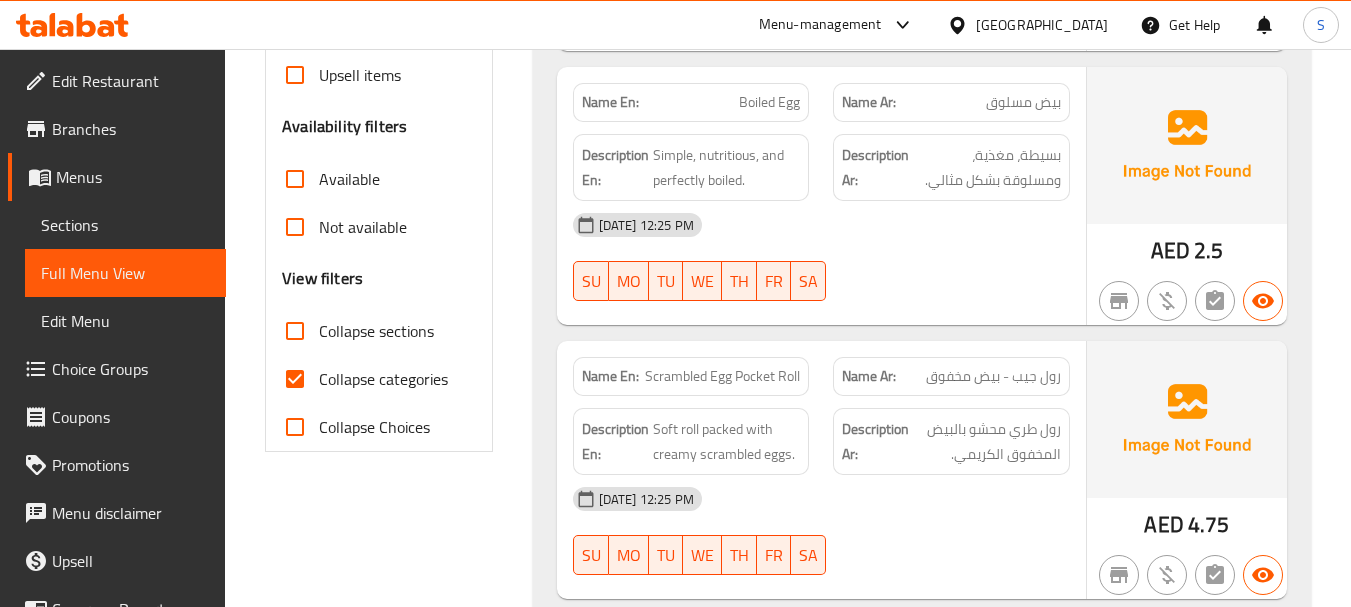 scroll, scrollTop: 573, scrollLeft: 0, axis: vertical 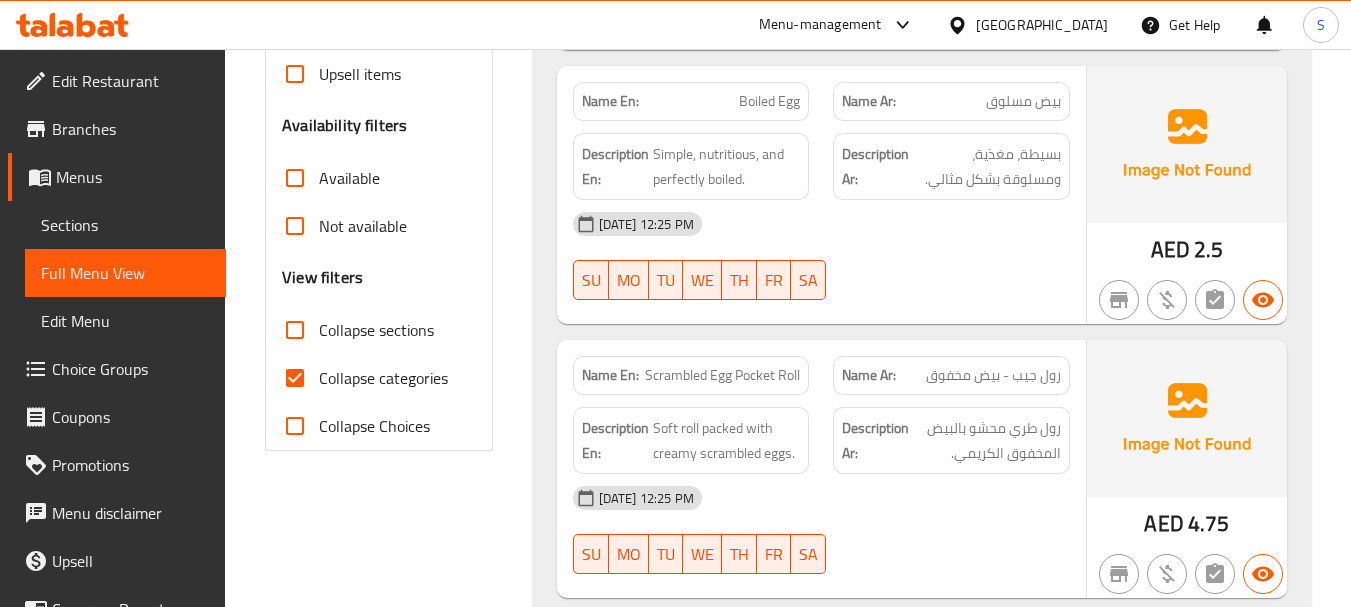 click on "Collapse categories" at bounding box center (383, 378) 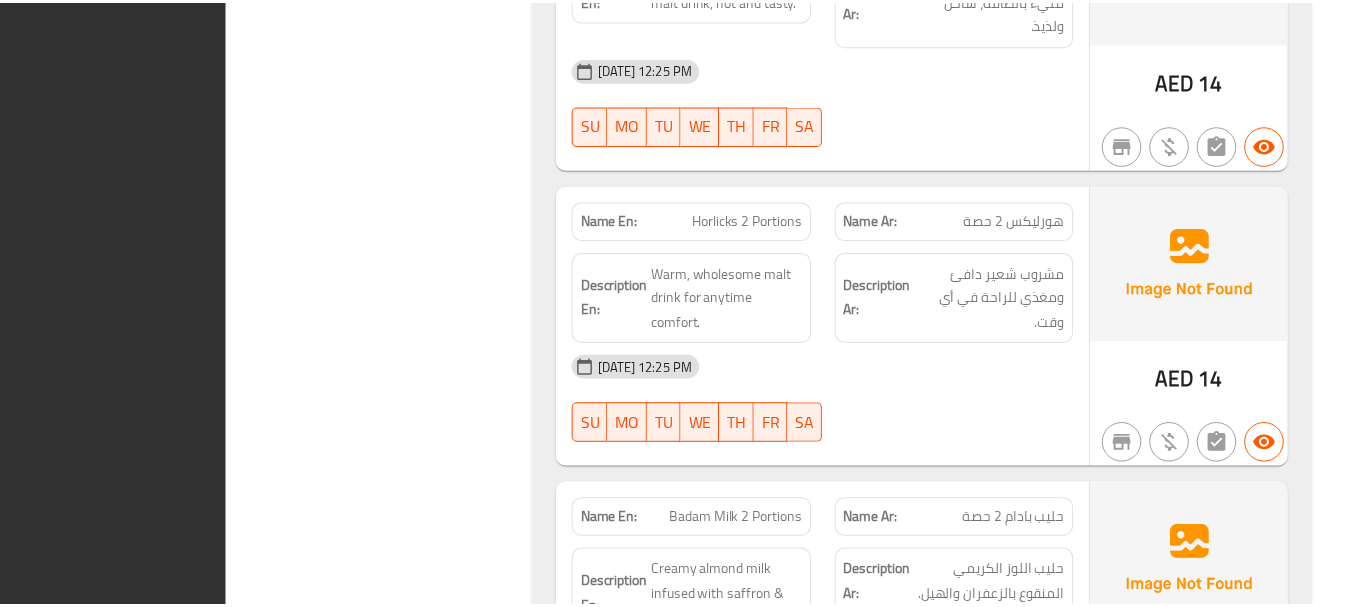 scroll, scrollTop: 35902, scrollLeft: 0, axis: vertical 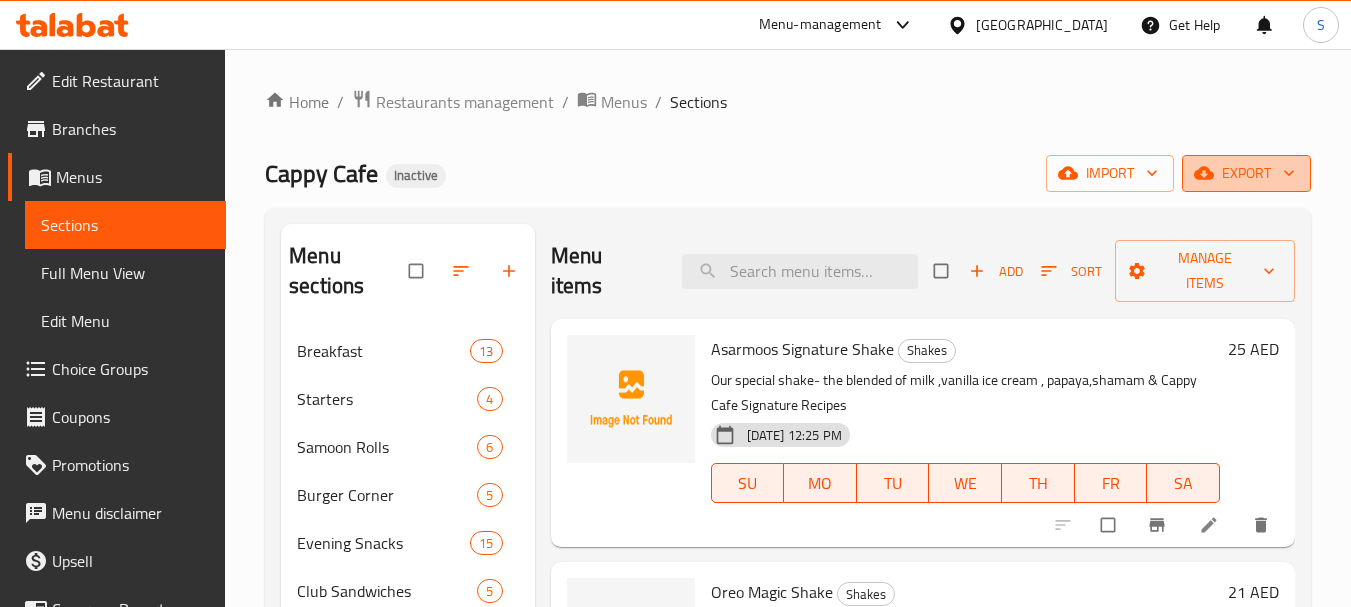 click on "export" at bounding box center [1246, 173] 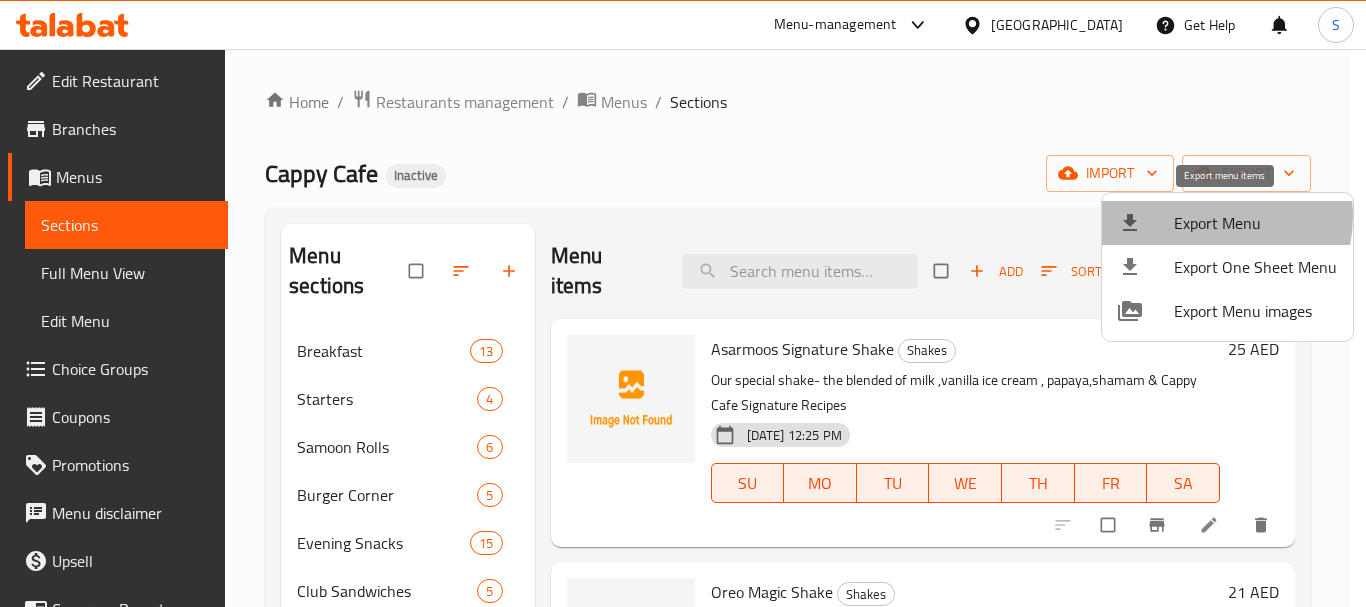 click on "Export Menu" at bounding box center (1255, 223) 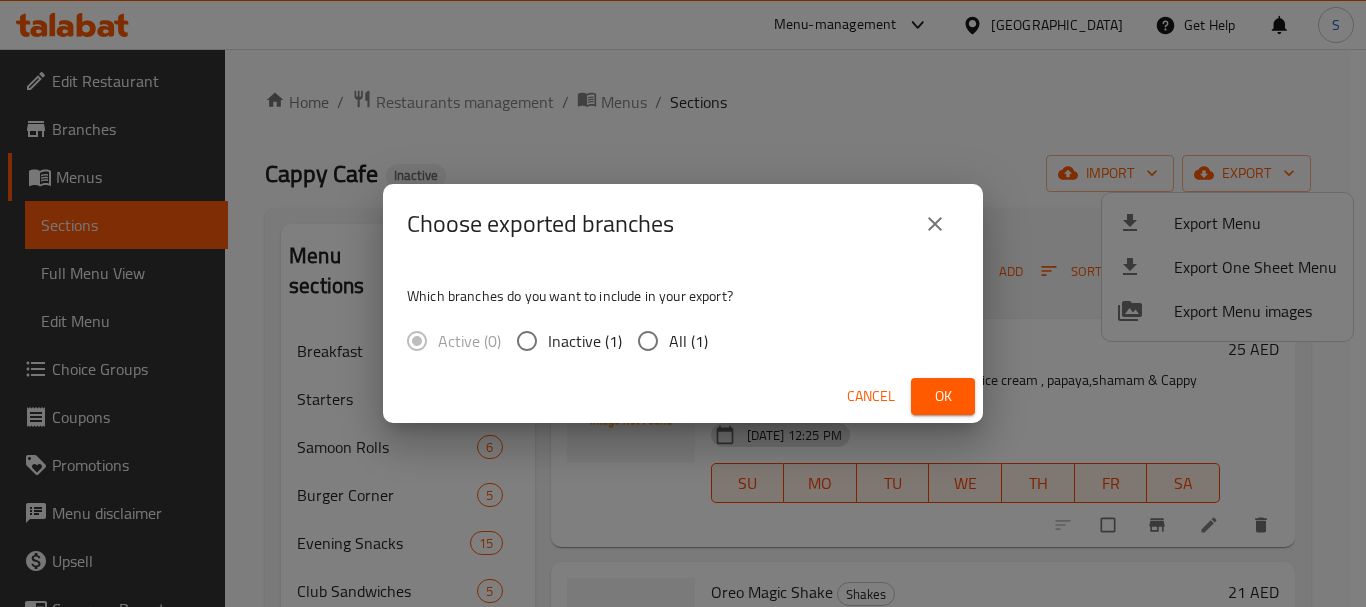 drag, startPoint x: 667, startPoint y: 340, endPoint x: 730, endPoint y: 353, distance: 64.327286 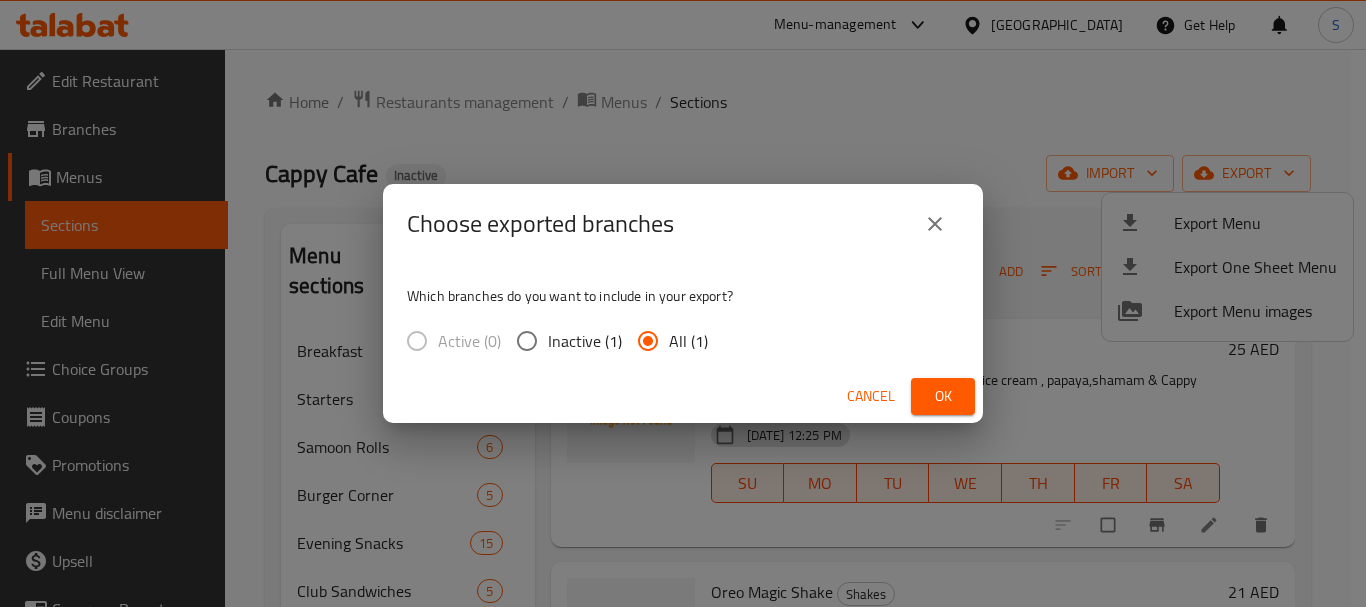 click on "Ok" at bounding box center [943, 396] 